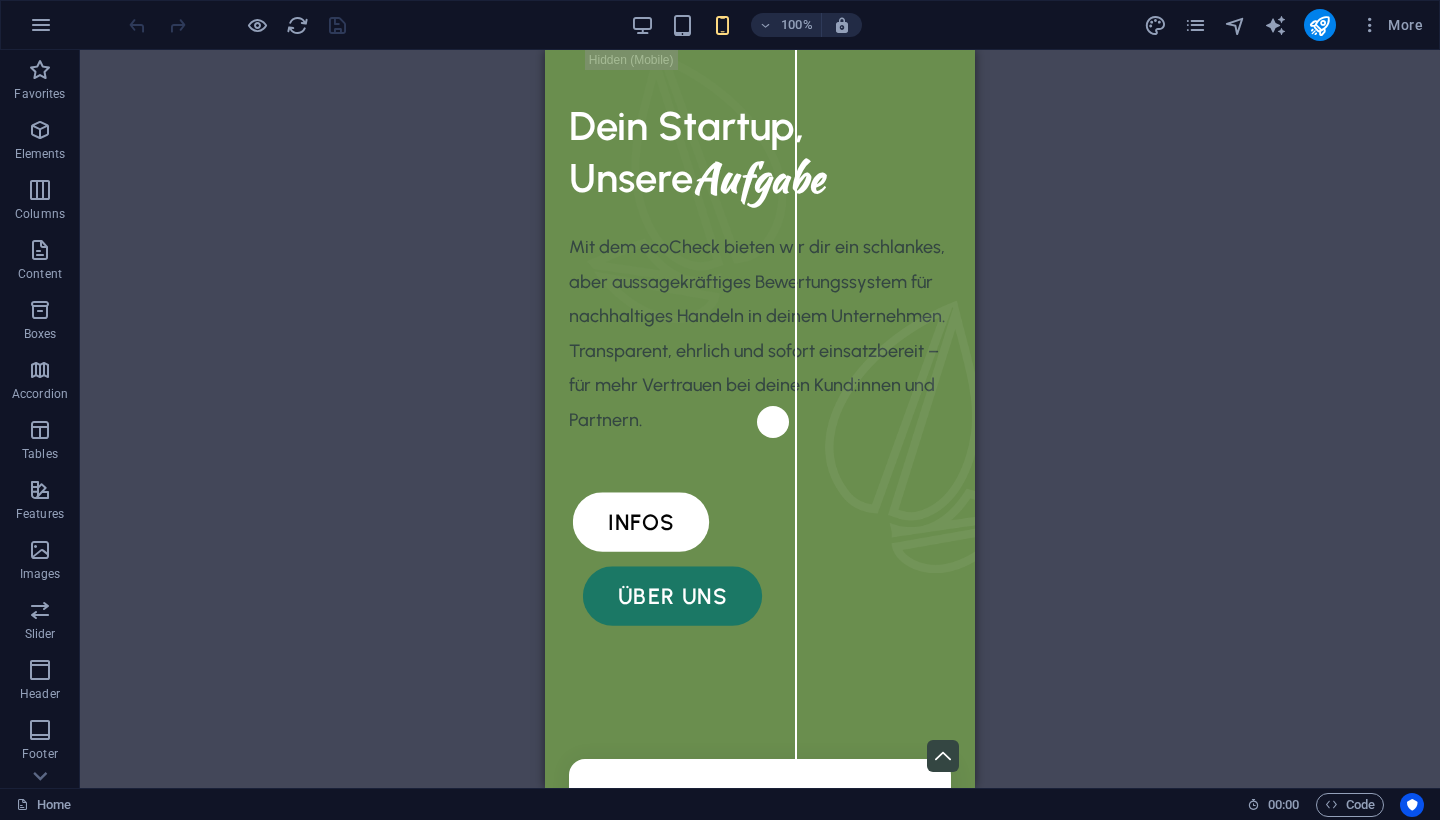 scroll, scrollTop: 749, scrollLeft: 0, axis: vertical 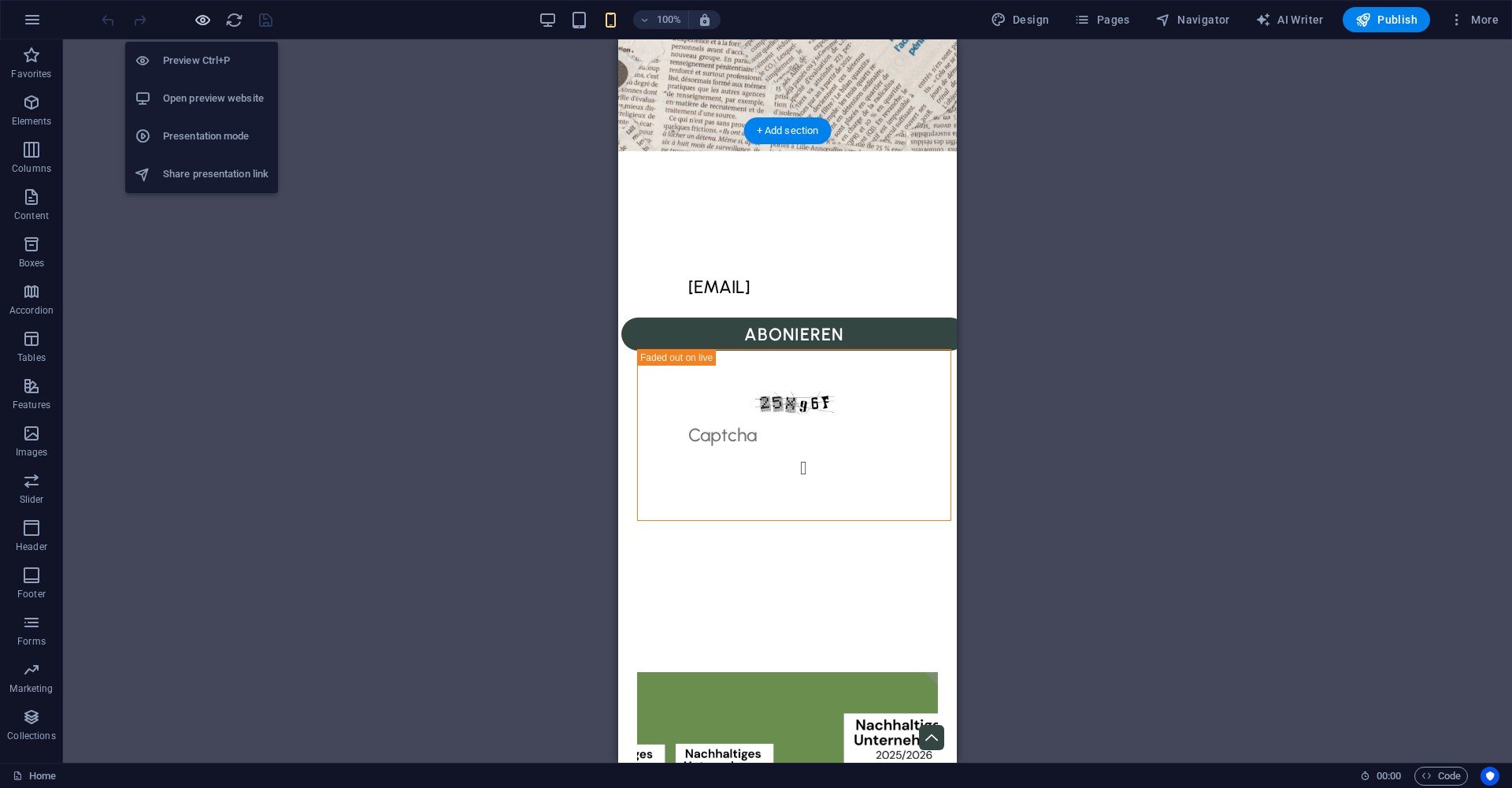 click at bounding box center (202, 20) 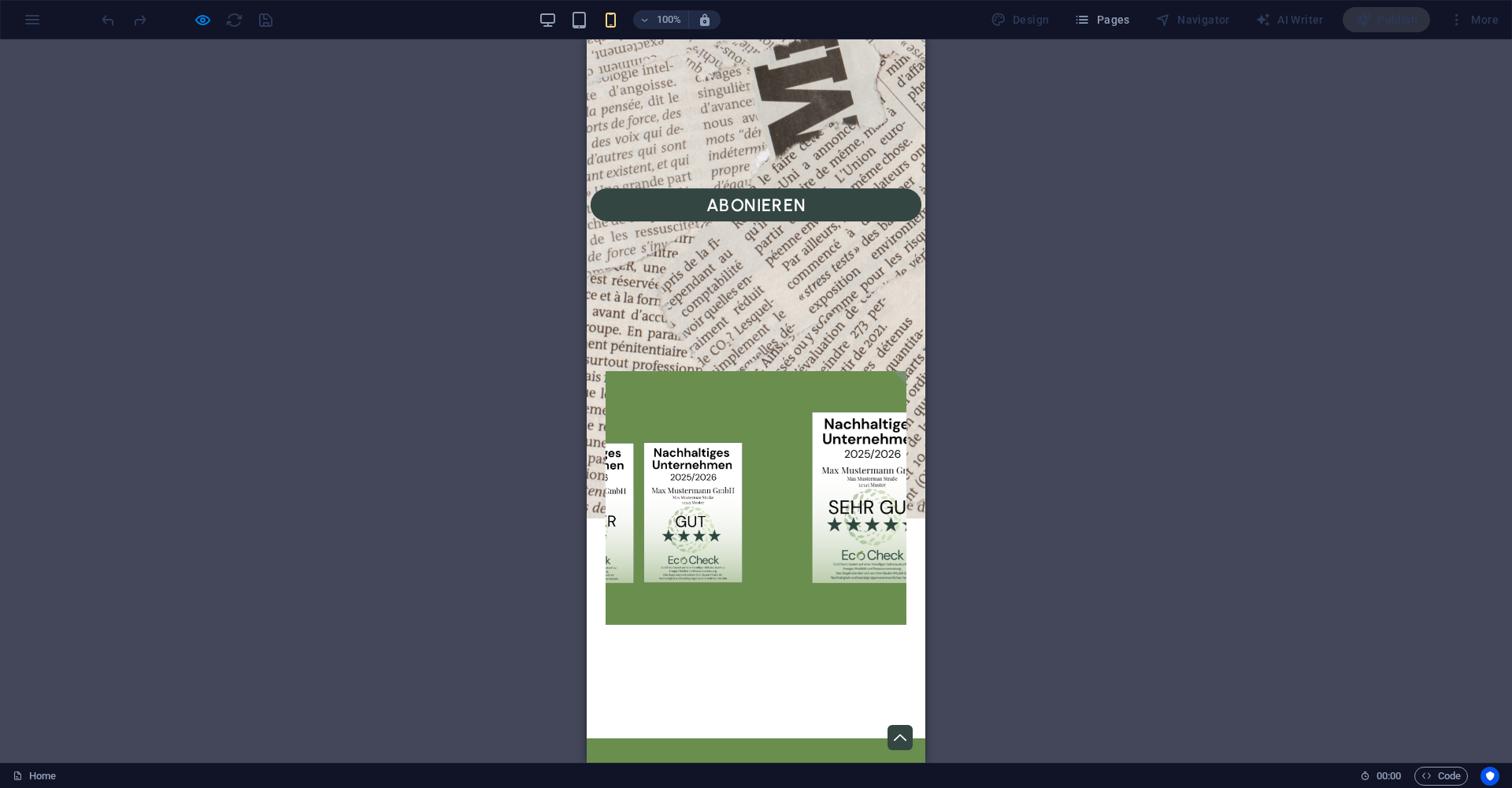 drag, startPoint x: 767, startPoint y: 249, endPoint x: 923, endPoint y: 274, distance: 157.99051 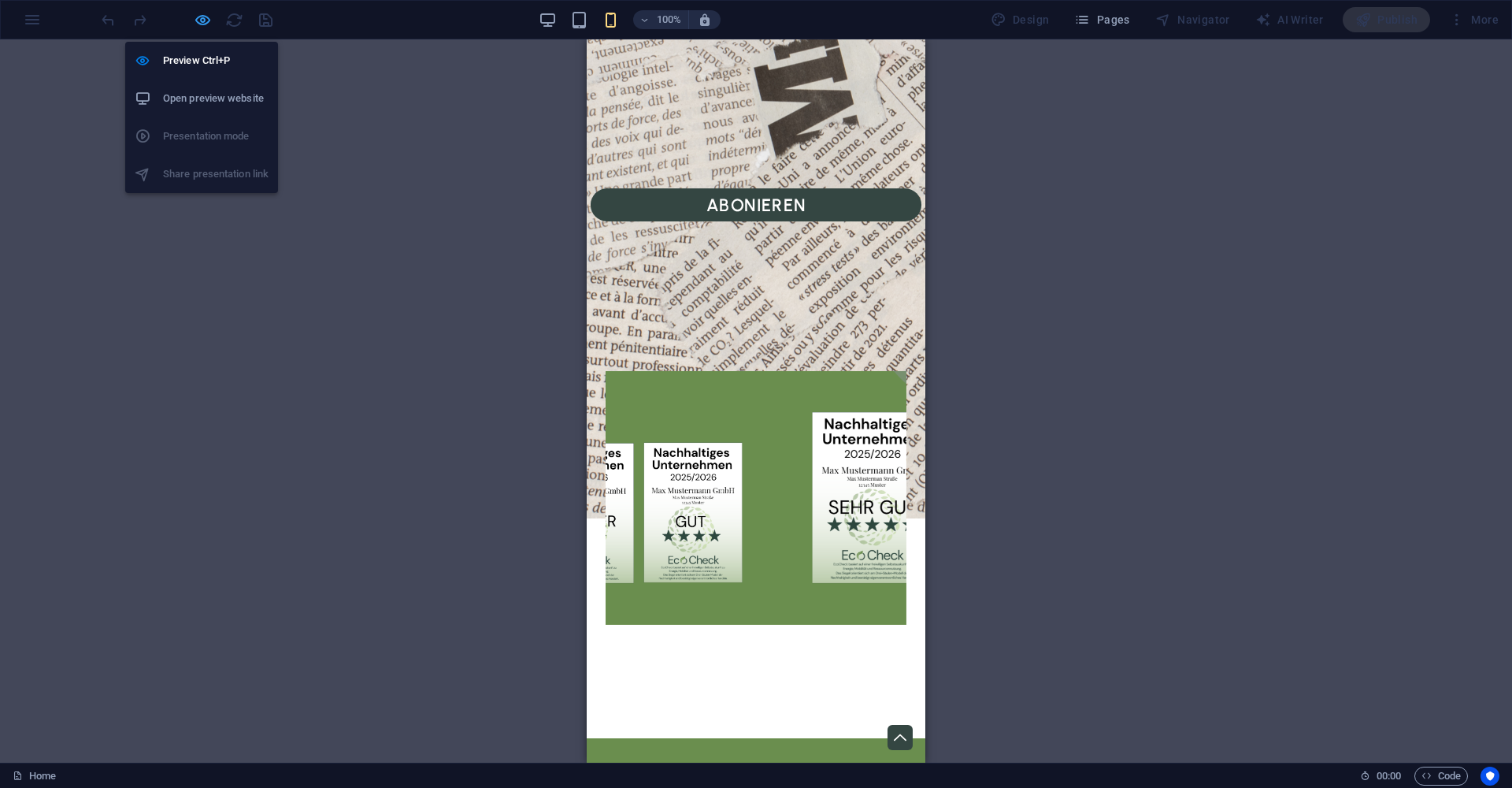 click at bounding box center (202, 20) 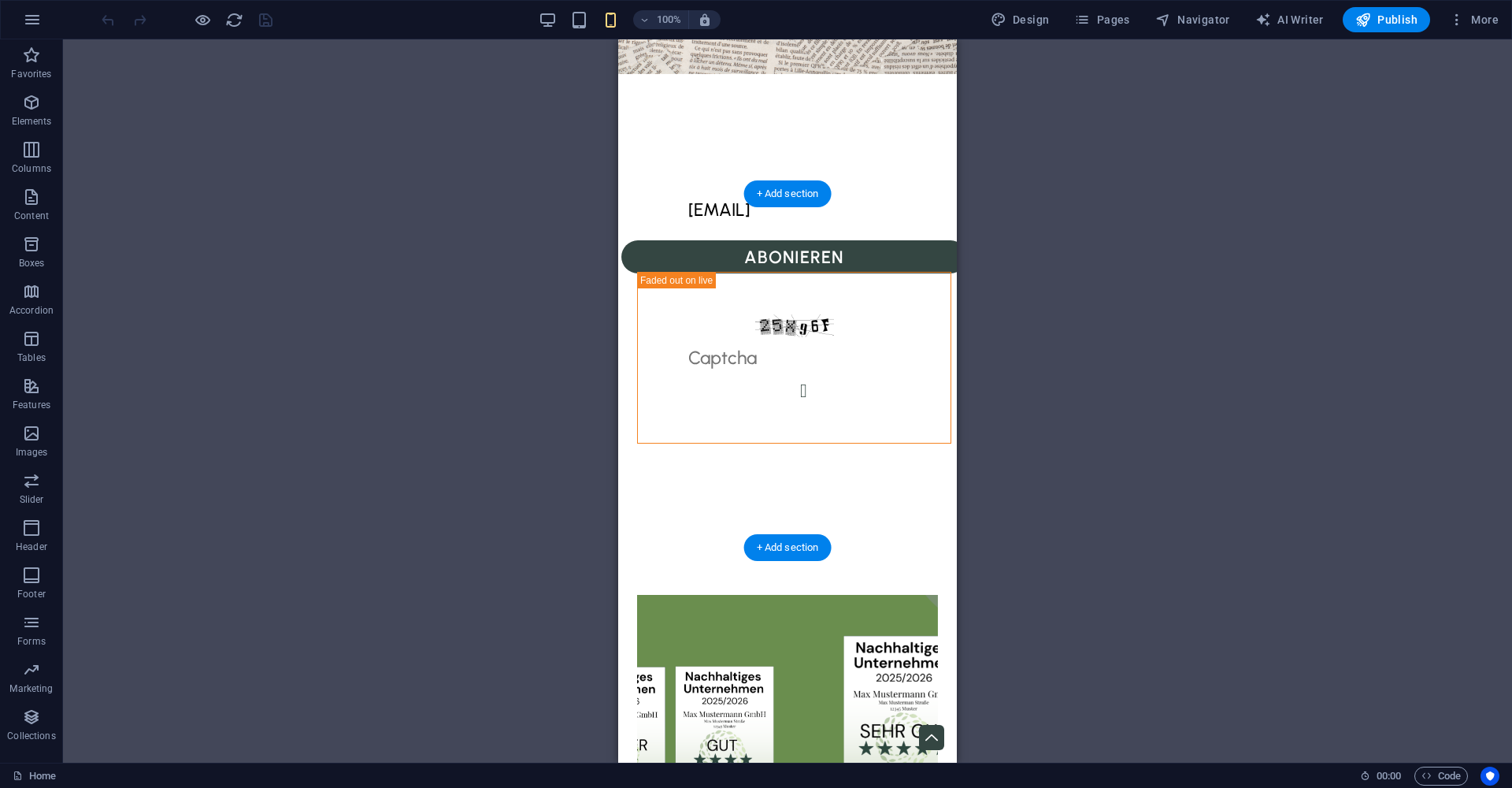 click at bounding box center (806, -2626) 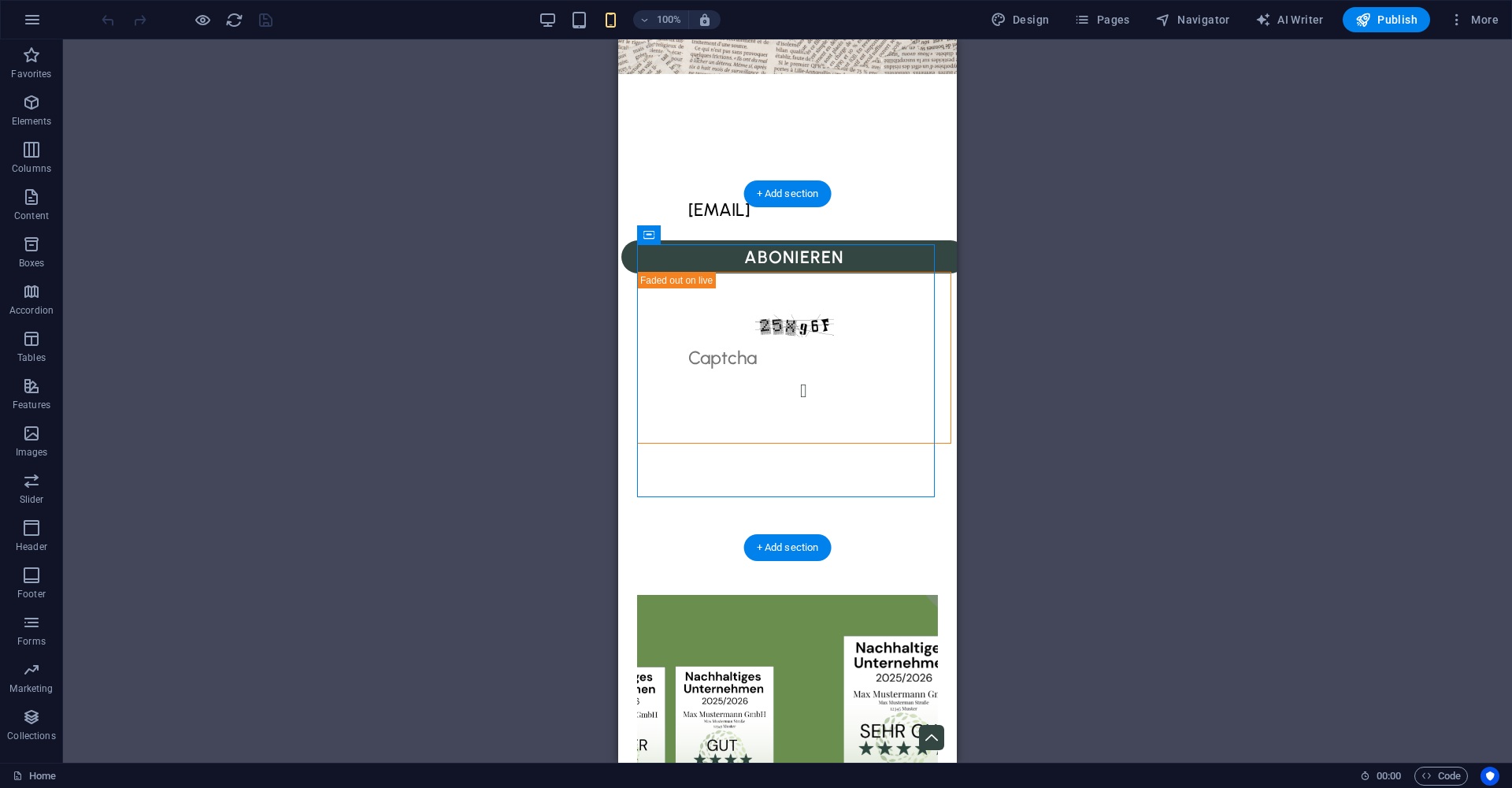 click at bounding box center [806, -2626] 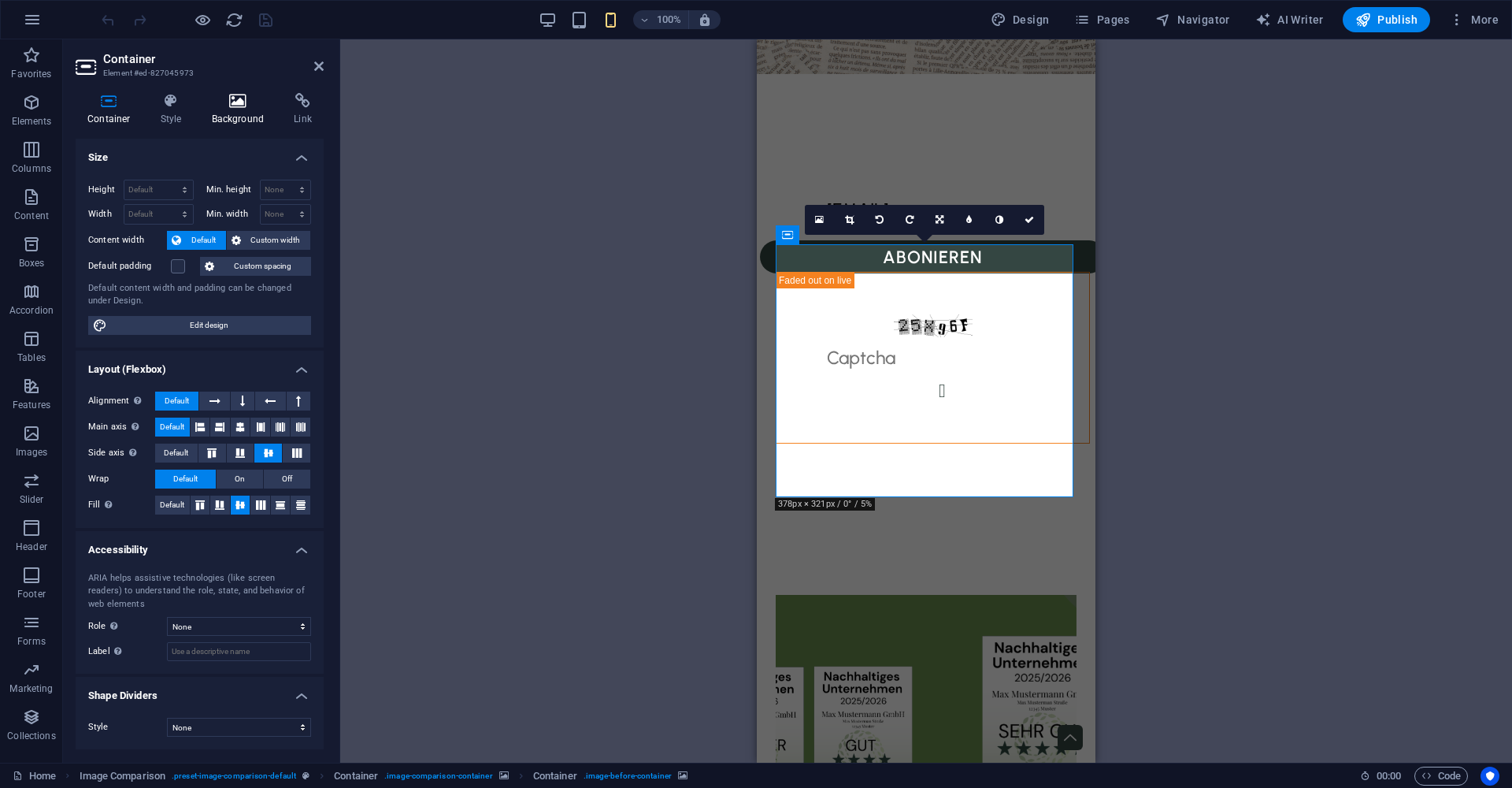 click on "Background" at bounding box center [241, 110] 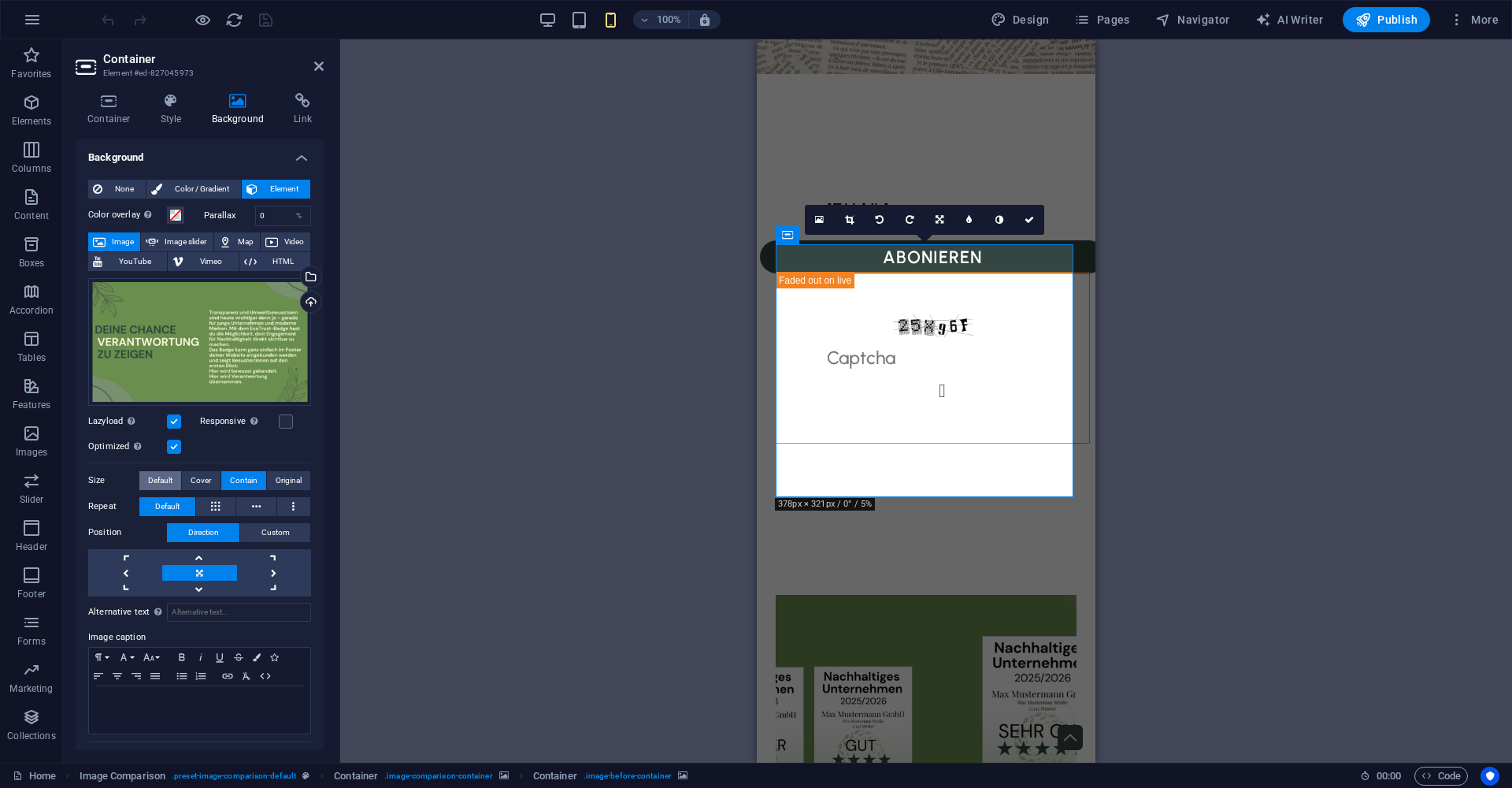 click on "Default" at bounding box center [160, 481] 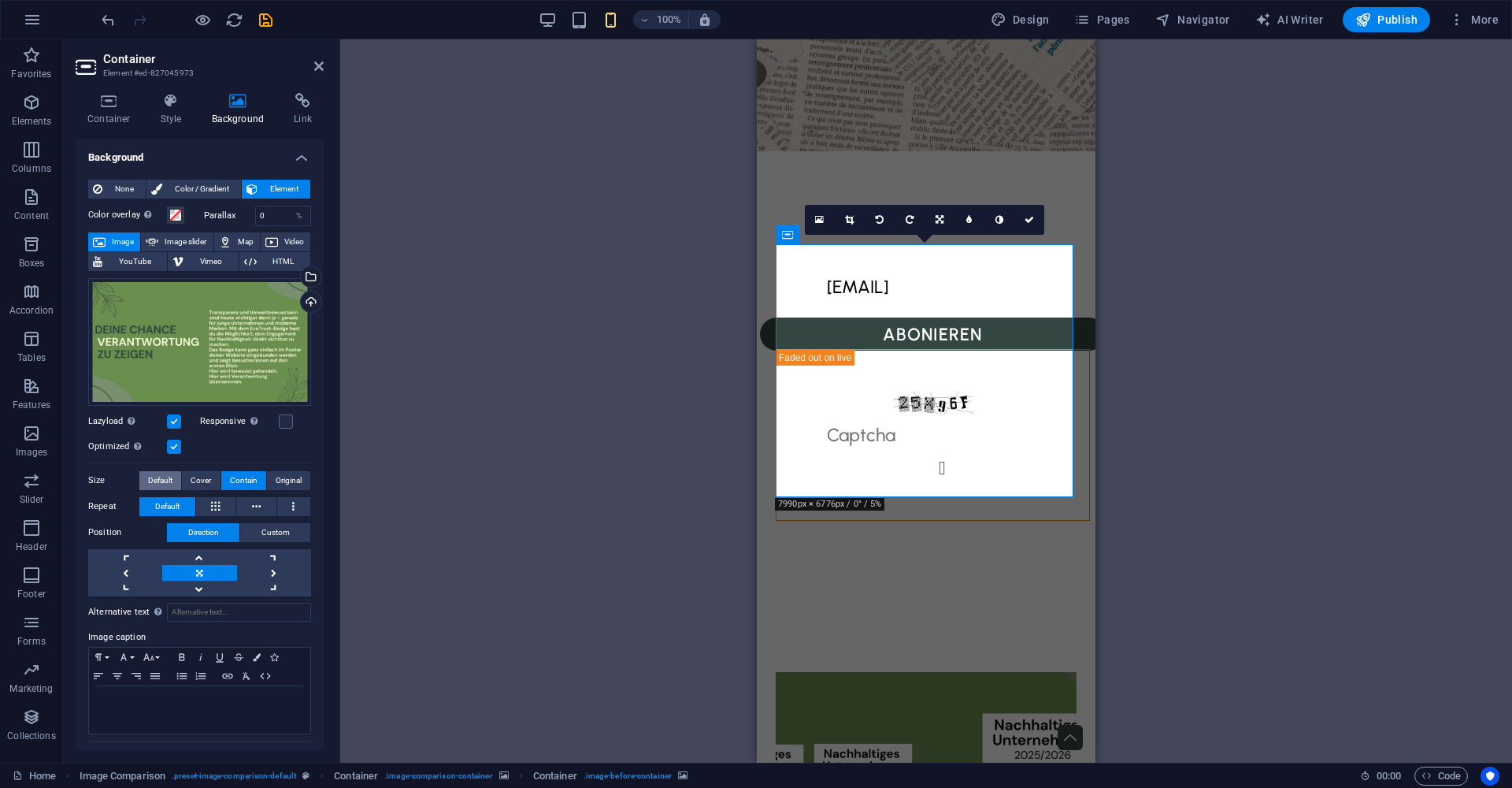 click on "Default" at bounding box center (160, 481) 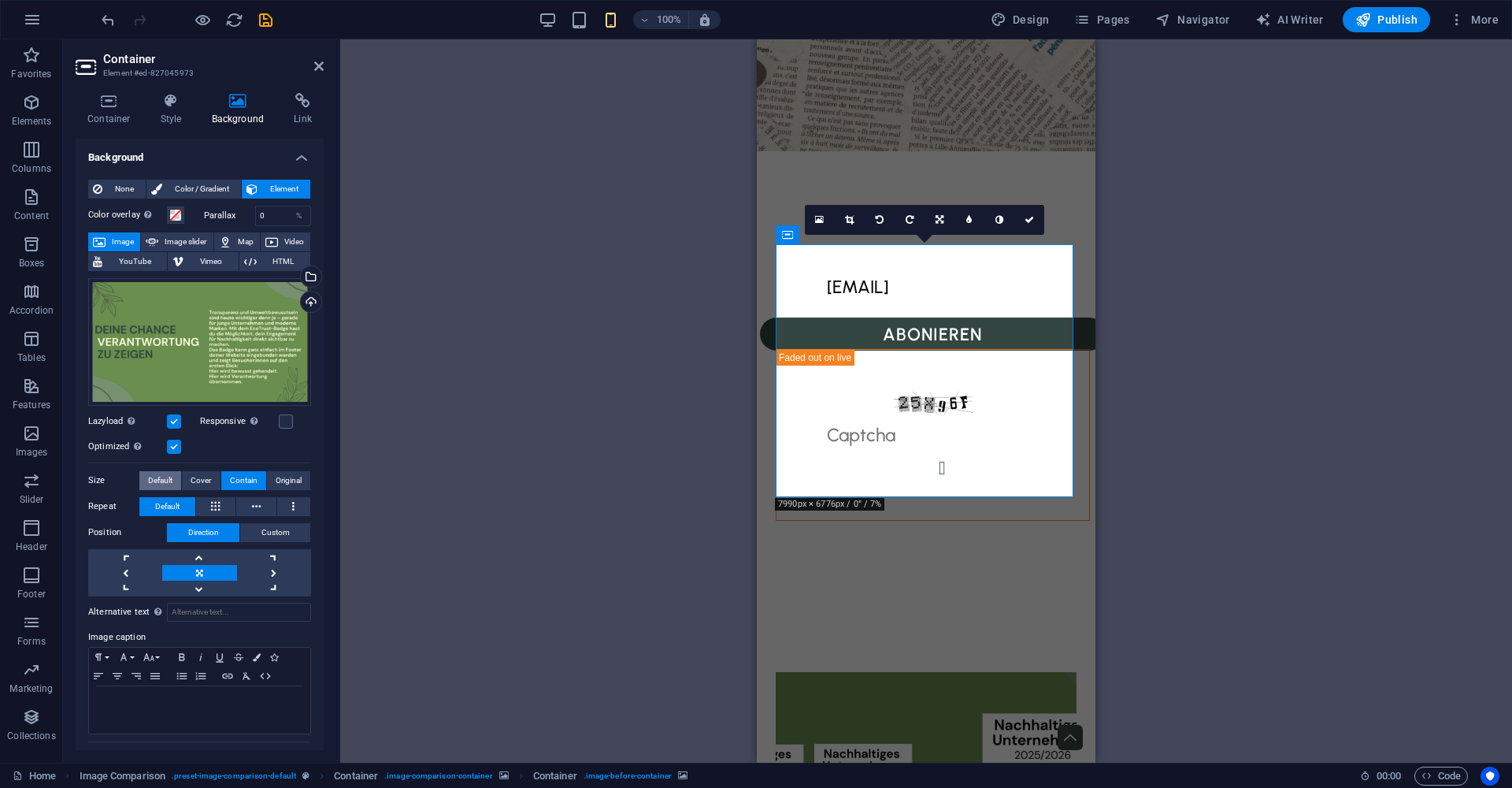 click on "Default" at bounding box center [160, 481] 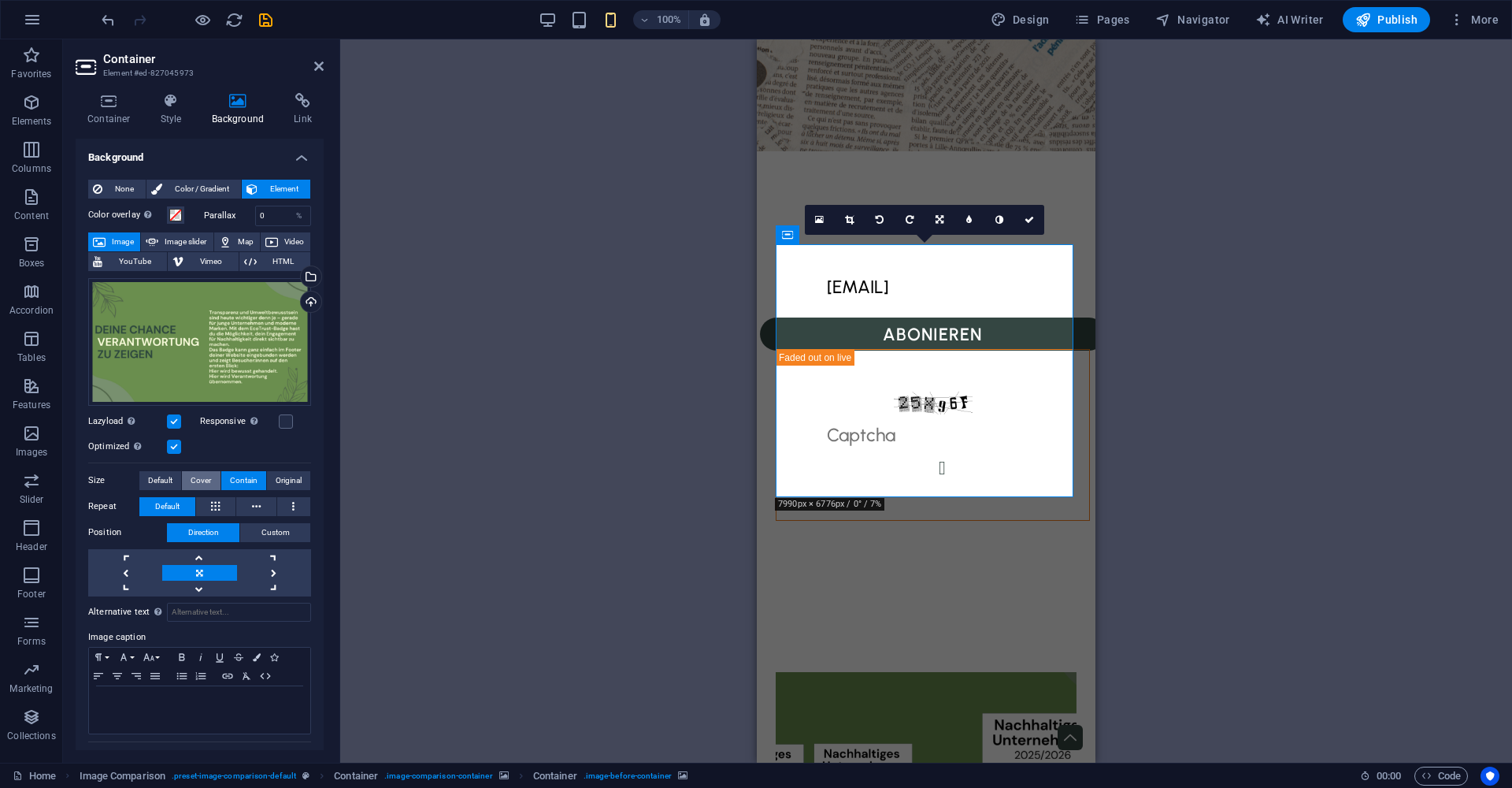 click on "Cover" at bounding box center (201, 481) 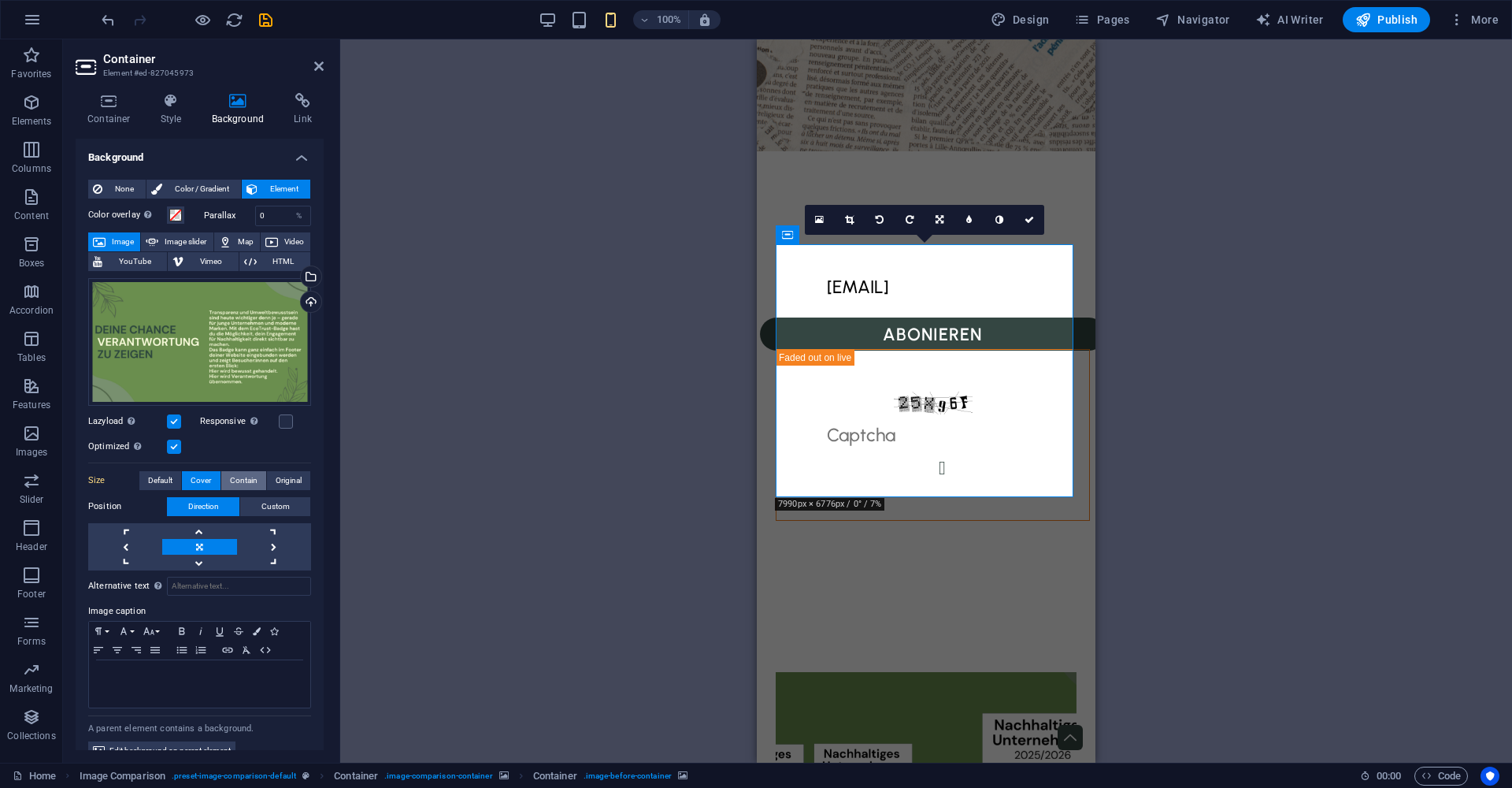 click on "Contain" at bounding box center [243, 481] 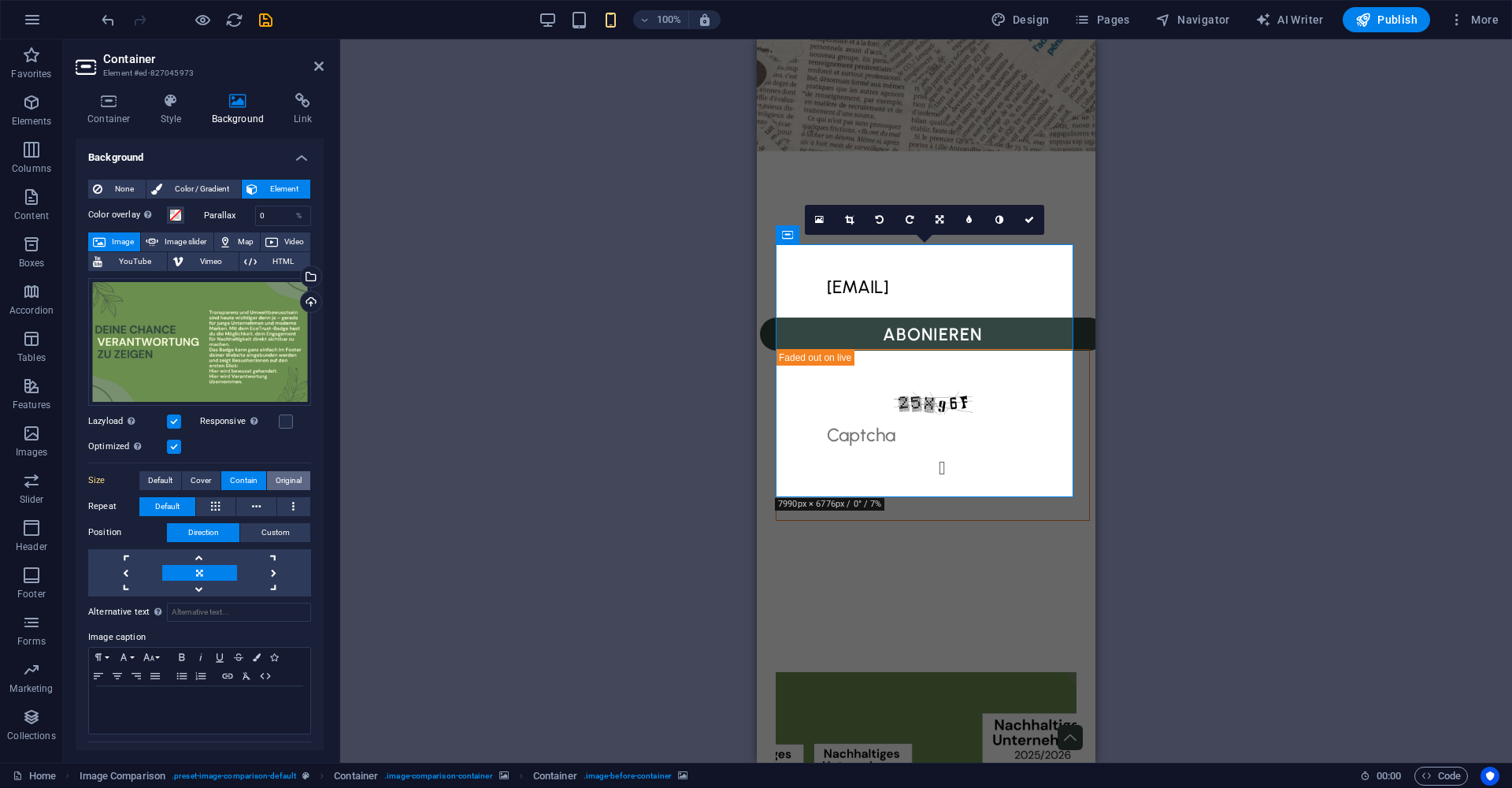 click on "Original" at bounding box center [288, 481] 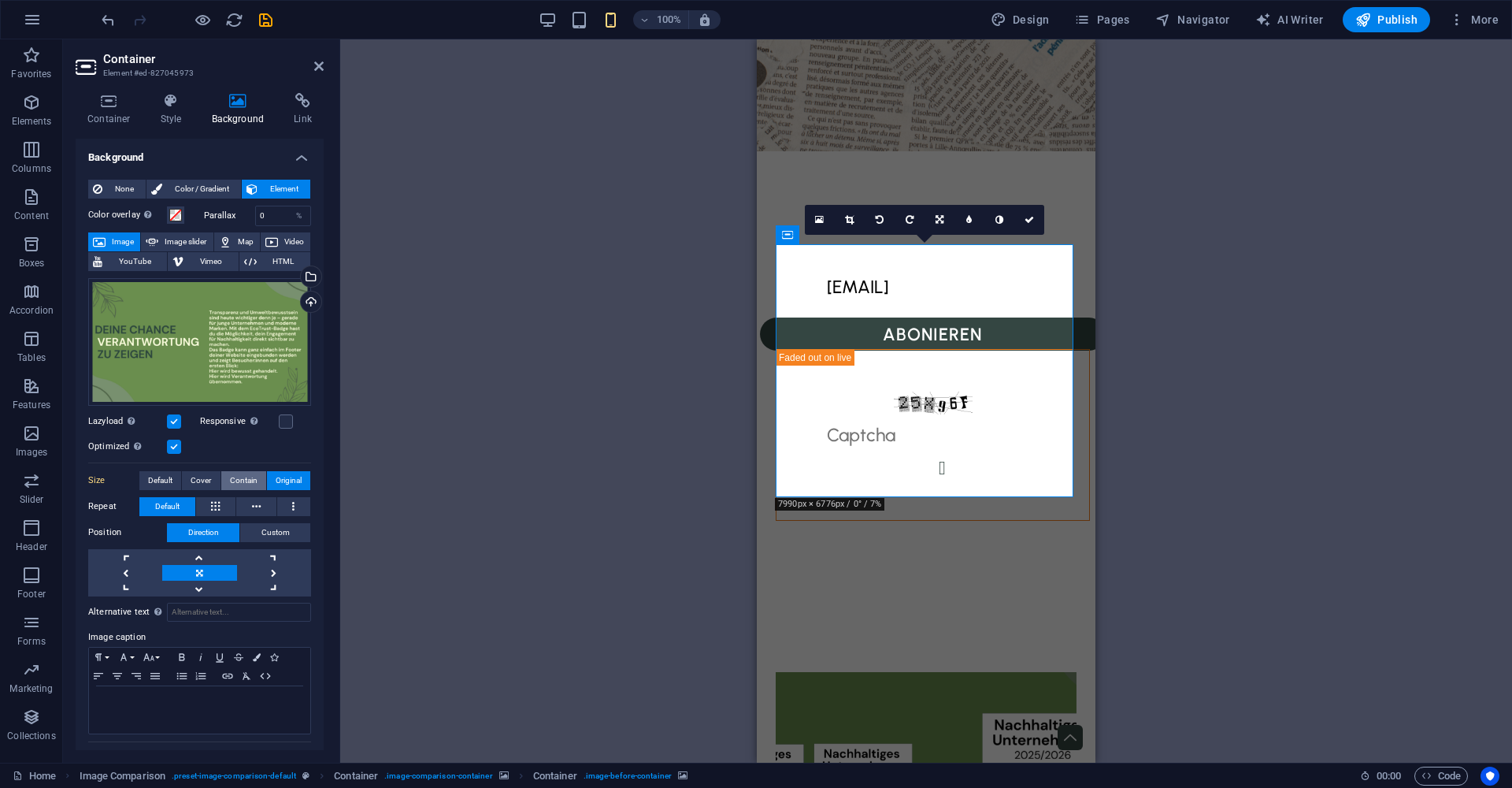 click on "Contain" at bounding box center [243, 481] 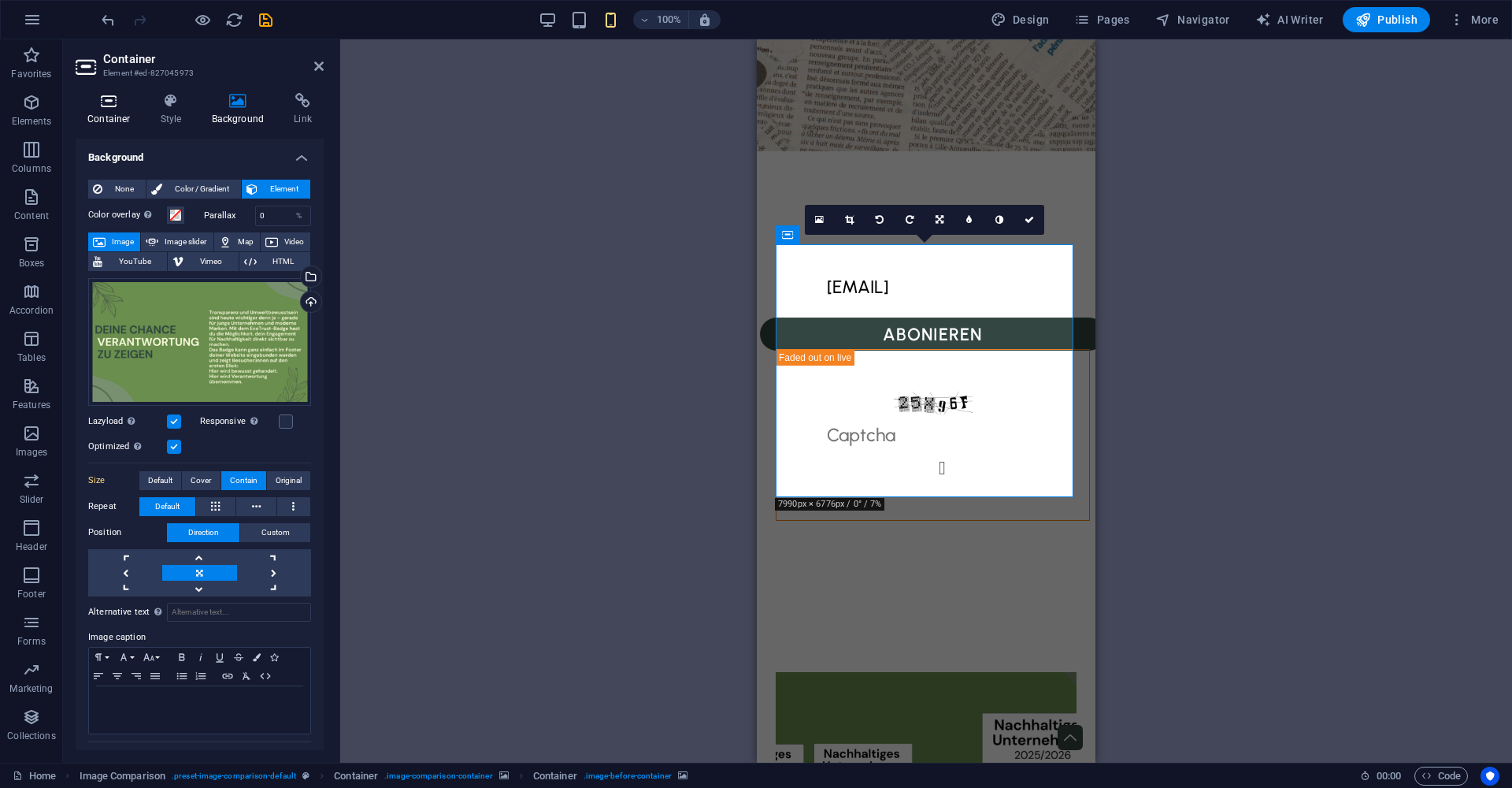 click on "Container" at bounding box center [112, 110] 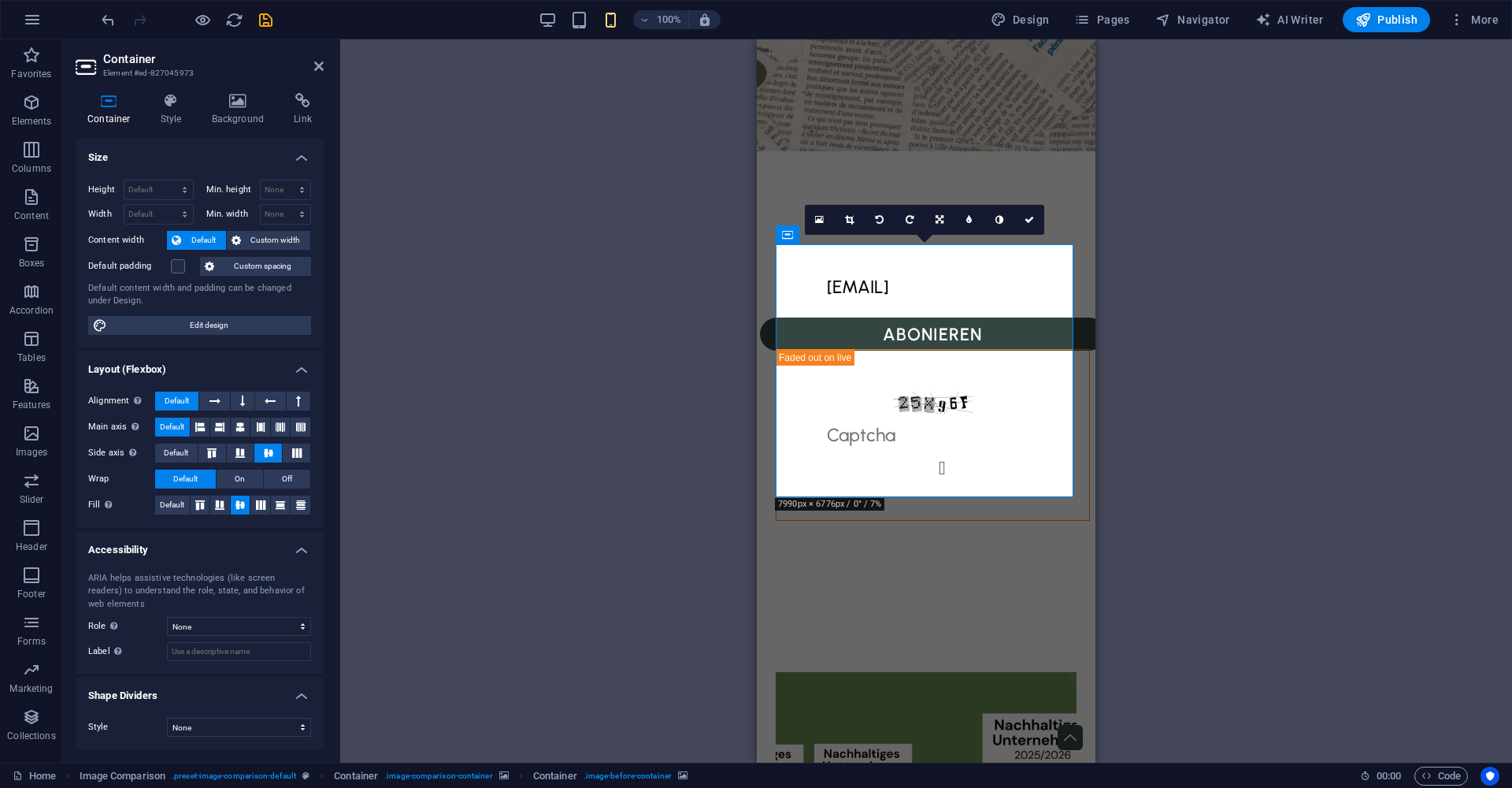 click on "Drag here to replace the existing content. Press “Ctrl” if you want to create a new element.
H2   Container   Container   Boxes   Container   Form   Call to Action - Signup   Container   Image Comparison   Spacer   Placeholder   Container   Container   Container   Captcha   Text   Footer Frigg   Footer Frigg   Container   Container   Icon   Container   Container   Spacer   Container   Container   Container   H3   Container   Container   Icon   Container   Text image overlap   Text   Text image overlap   Text image overlap   Container   Image   Spacer 180 170 160 150 140 130 120 110 100 90 80 70 60 50 40 30 20 10 0 -10 -20 -30 -40 -50 -60 -70 -80 -90 -100 -110 -120 -130 -140 -150 -160 -170 7990px × 6776px / 0° / 7% 16:10 16:9 4:3 1:1 1:2 0" at bounding box center [926, 401] 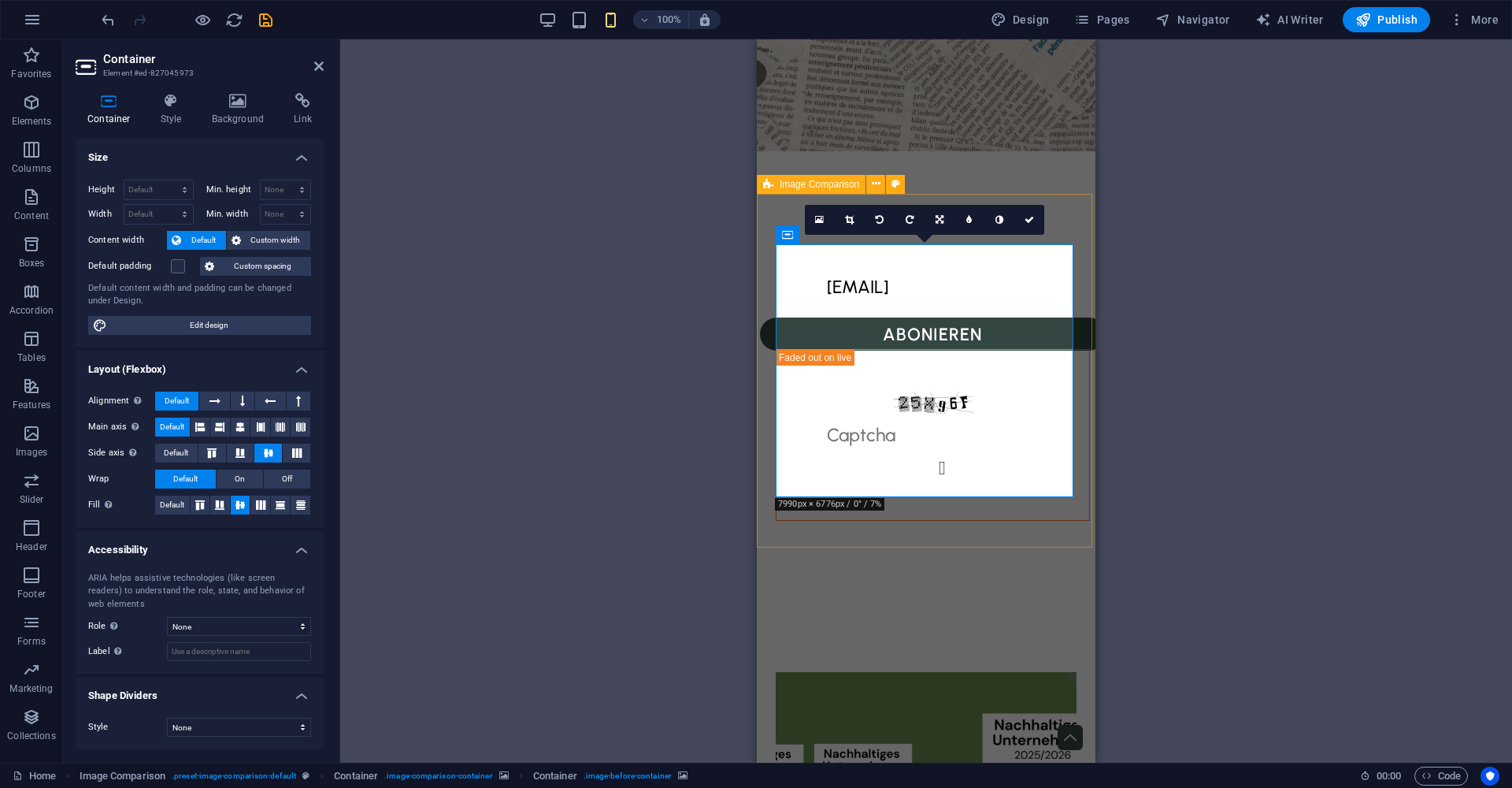 click at bounding box center [926, 1007] 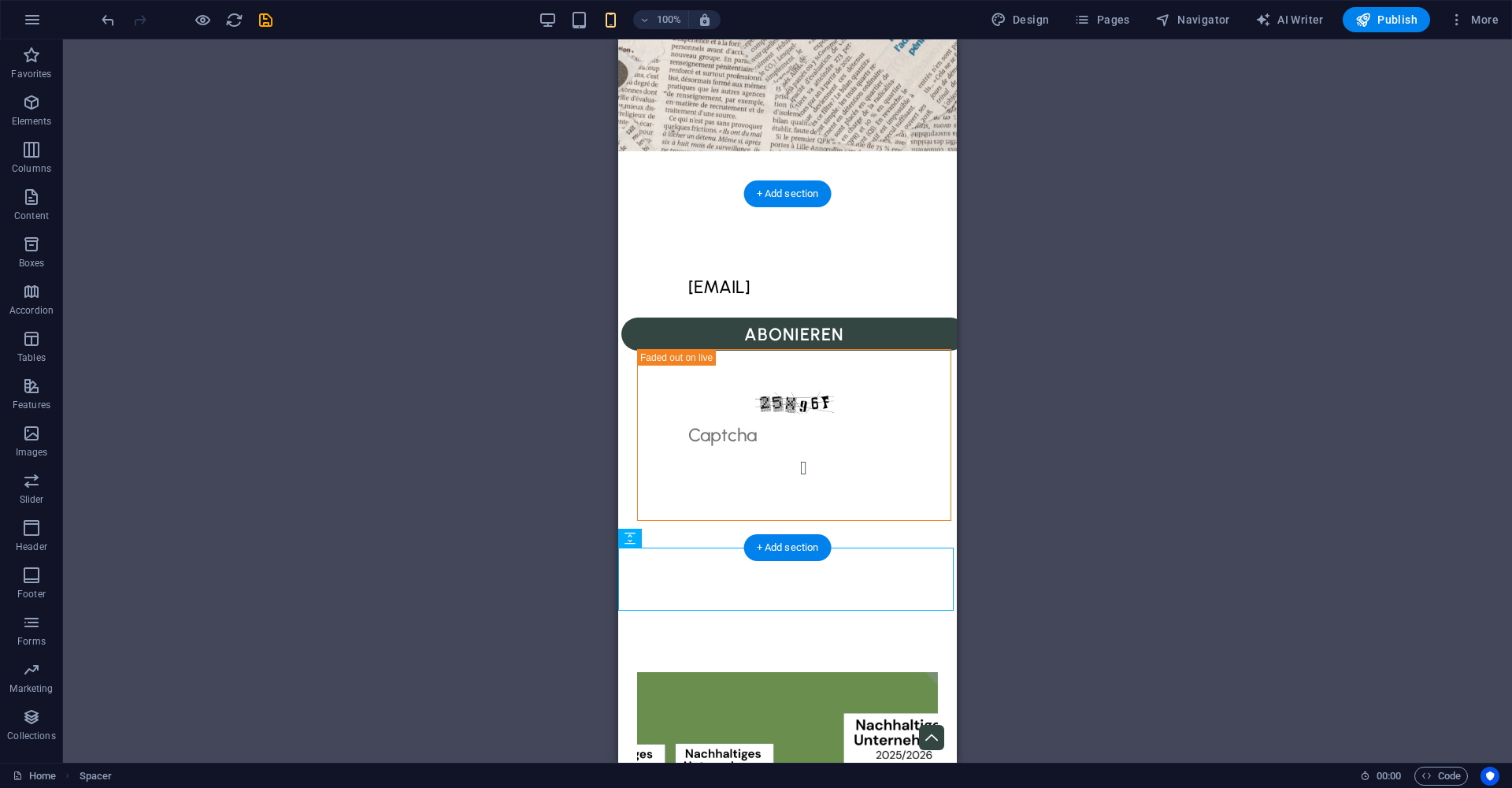 click at bounding box center (806, -2626) 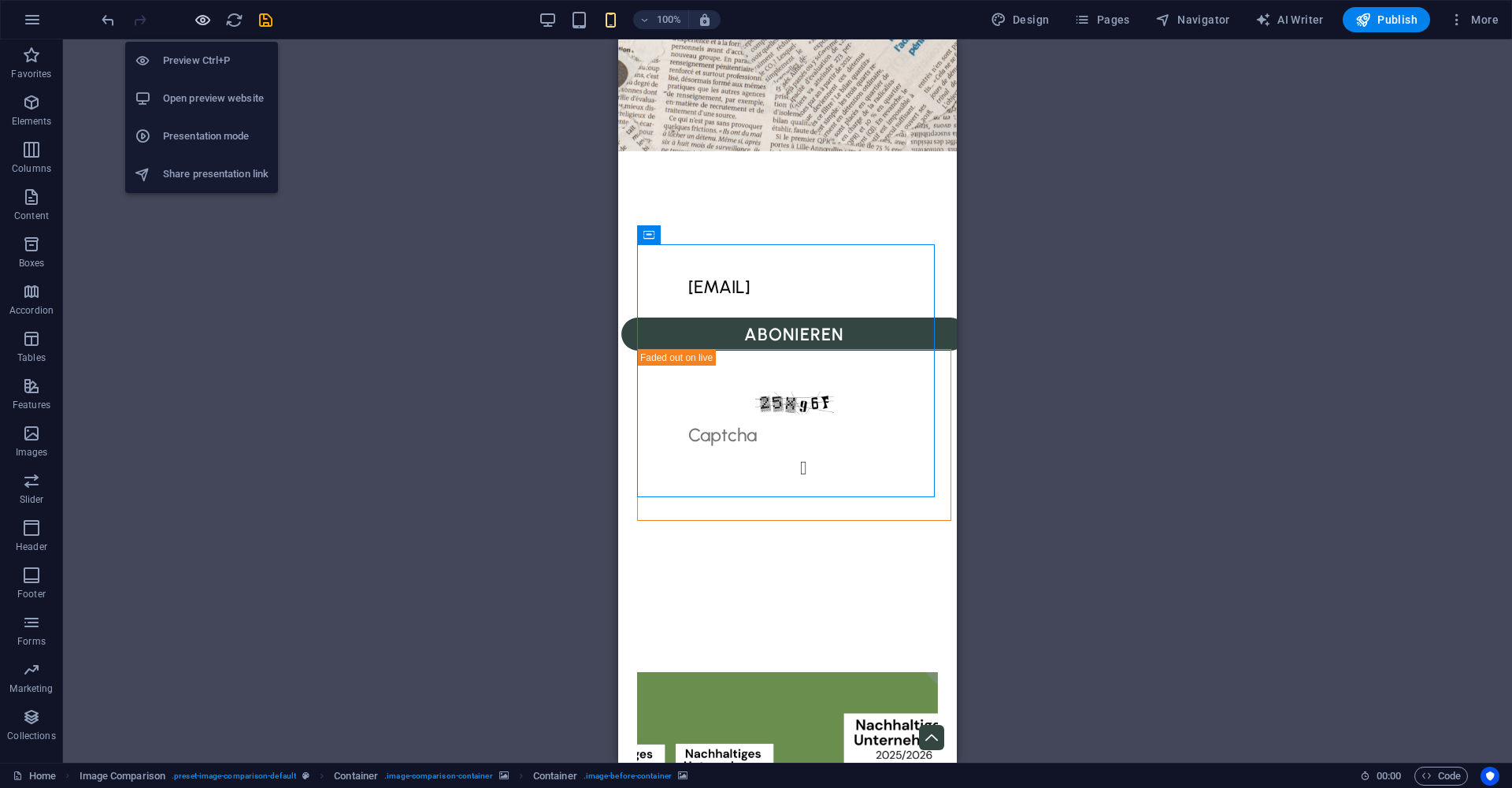 click at bounding box center [202, 20] 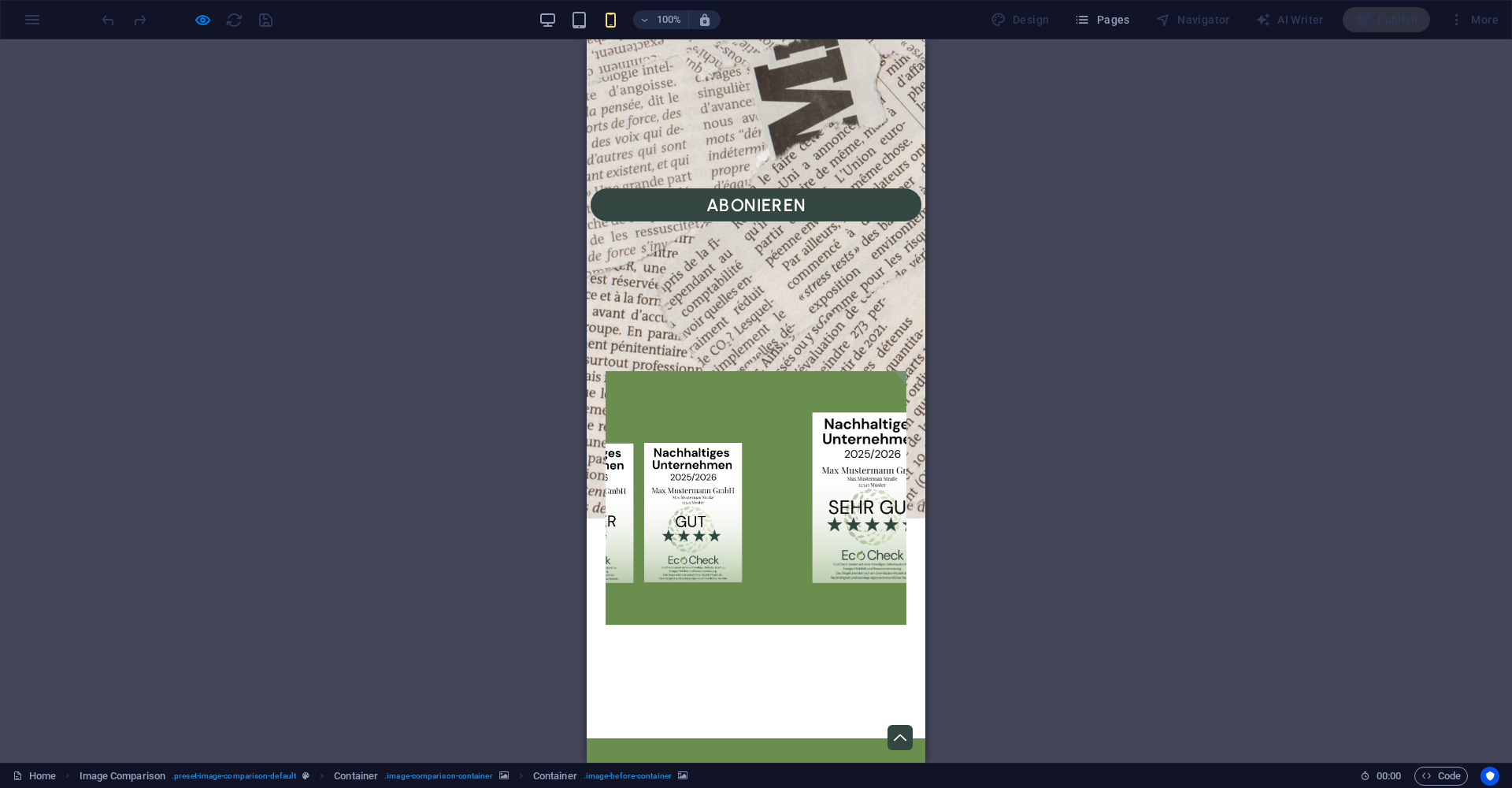 drag, startPoint x: 900, startPoint y: 244, endPoint x: 777, endPoint y: 262, distance: 124.3101 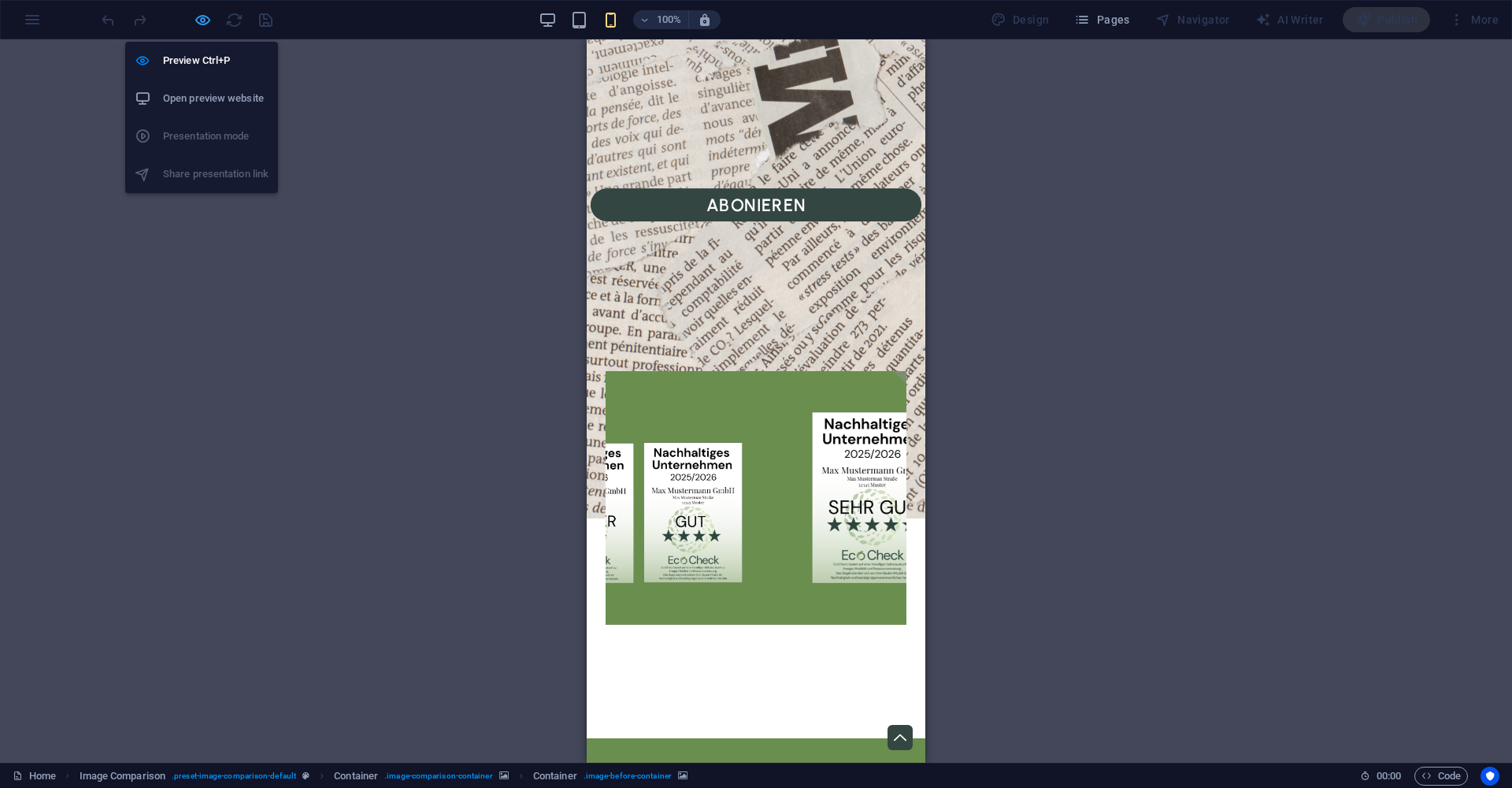 click at bounding box center [202, 20] 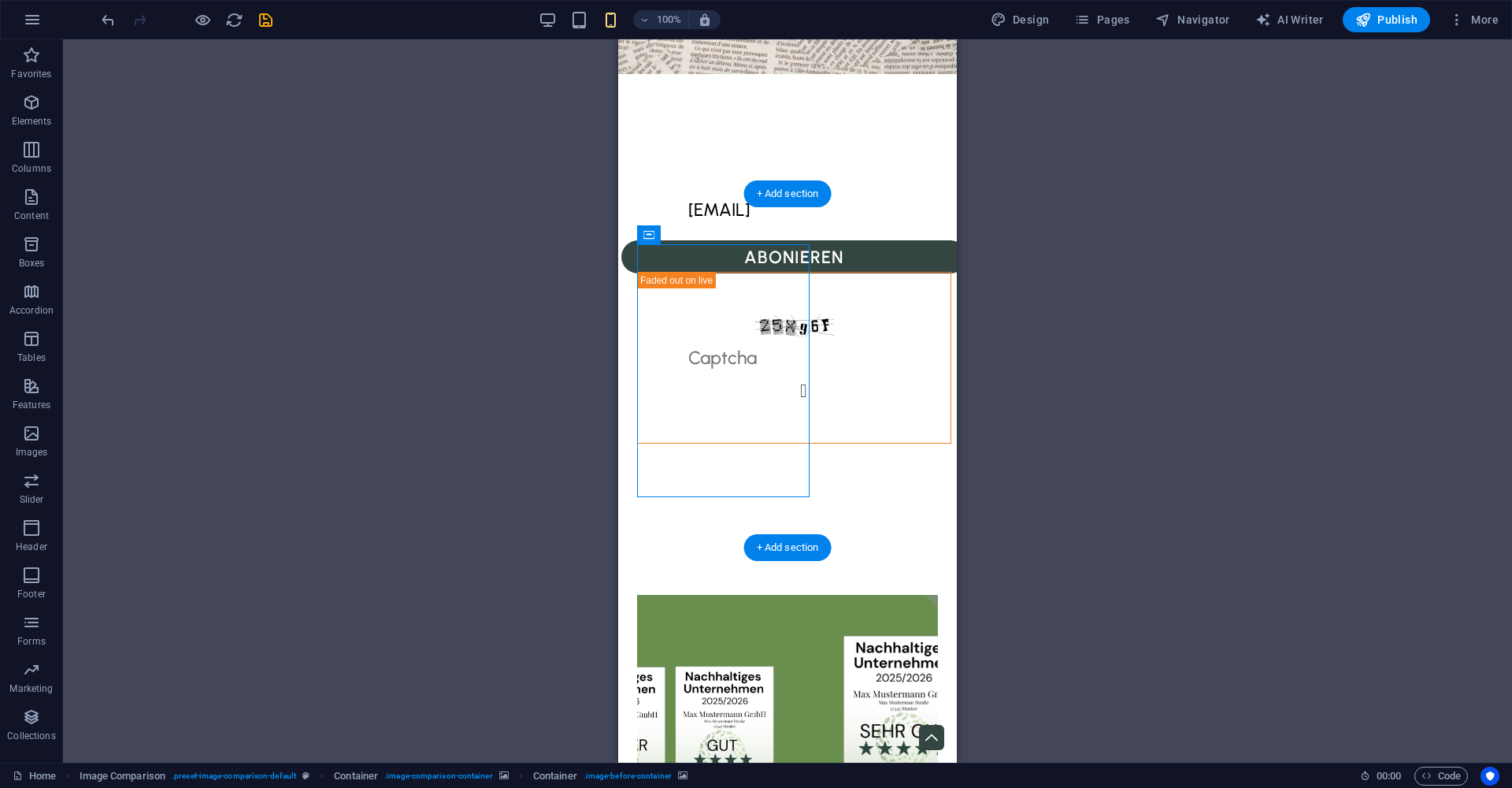 click at bounding box center [788, 722] 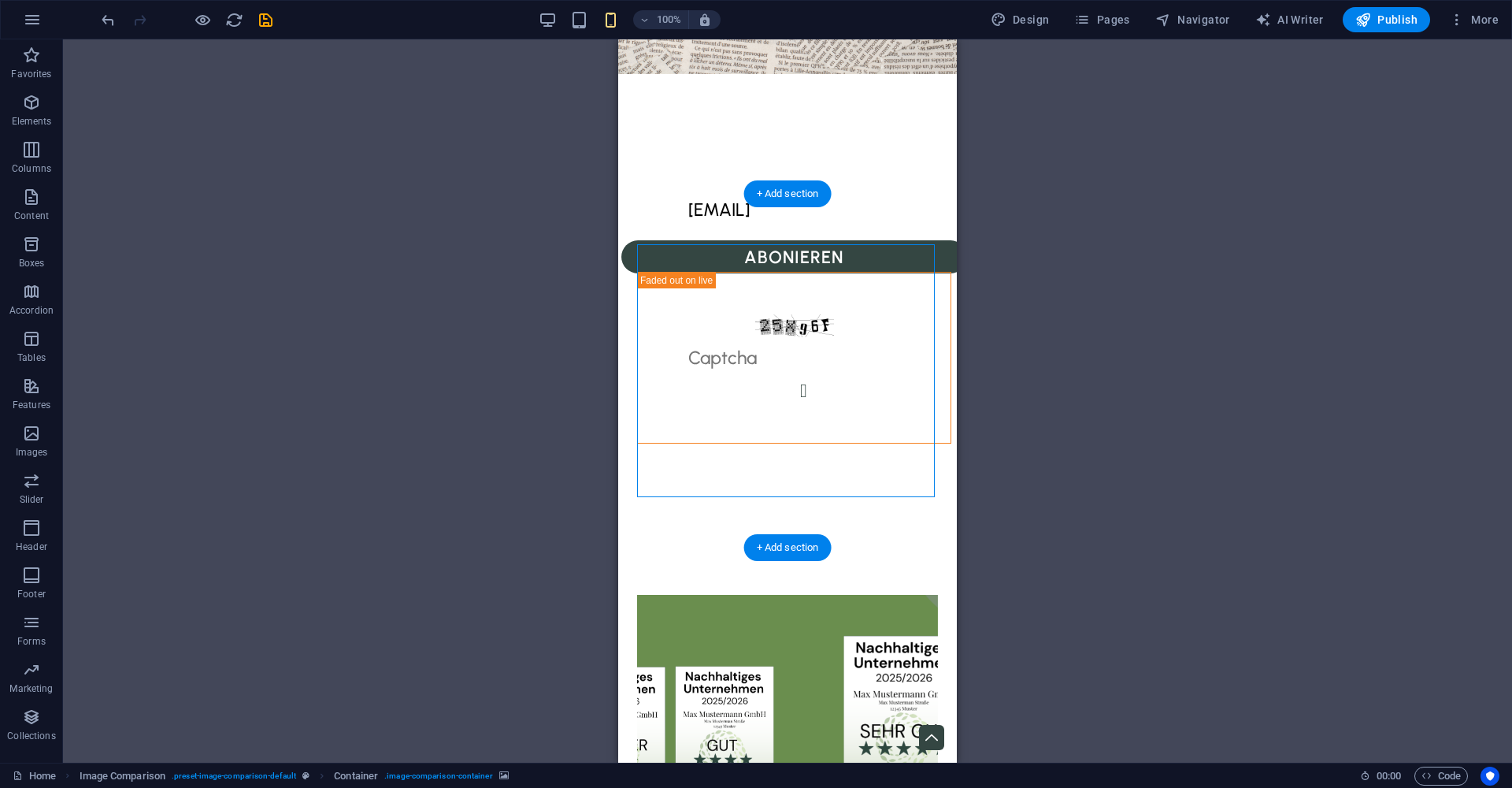 click at bounding box center [788, 722] 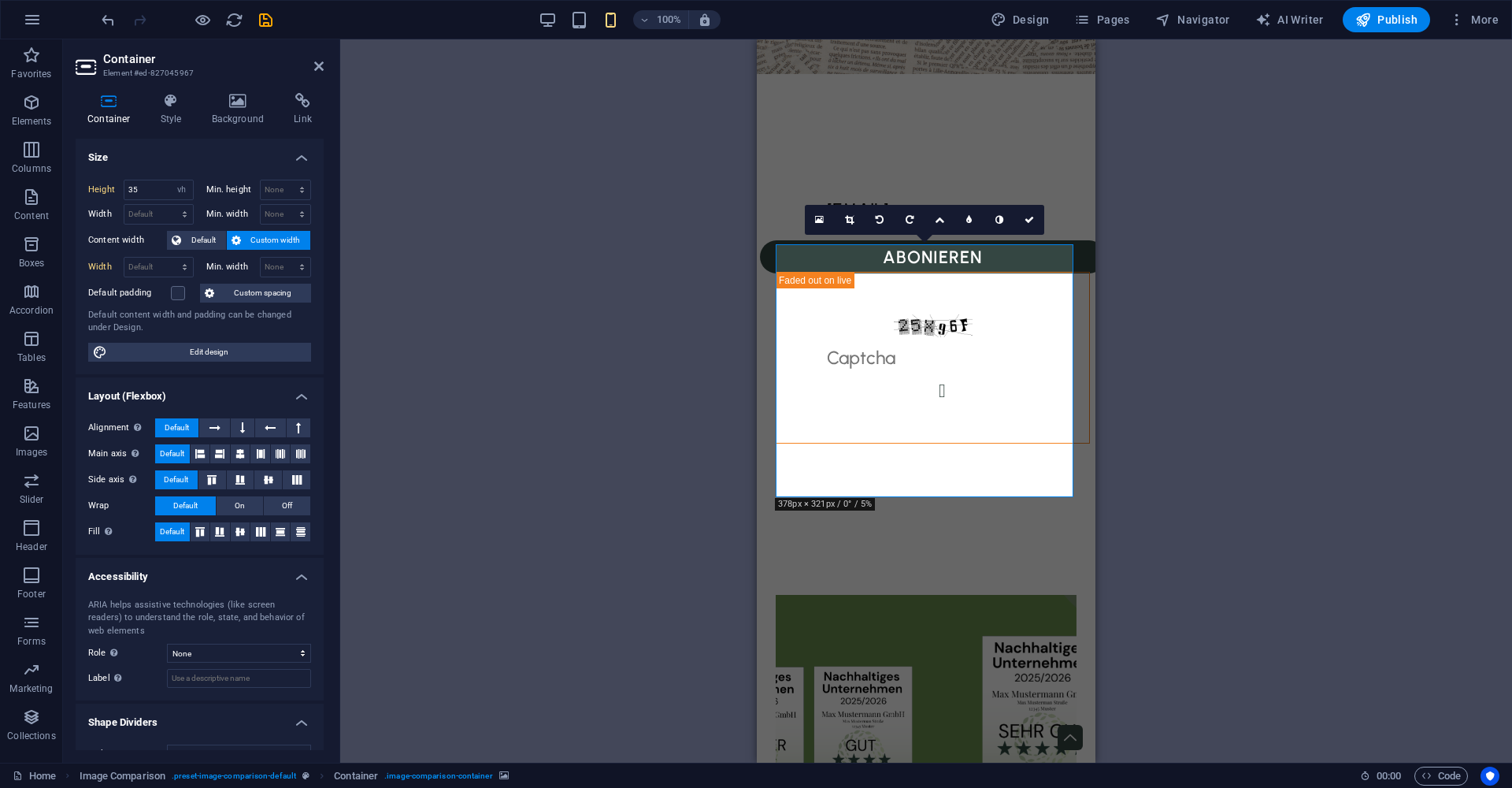 click at bounding box center [926, 722] 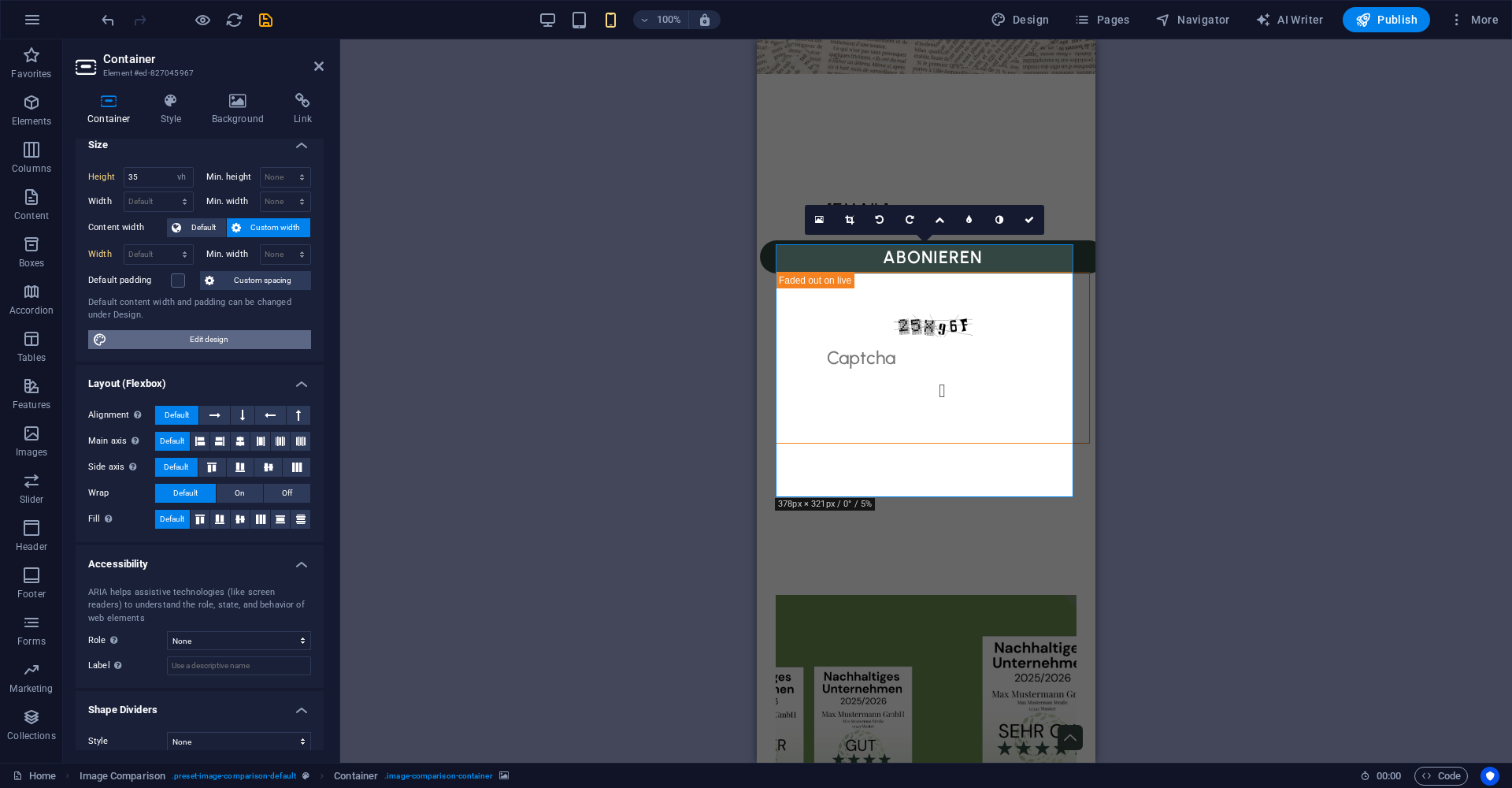 scroll, scrollTop: 24, scrollLeft: 0, axis: vertical 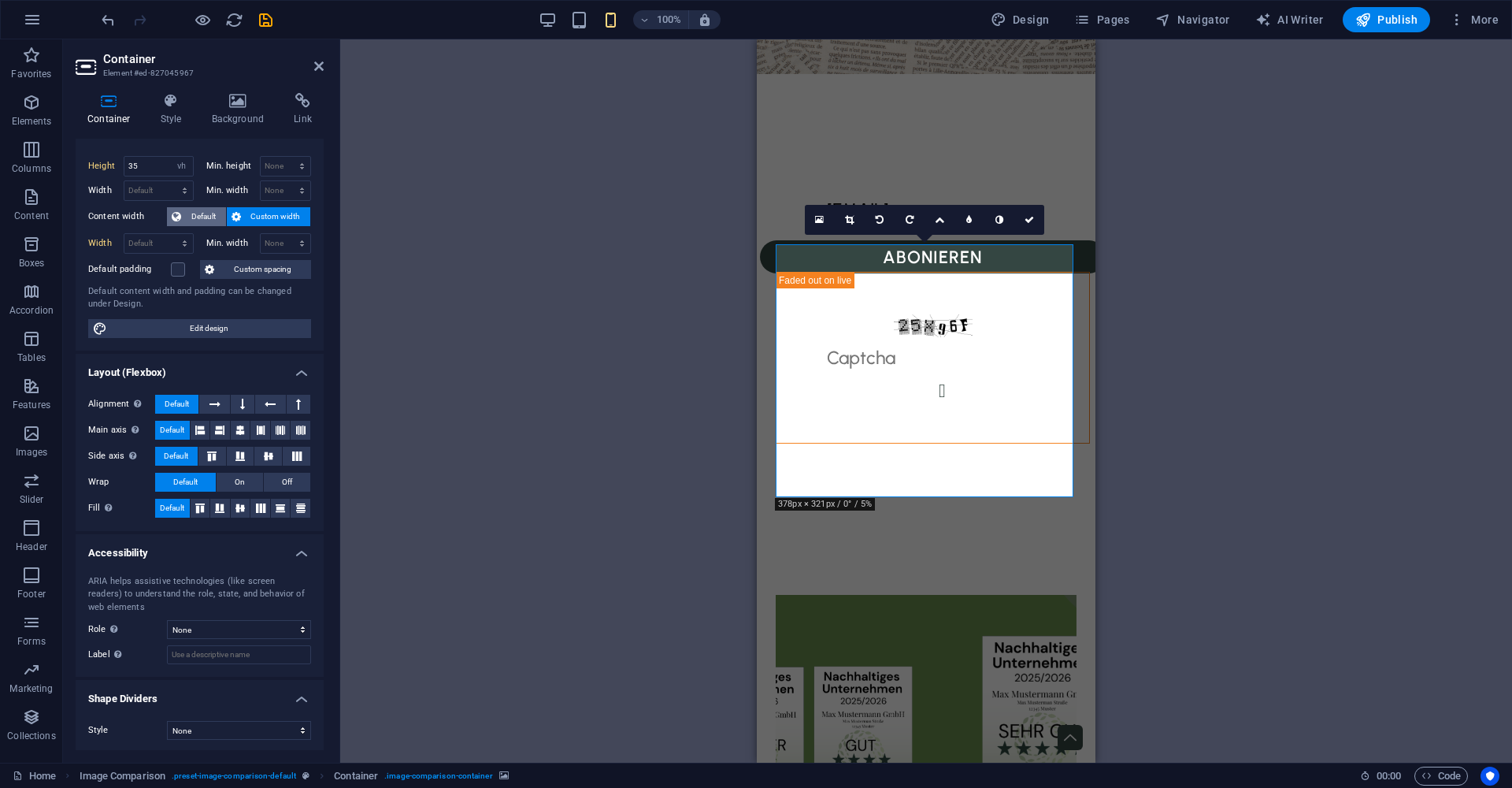 click on "Default" at bounding box center [203, 217] 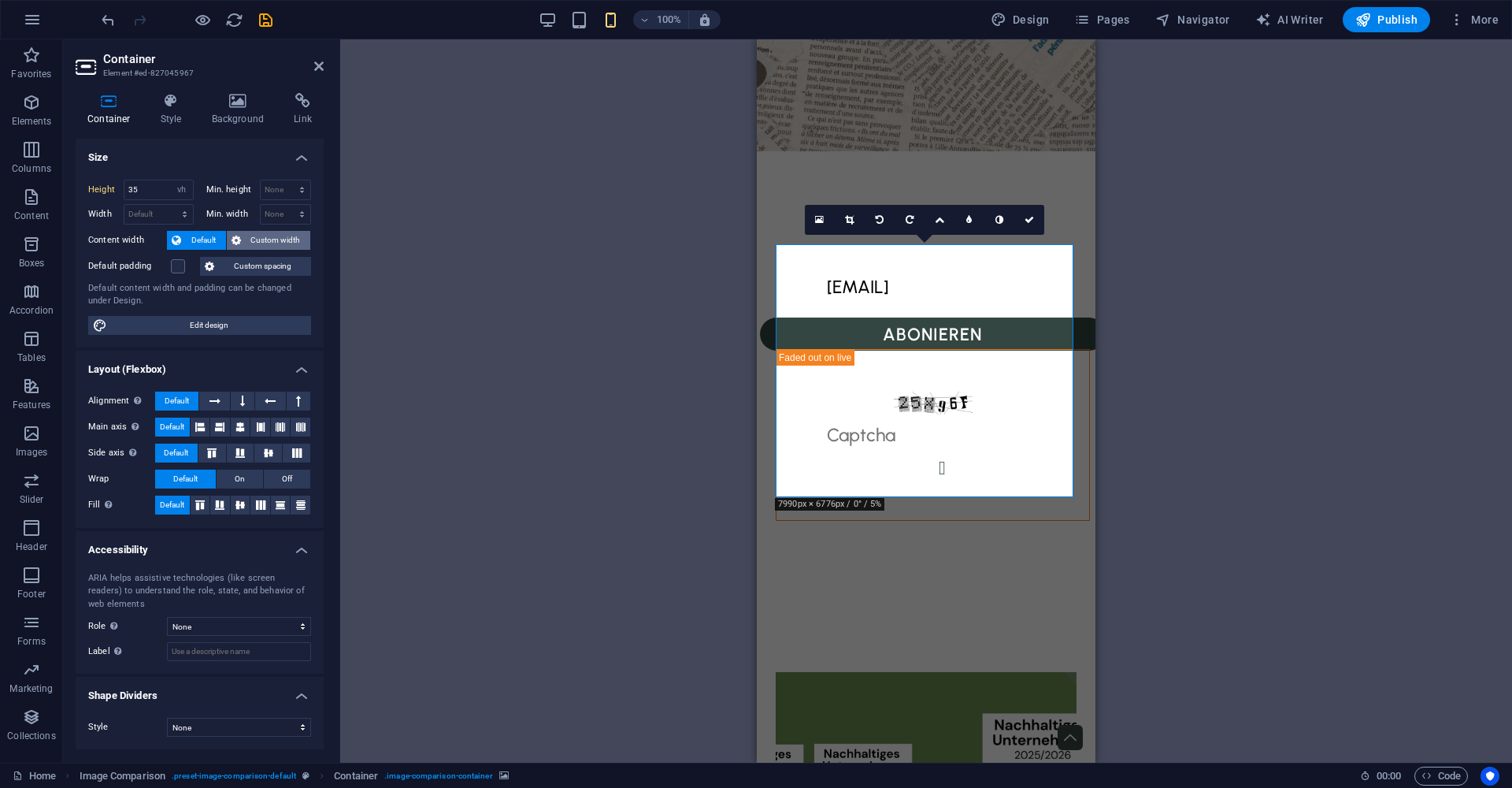 click on "Custom width" at bounding box center [276, 240] 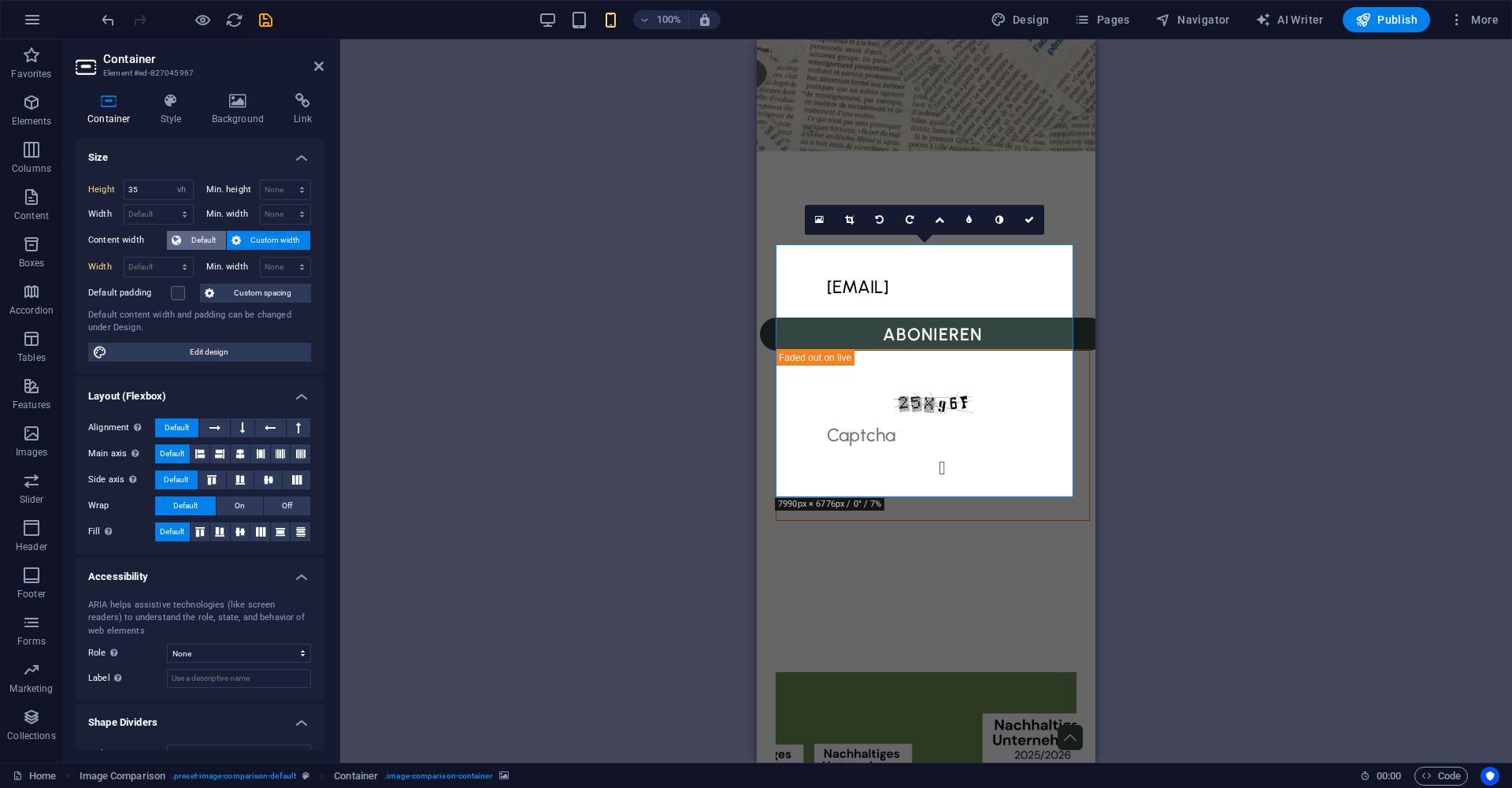 click on "Default" at bounding box center [203, 240] 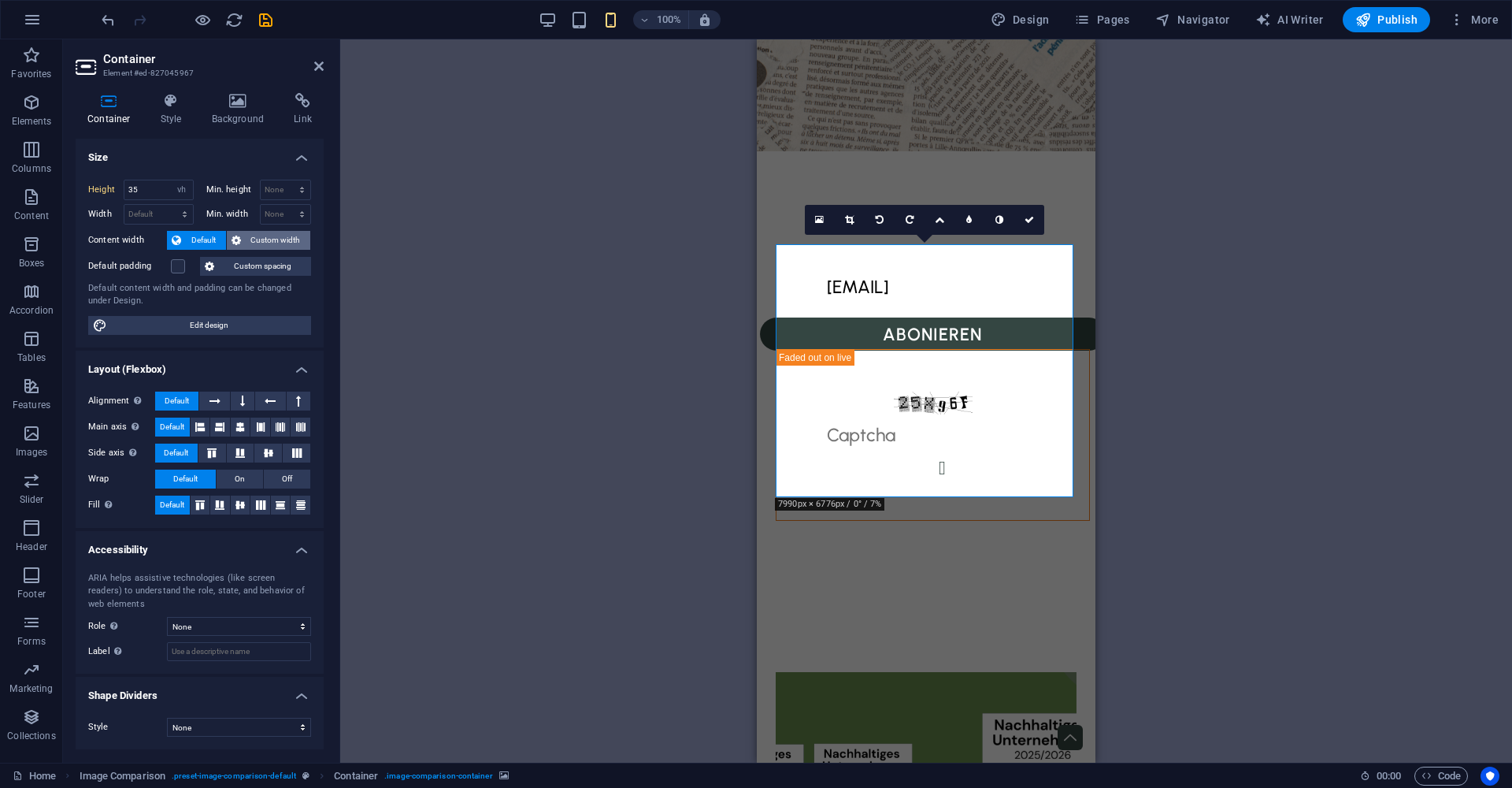 click on "Custom width" at bounding box center [276, 240] 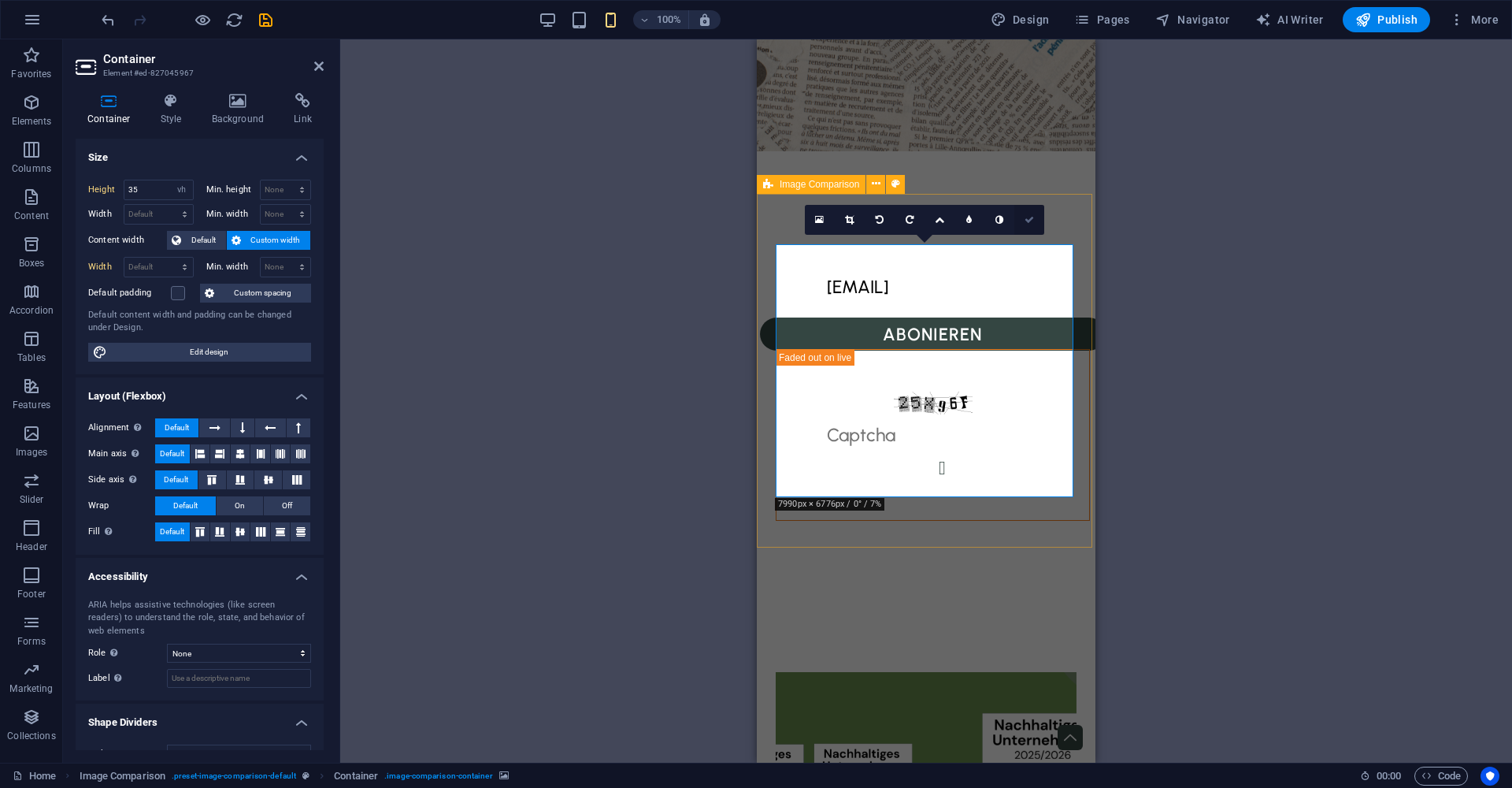 click at bounding box center (1029, 220) 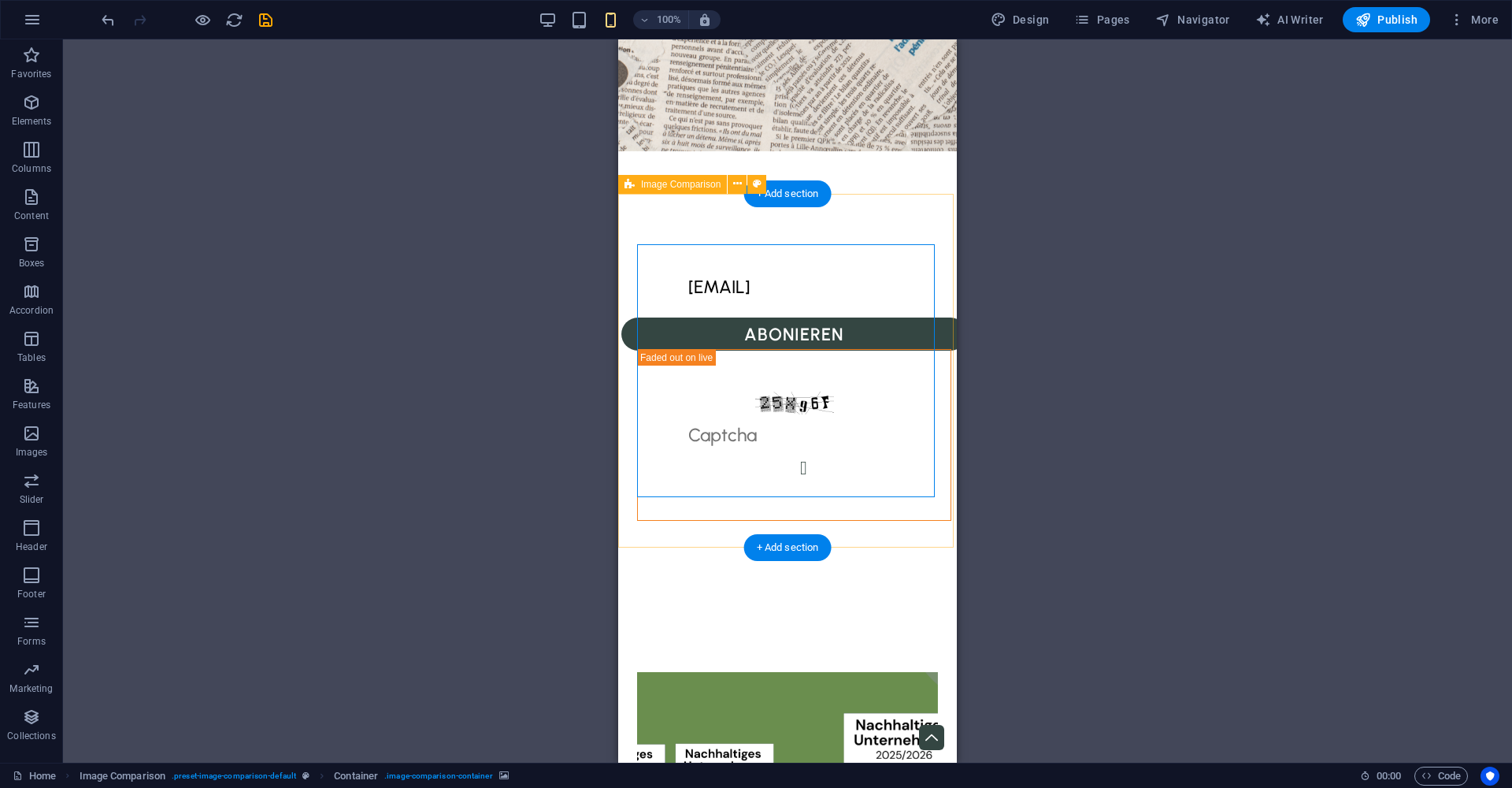 click at bounding box center (788, 799) 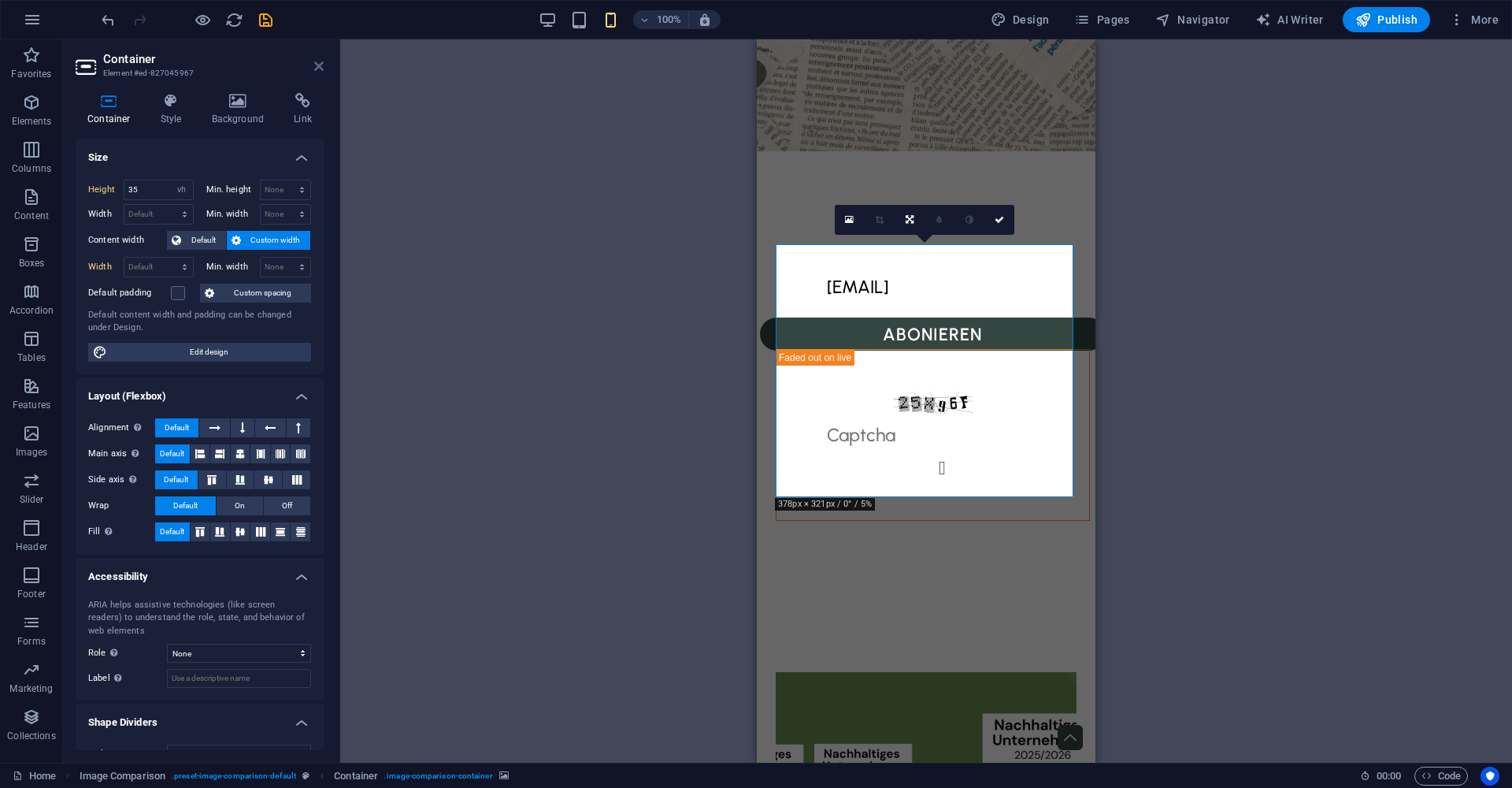 click at bounding box center (319, 66) 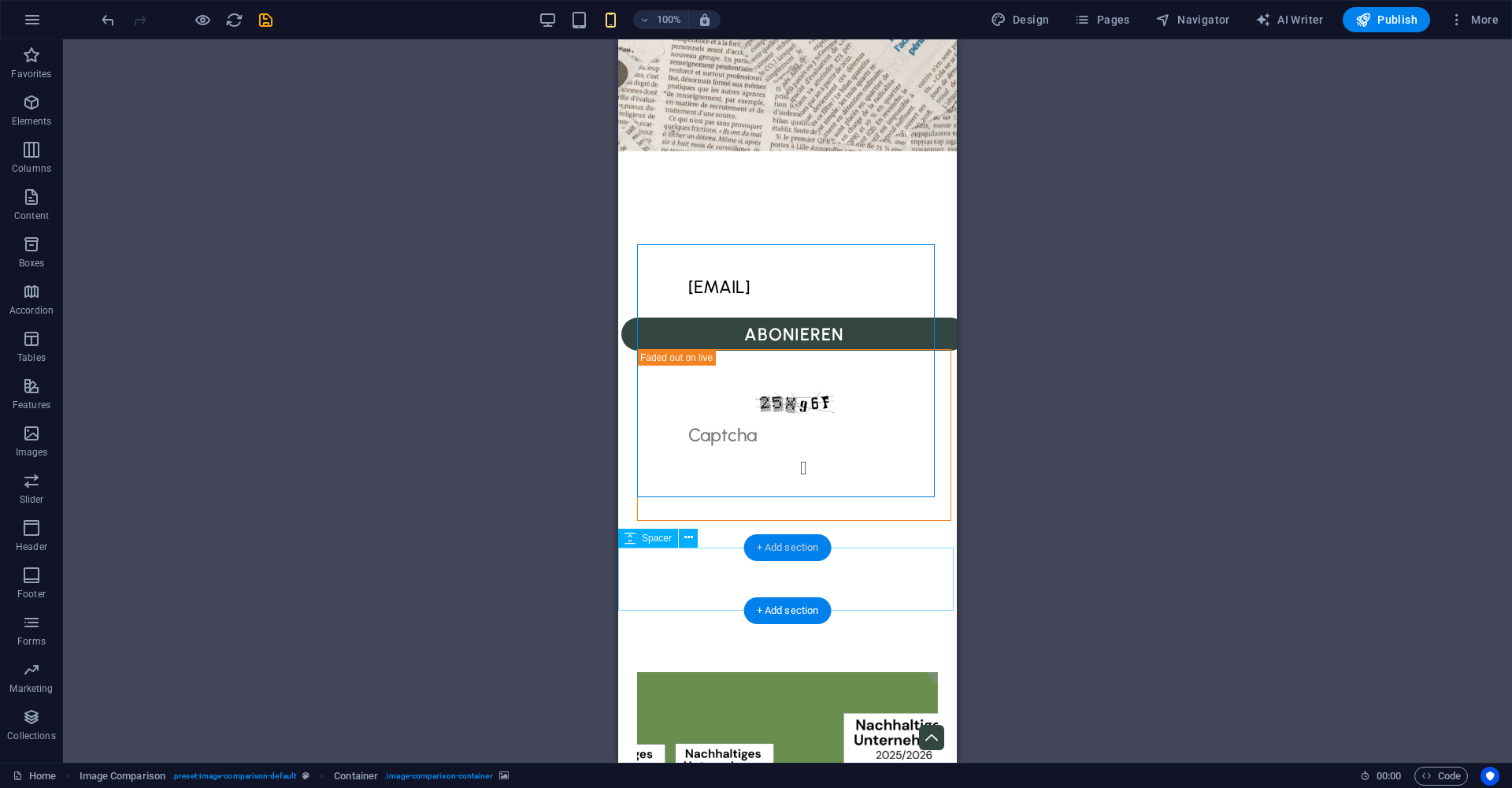 click on "+ Add section" at bounding box center (788, 548) 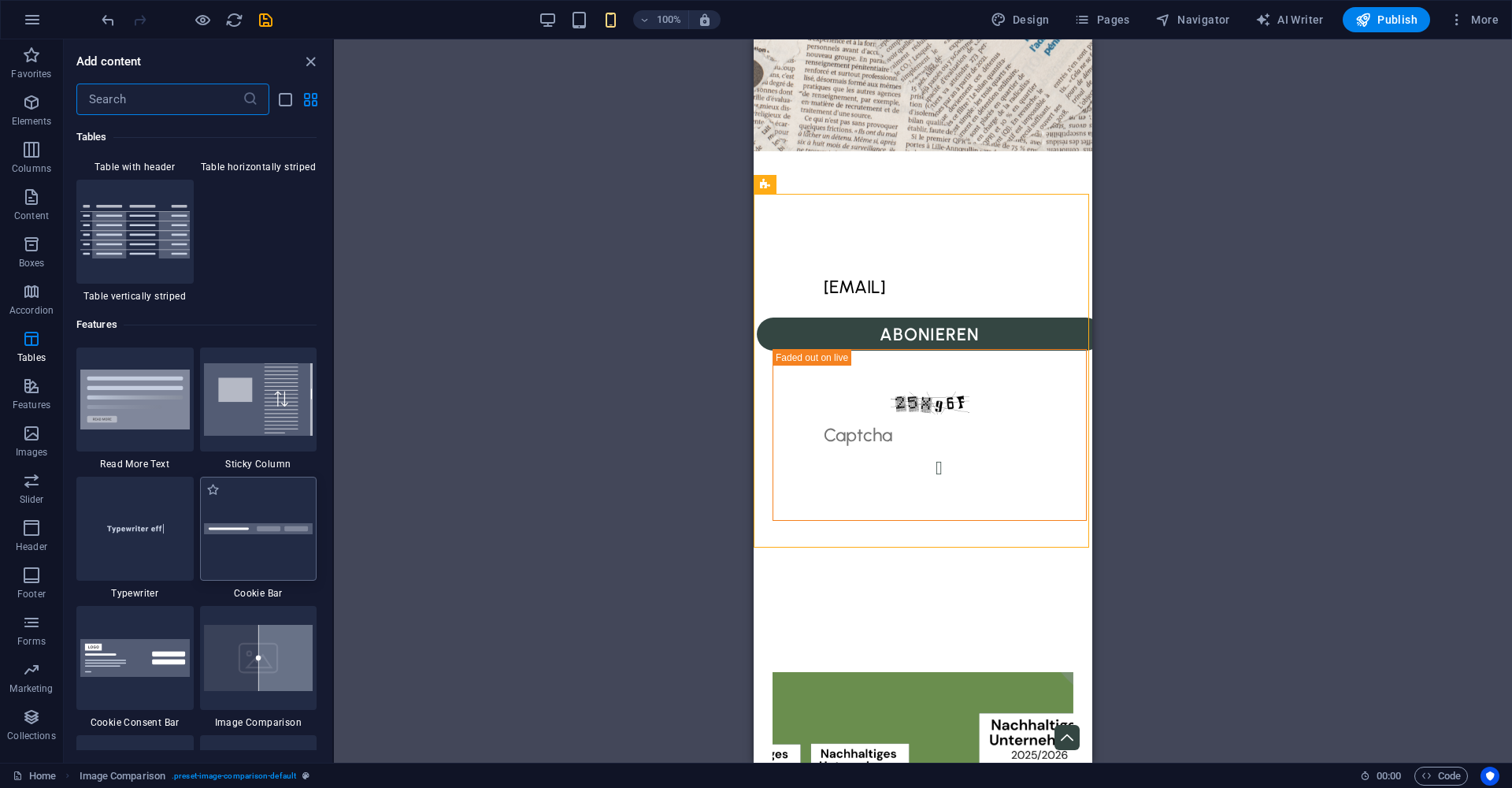 scroll, scrollTop: 6281, scrollLeft: 0, axis: vertical 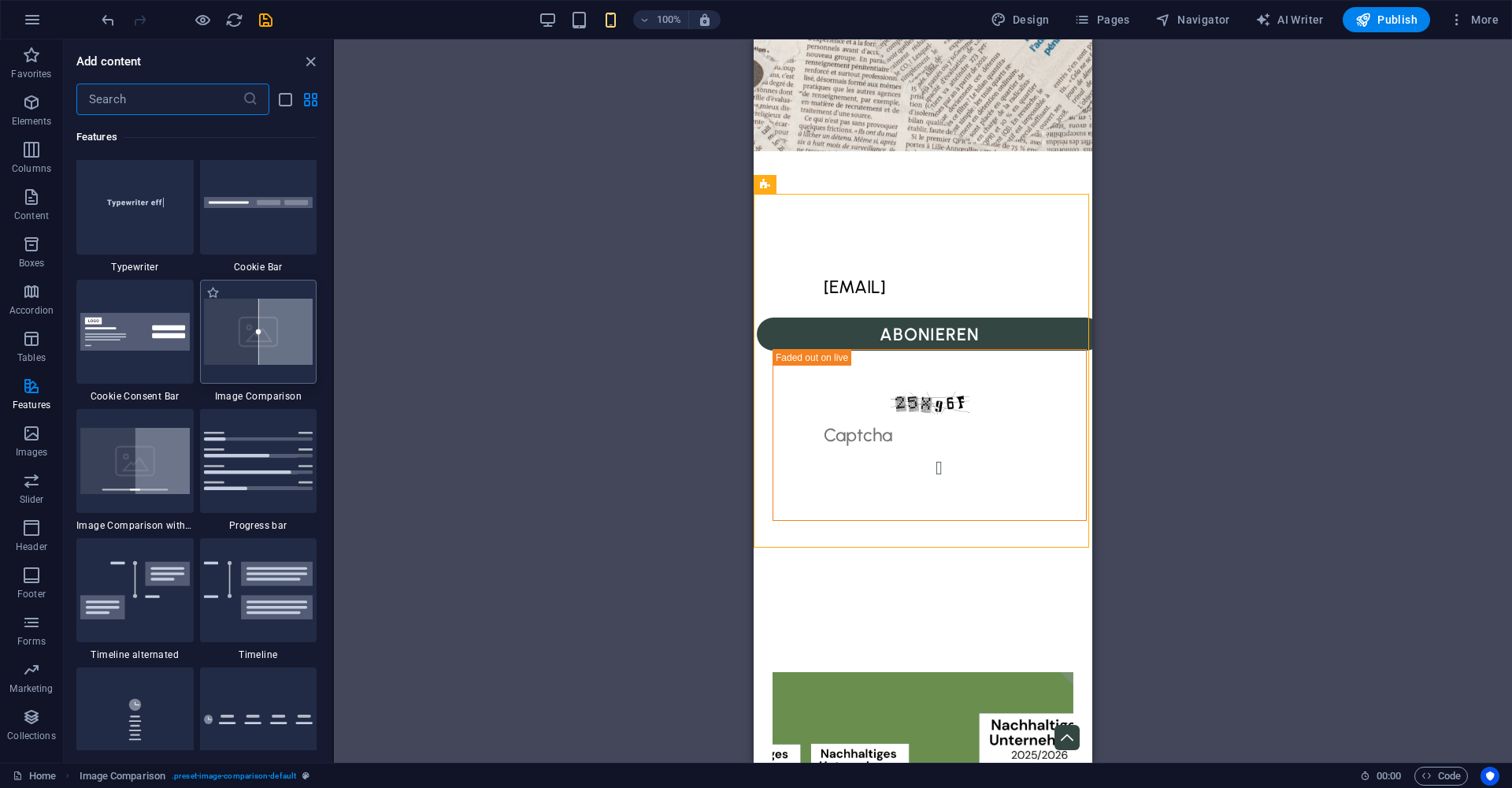 click at bounding box center [258, 332] 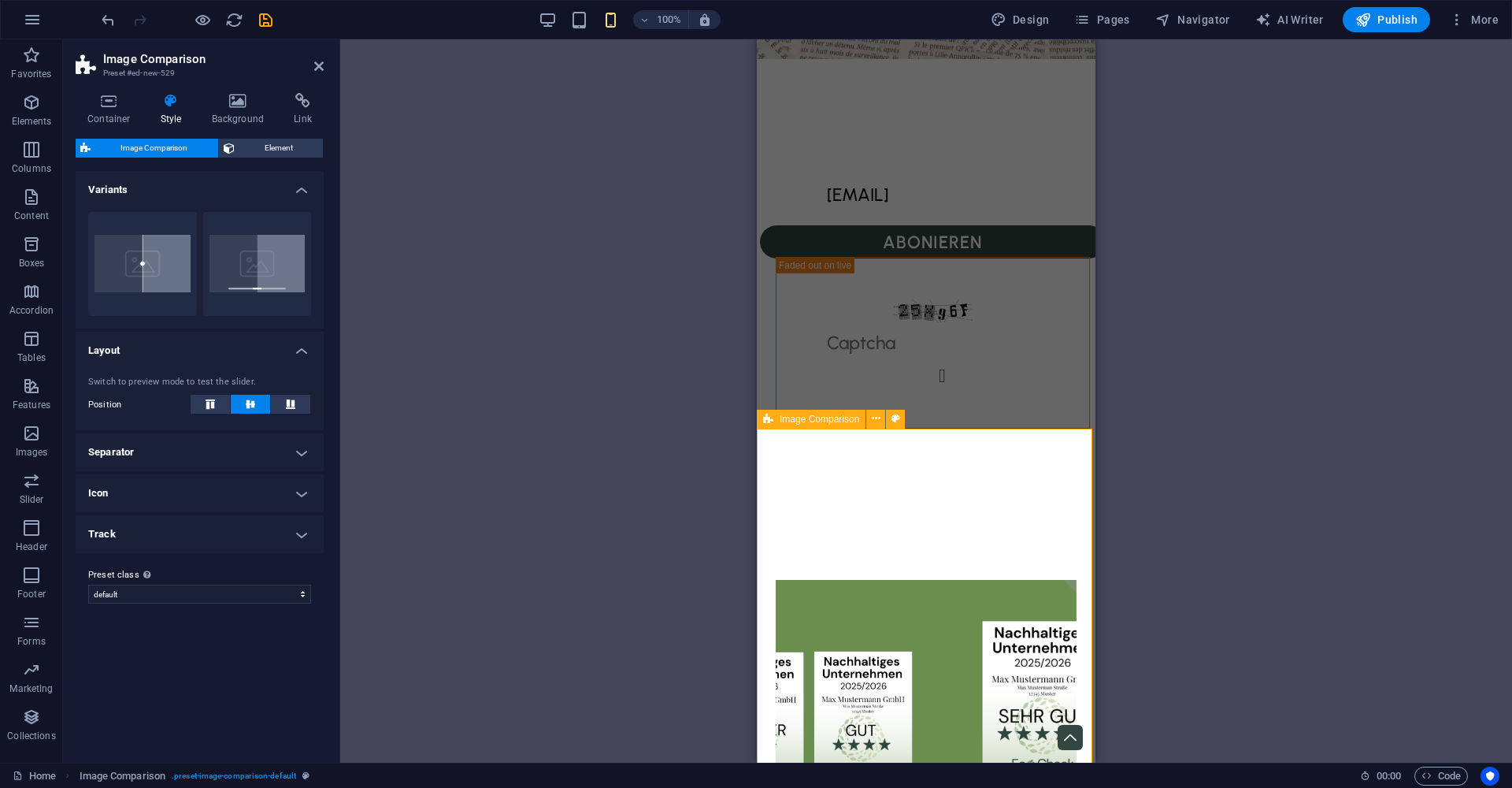 scroll, scrollTop: 2979, scrollLeft: 0, axis: vertical 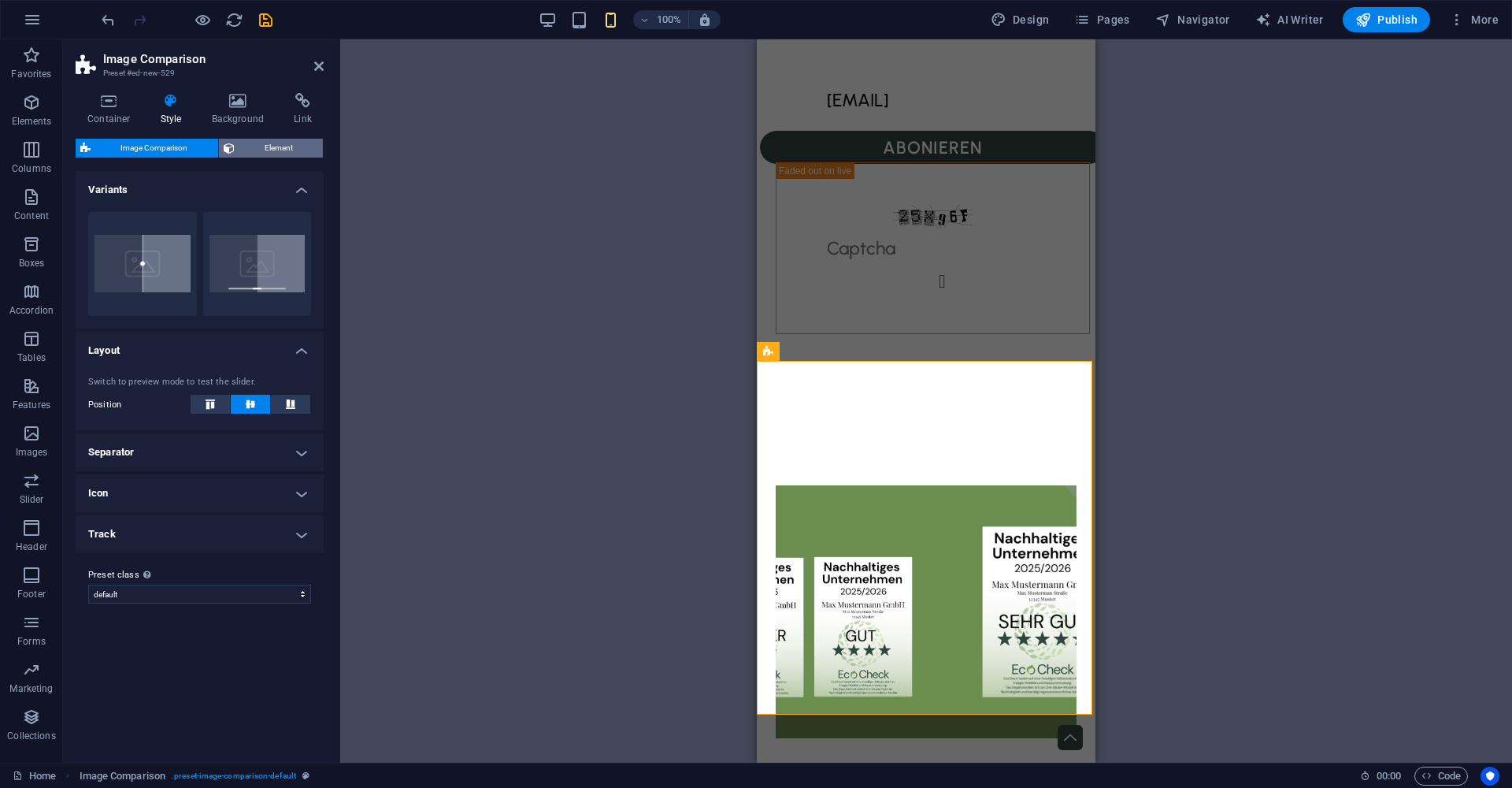click on "Element" at bounding box center [279, 148] 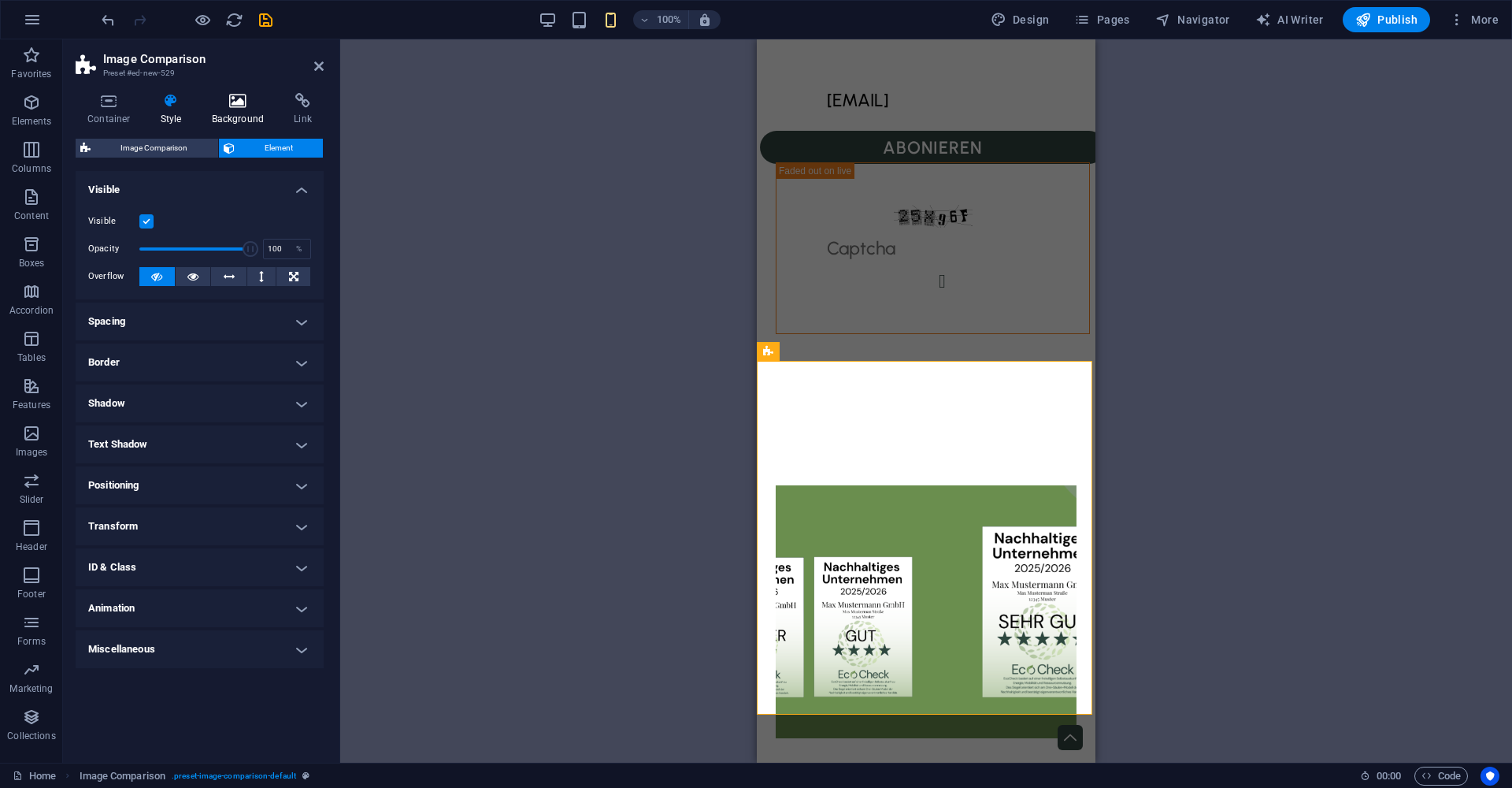 click at bounding box center [238, 101] 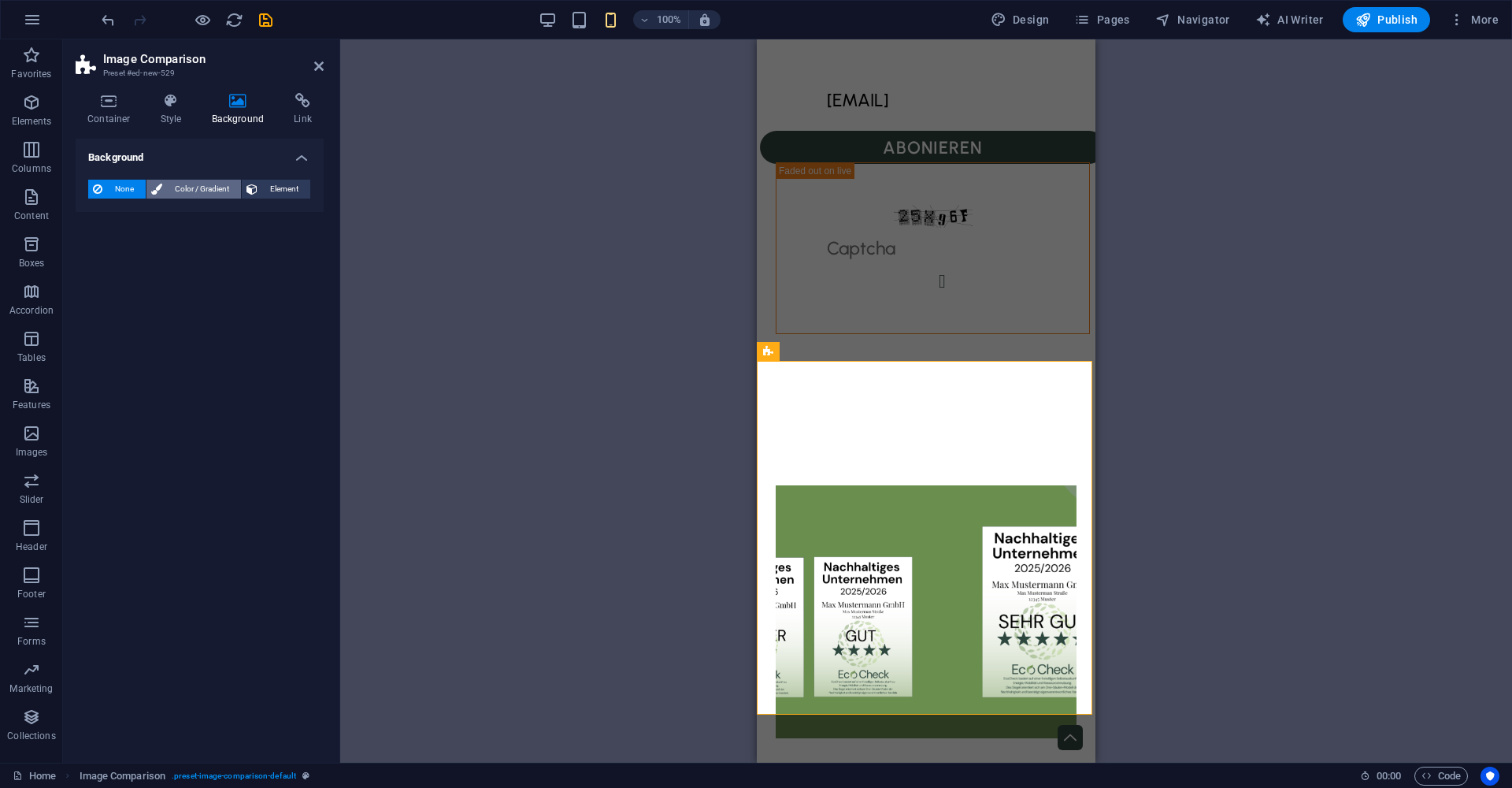 click on "Color / Gradient" at bounding box center [202, 189] 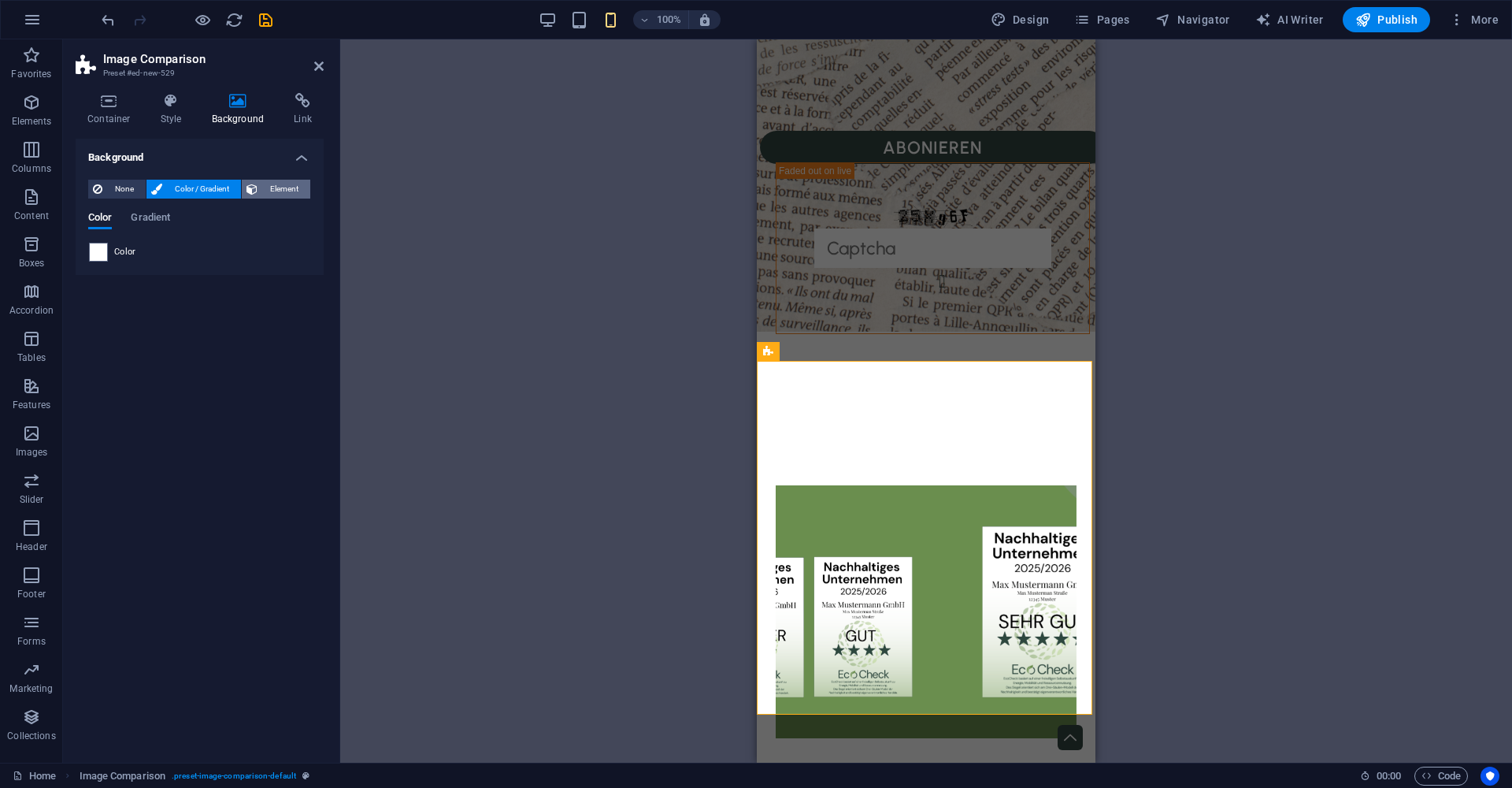 click on "Element" at bounding box center (284, 189) 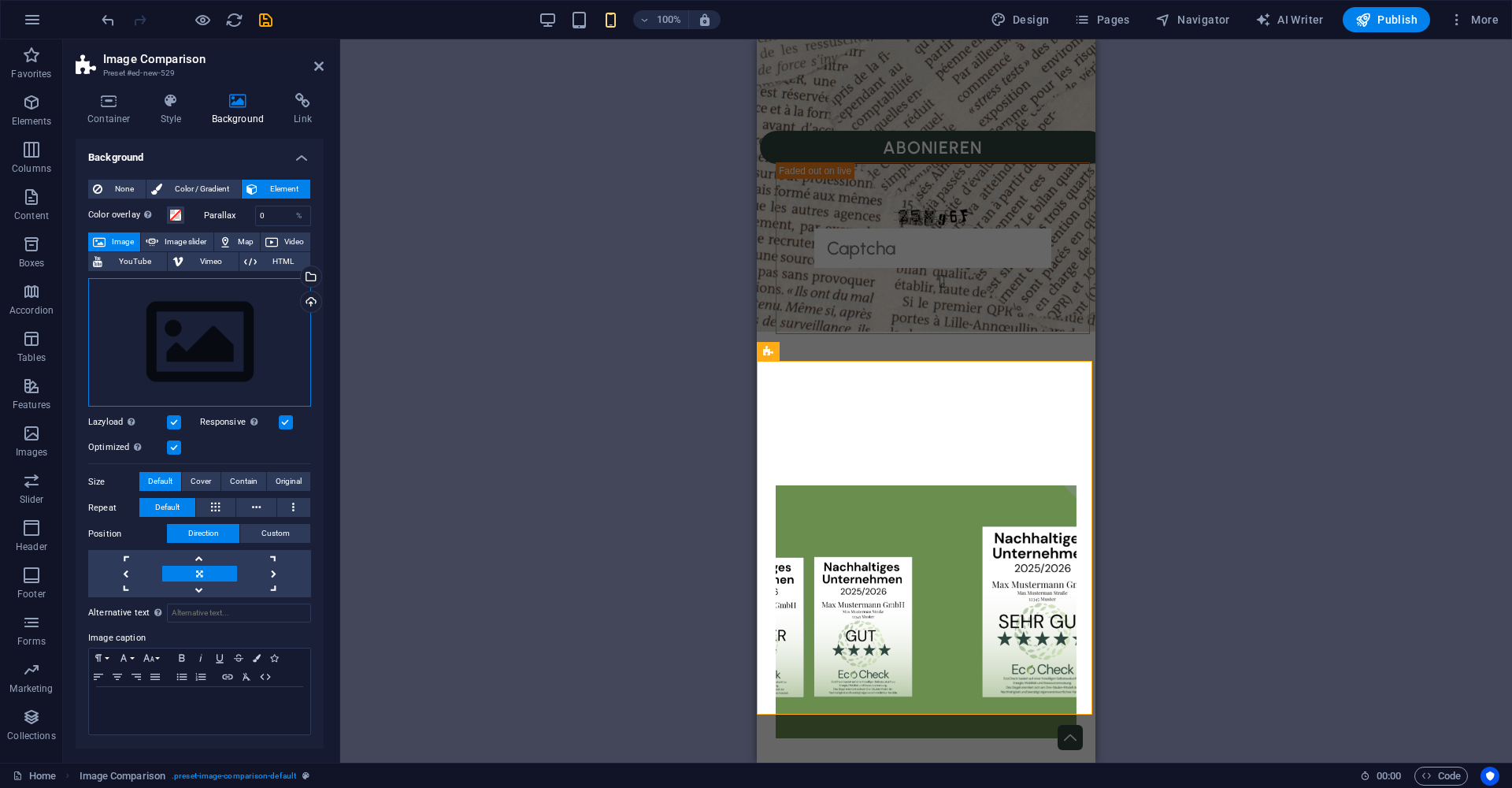 click on "Drag files here, click to choose files or select files from Files or our free stock photos & videos" at bounding box center (199, 343) 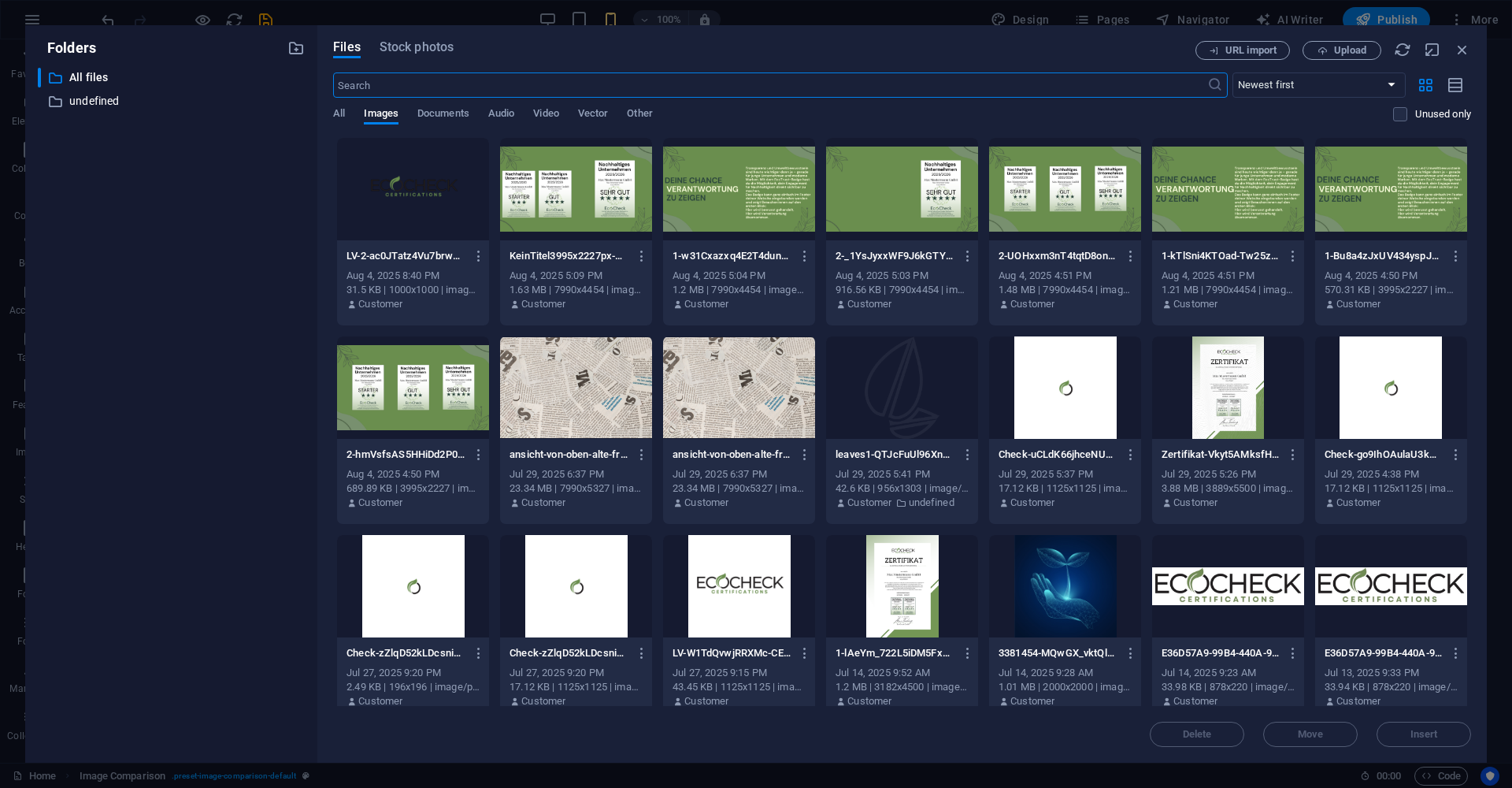 click at bounding box center (576, 189) 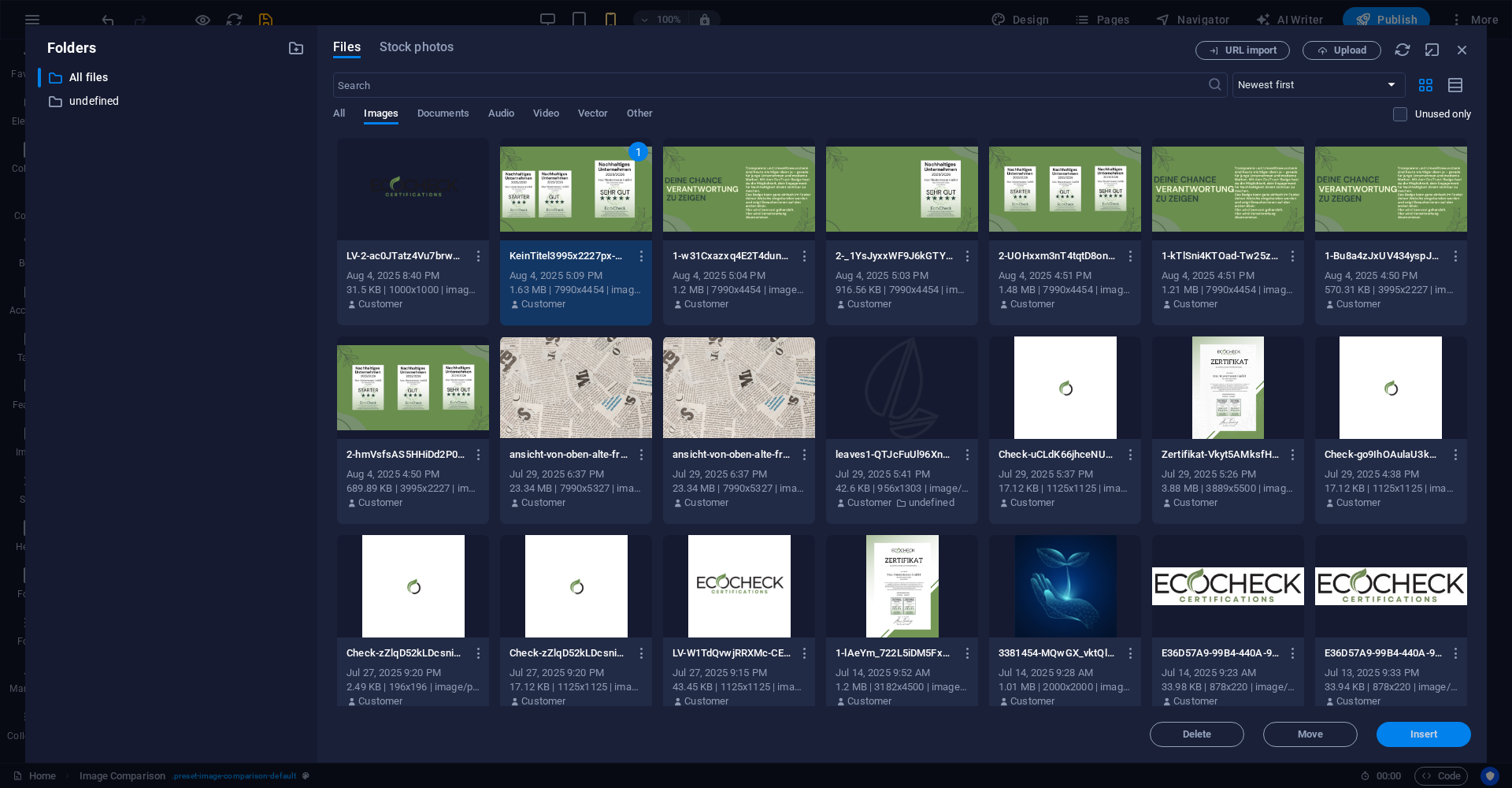 click on "Insert" at bounding box center [1424, 734] 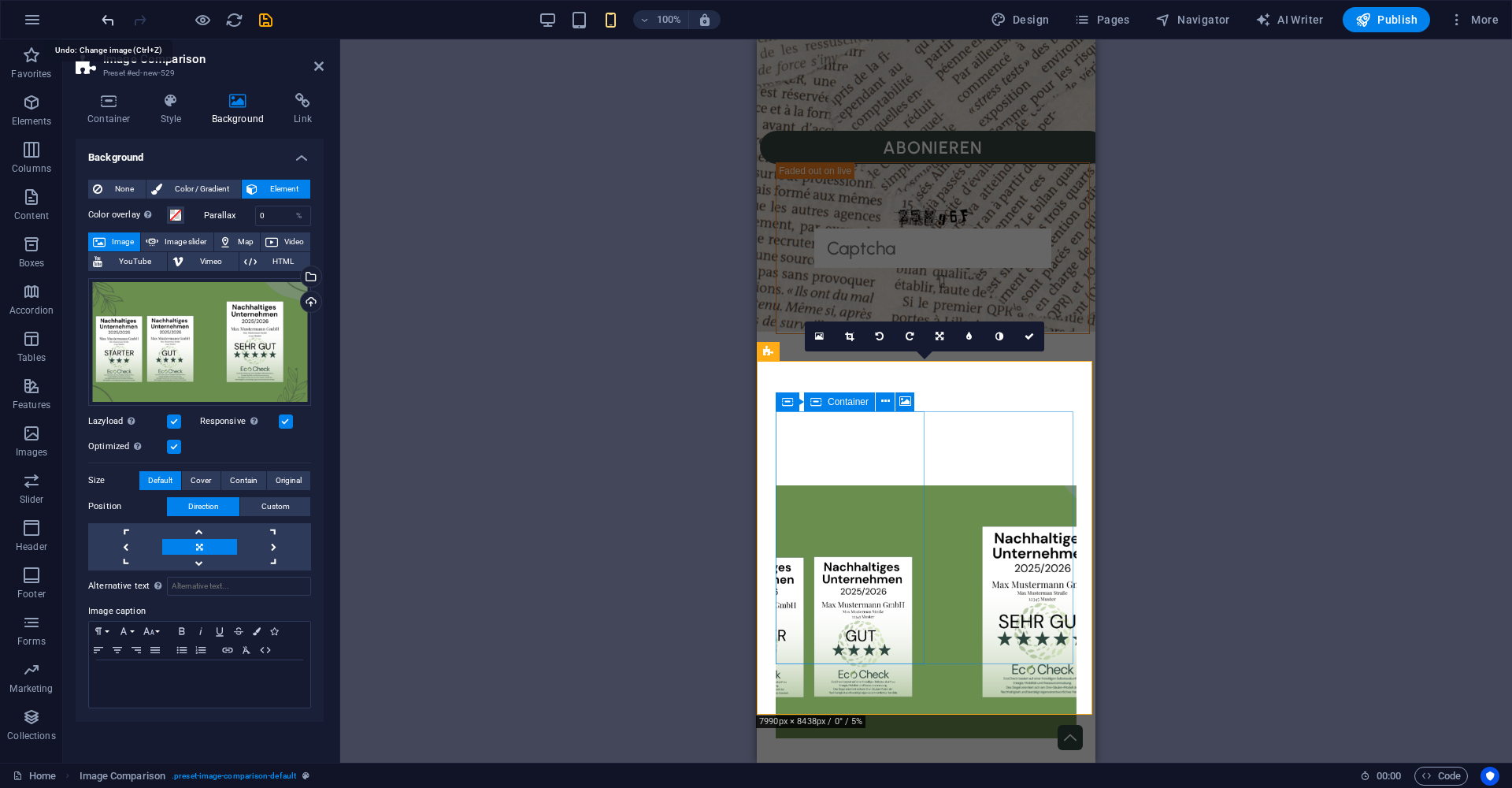 click at bounding box center [108, 20] 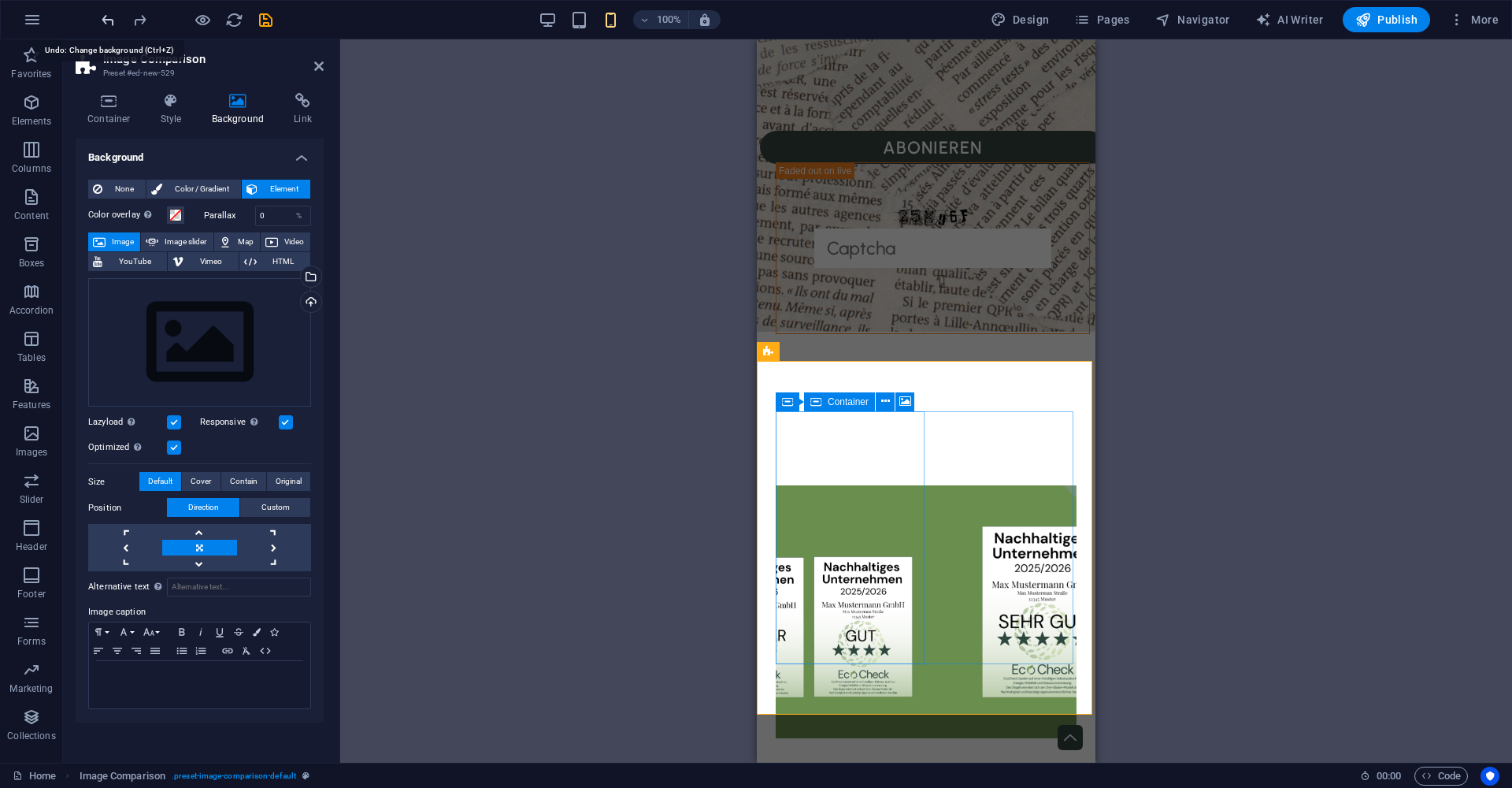 click at bounding box center (108, 20) 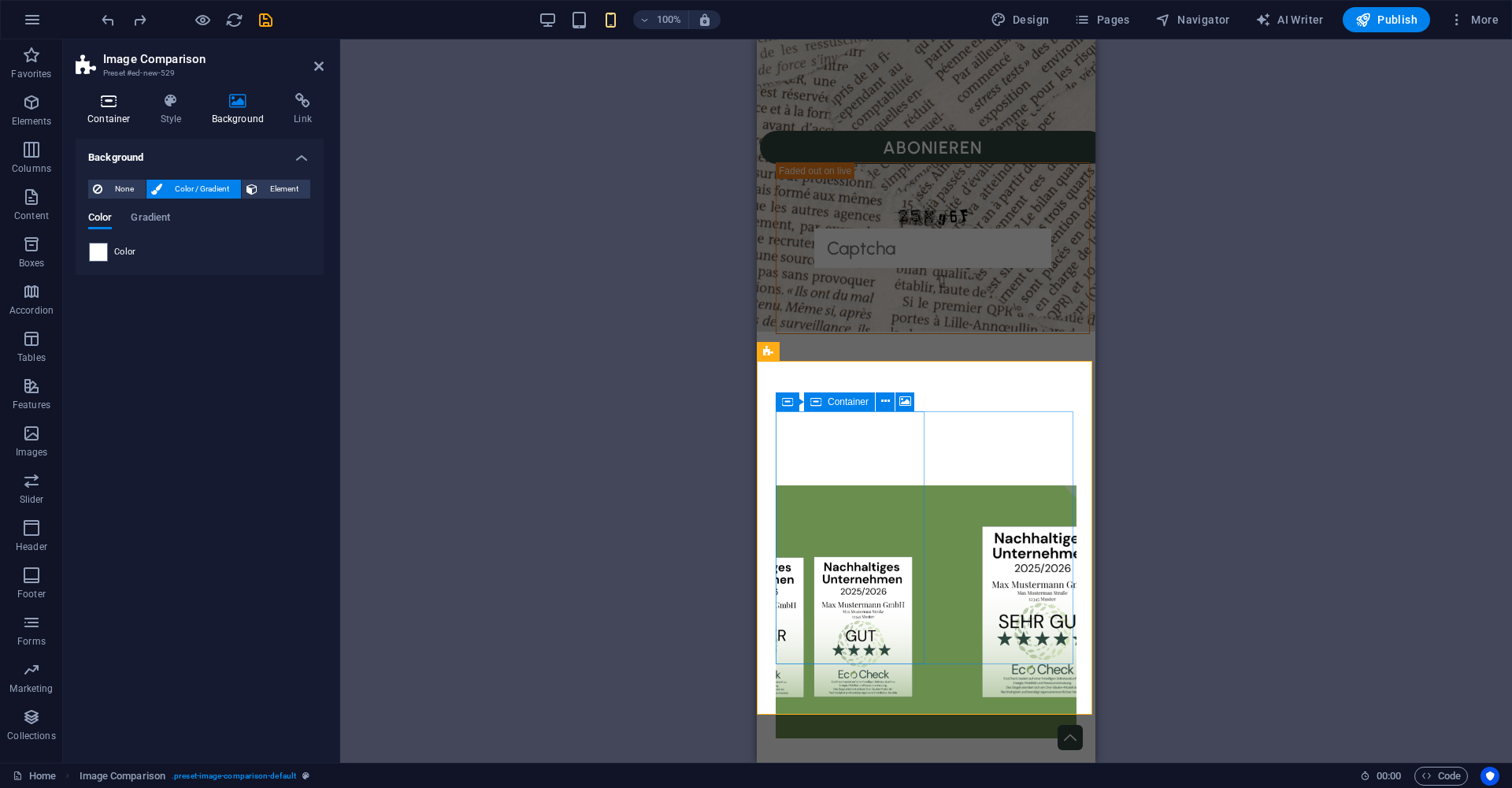 click at bounding box center (109, 101) 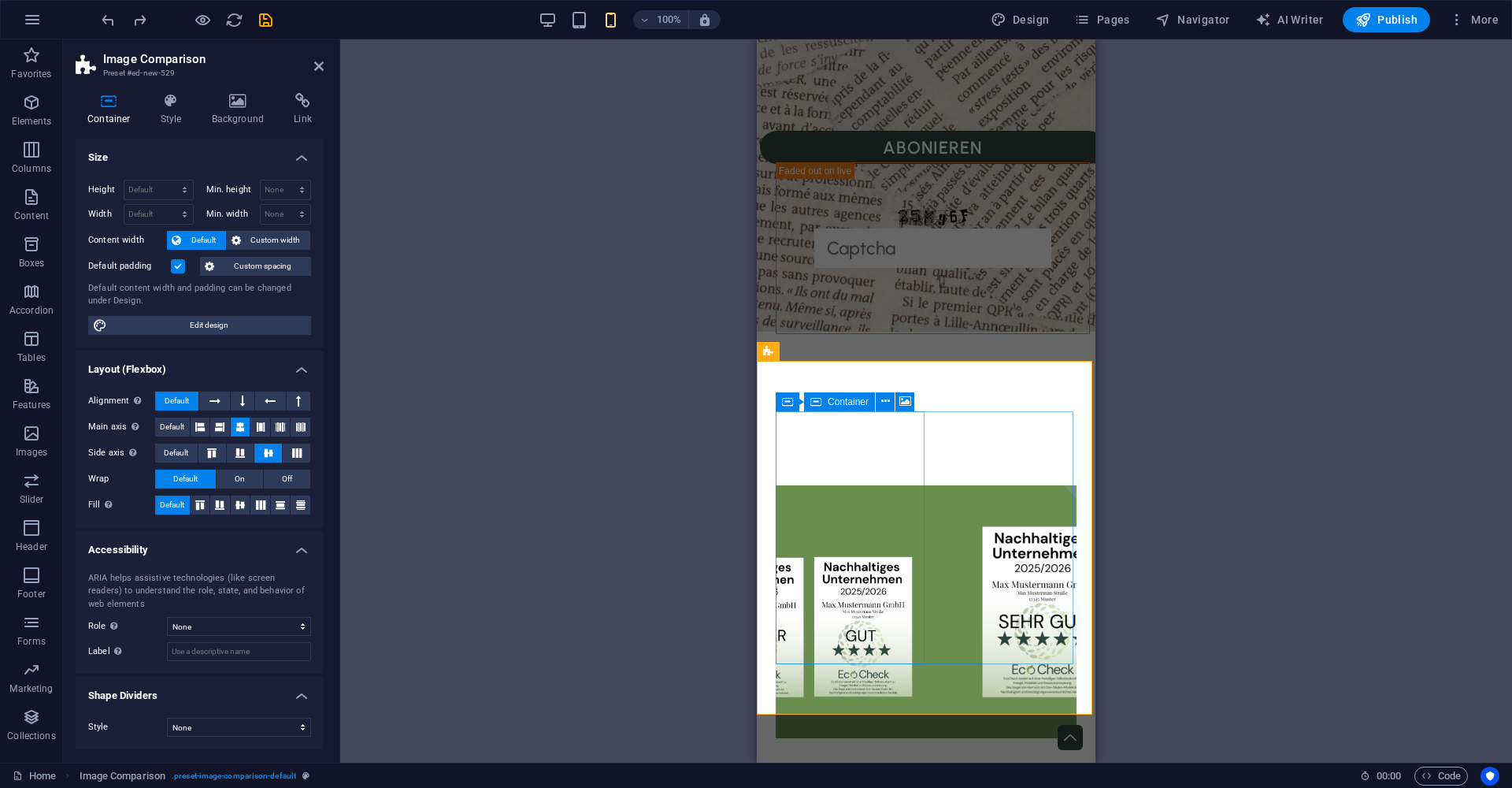 click at bounding box center (945, -2813) 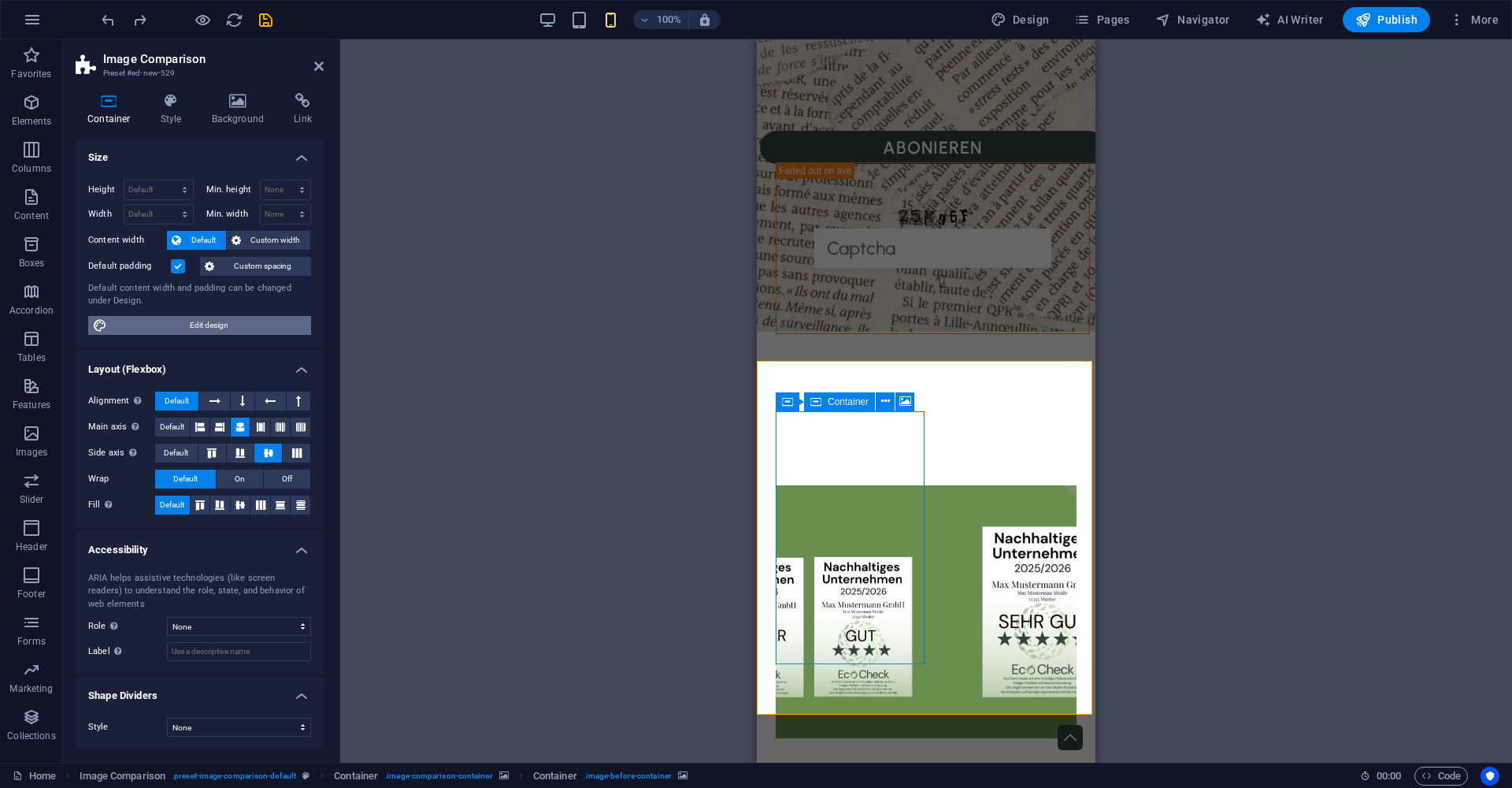 click on "Edit design" at bounding box center [209, 325] 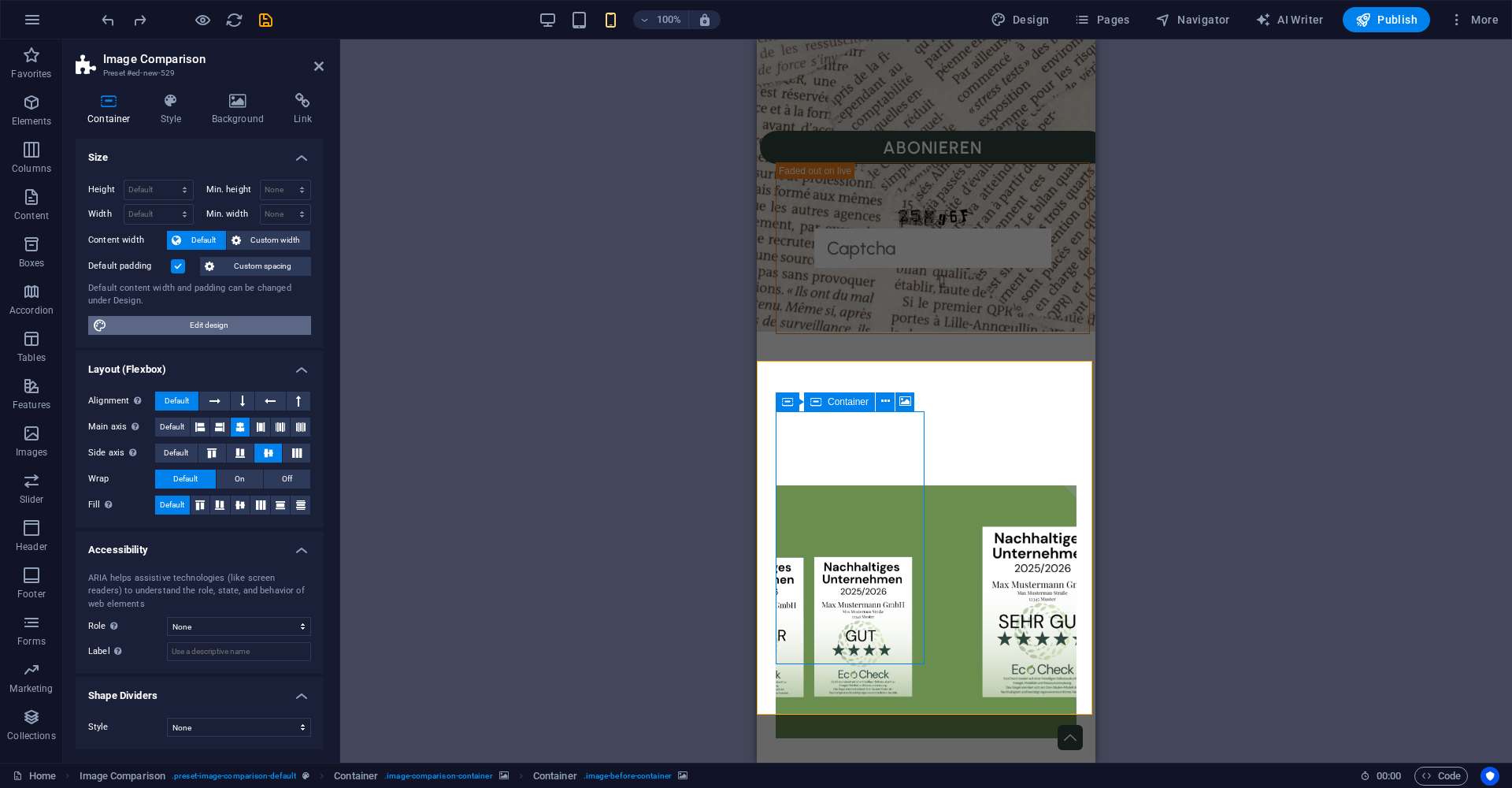 select on "rem" 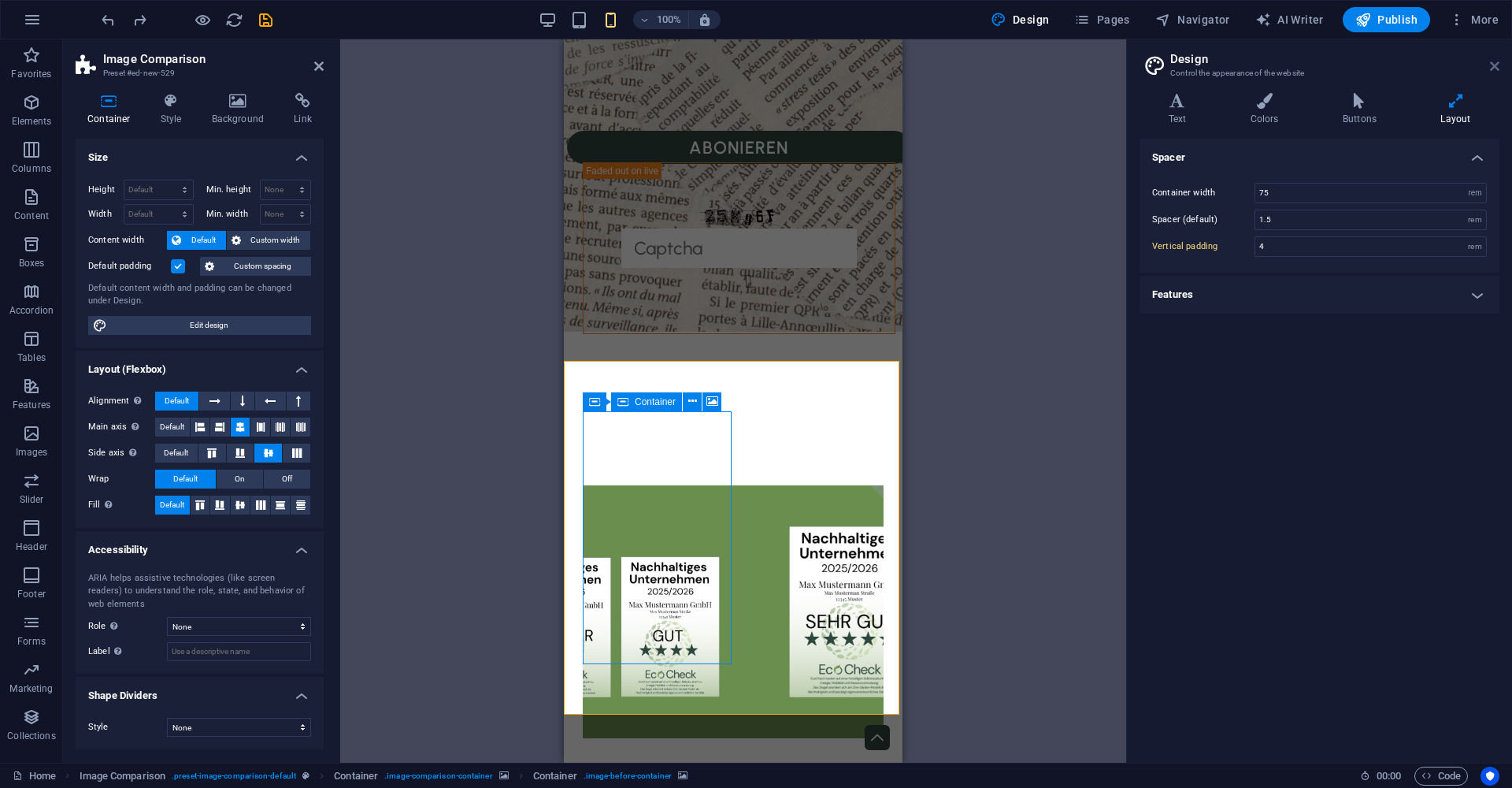 click at bounding box center [1495, 66] 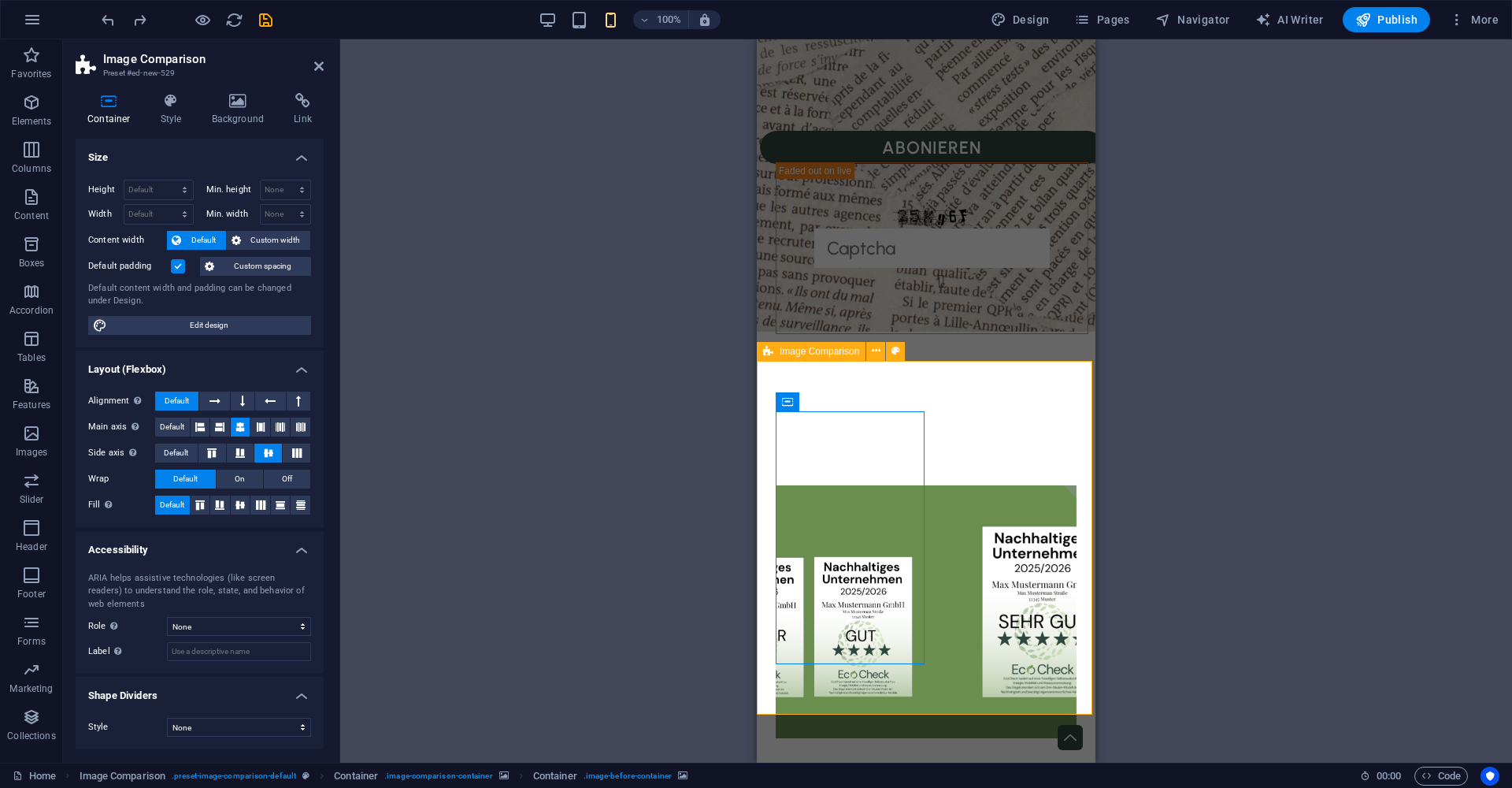 click at bounding box center [945, -2813] 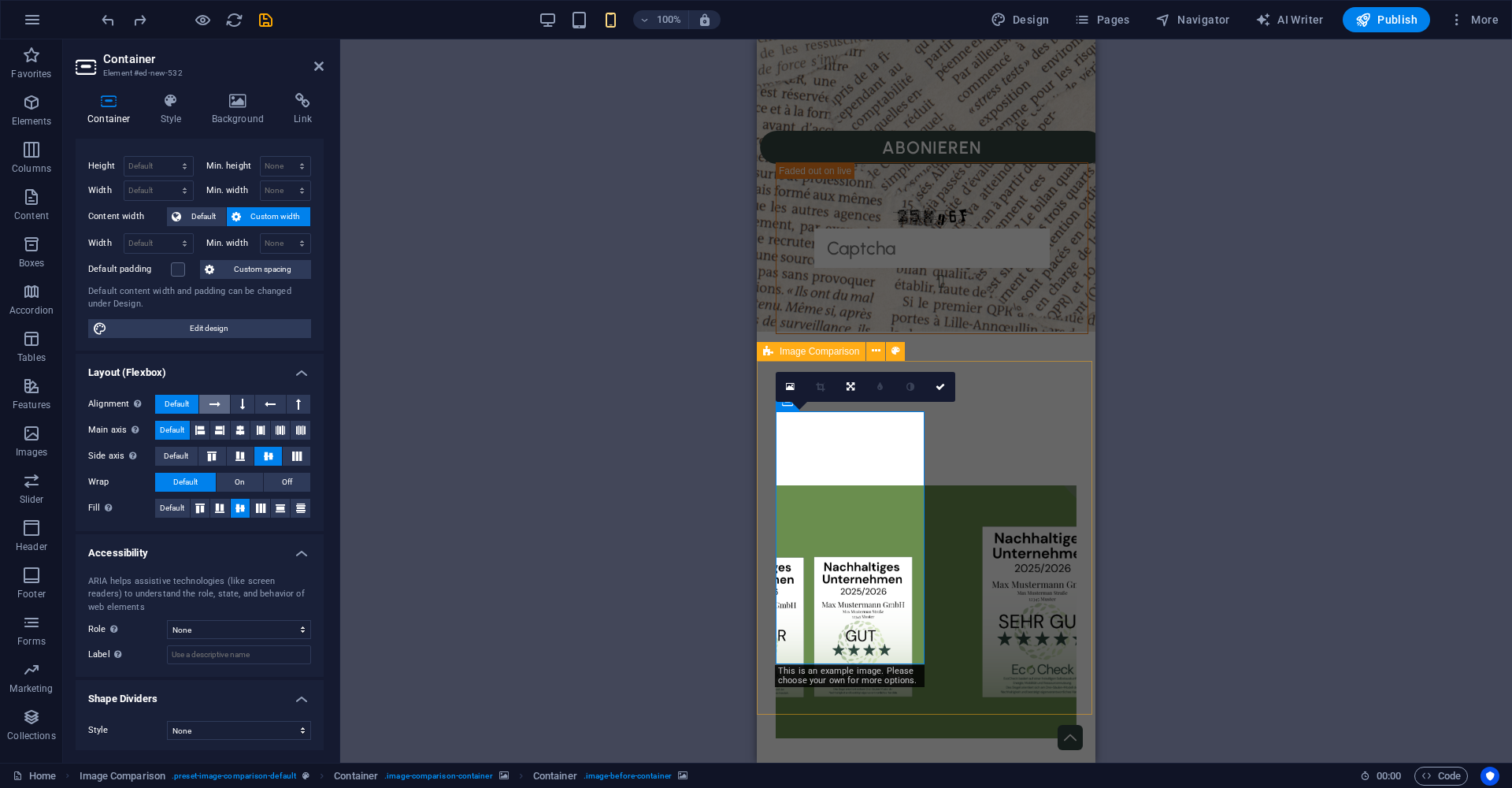 scroll, scrollTop: 0, scrollLeft: 0, axis: both 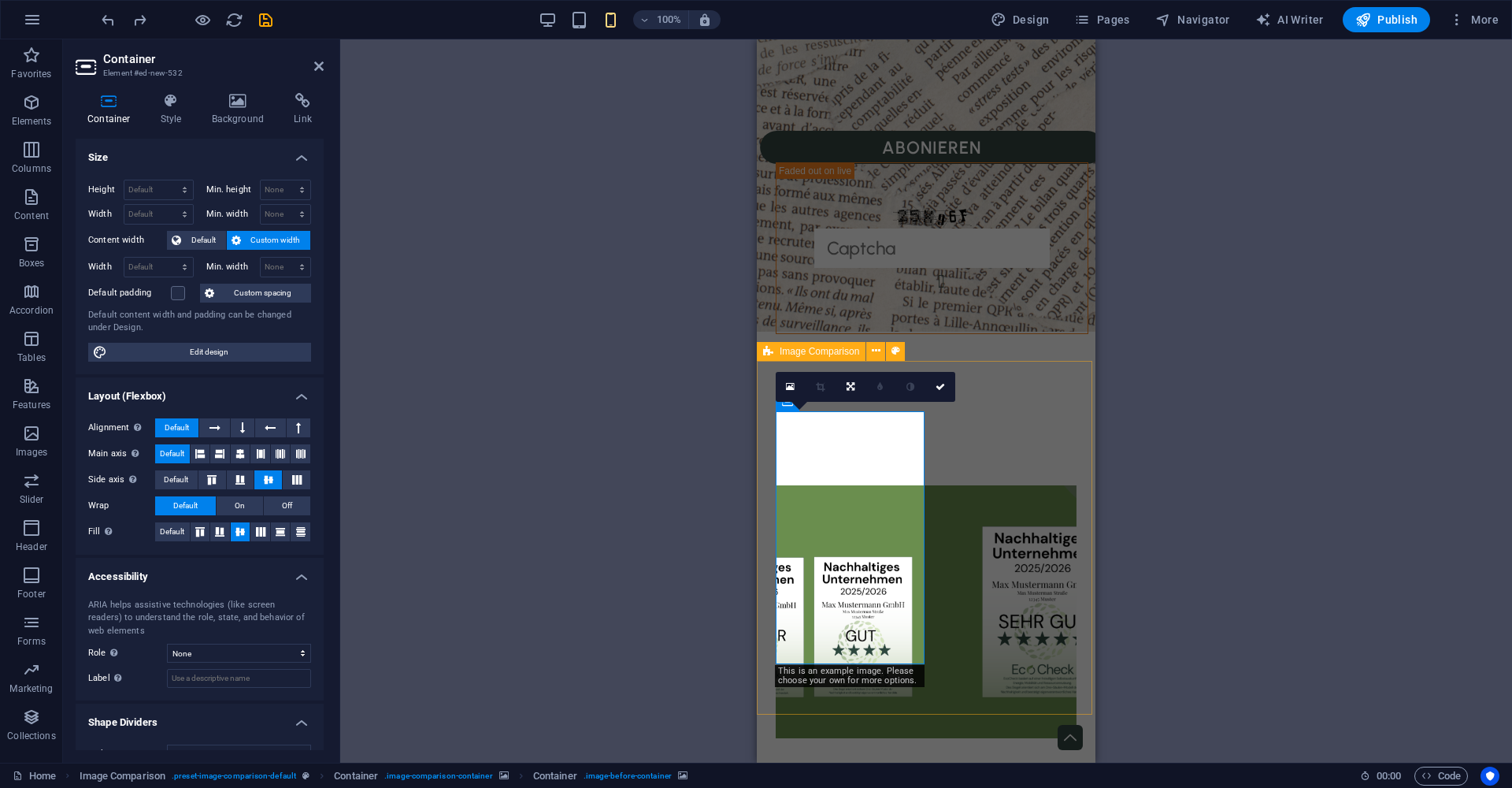 click at bounding box center [926, 966] 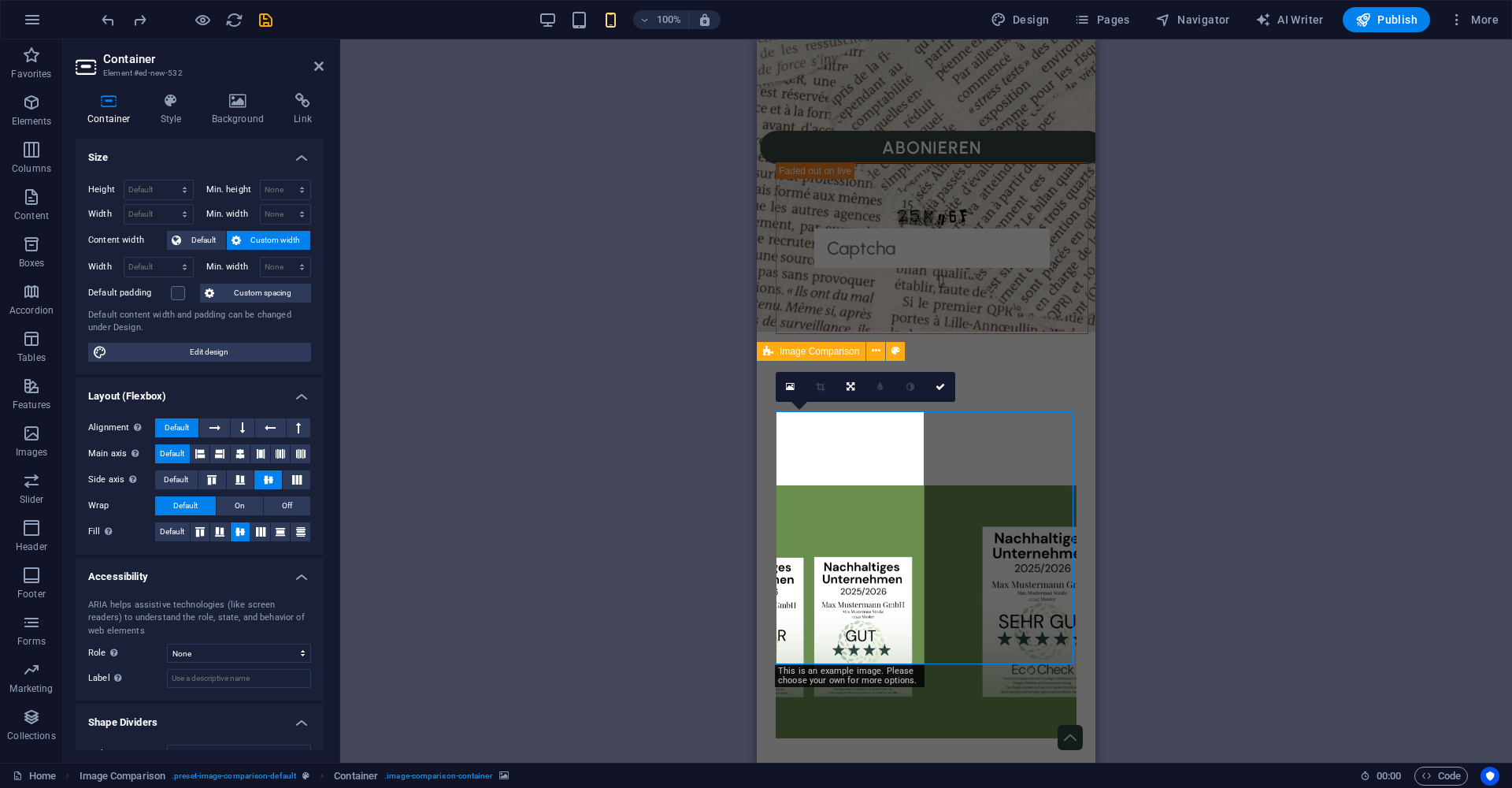 click at bounding box center (926, 966) 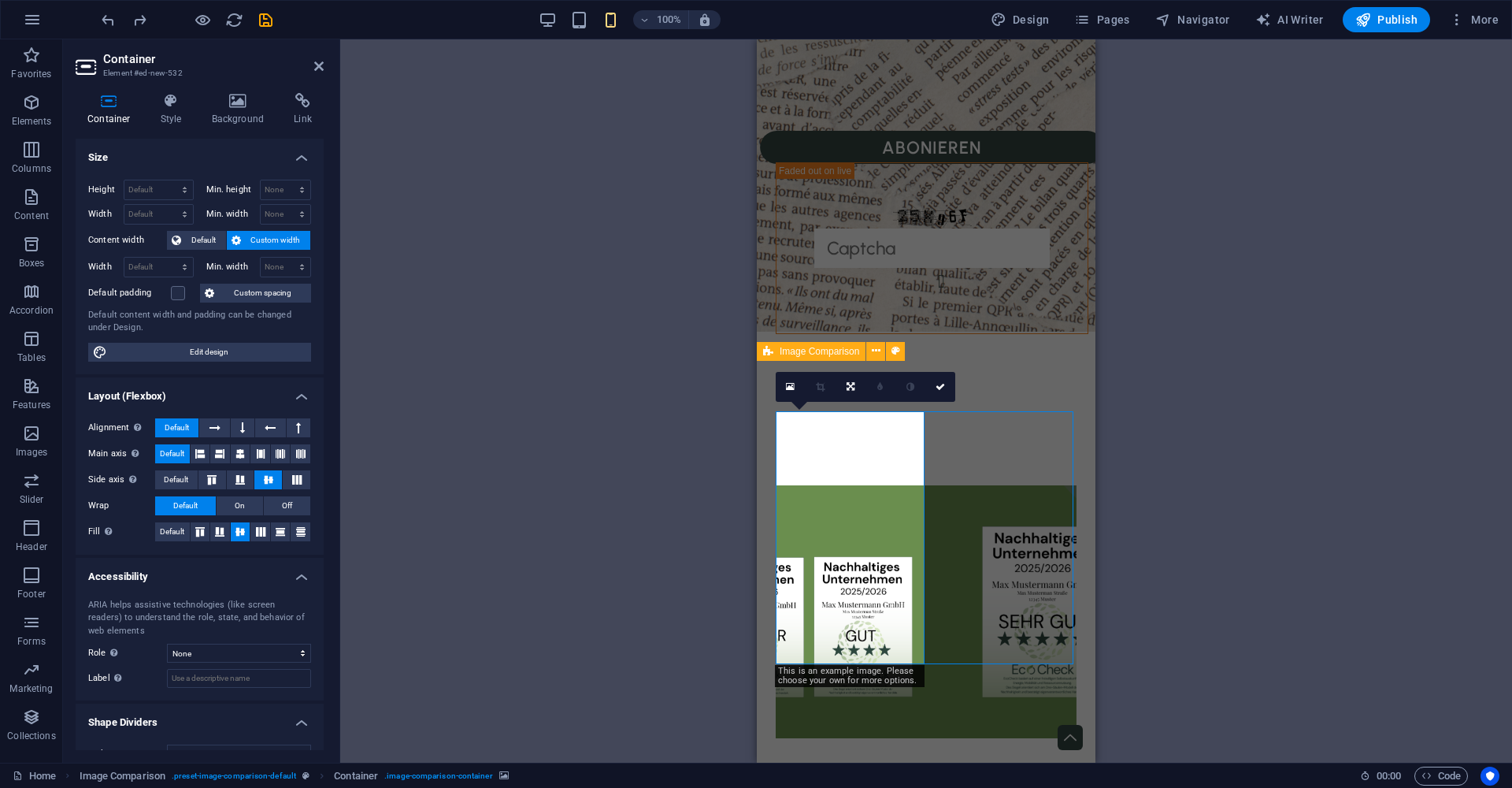 select on "vh" 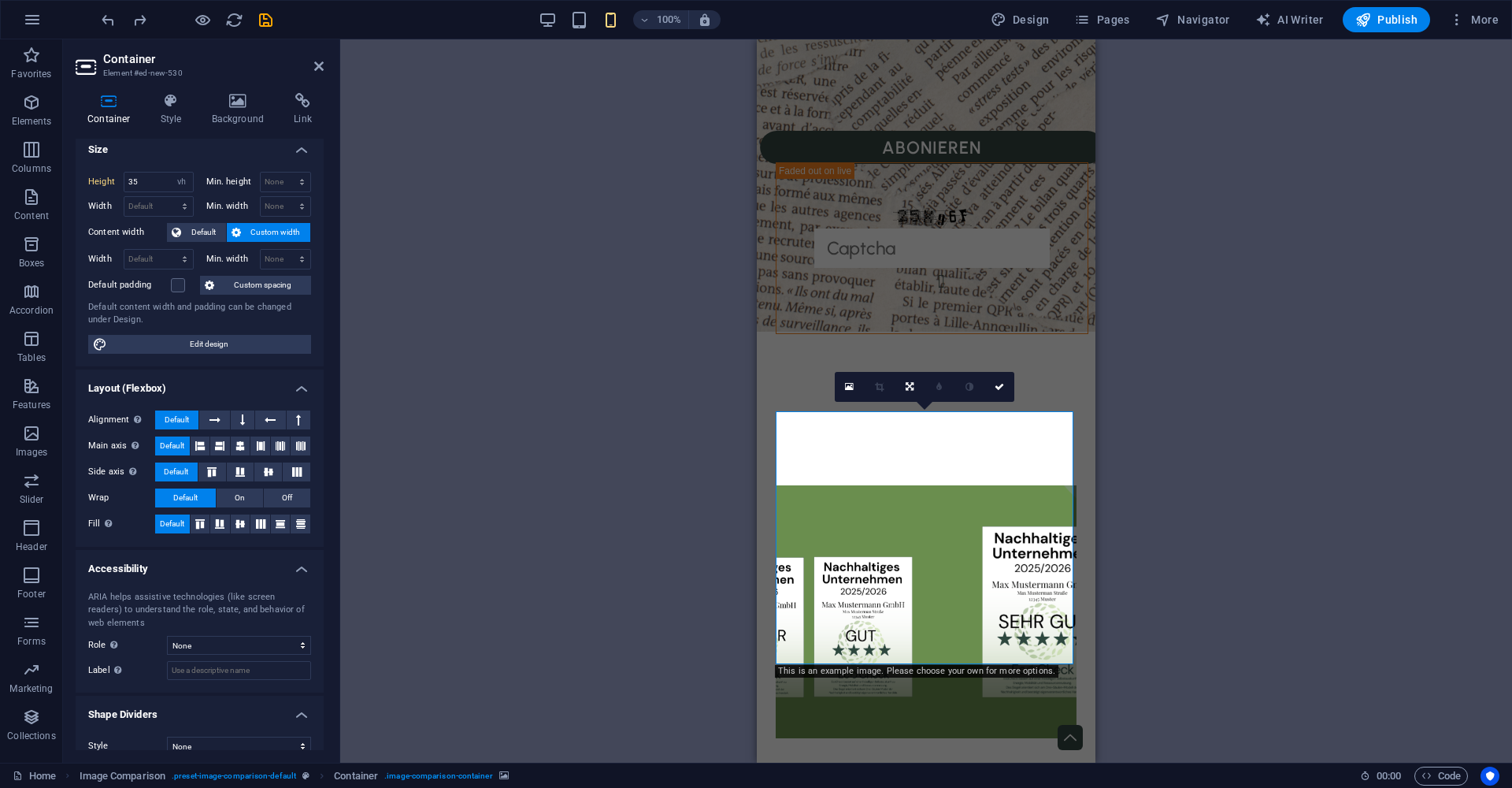 scroll, scrollTop: 0, scrollLeft: 0, axis: both 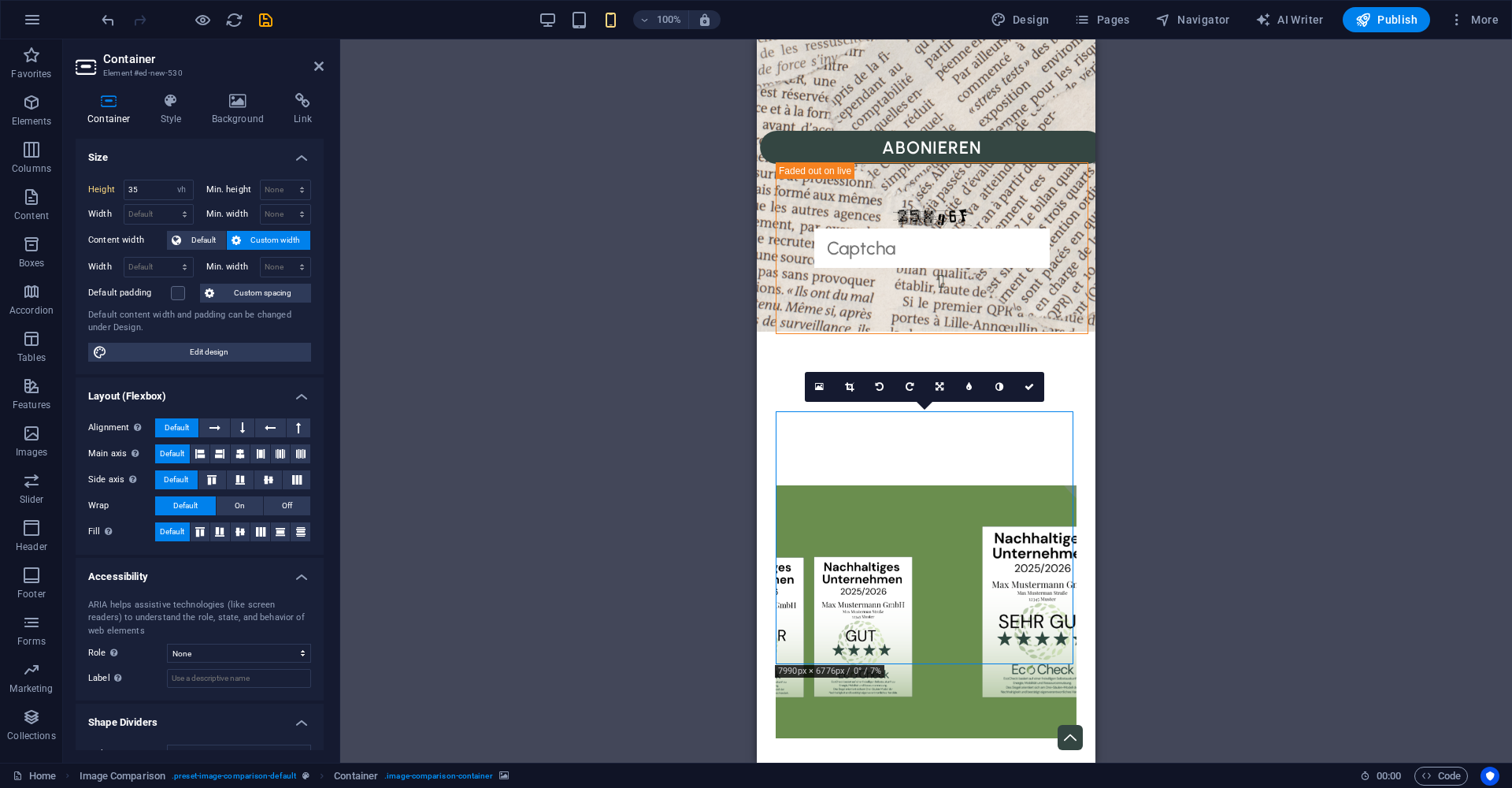 click at bounding box center (926, 966) 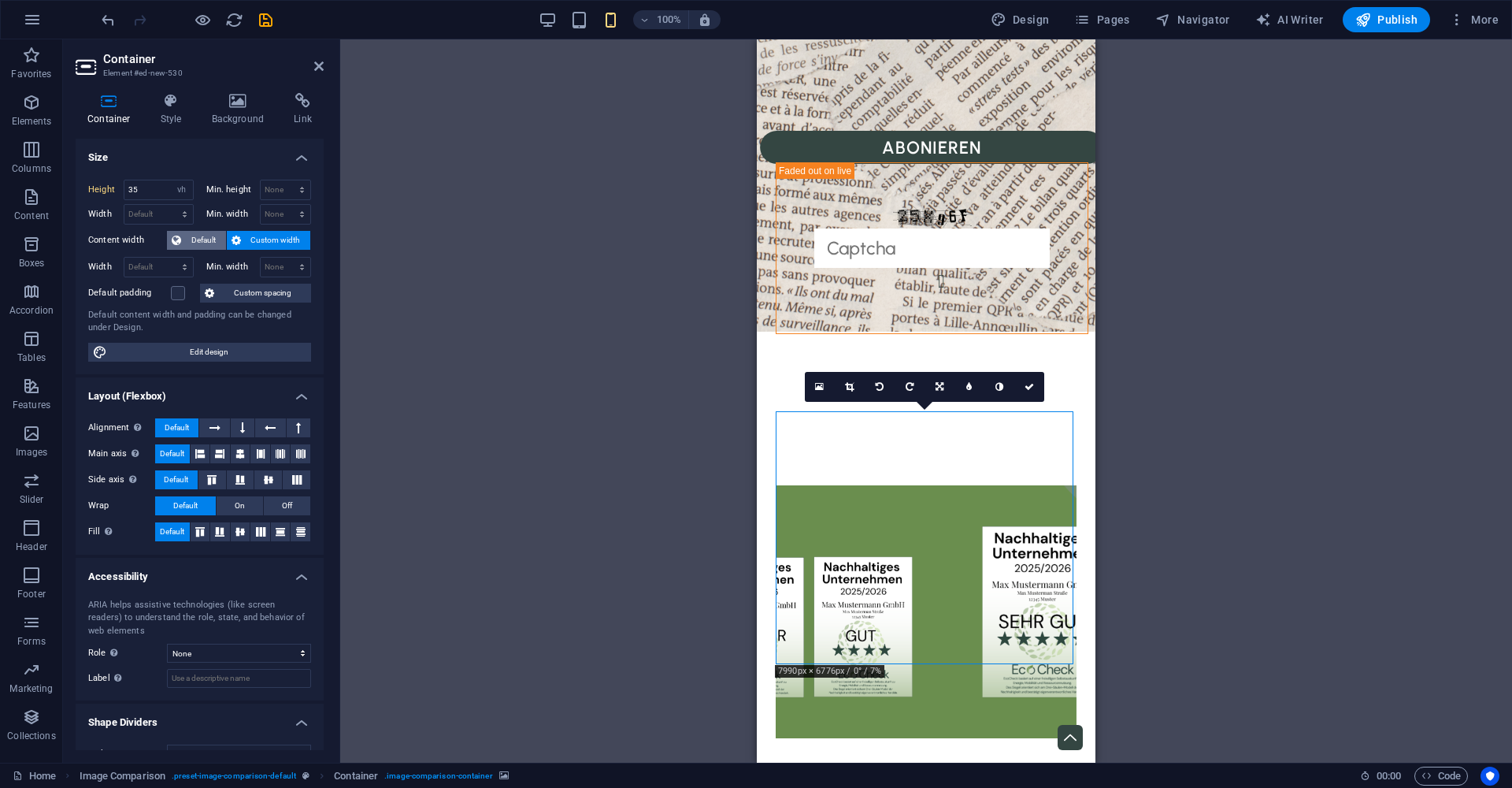click on "Default" at bounding box center (203, 240) 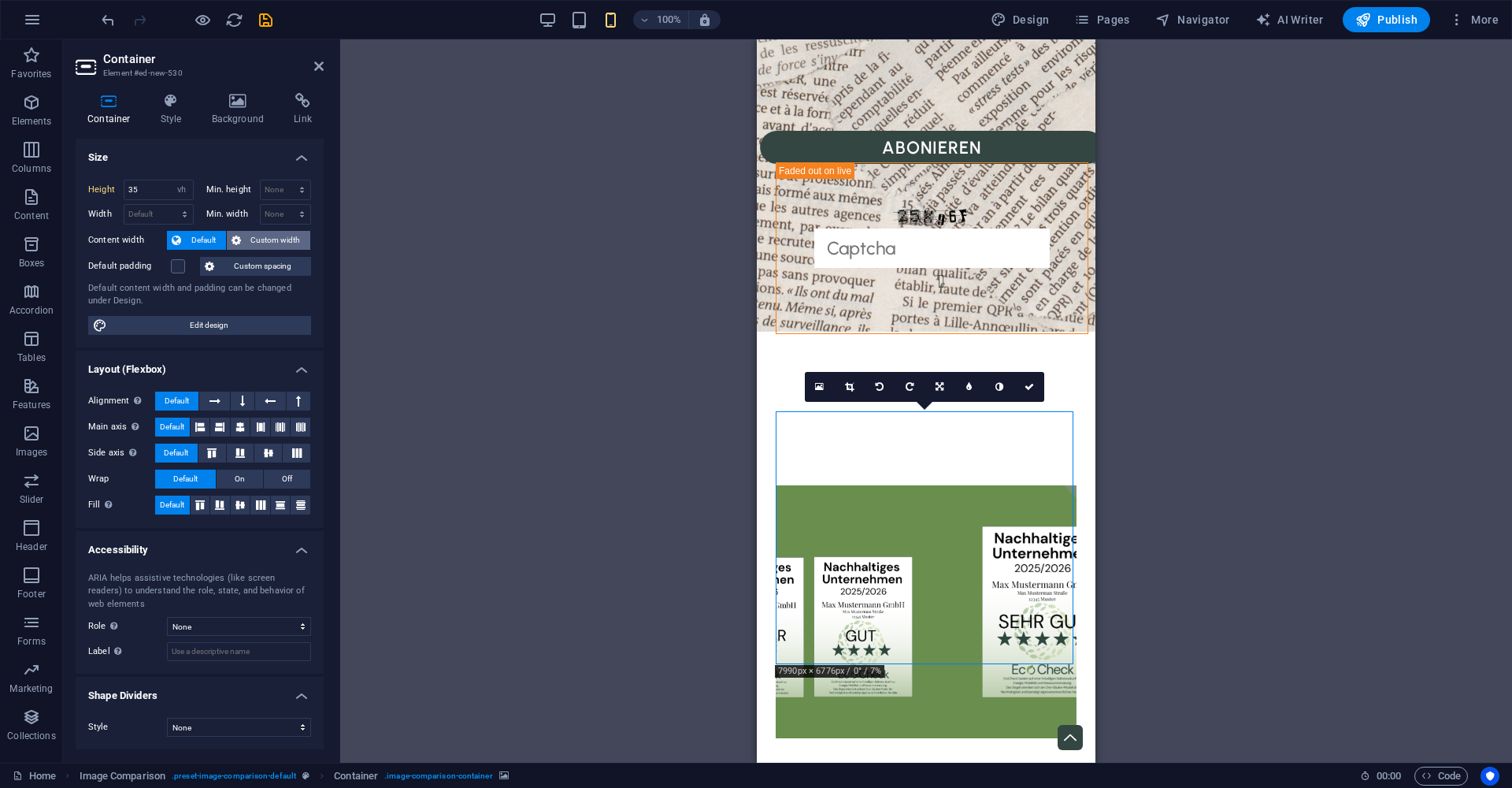click on "Custom width" at bounding box center [276, 240] 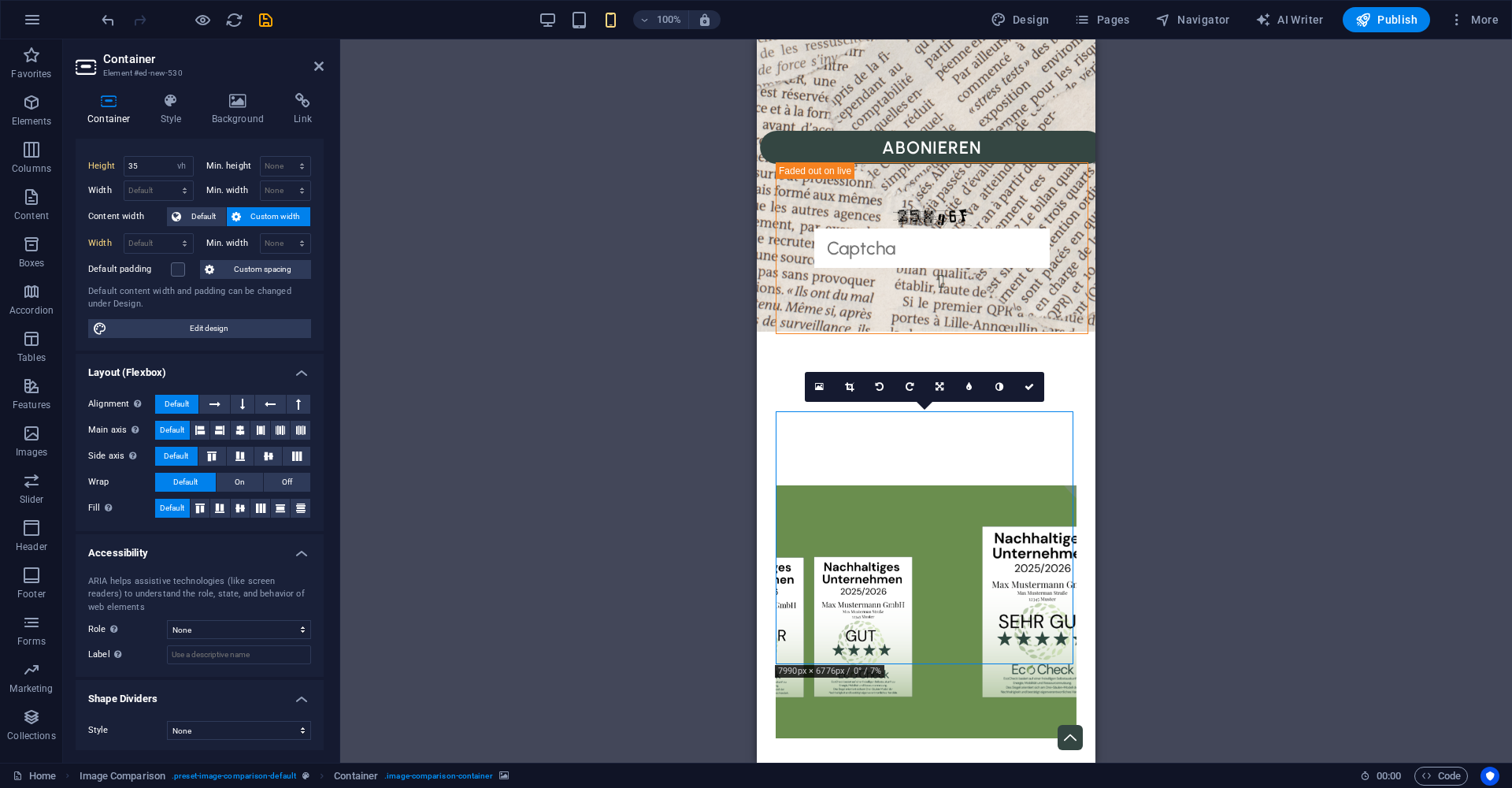 scroll, scrollTop: 0, scrollLeft: 0, axis: both 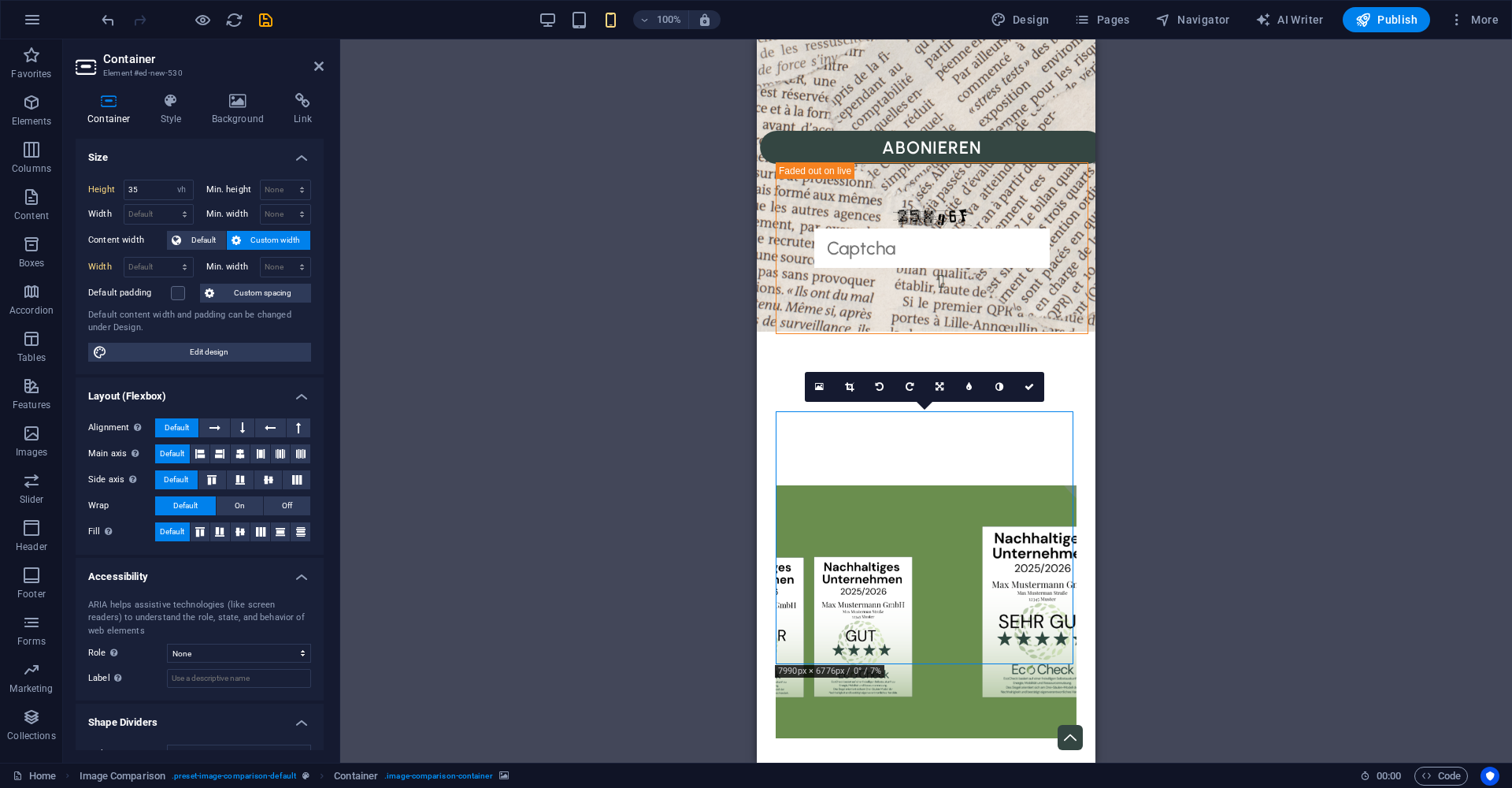 click on "Size" at bounding box center [199, 153] 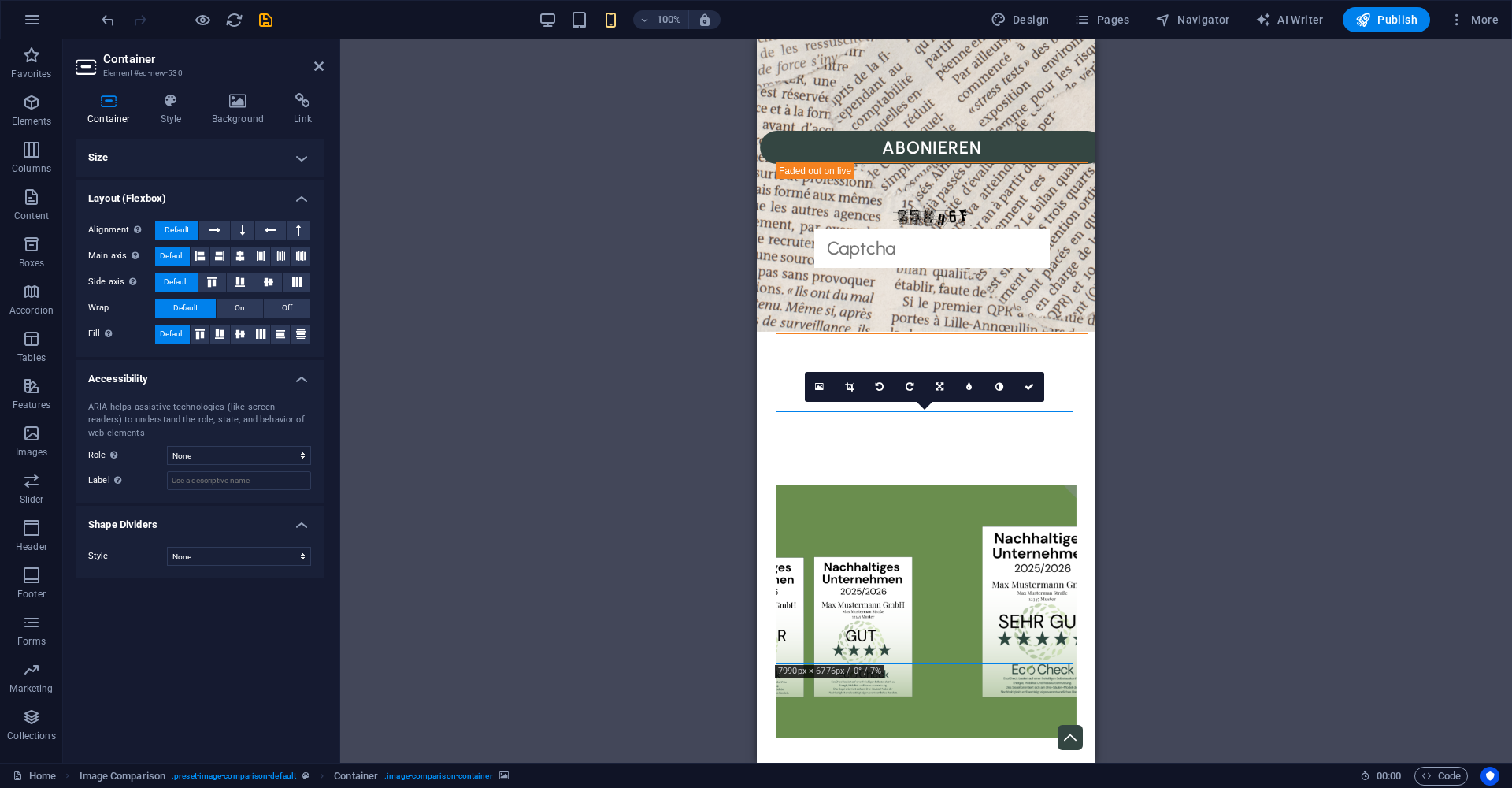 click on "Size" at bounding box center [199, 158] 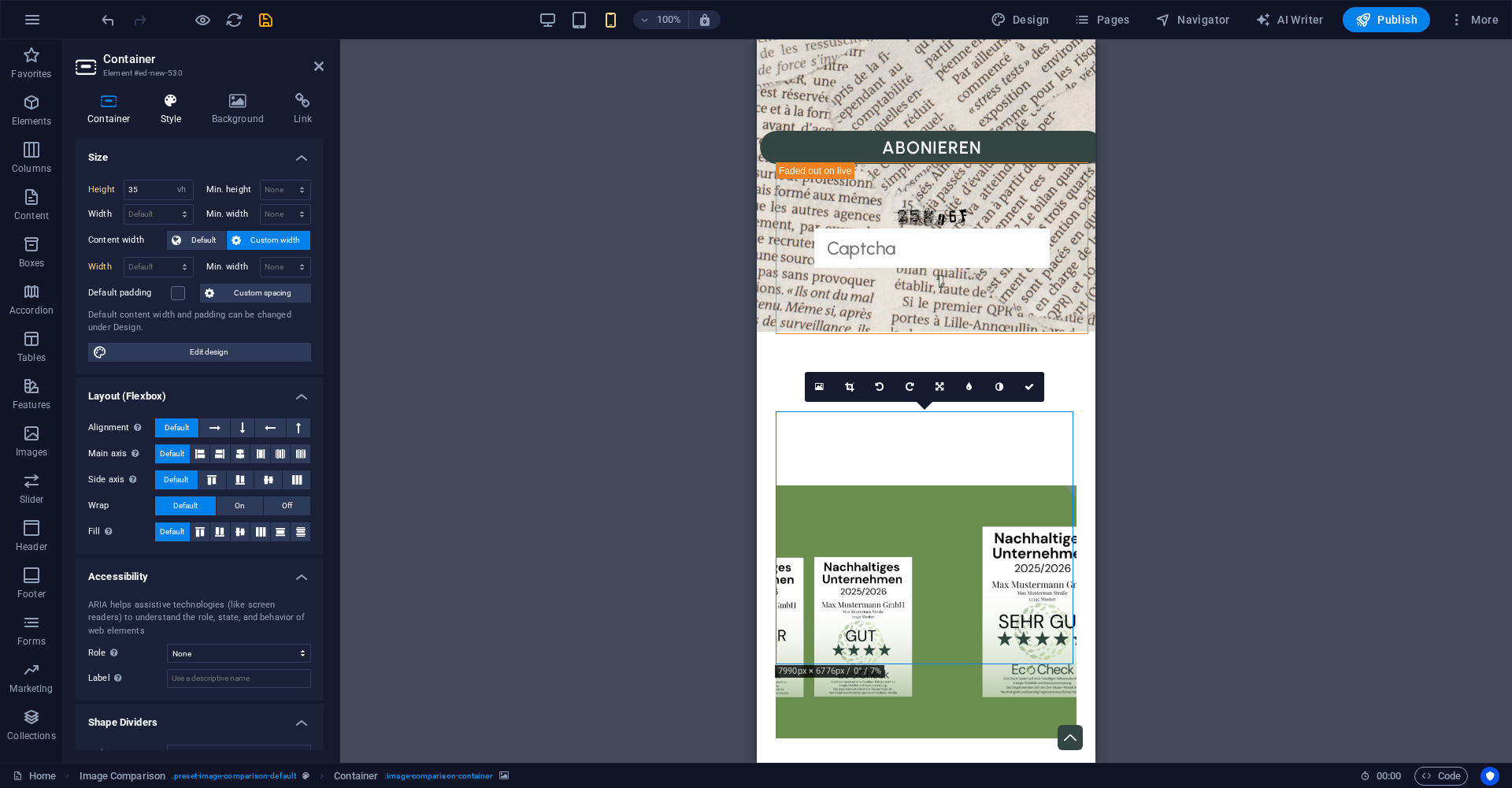 click on "Style" at bounding box center [174, 110] 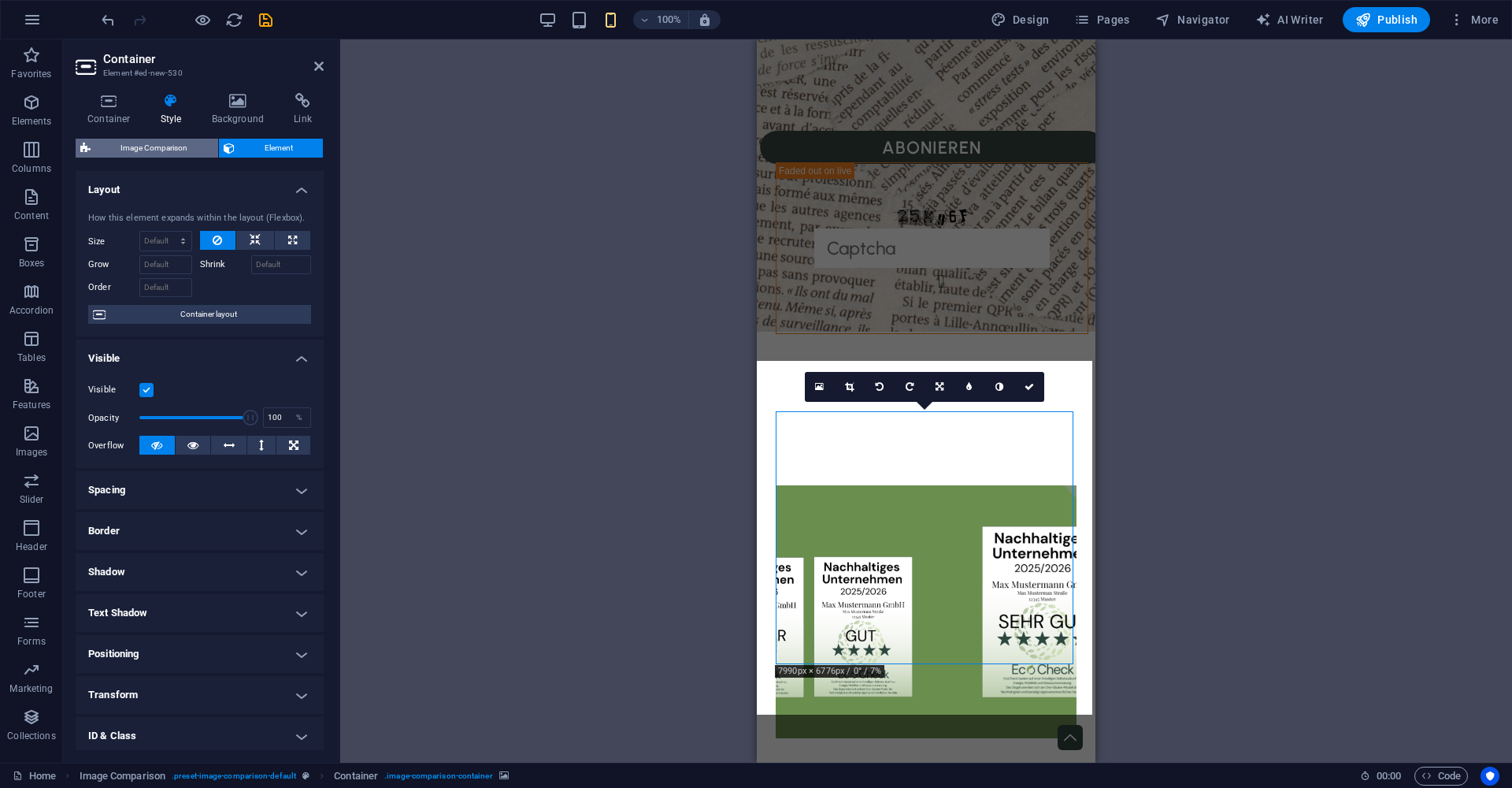 click on "Image Comparison" at bounding box center (154, 148) 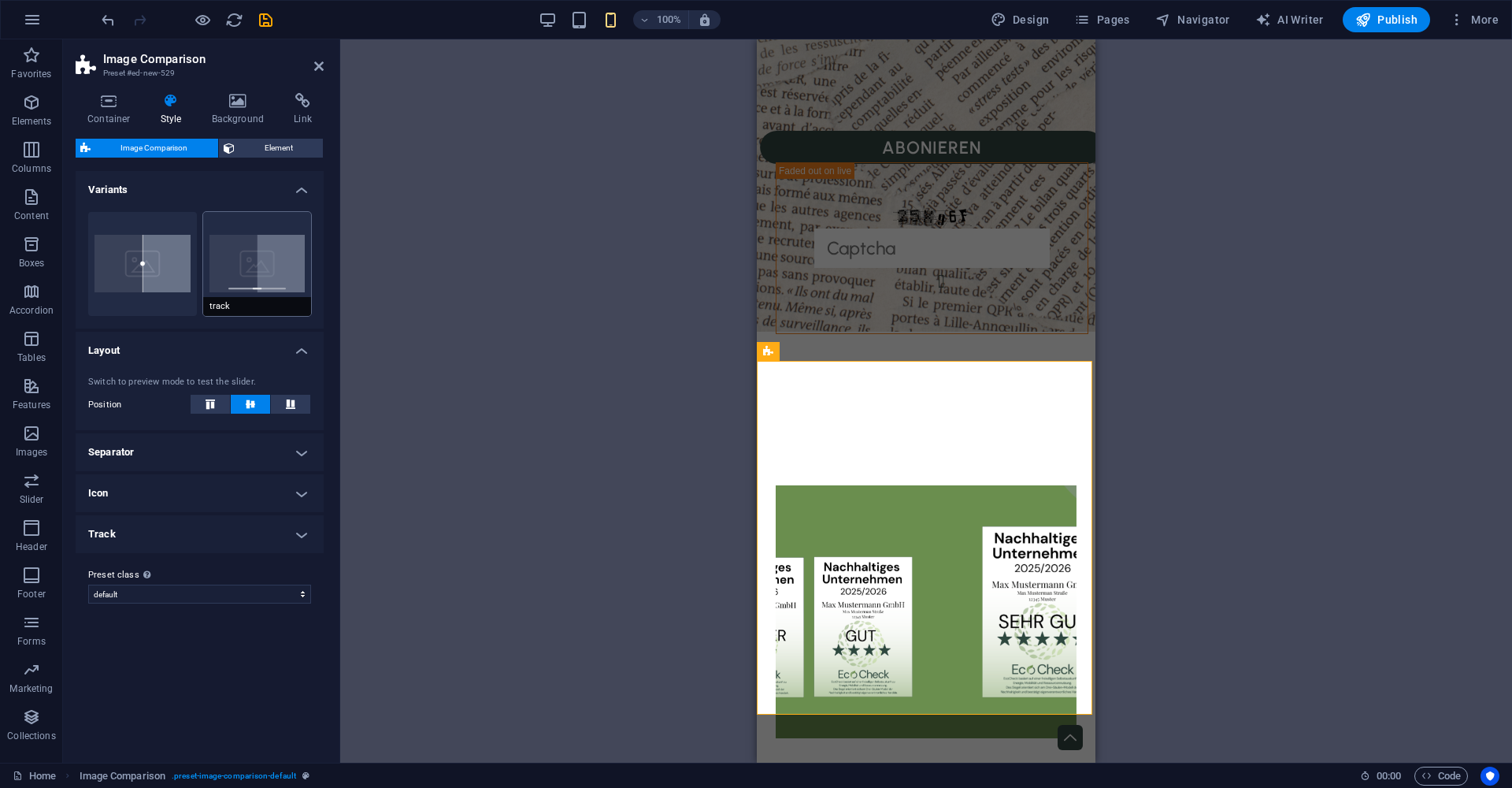 click on "track" at bounding box center (258, 264) 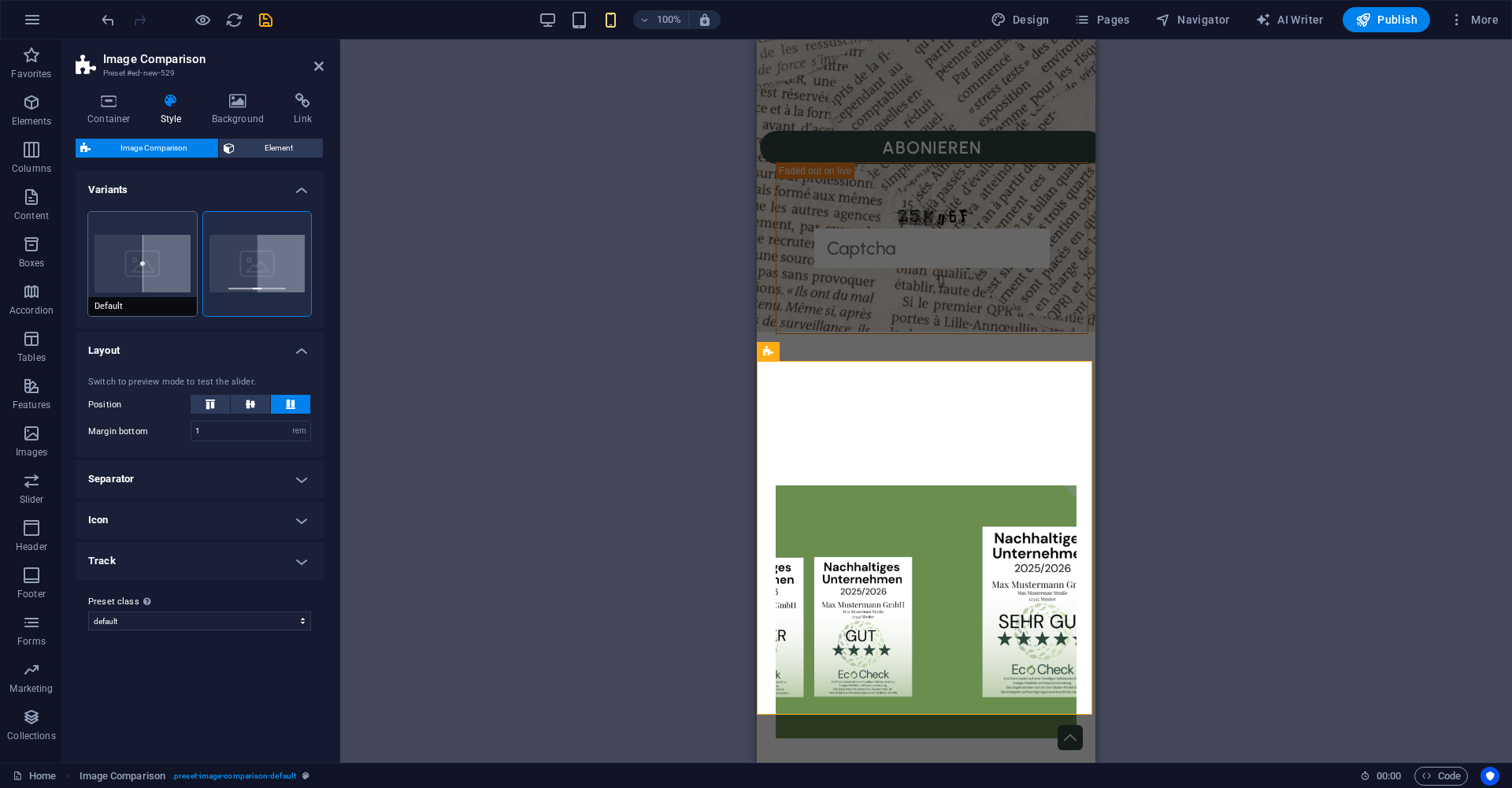 click on "Default" at bounding box center (143, 264) 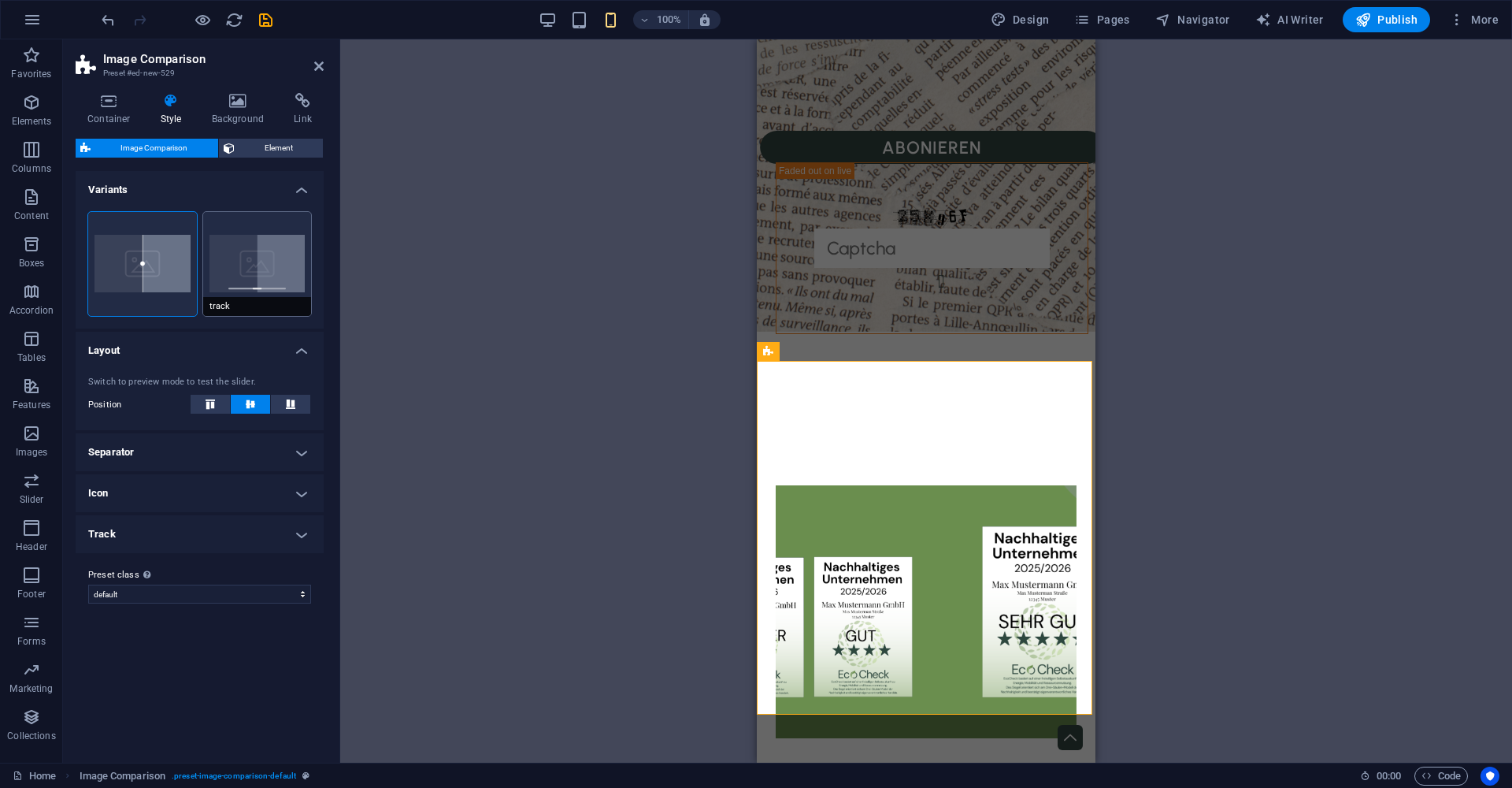 click on "track" at bounding box center [258, 264] 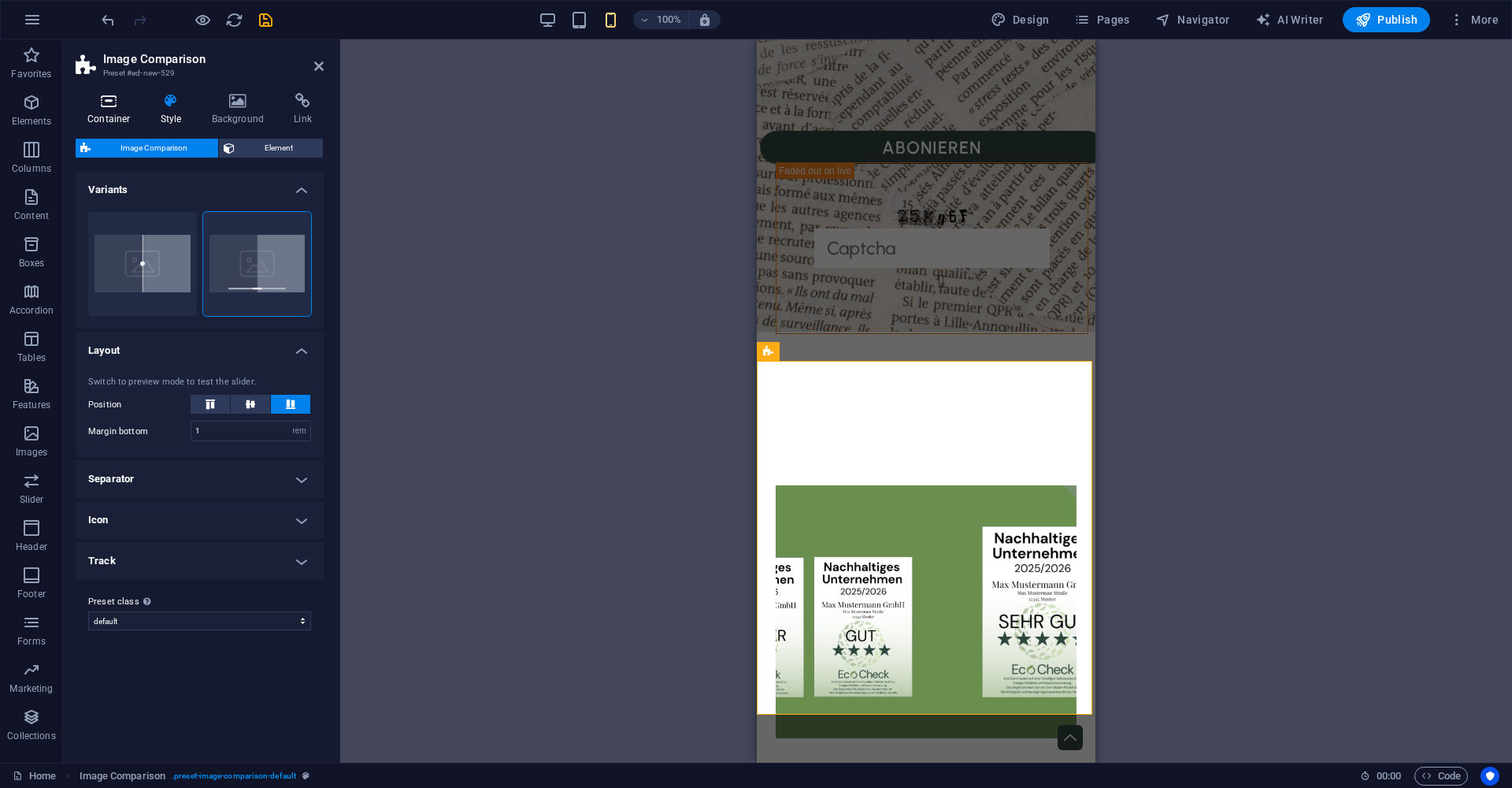 click on "Container" at bounding box center [112, 110] 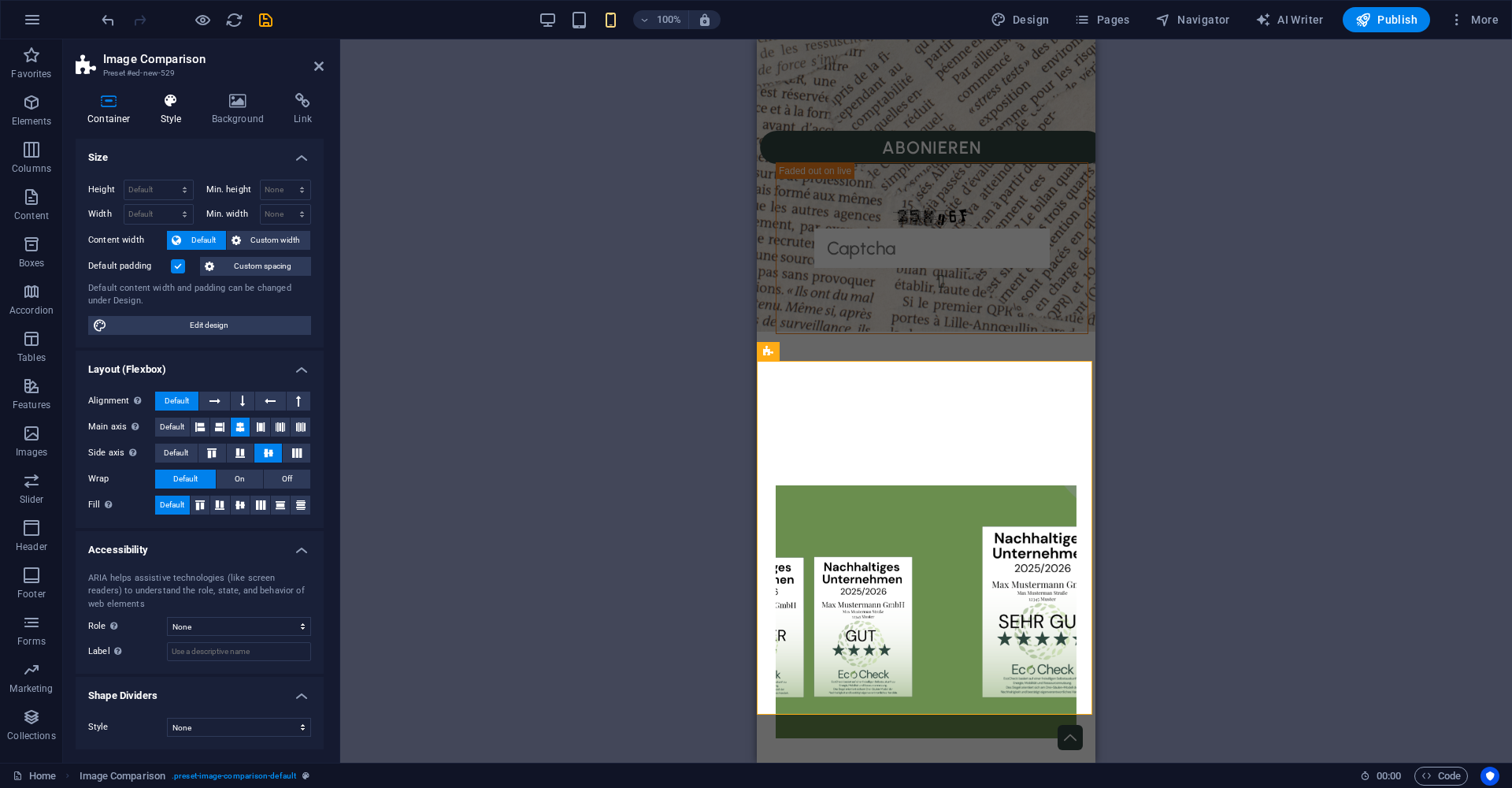 click at bounding box center [171, 101] 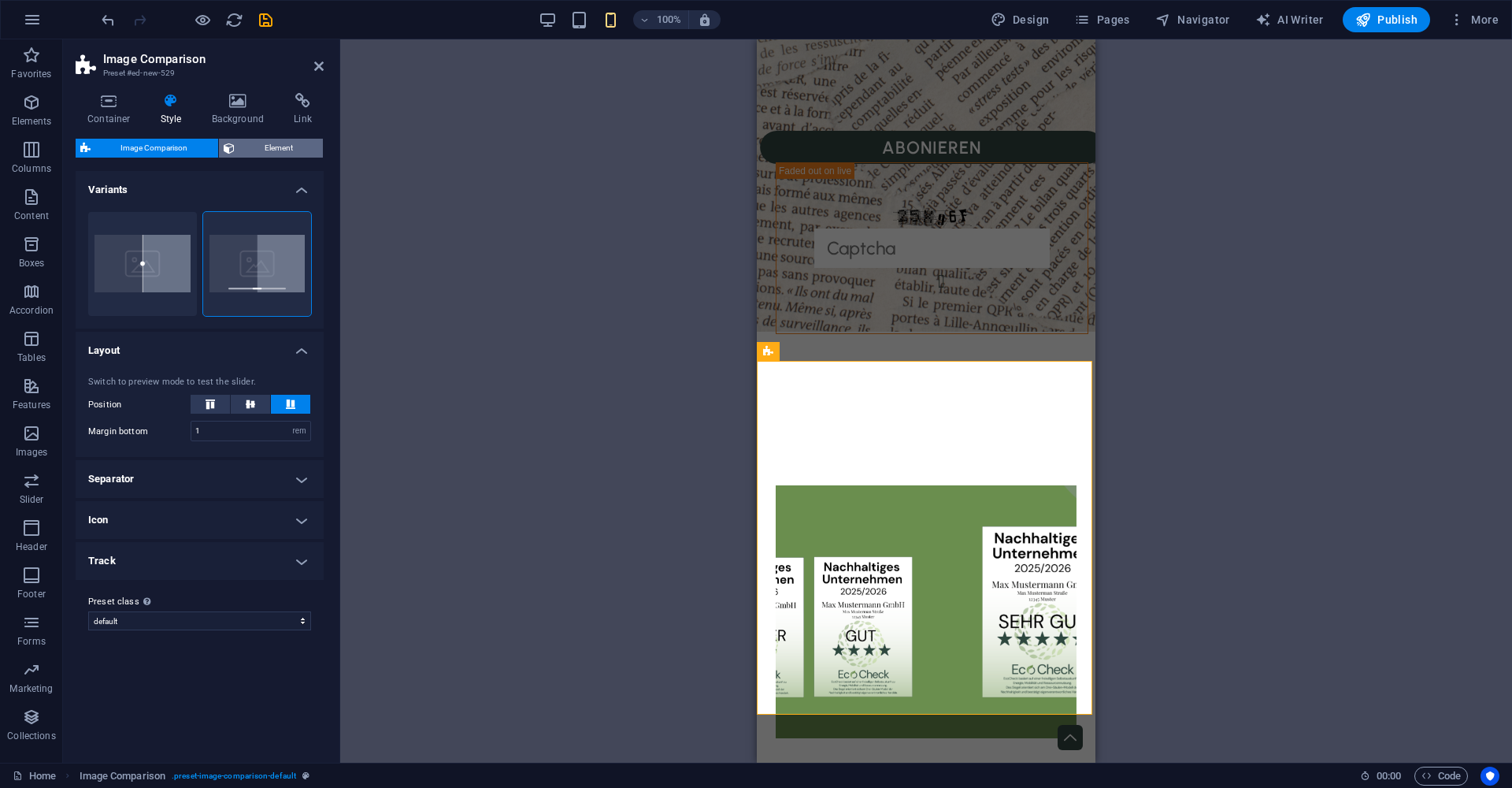 click on "Element" at bounding box center (279, 148) 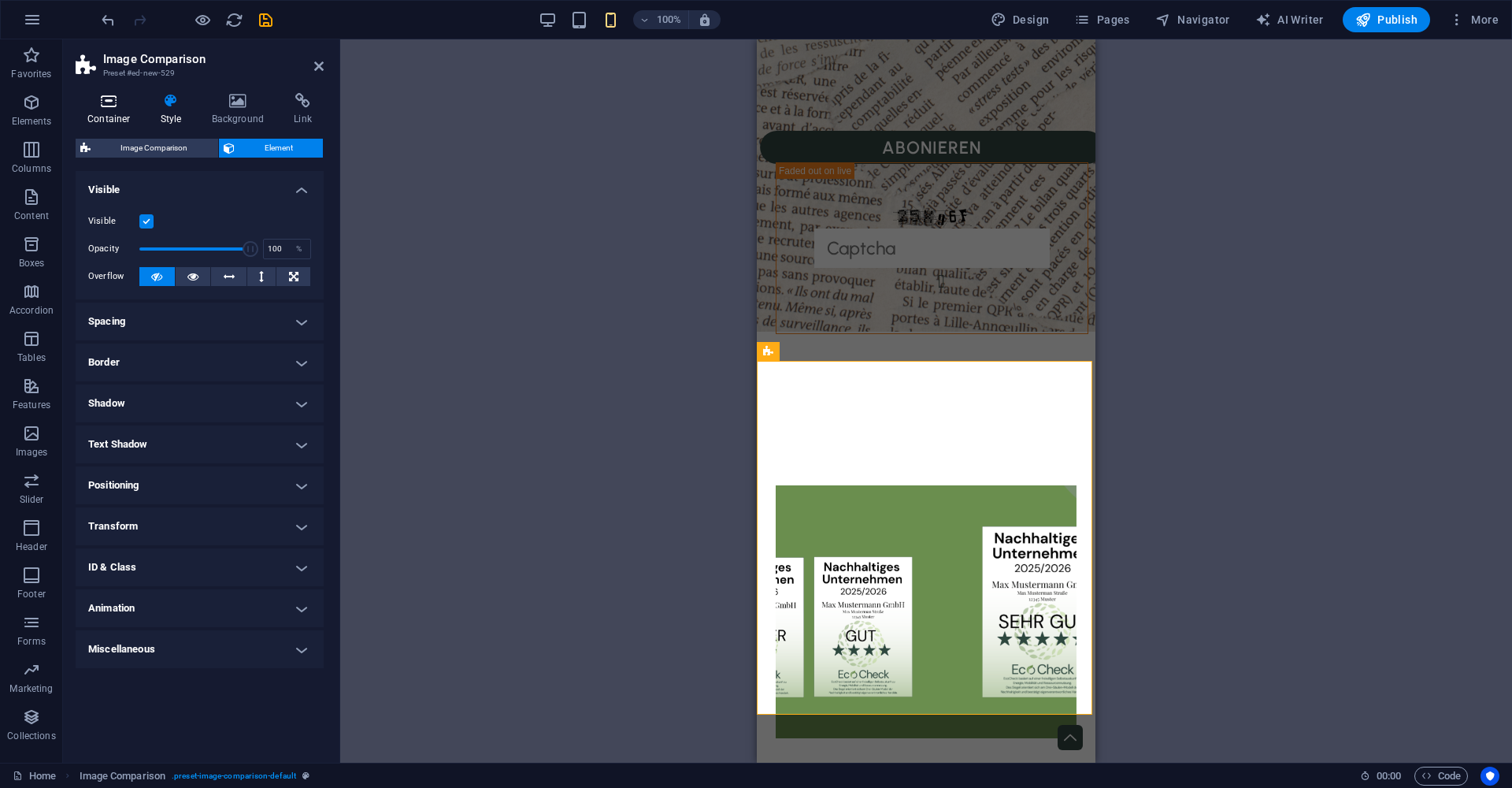 click at bounding box center (109, 101) 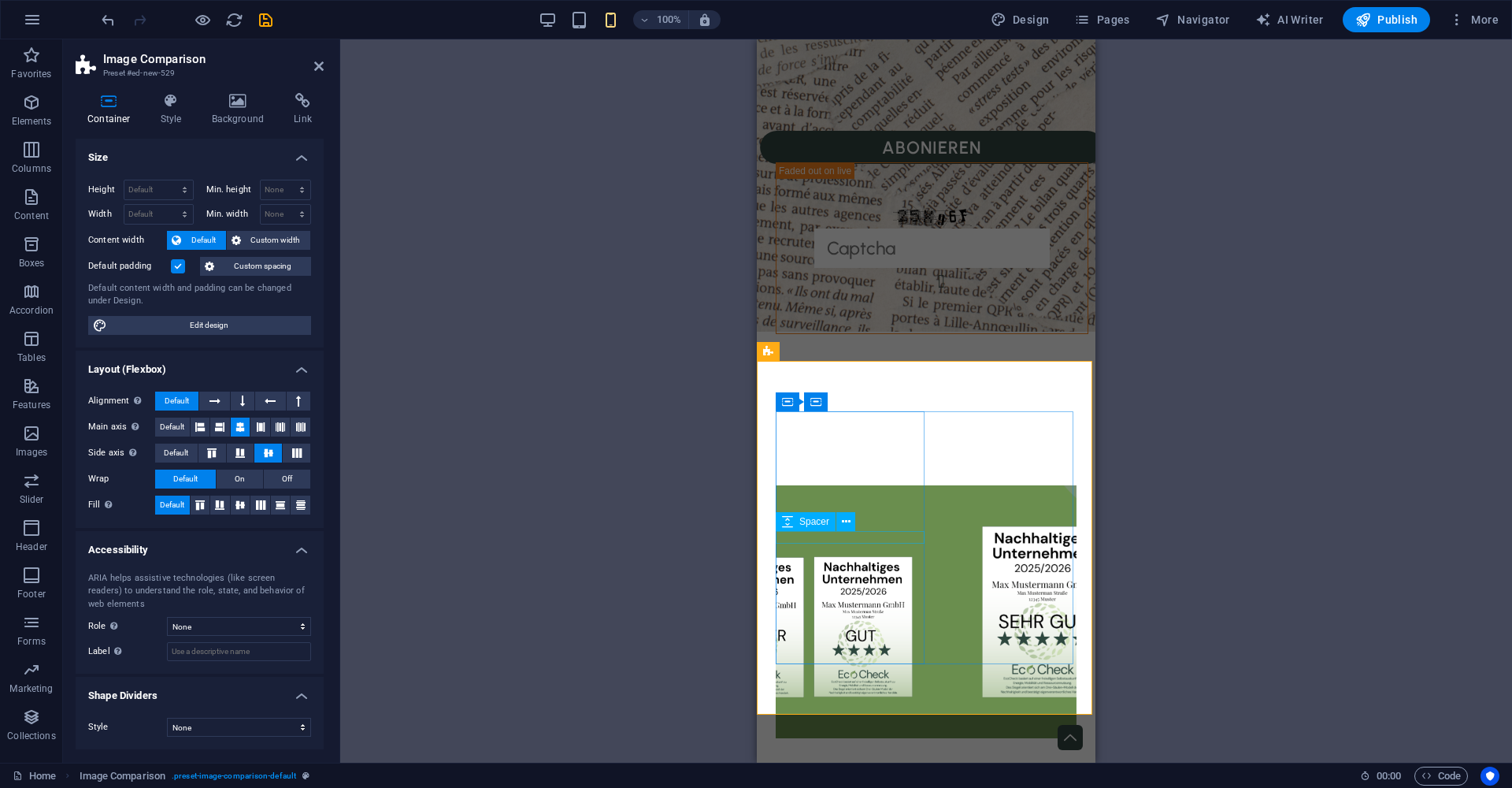 click at bounding box center [860, -2680] 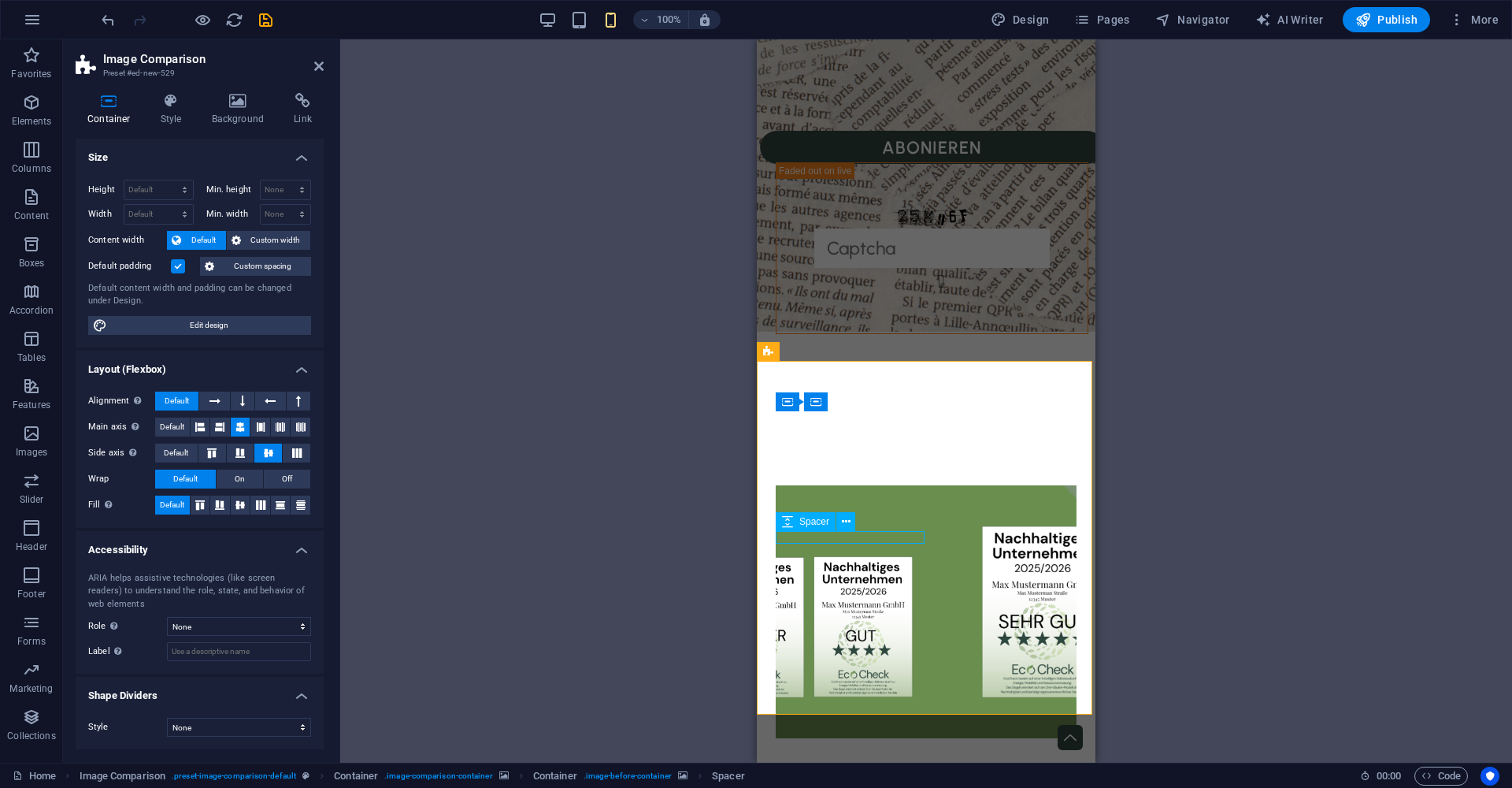 click at bounding box center (860, -2680) 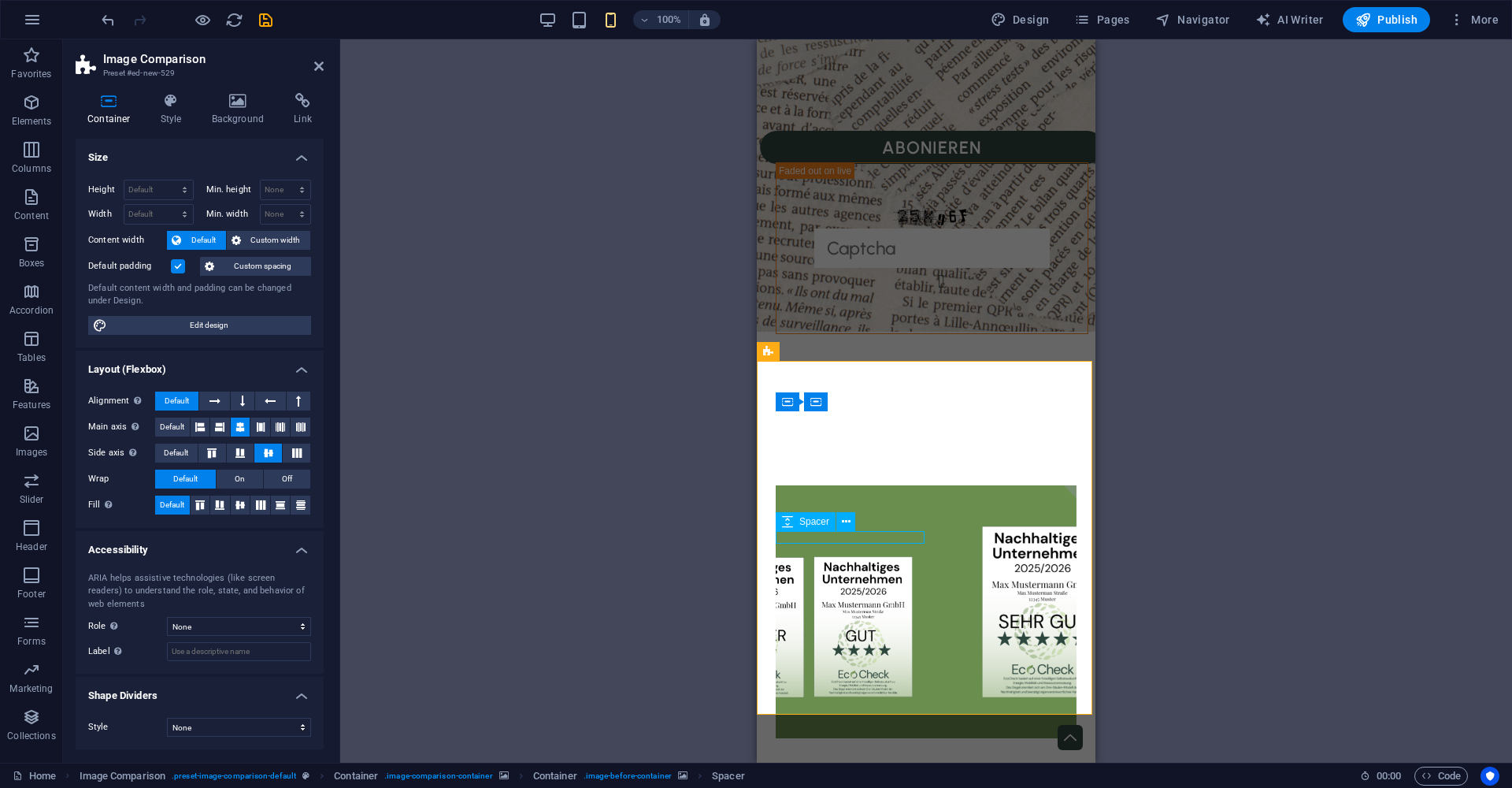 select on "px" 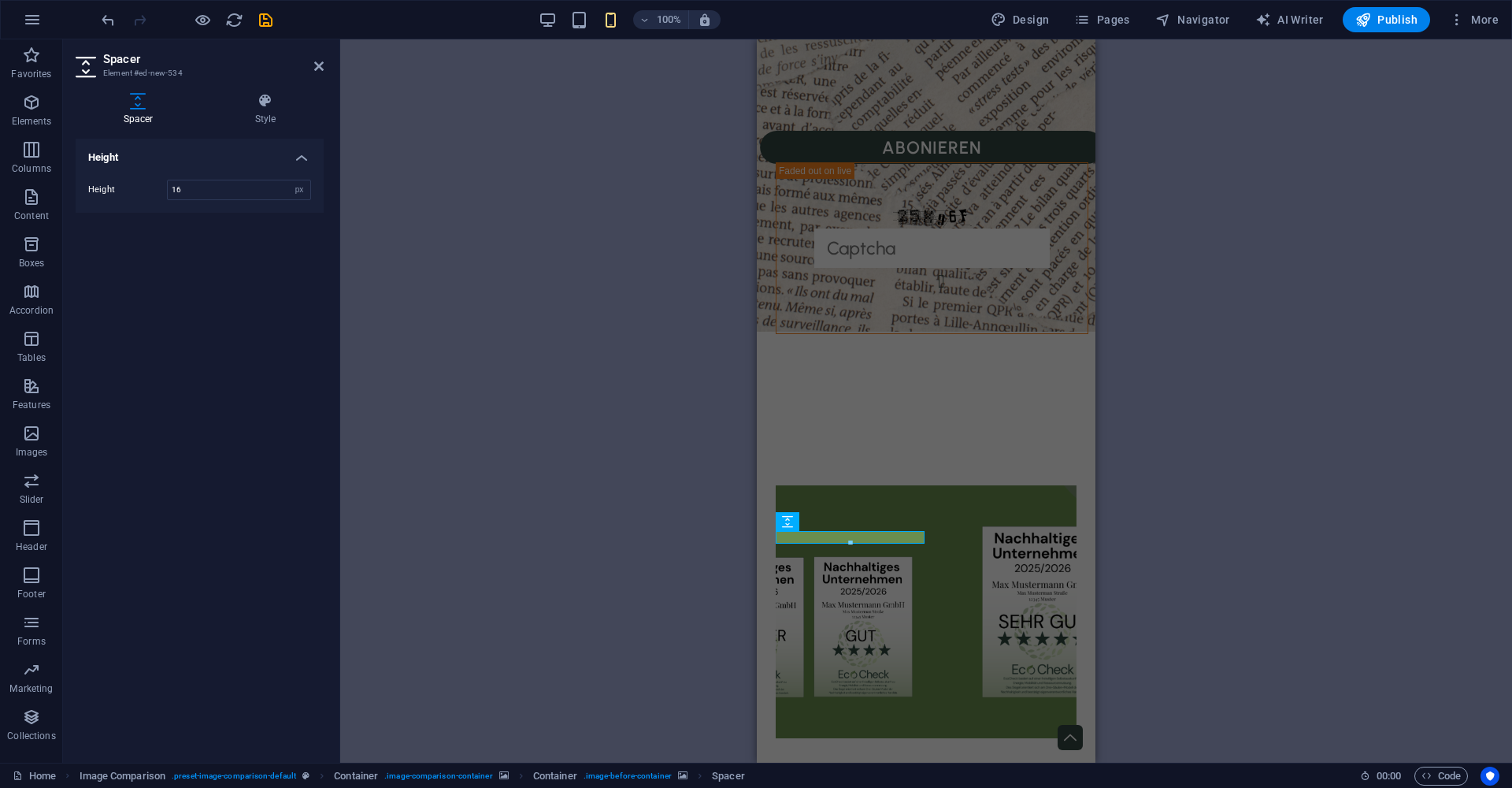 click at bounding box center (945, -2813) 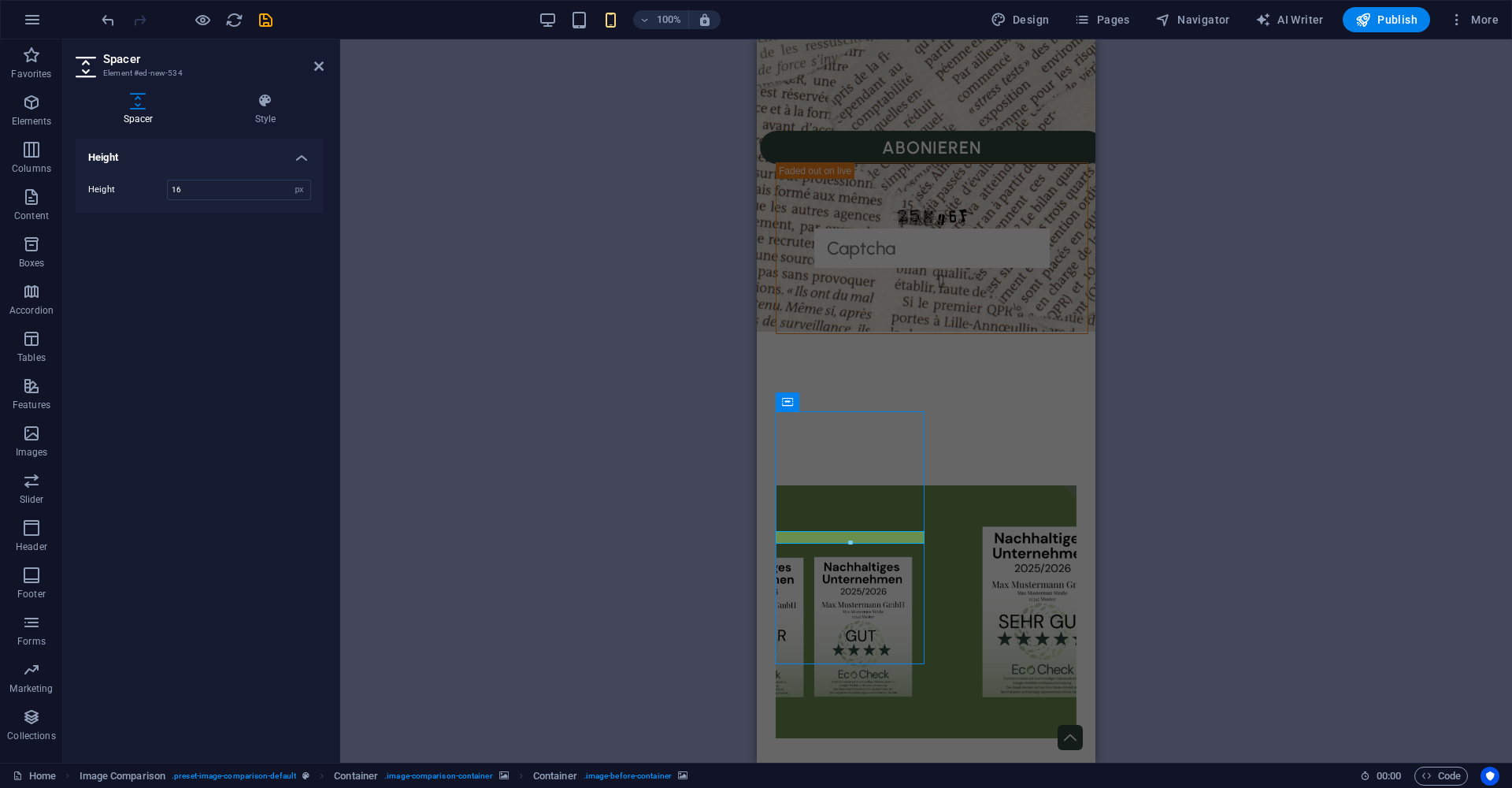 click at bounding box center (945, -2813) 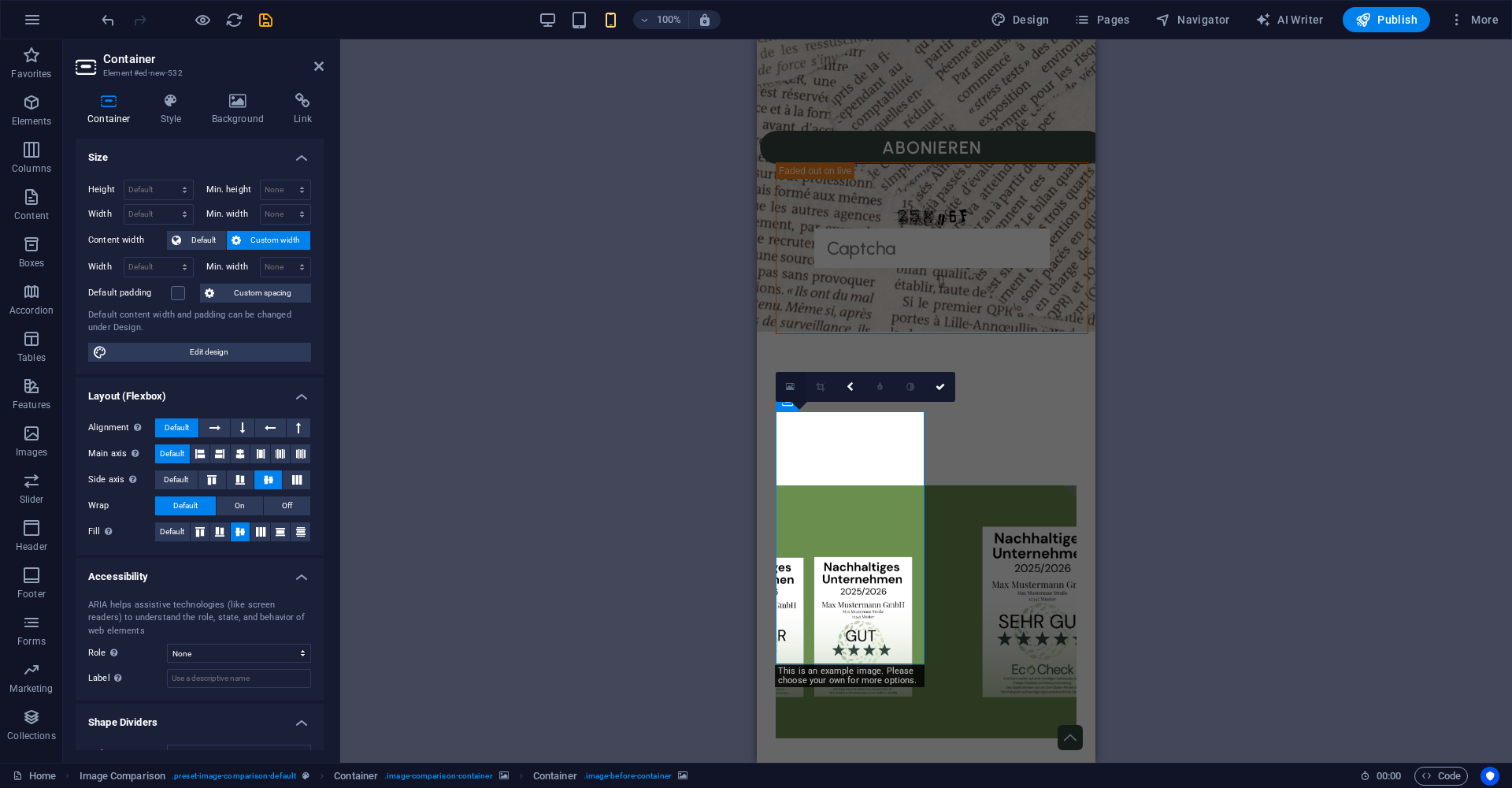 click at bounding box center (790, 387) 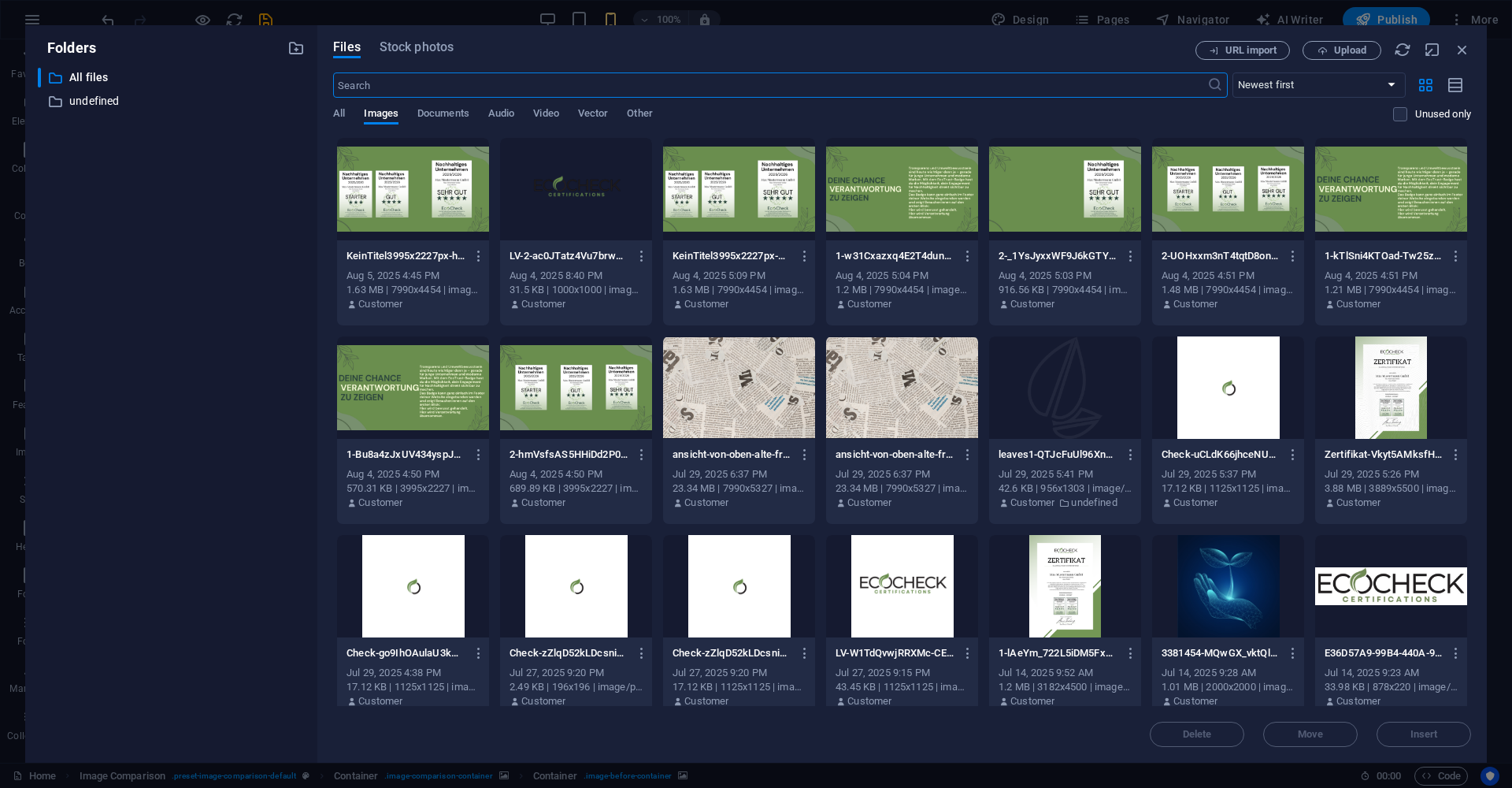 click at bounding box center (902, 189) 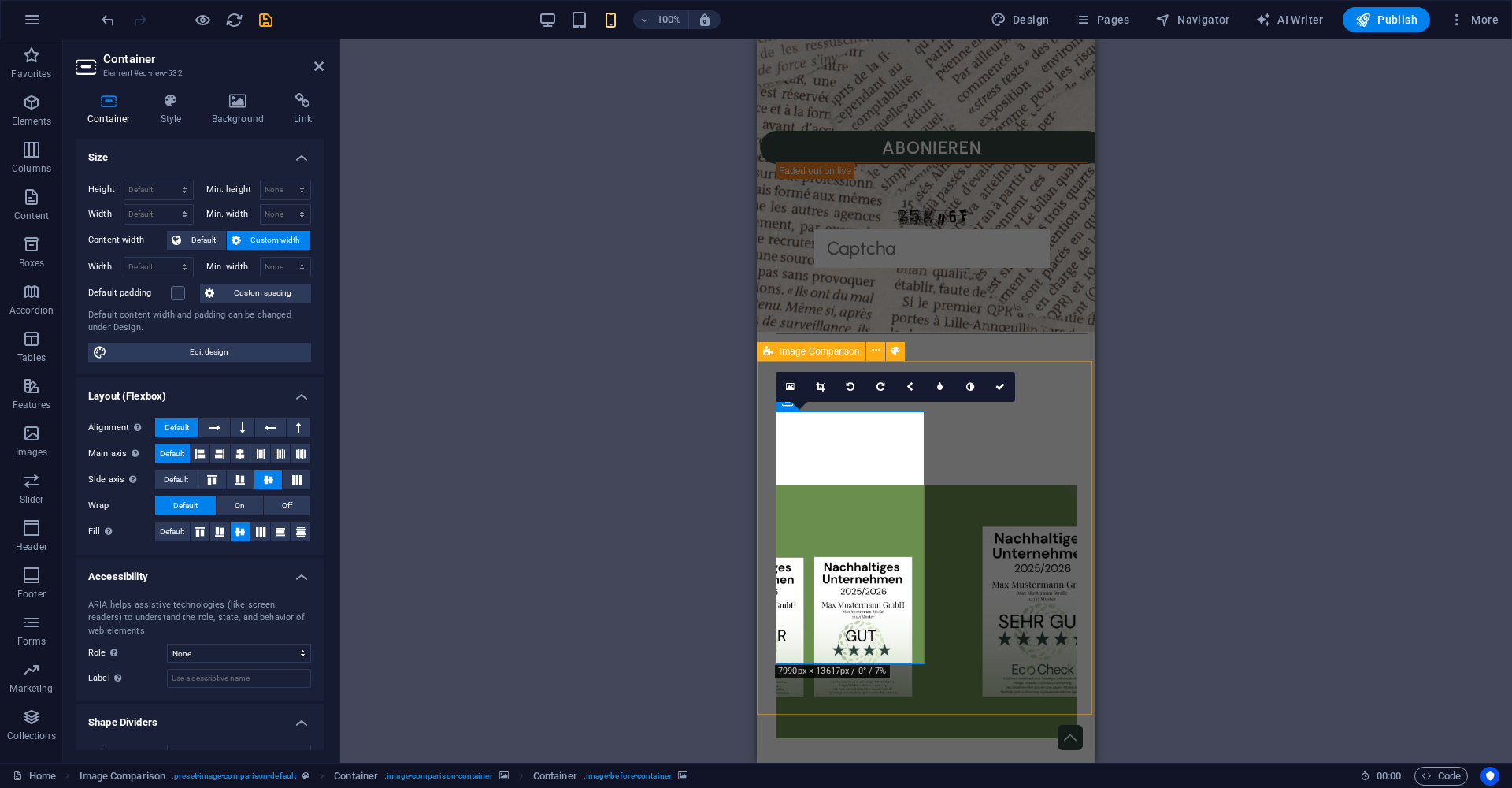 click at bounding box center [926, 966] 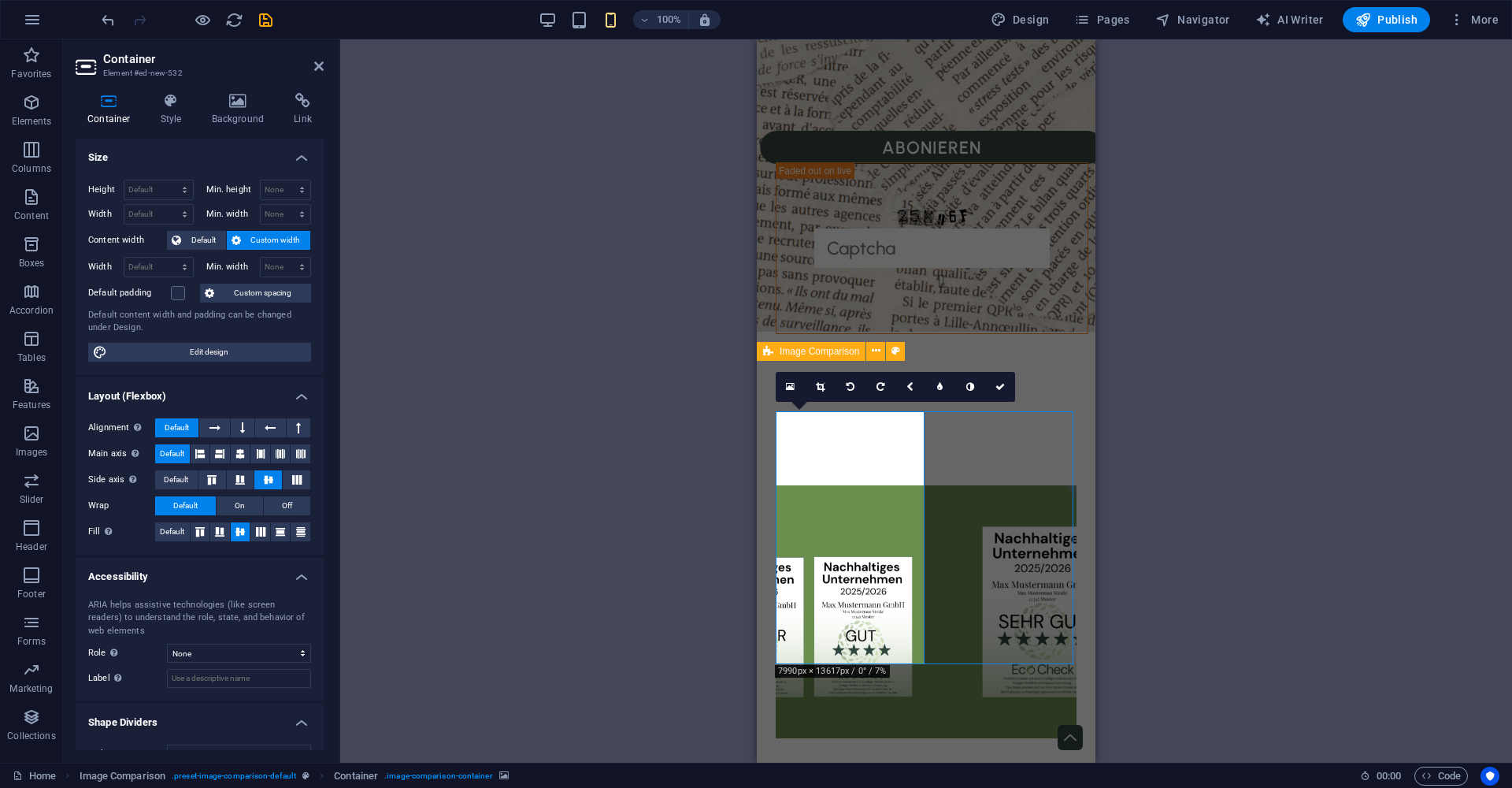 click at bounding box center [926, 966] 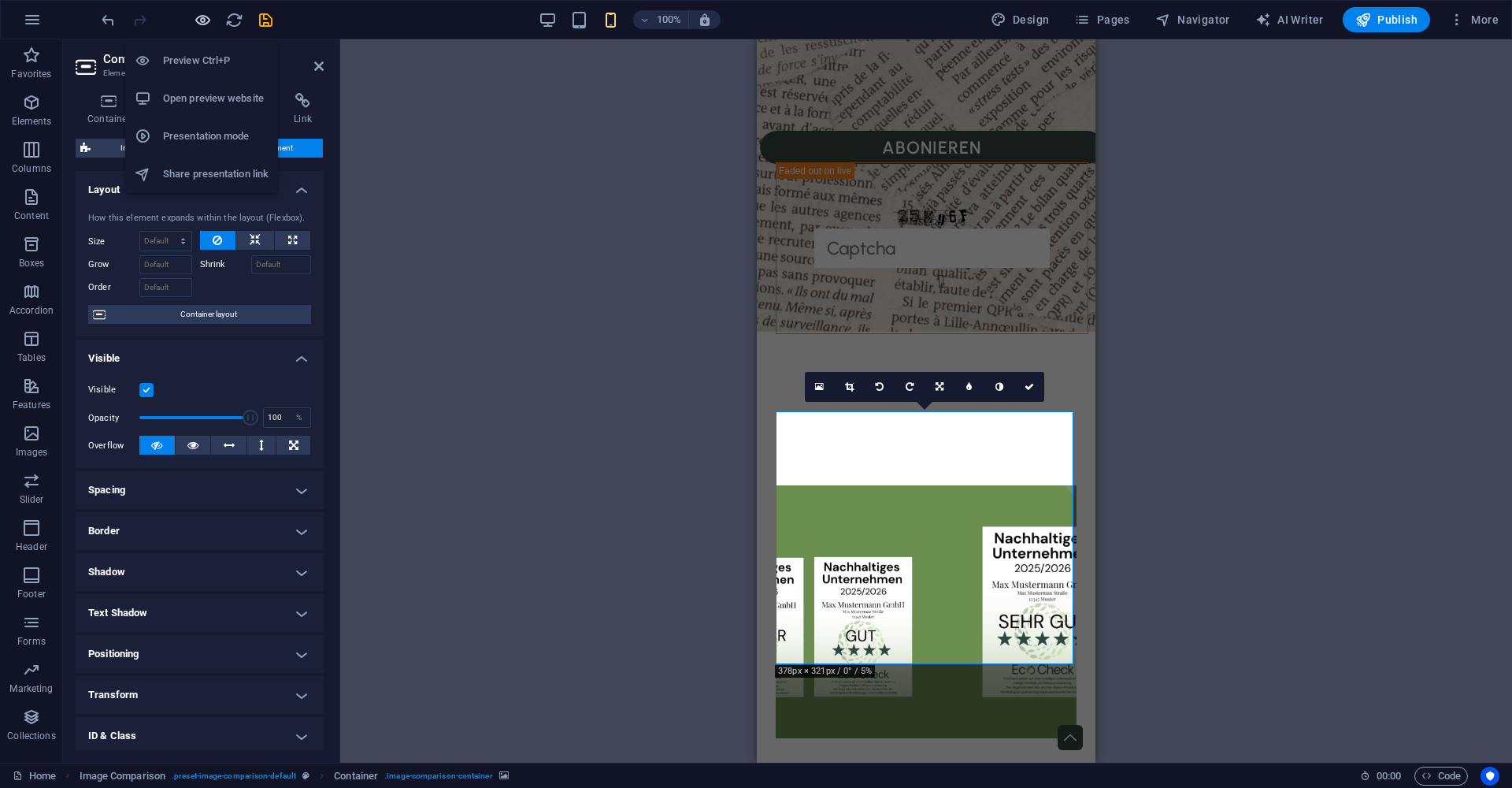 click at bounding box center [202, 20] 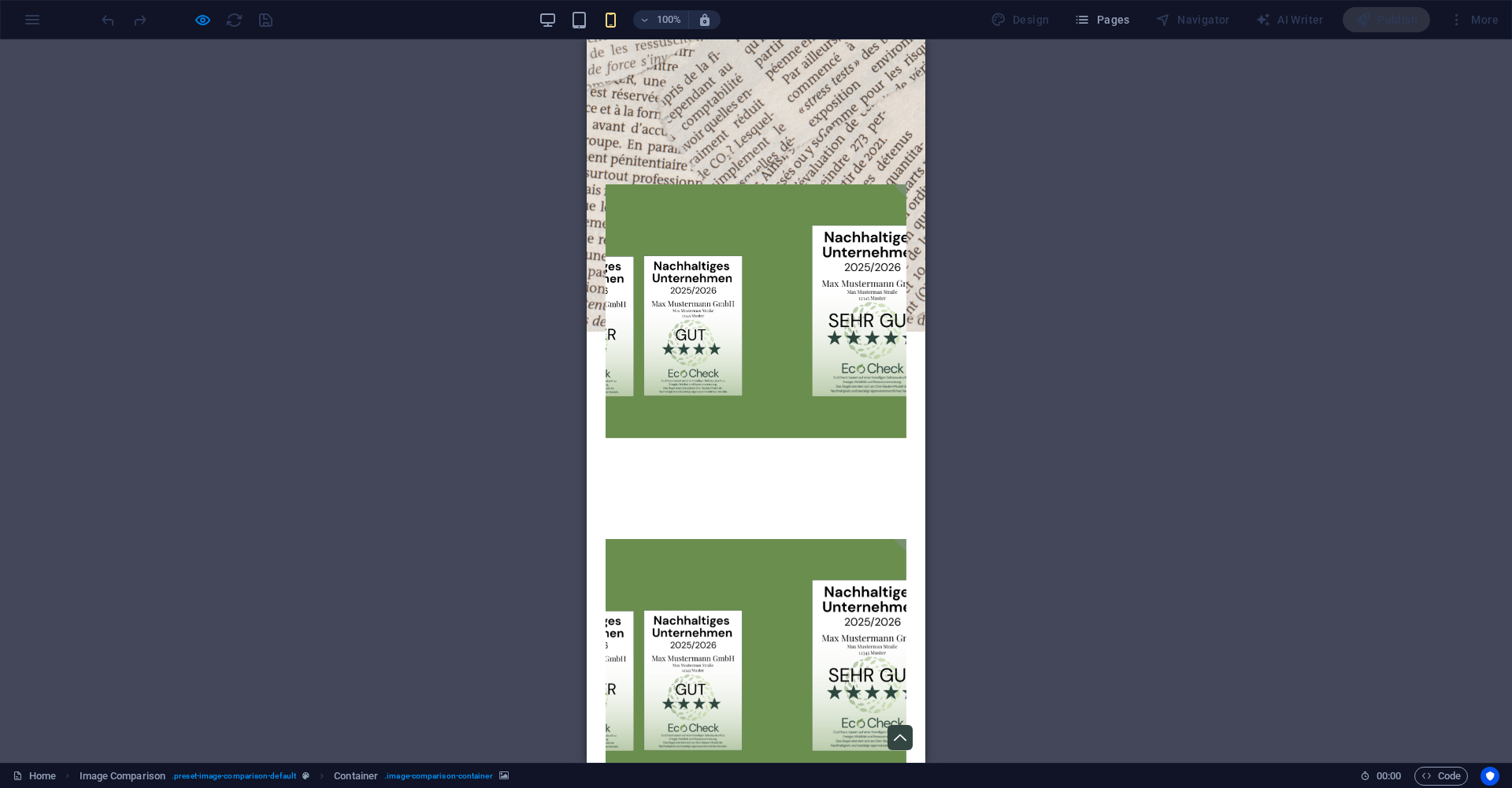 drag, startPoint x: 752, startPoint y: 518, endPoint x: 780, endPoint y: 523, distance: 28.44293 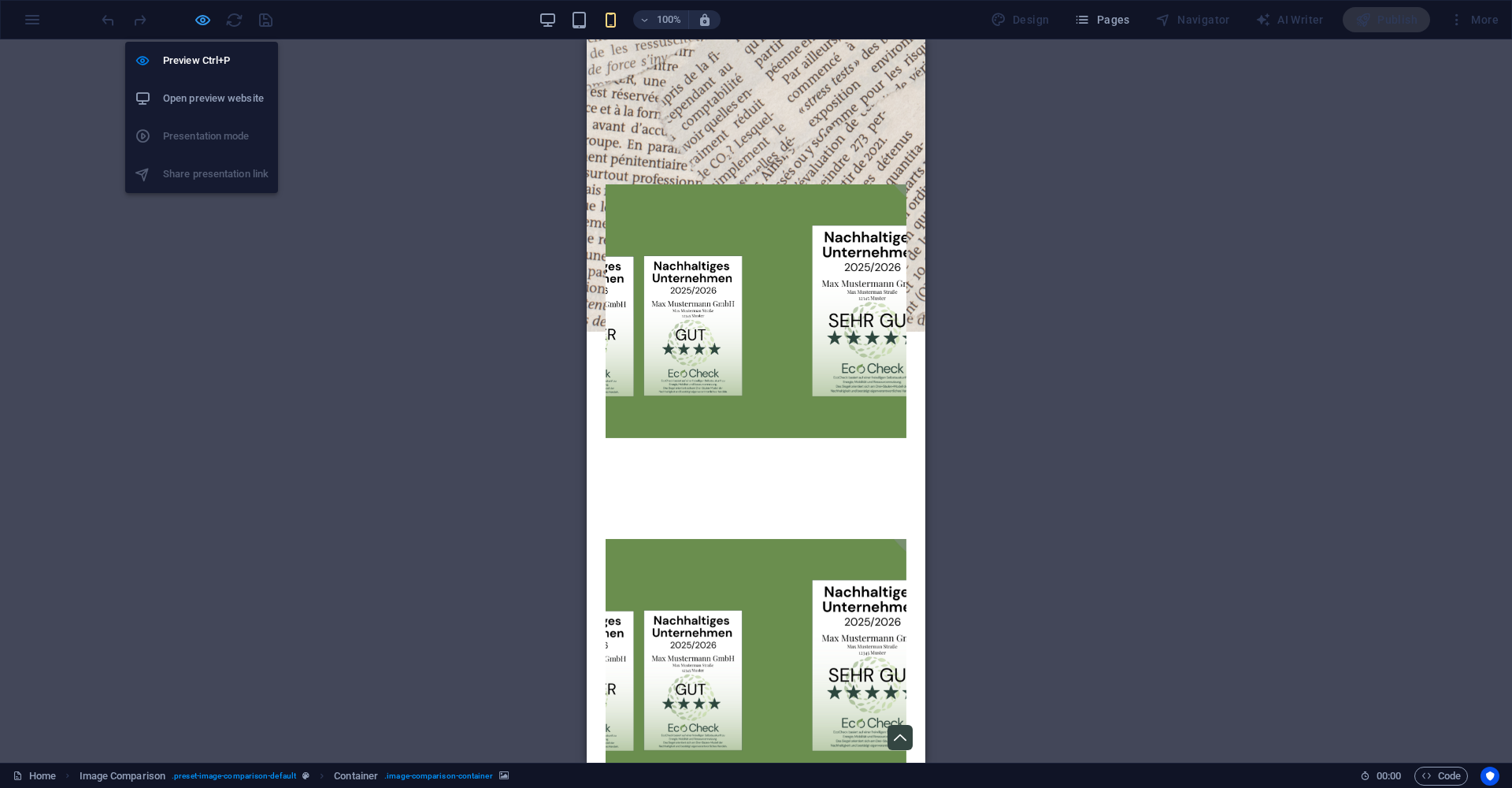 click at bounding box center [202, 20] 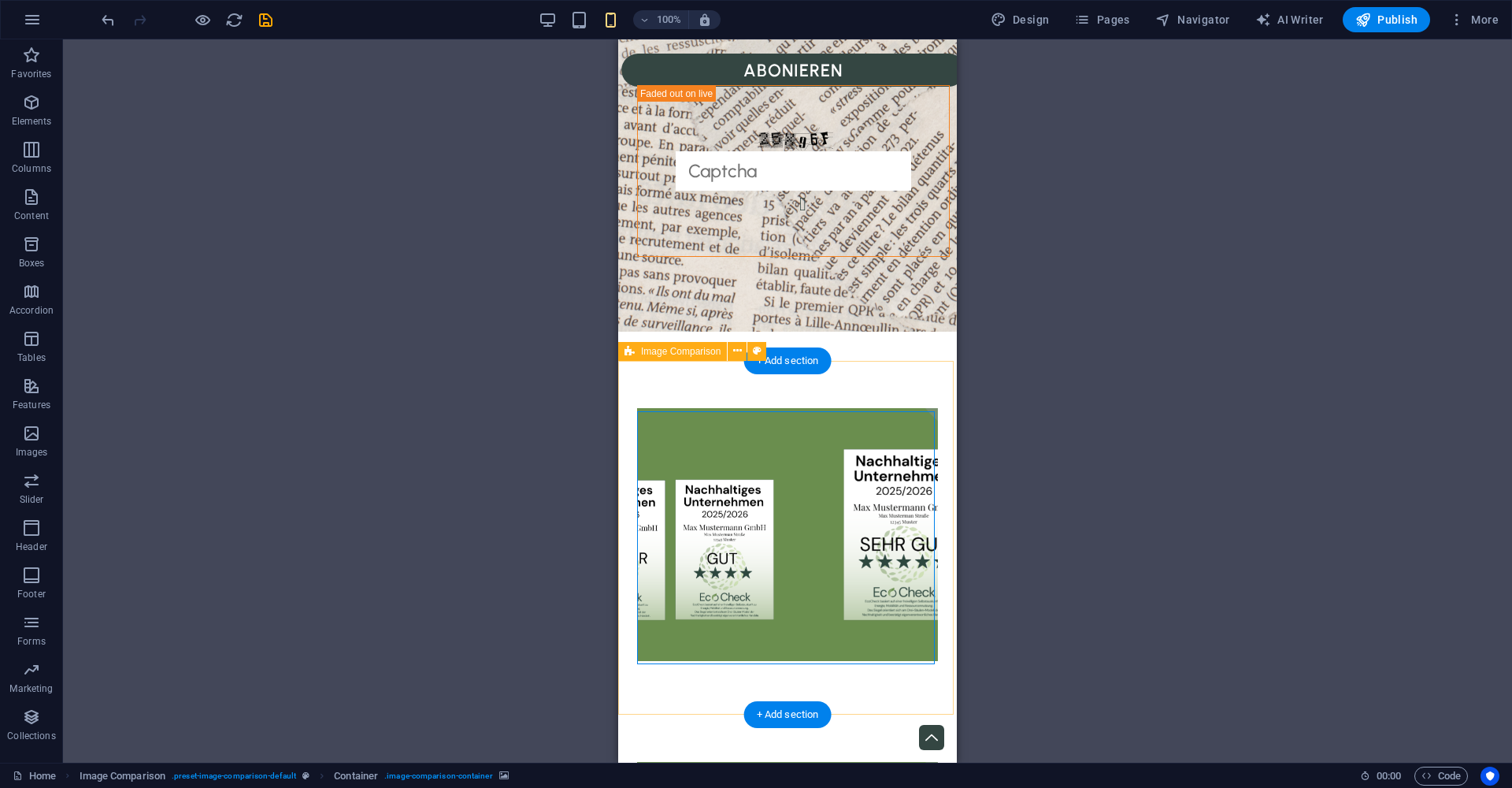 click at bounding box center (806, -2813) 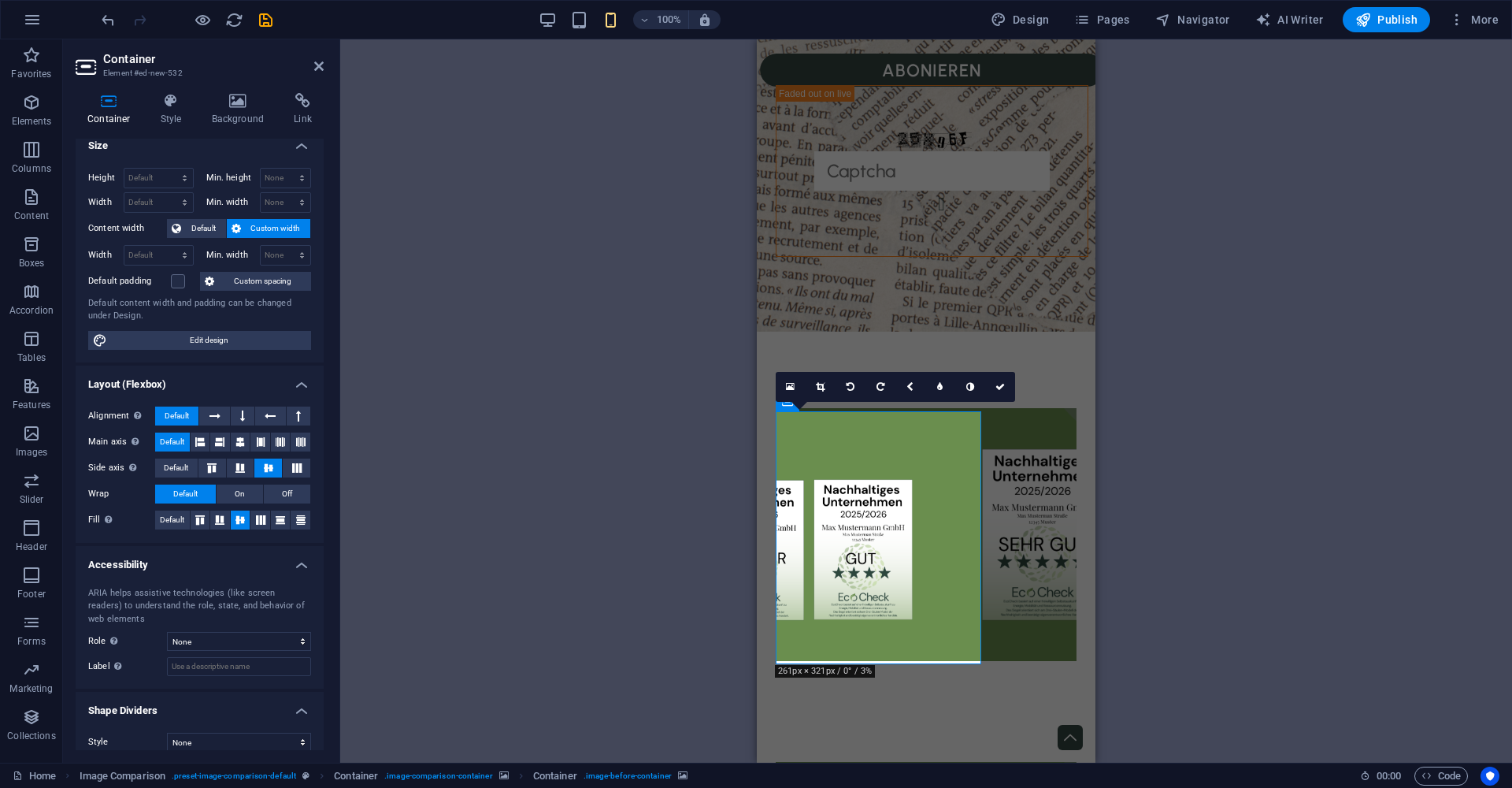scroll, scrollTop: 24, scrollLeft: 0, axis: vertical 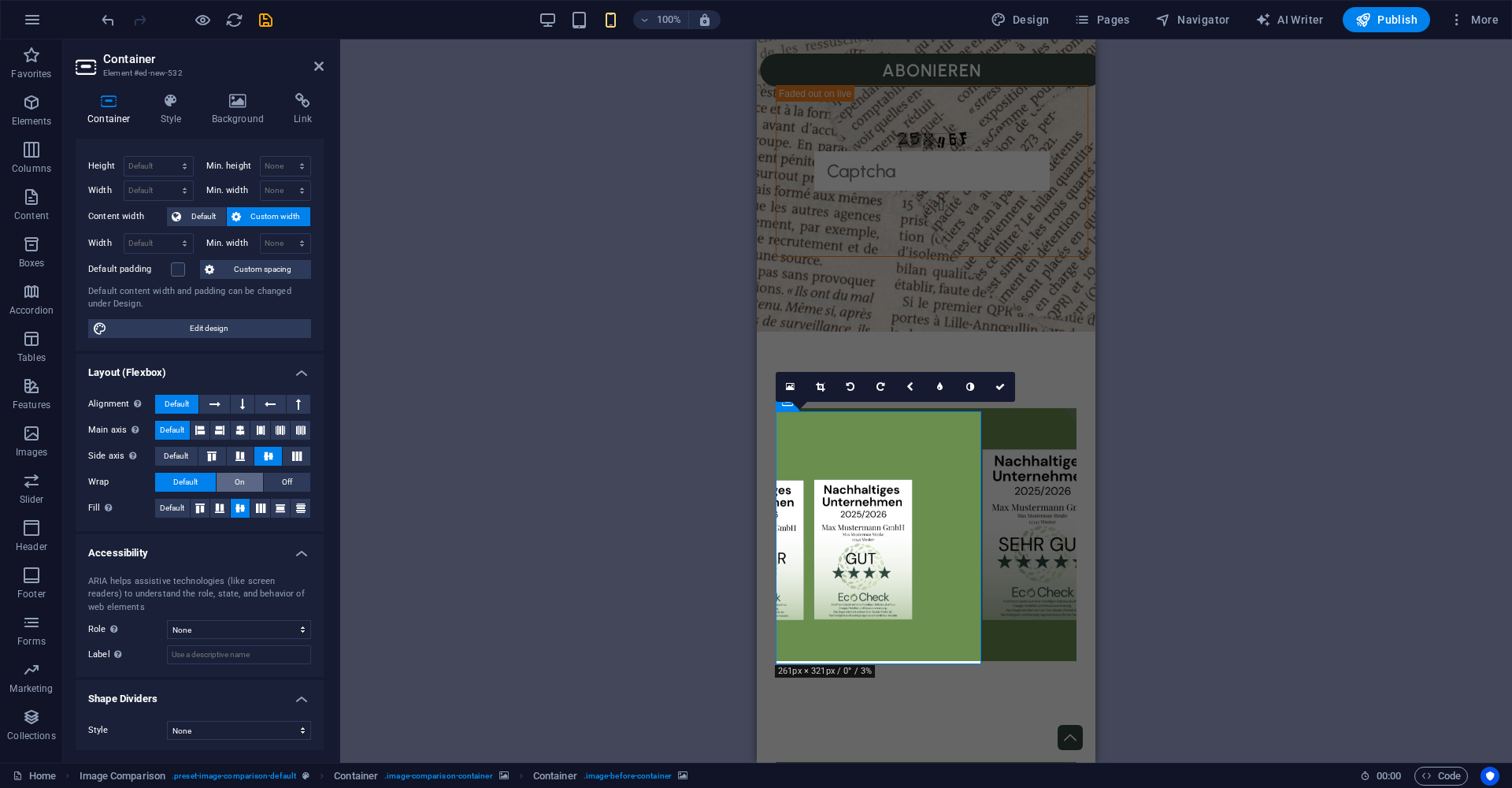 click on "On" at bounding box center (239, 482) 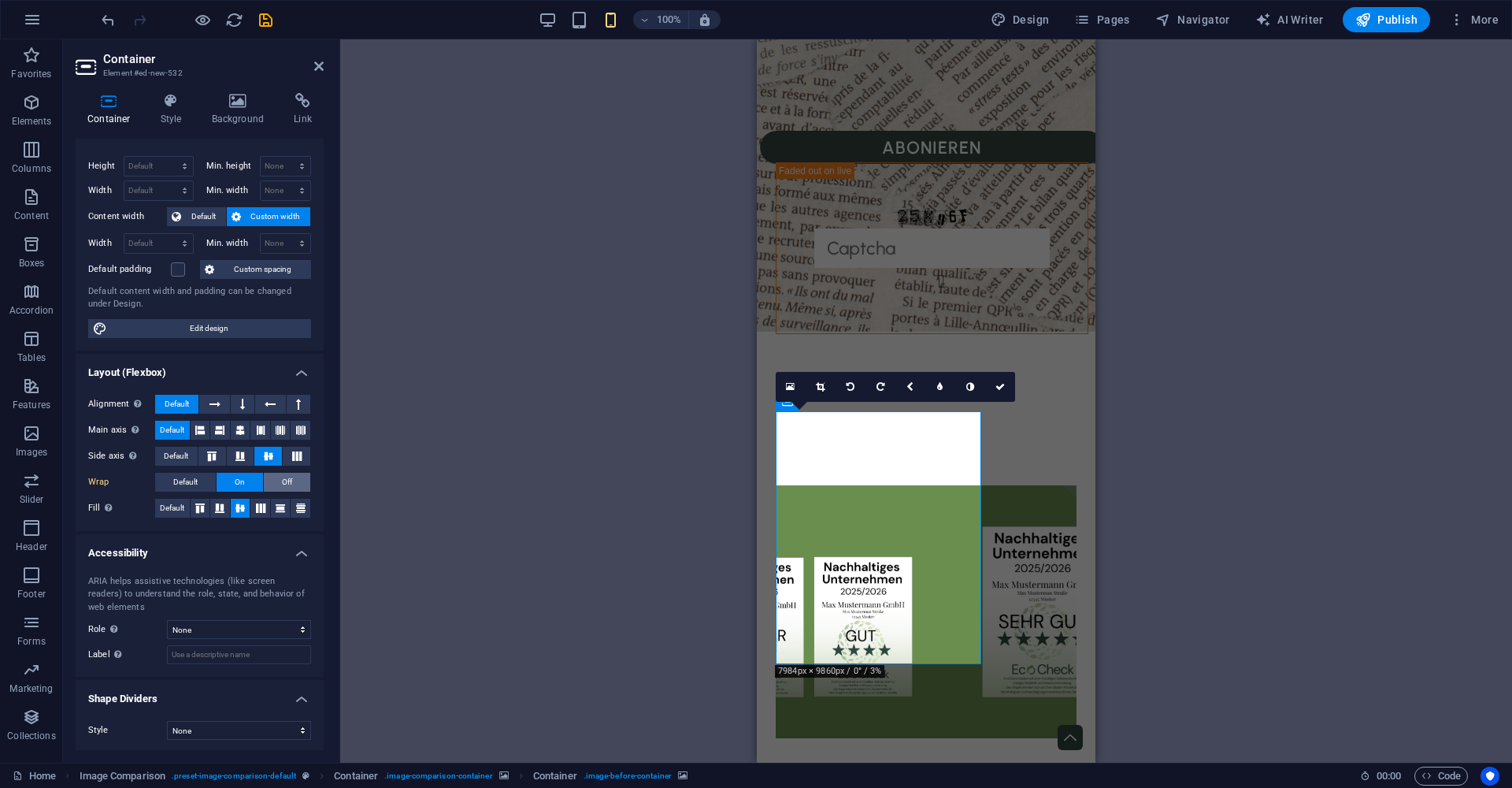 click on "Off" at bounding box center (287, 482) 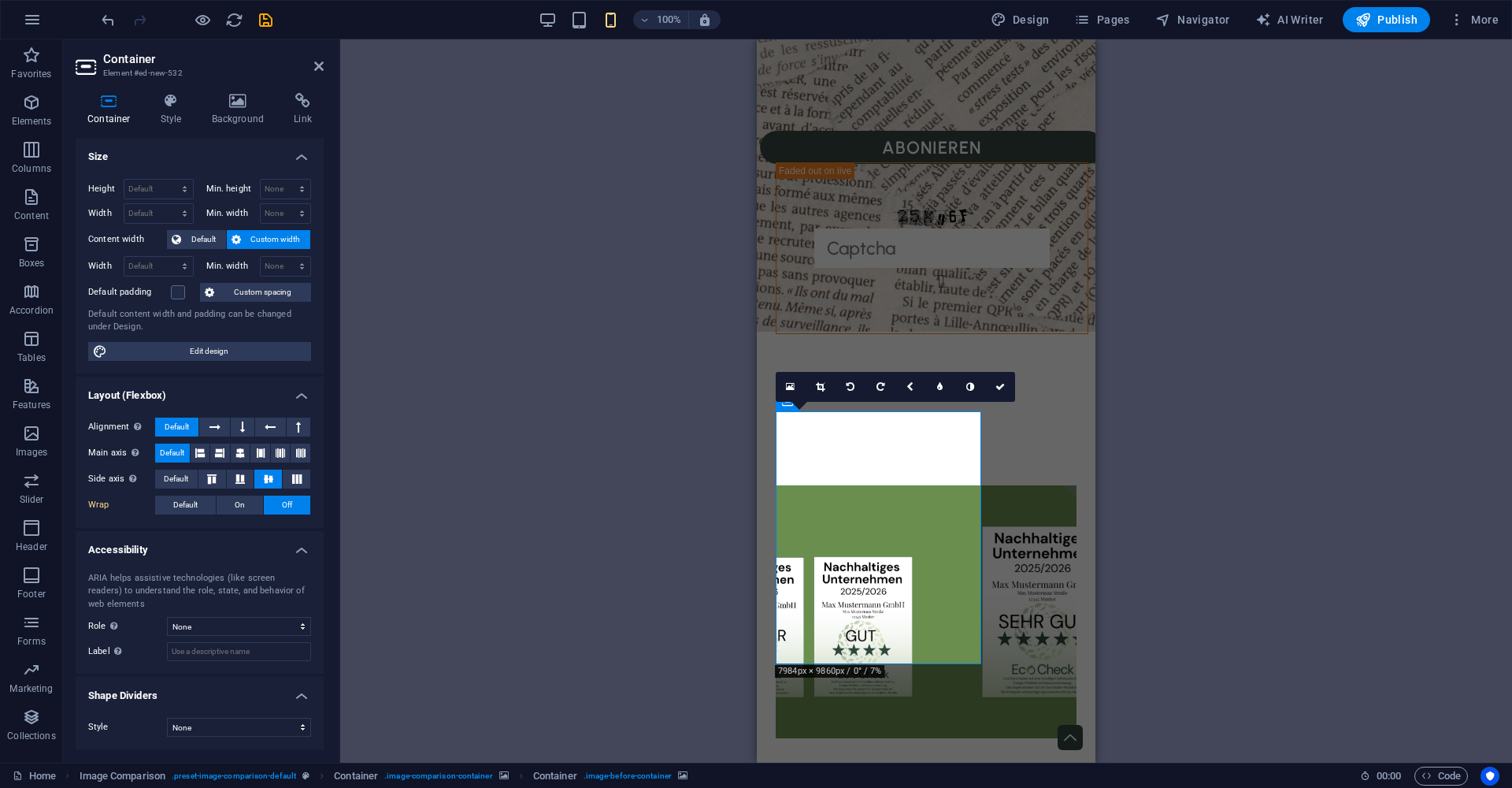 scroll, scrollTop: 0, scrollLeft: 0, axis: both 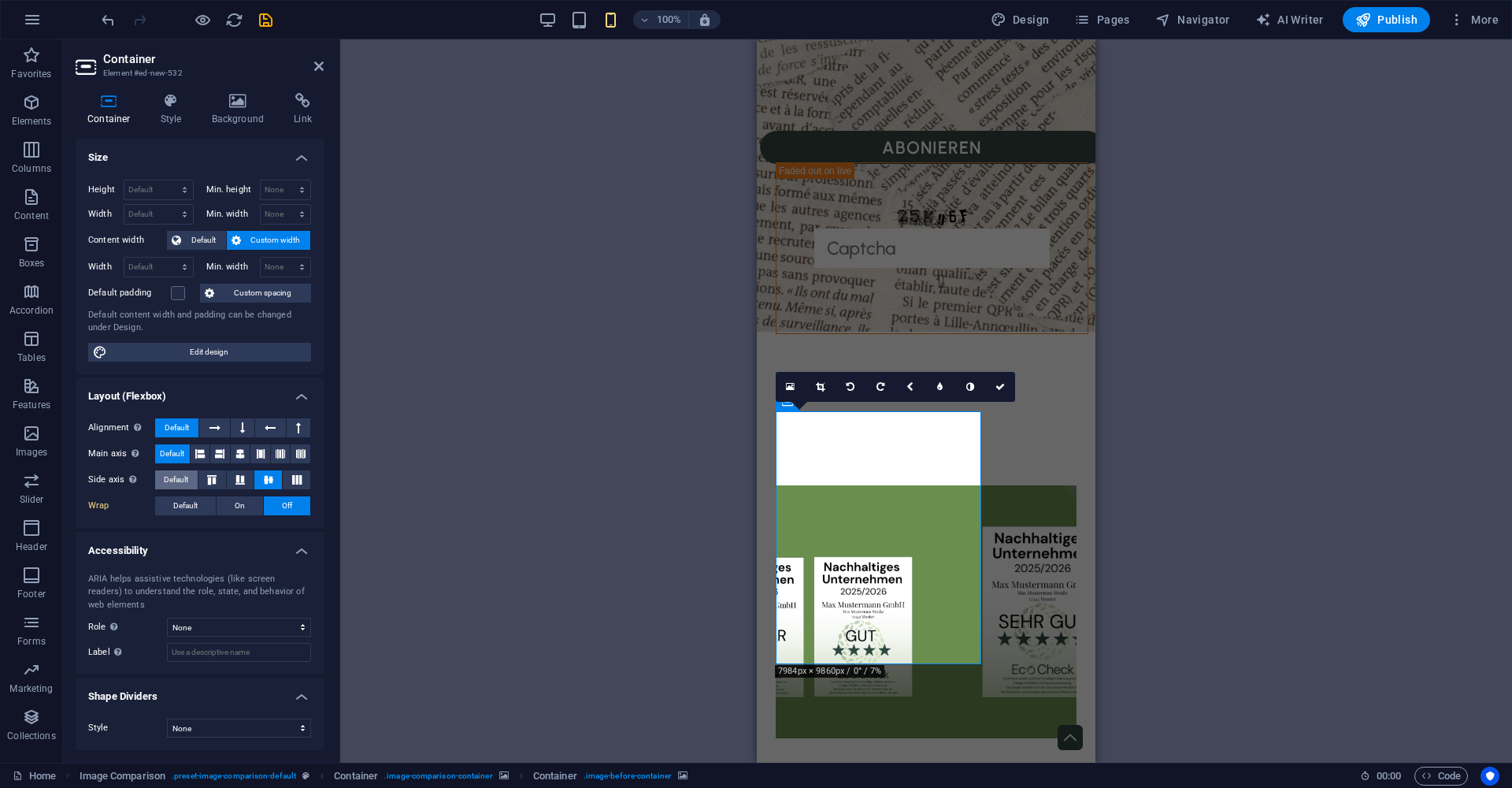 click on "Default" at bounding box center (176, 480) 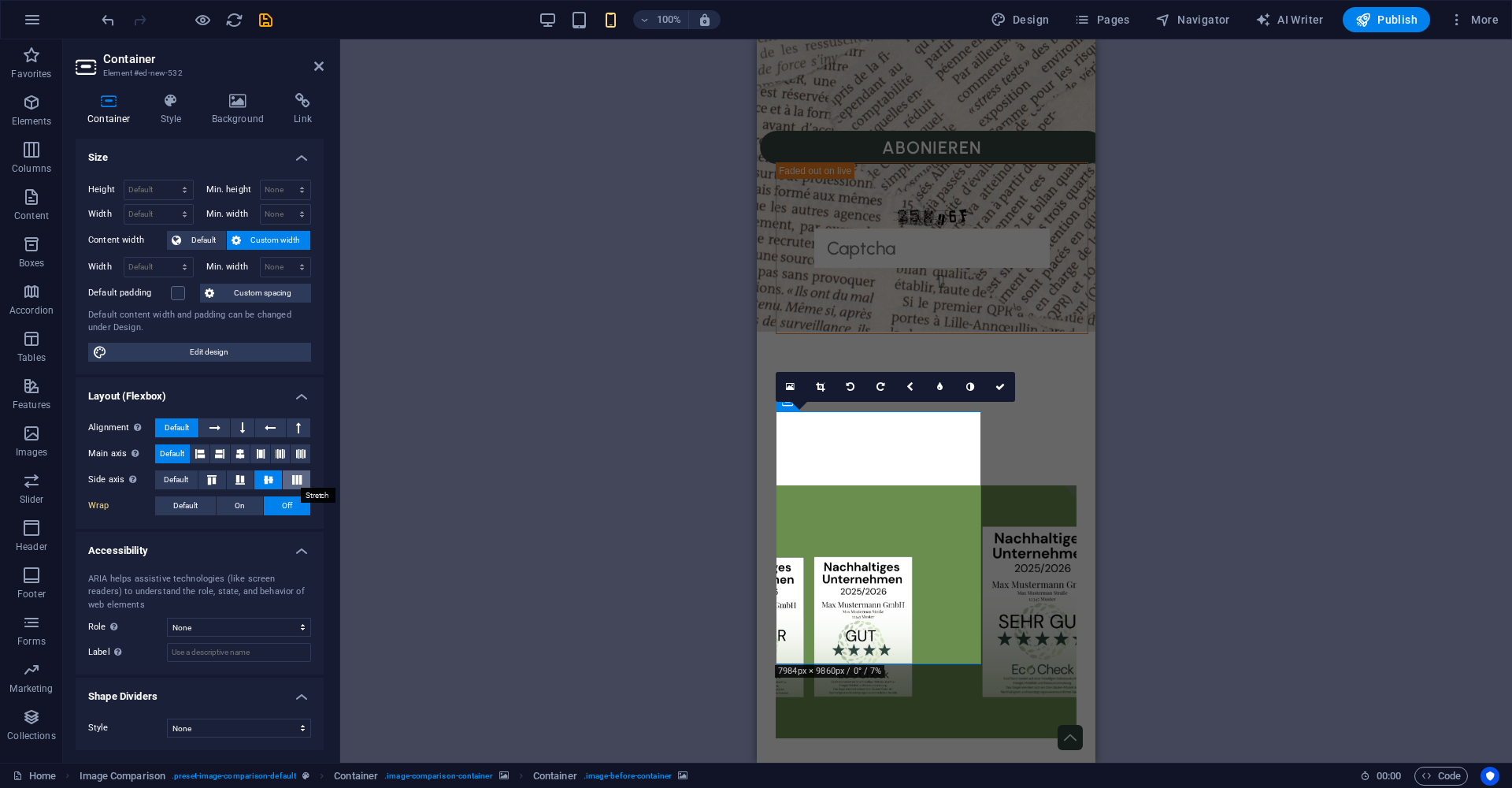 click at bounding box center (297, 480) 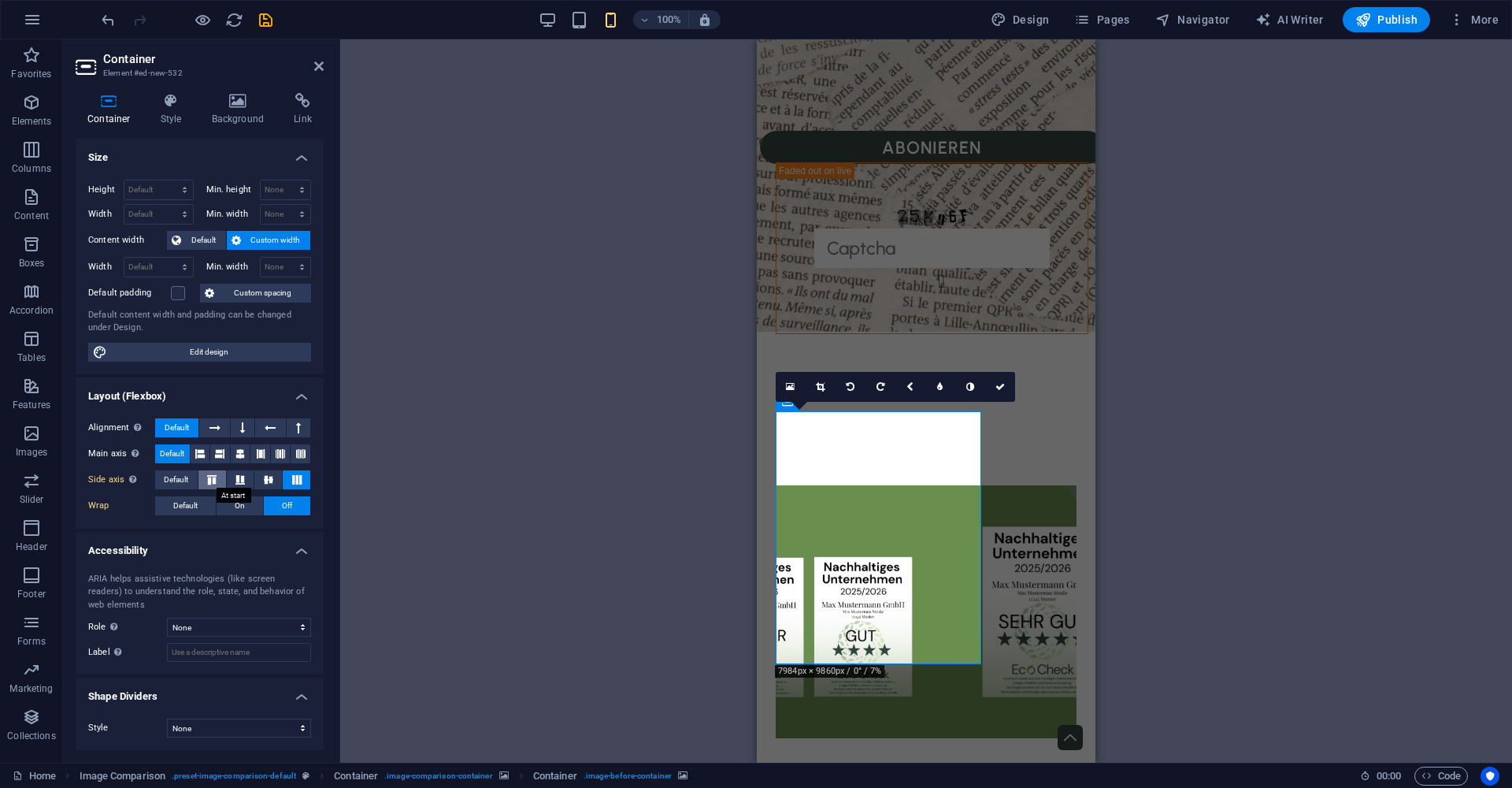 click at bounding box center [212, 480] 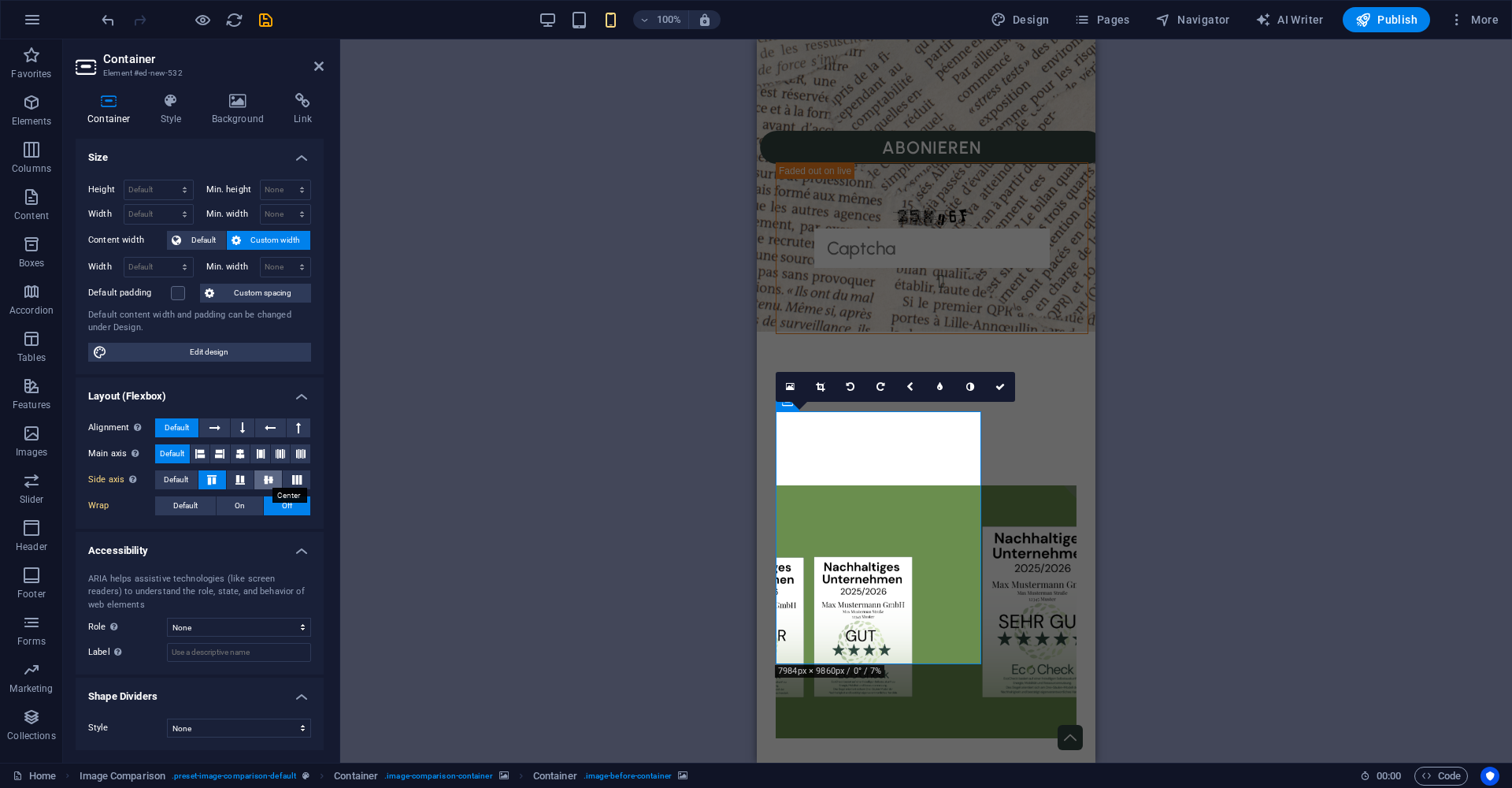 click at bounding box center [269, 480] 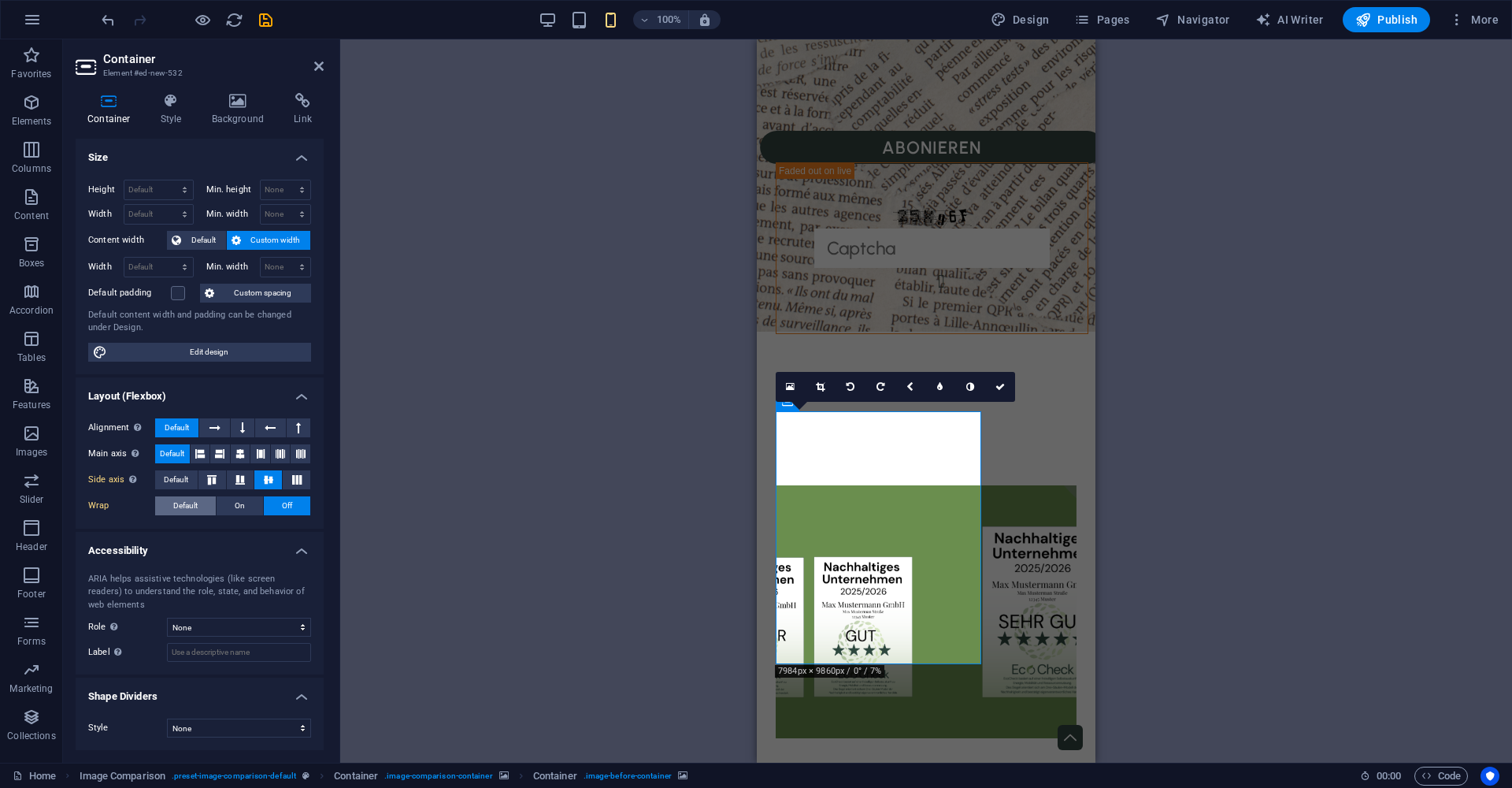 click on "Default" at bounding box center [185, 506] 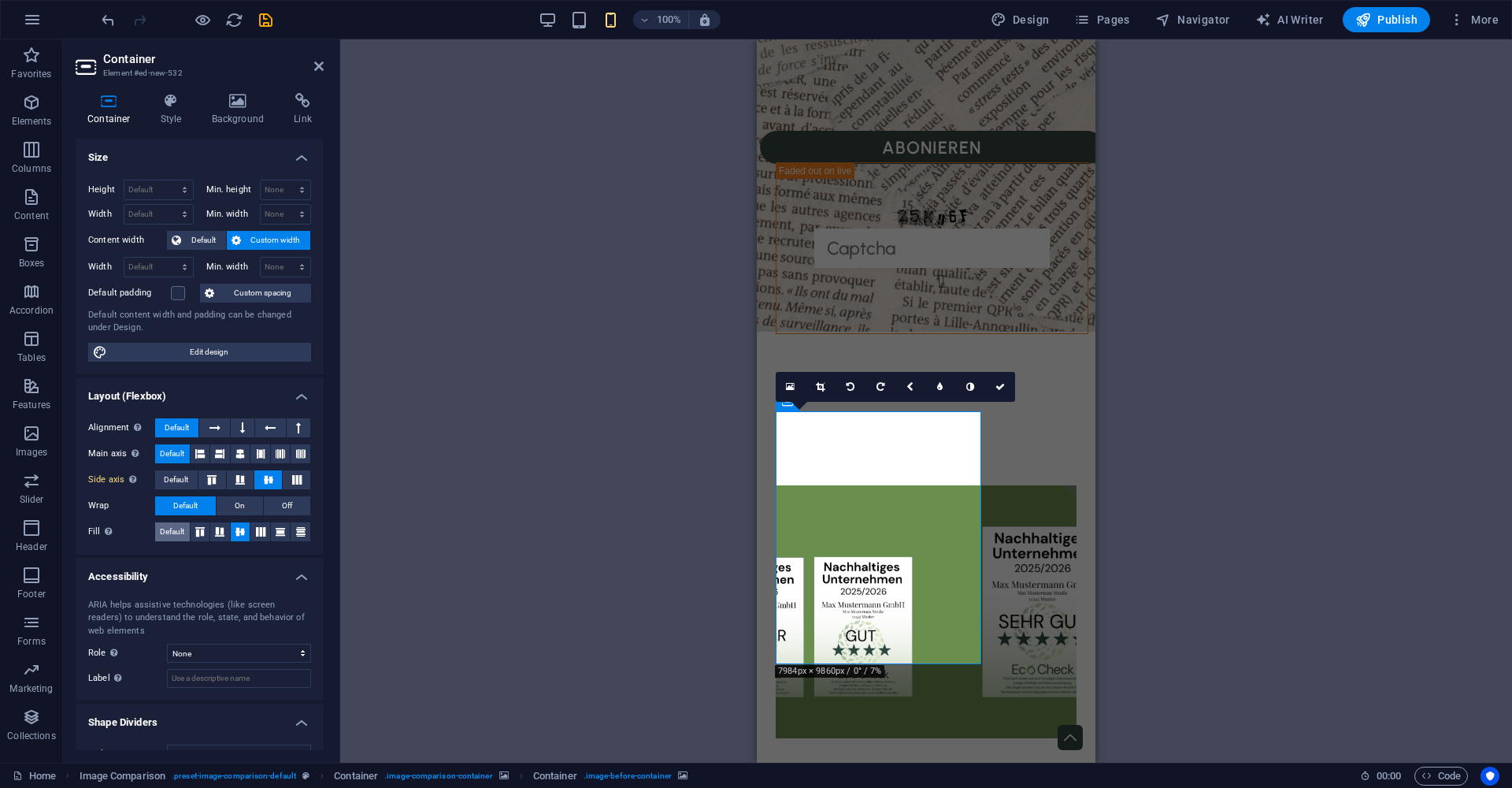 click on "Default" at bounding box center [172, 532] 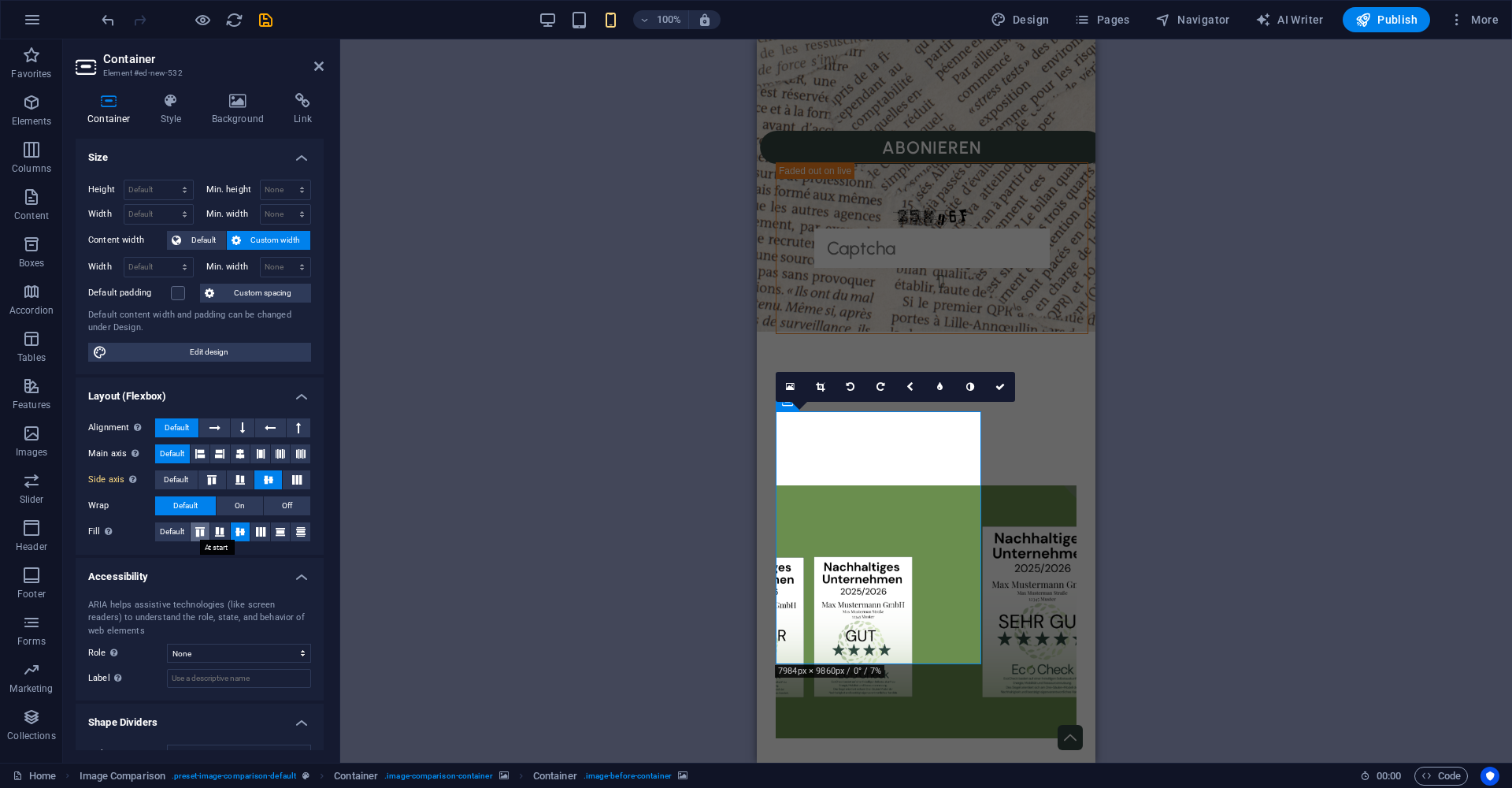 click at bounding box center (200, 532) 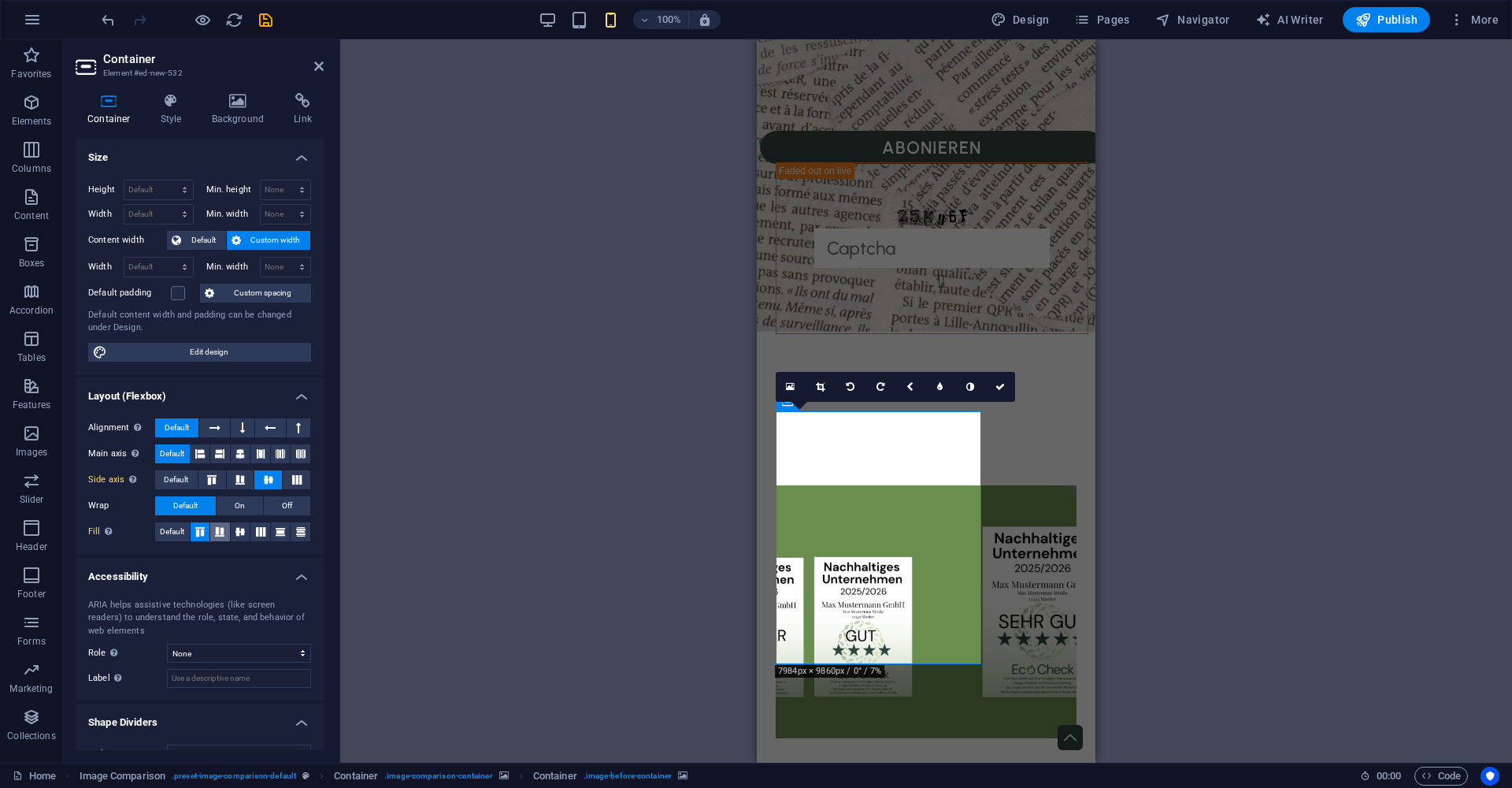 click at bounding box center (220, 532) 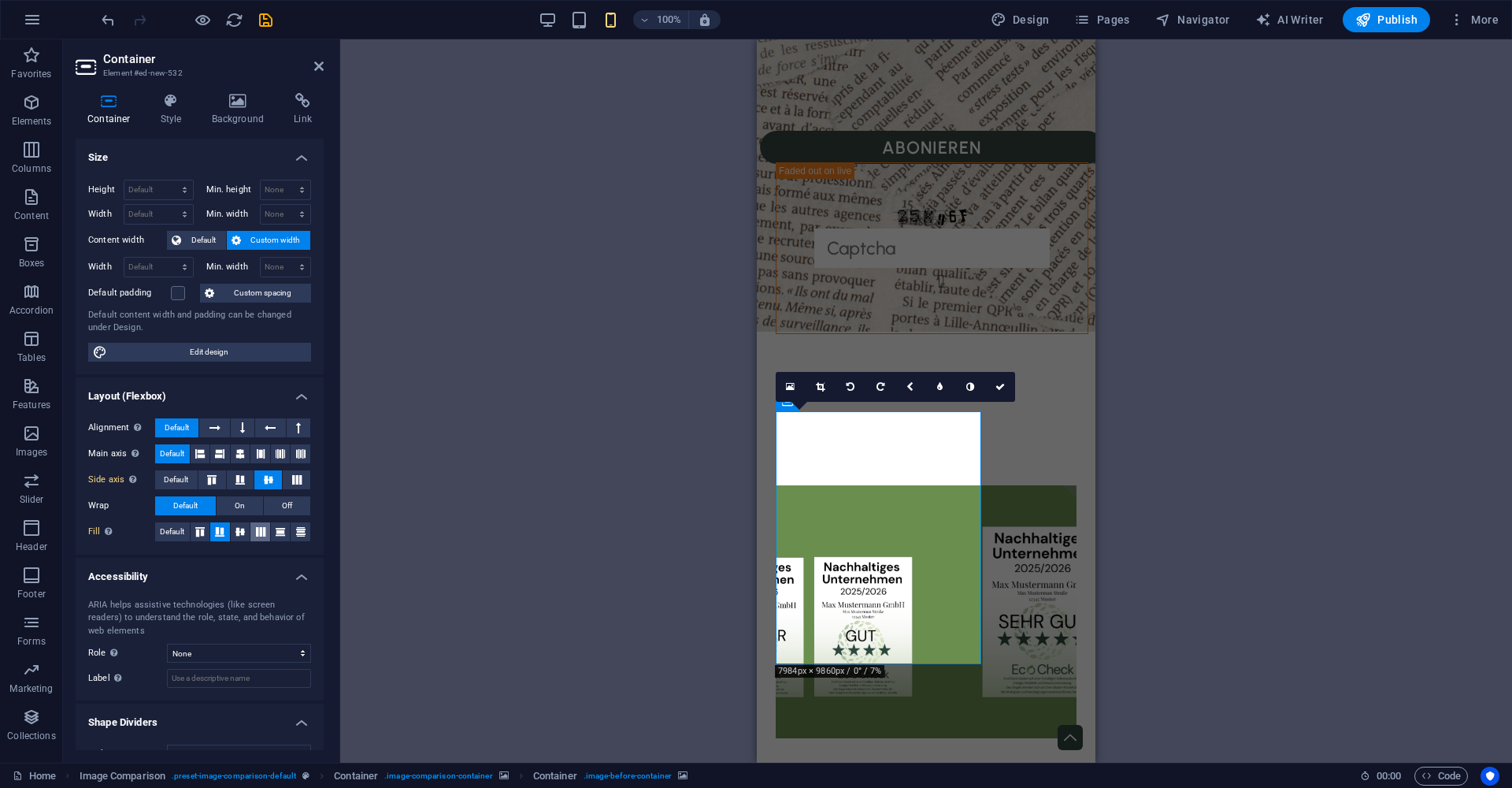 click at bounding box center [261, 532] 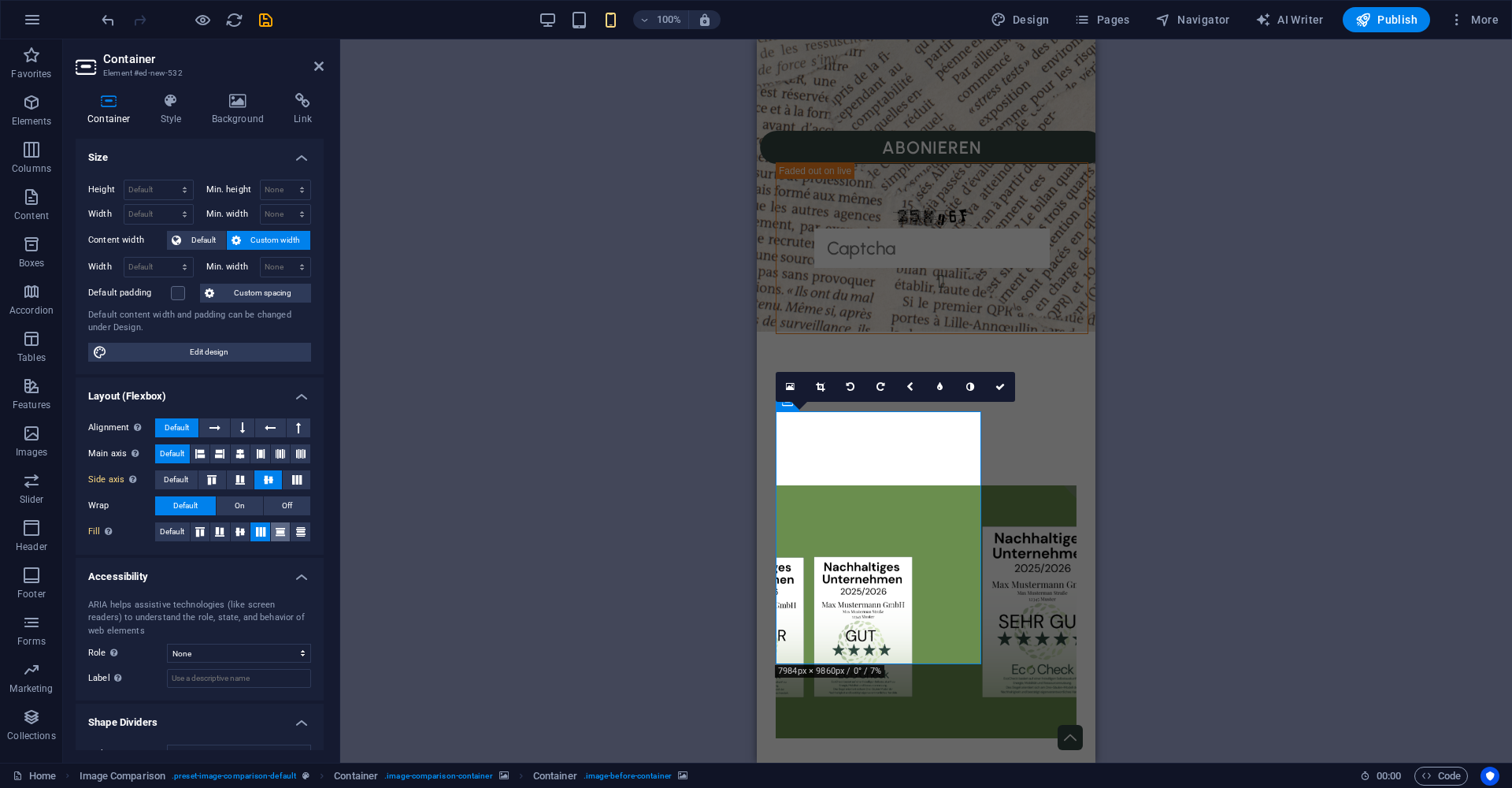 click at bounding box center (280, 532) 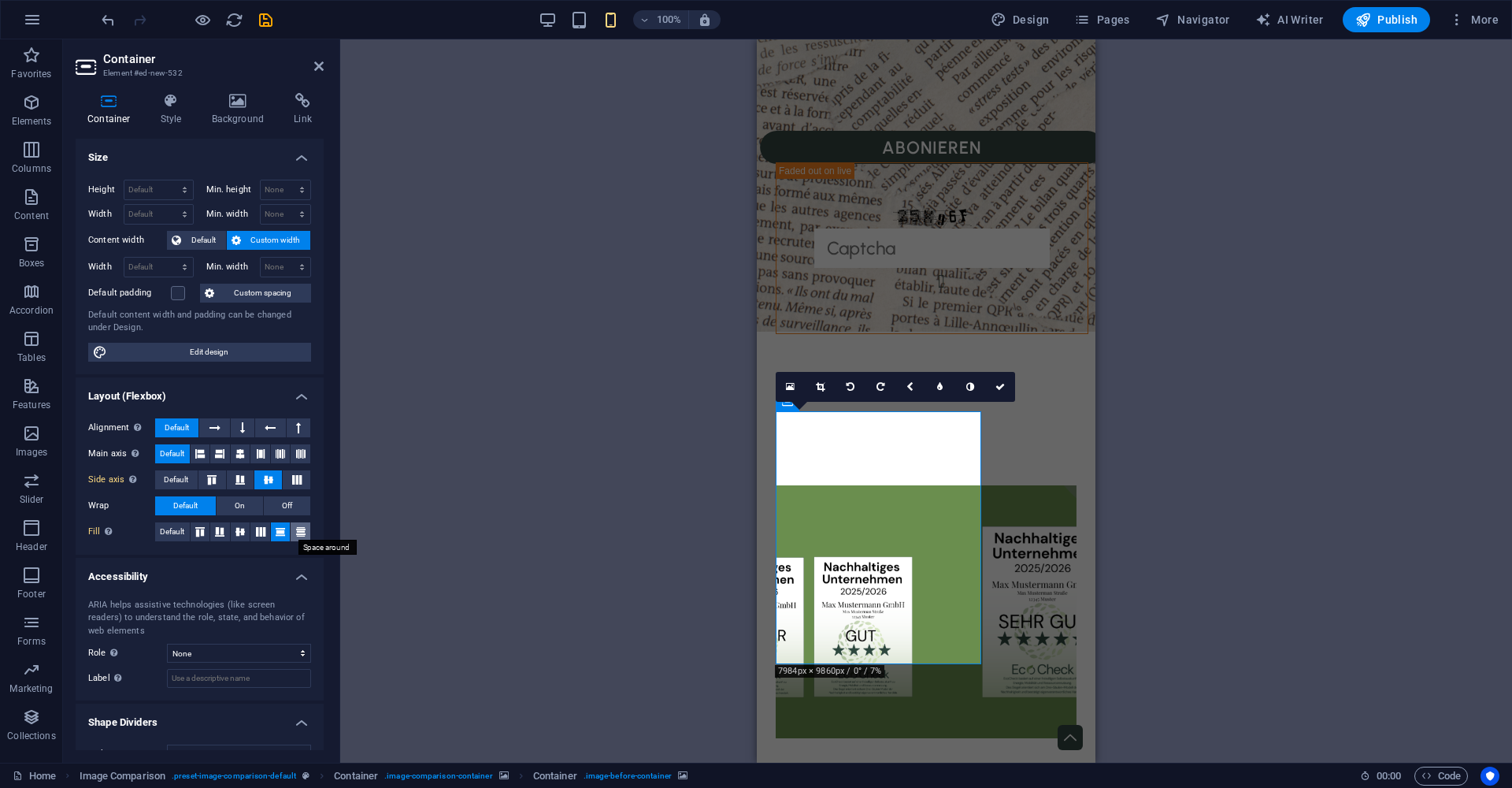 click at bounding box center (301, 532) 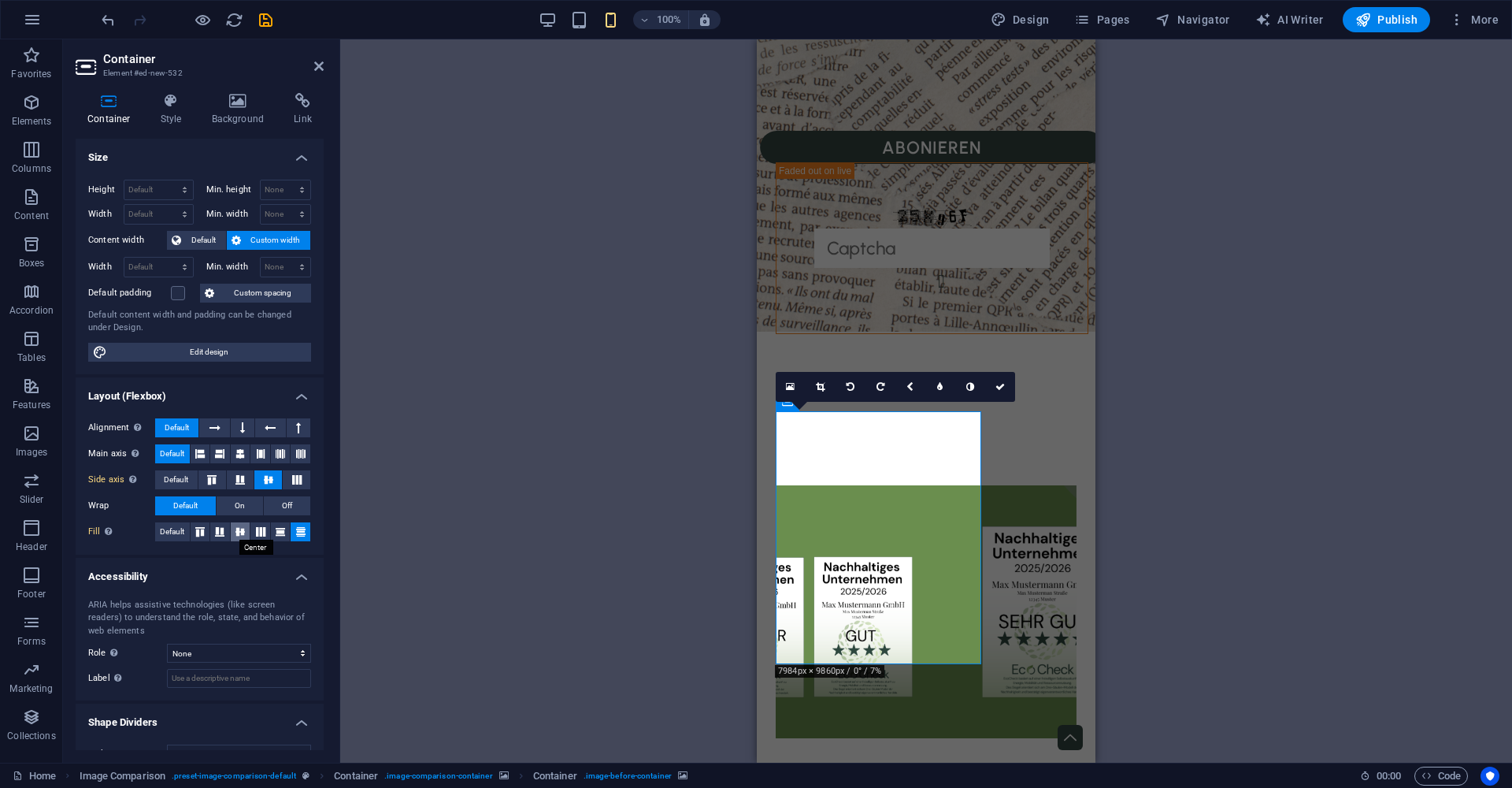 click at bounding box center (240, 532) 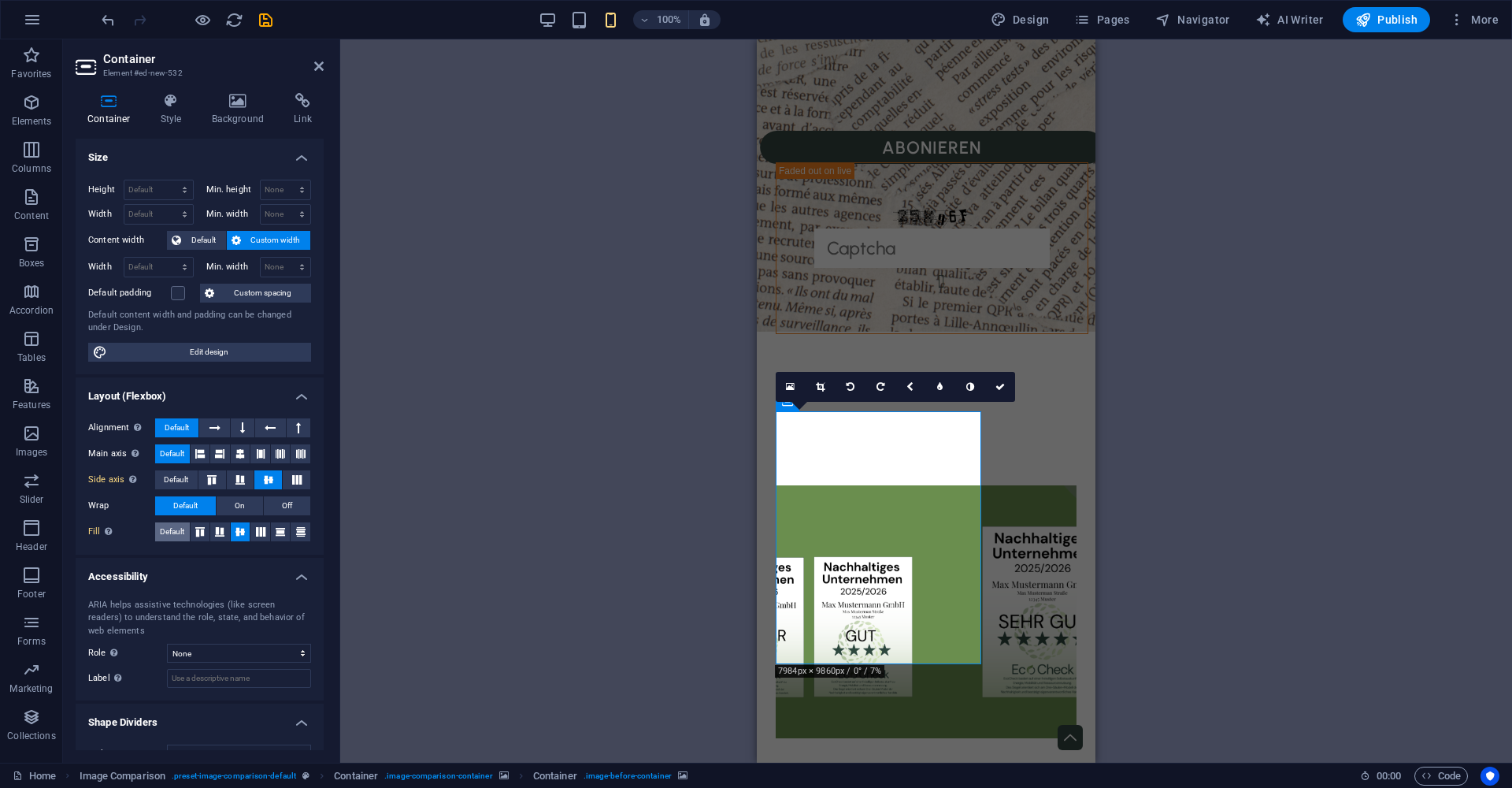 click on "Default" at bounding box center (172, 532) 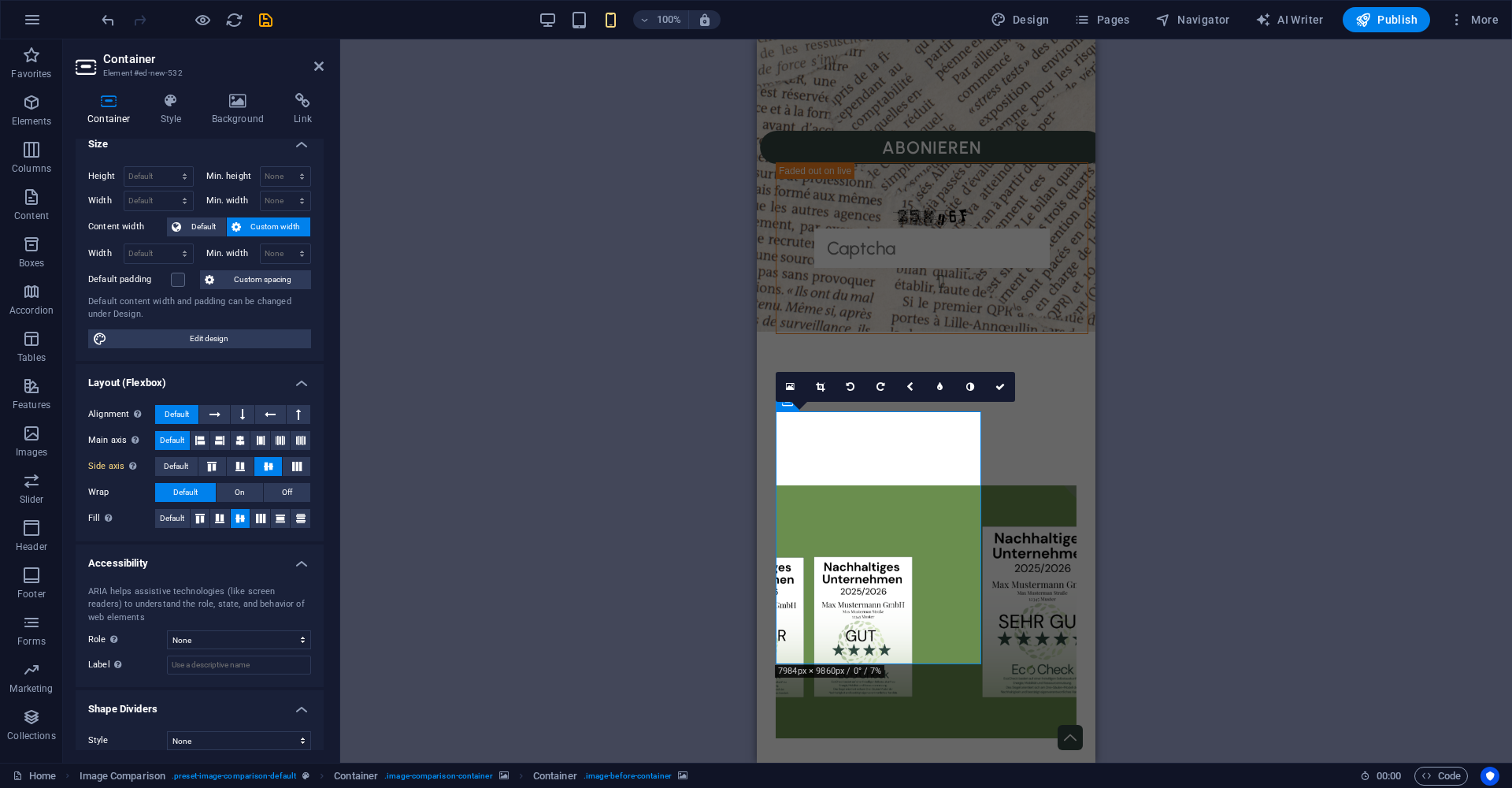 scroll, scrollTop: 24, scrollLeft: 0, axis: vertical 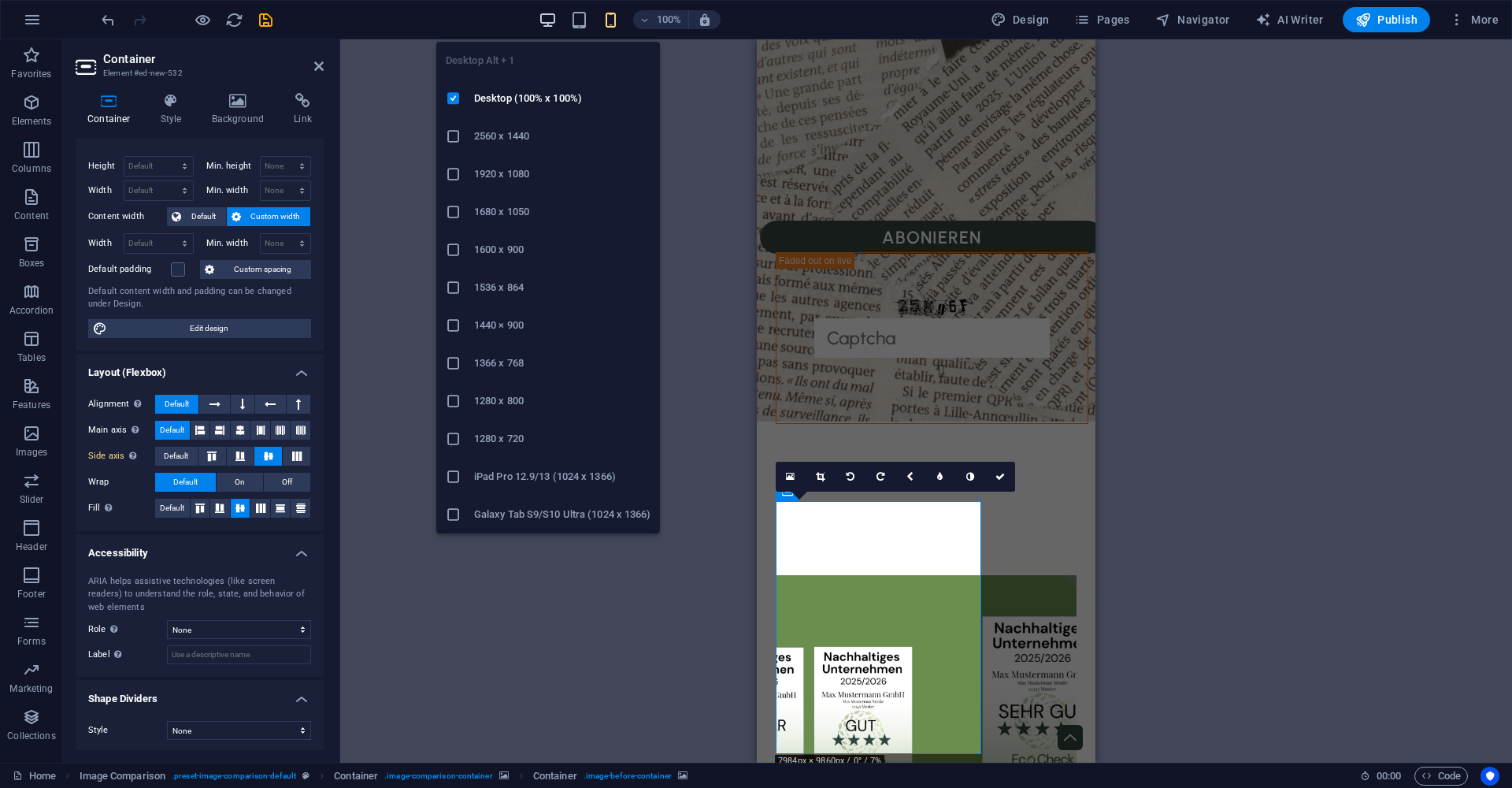click at bounding box center [547, 20] 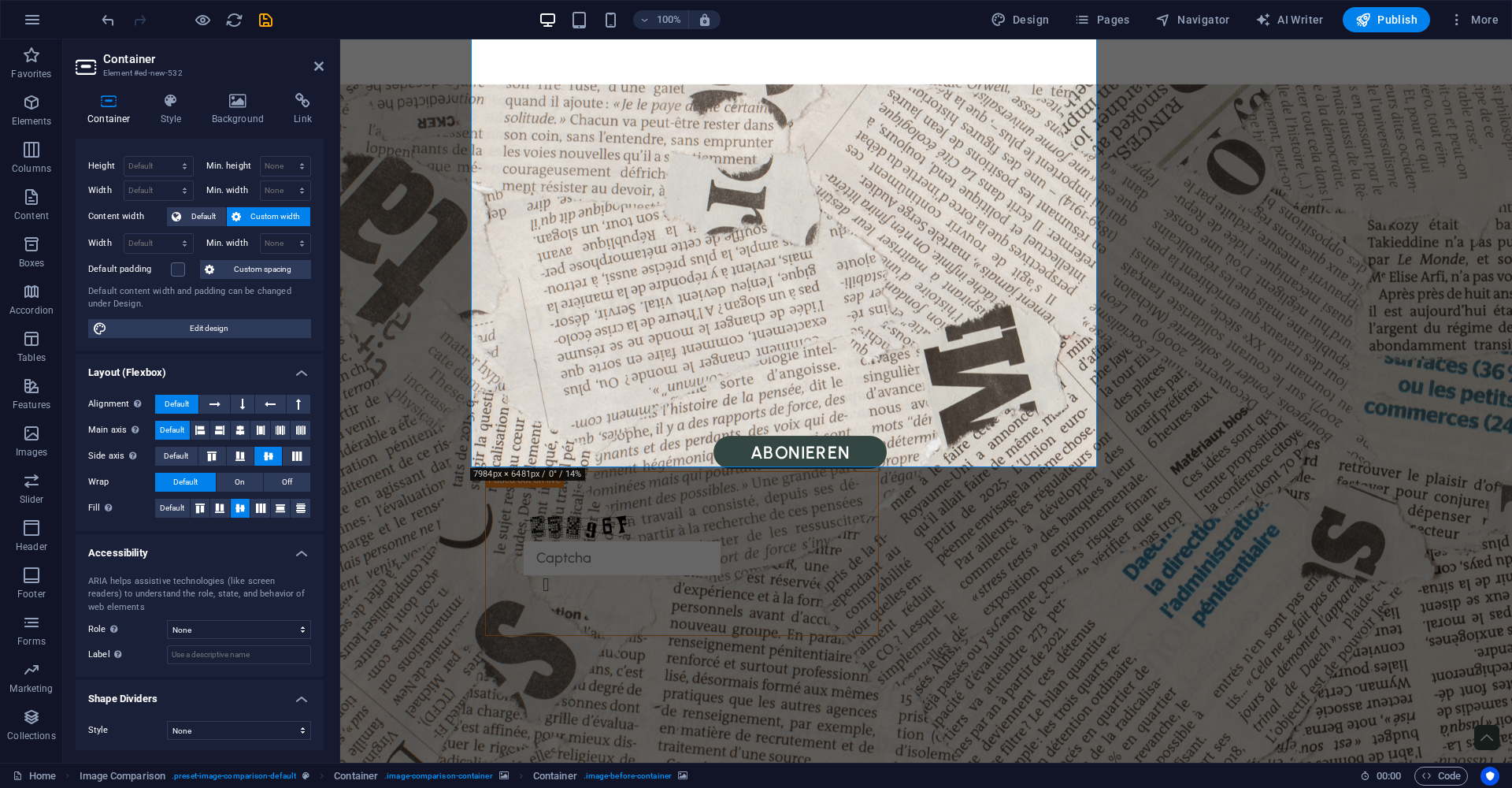 scroll, scrollTop: 2635, scrollLeft: 0, axis: vertical 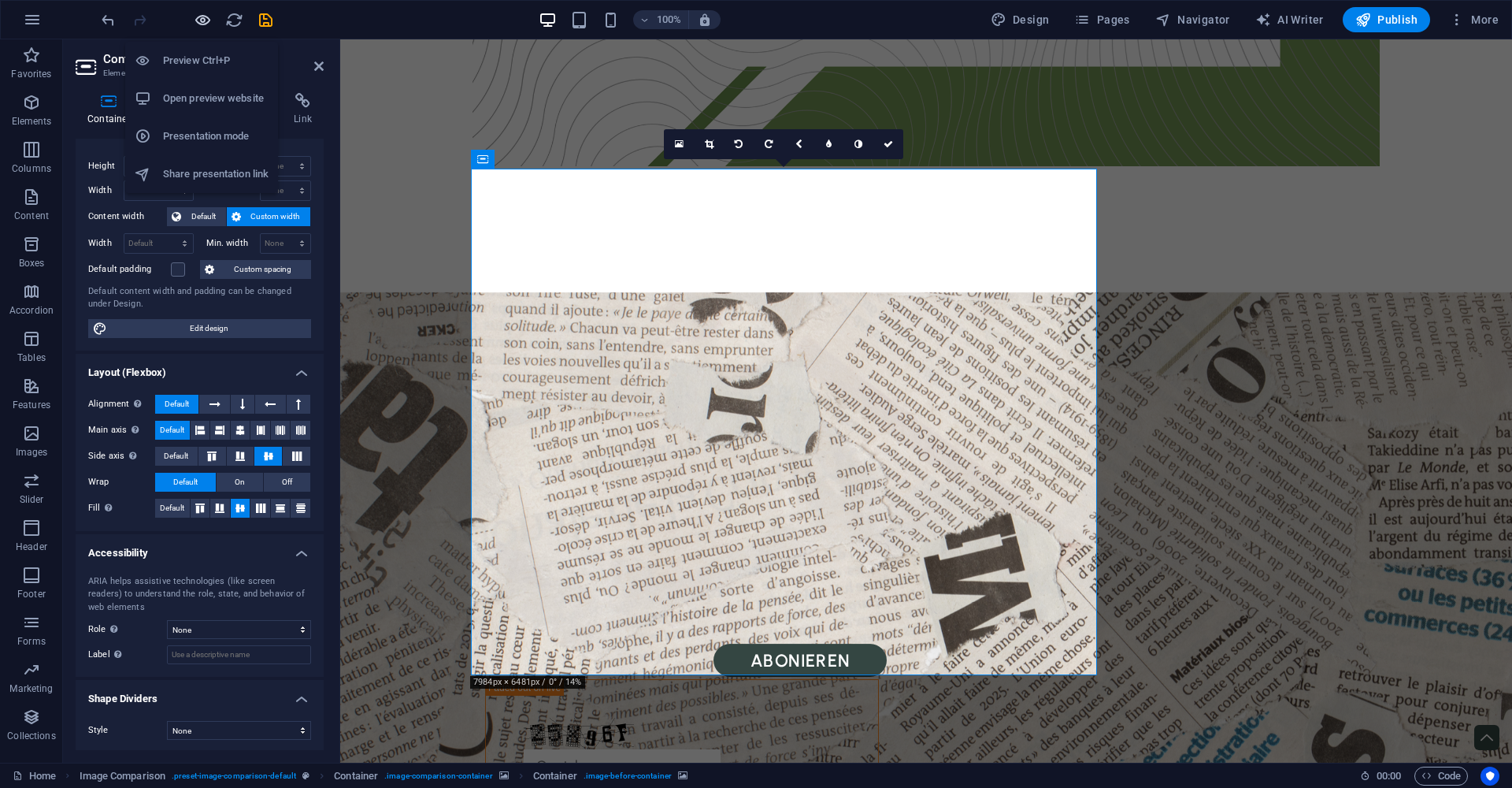 click at bounding box center (202, 20) 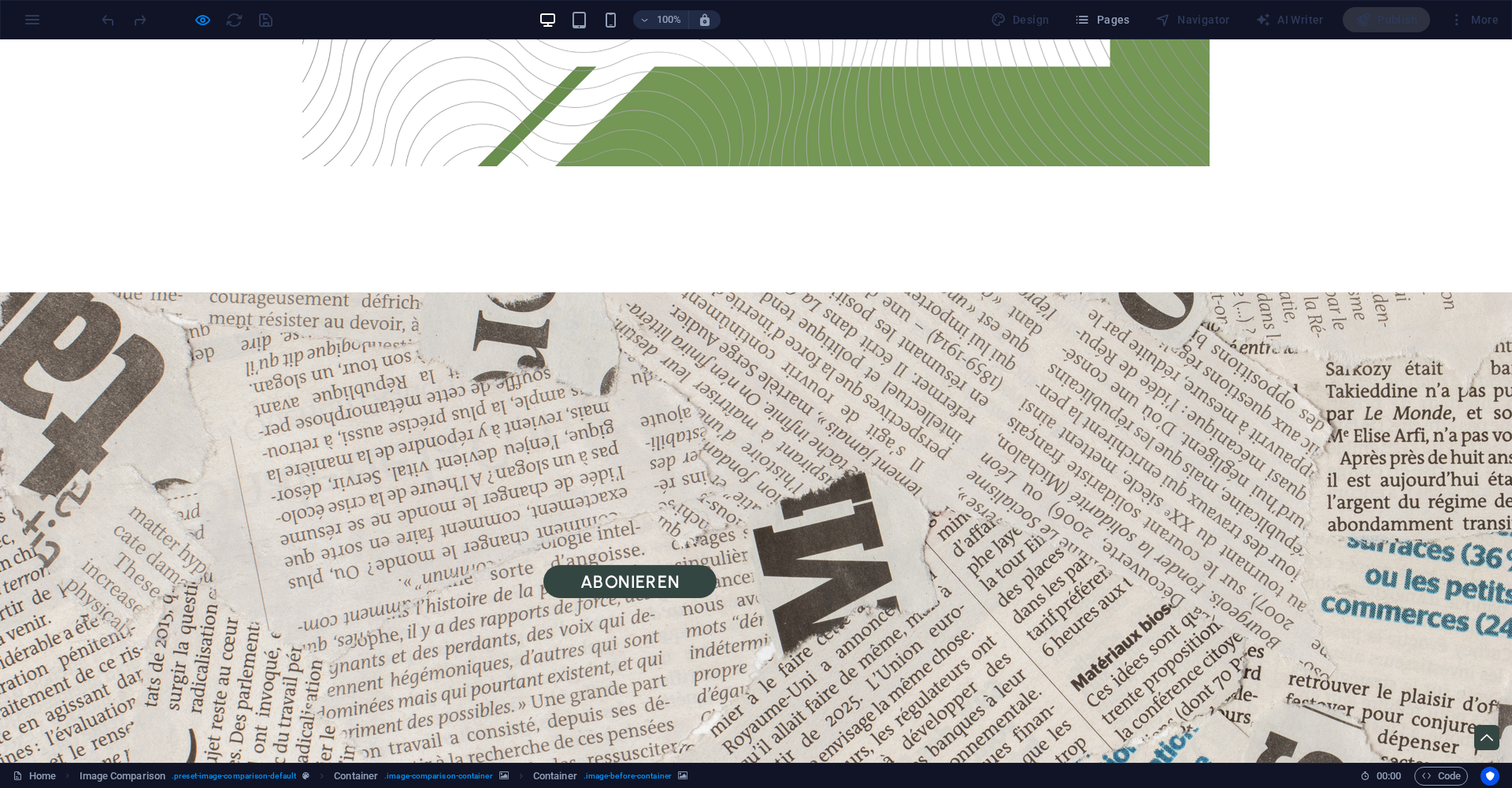 drag, startPoint x: 838, startPoint y: 581, endPoint x: 755, endPoint y: 585, distance: 83.09633 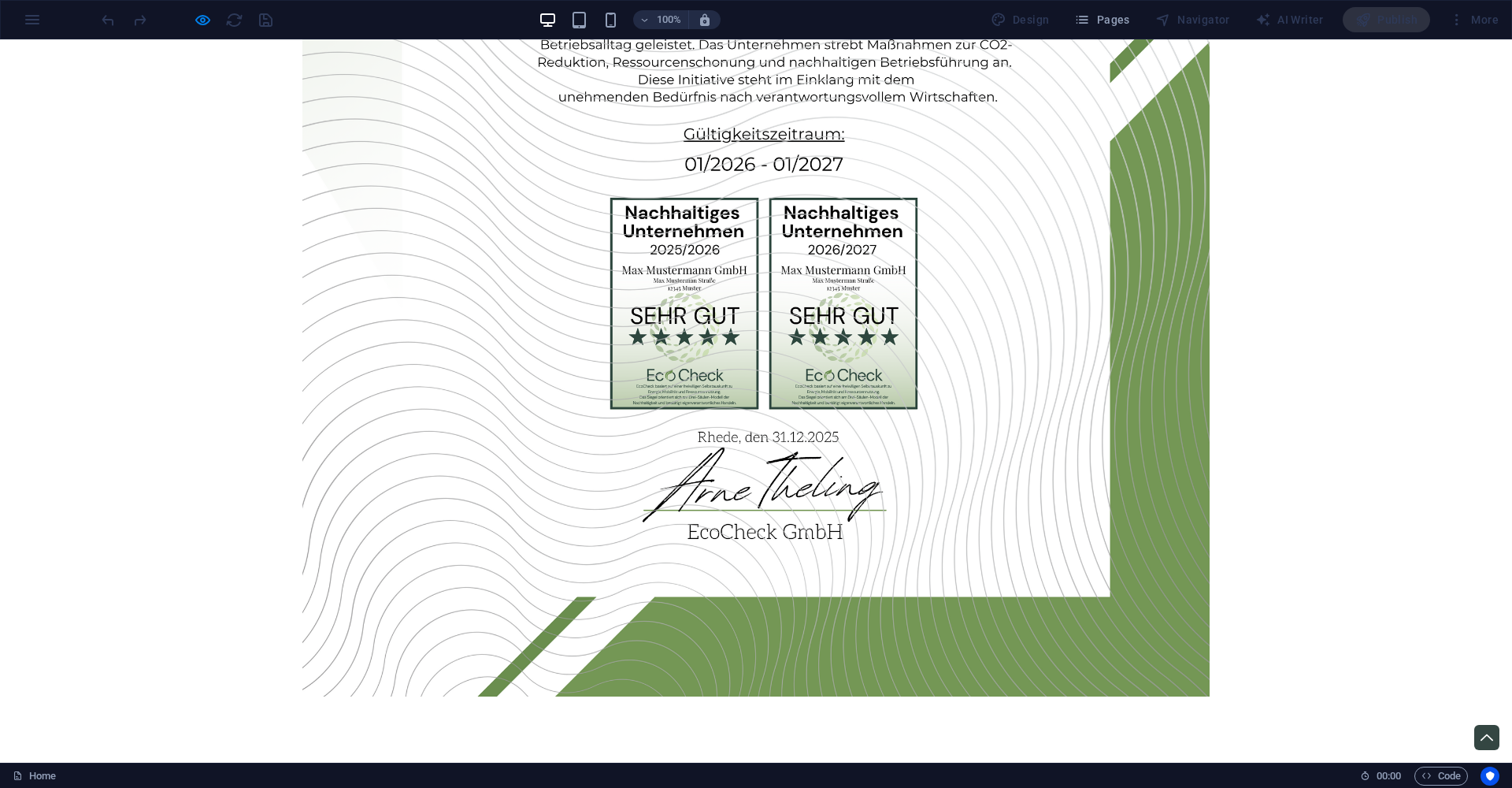 scroll, scrollTop: 2085, scrollLeft: 0, axis: vertical 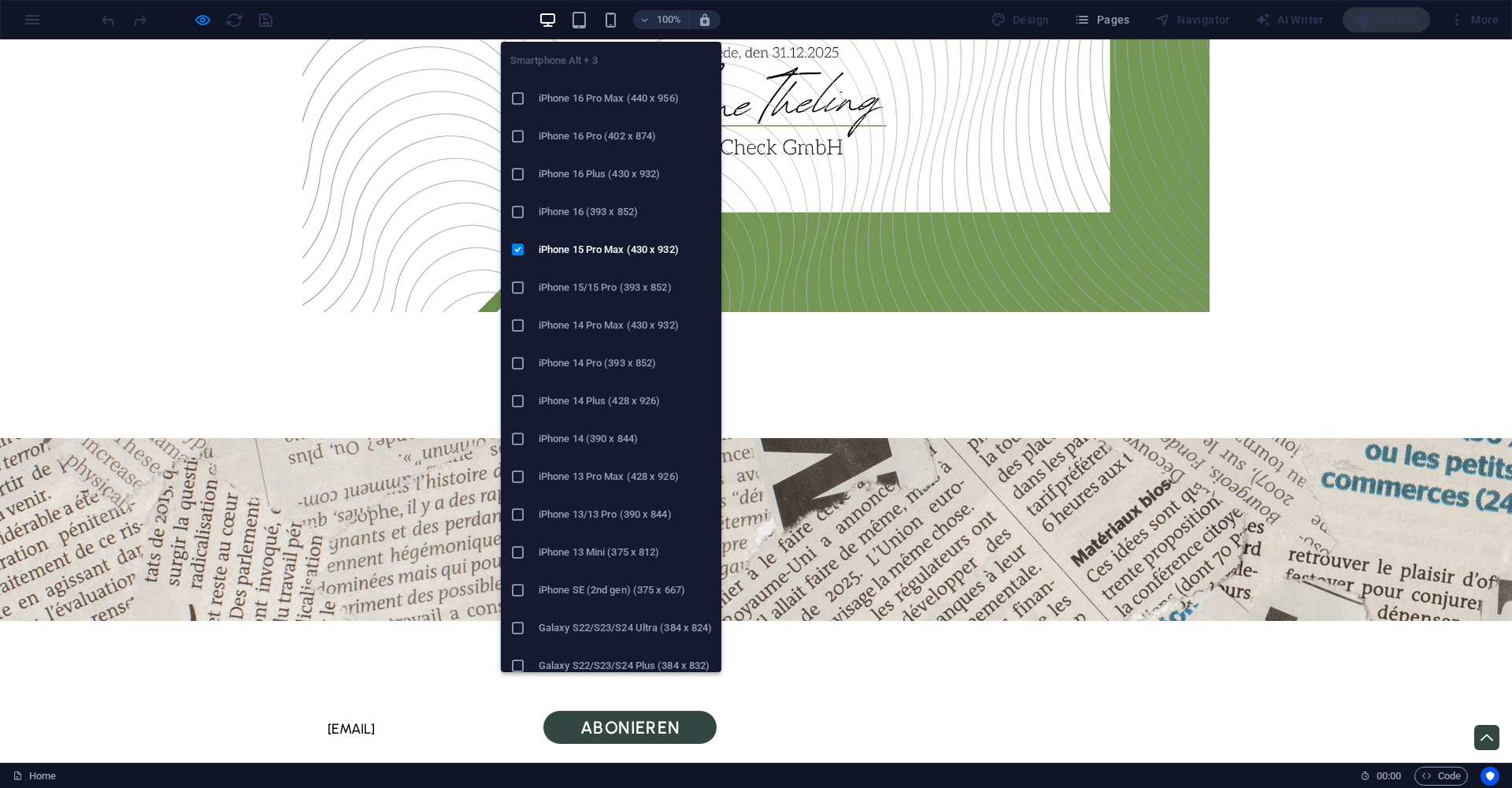 click at bounding box center [610, 20] 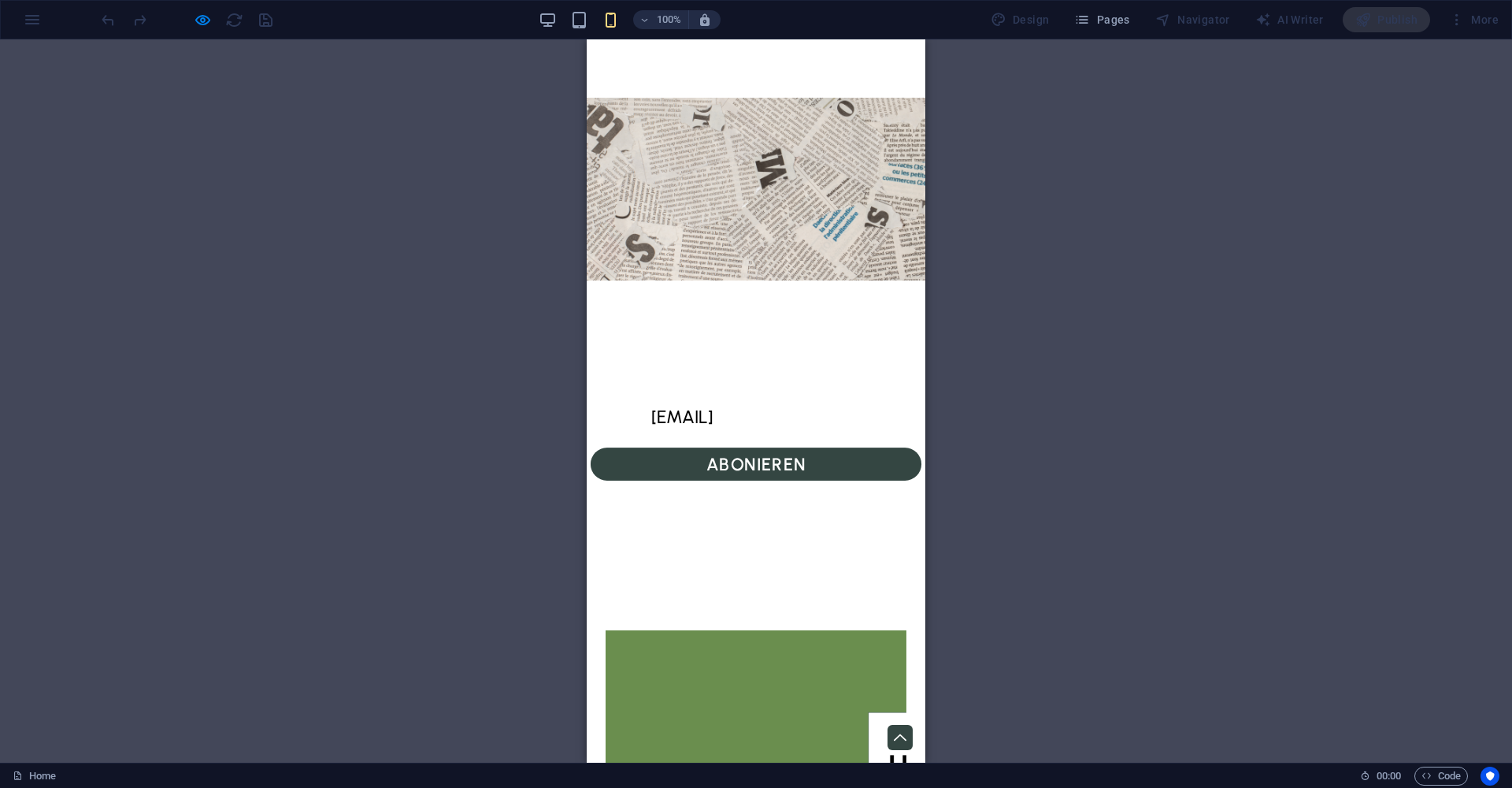 click on "Drag here to replace the existing content. Press “Ctrl” if you want to create a new element.
H2   Container   Container   Boxes   Container   Form   Call to Action - Signup   Call to Action - Signup   Container   Image Comparison   Spacer   Placeholder   Container   Container   Container   Form   Call to Action - Signup   Captcha   Text   Footer Frigg   Footer Frigg   Container   Container   Icon   Container   Container   Spacer   Container   Container   Container   H3   Container   Container   Icon   Container   Text image overlap   Text   Text image overlap   Text image overlap   Container   Image   Spacer   Spacer   Image Comparison   Container   Container   Spacer   Boxes" at bounding box center (756, 401) 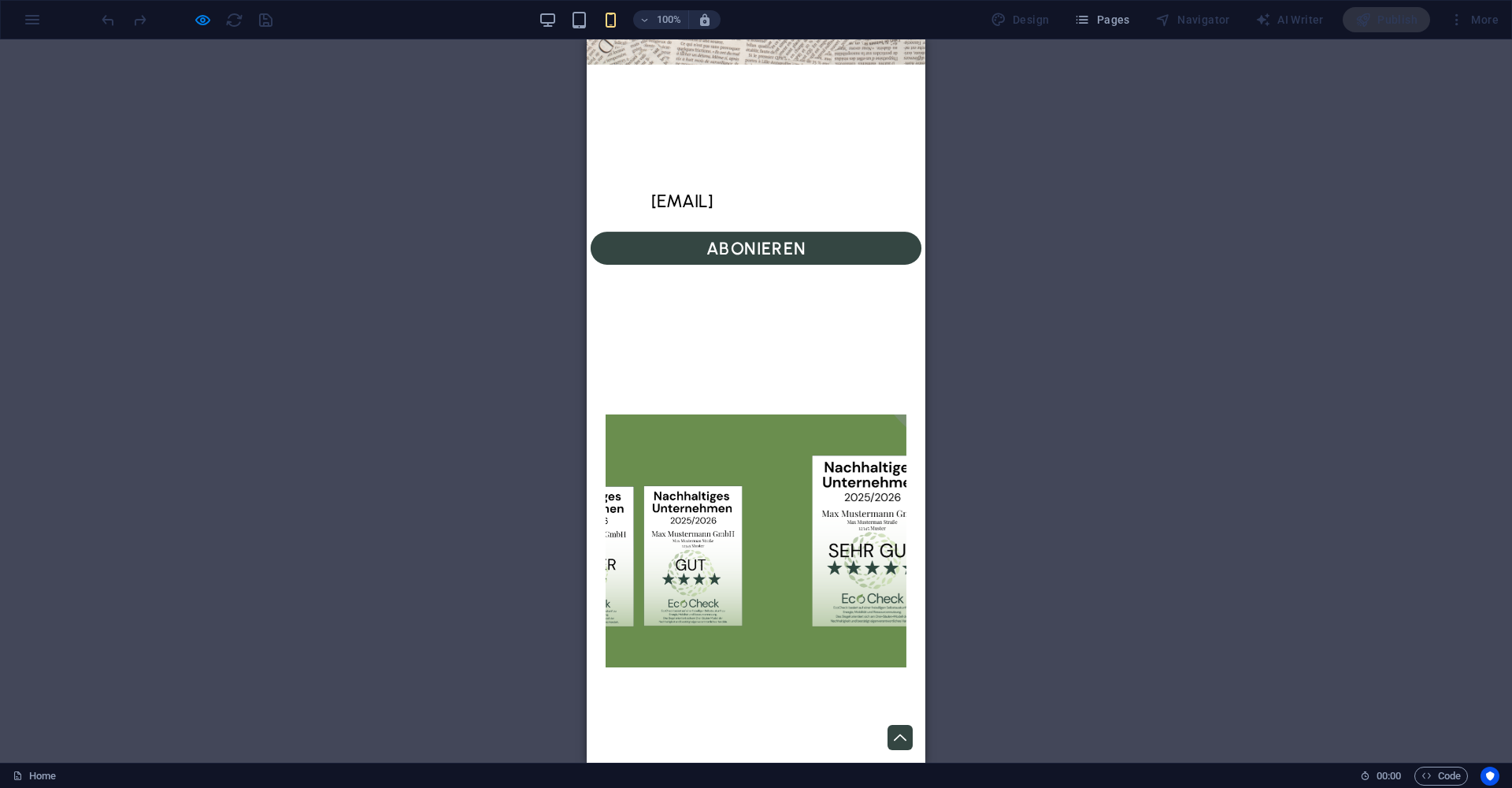 scroll, scrollTop: 2813, scrollLeft: 0, axis: vertical 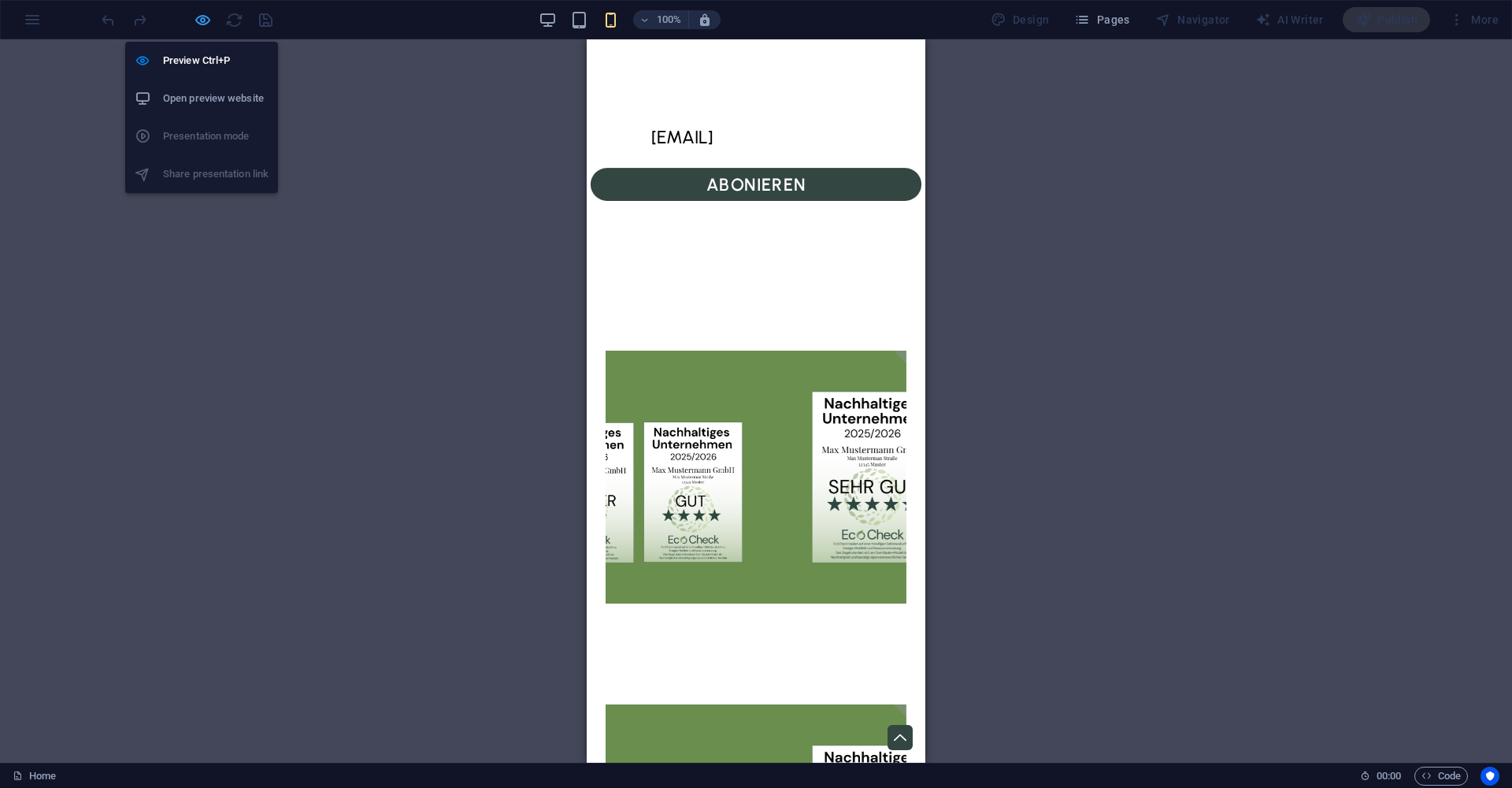 click at bounding box center (202, 20) 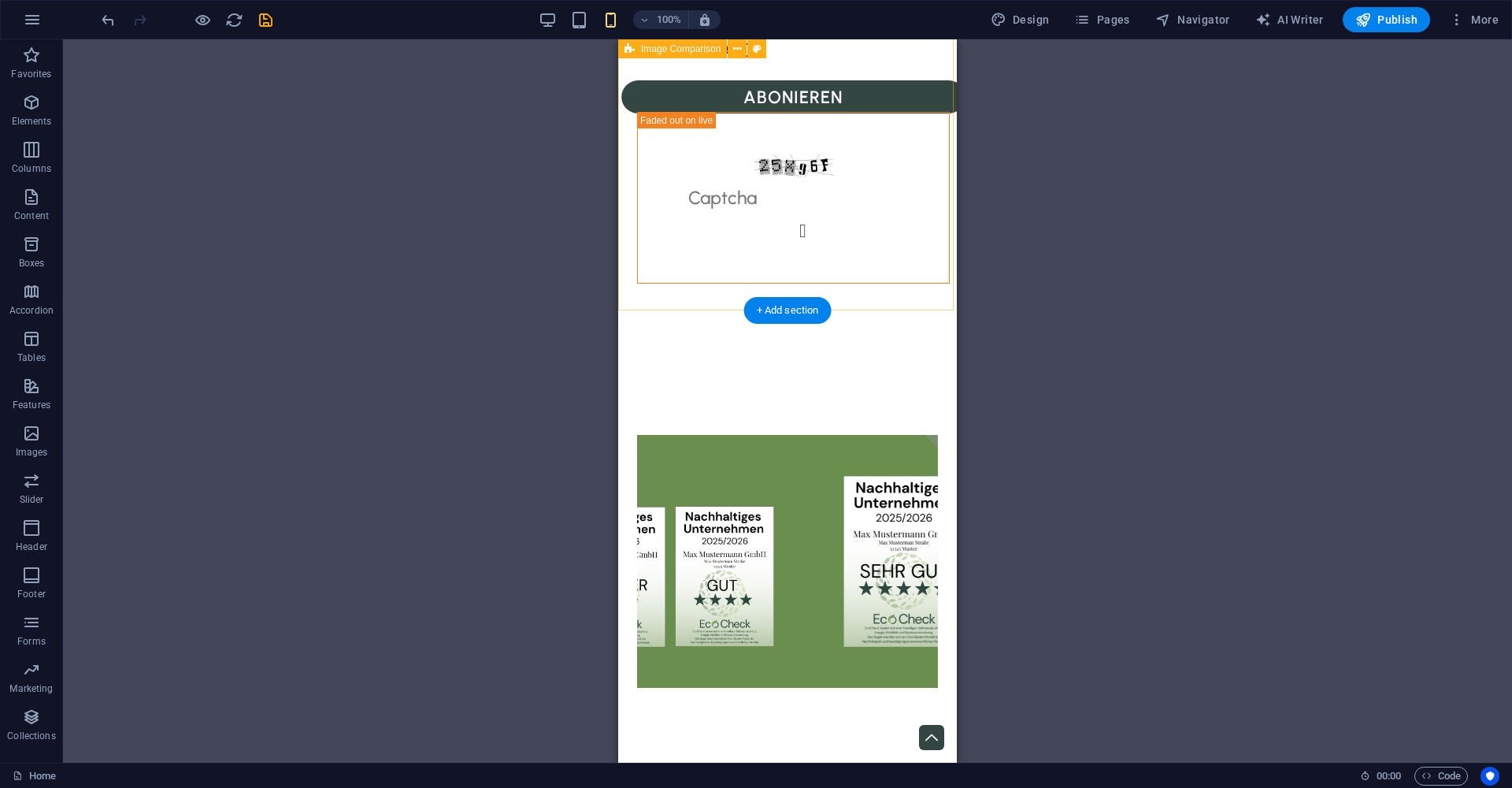 scroll, scrollTop: 3080, scrollLeft: 0, axis: vertical 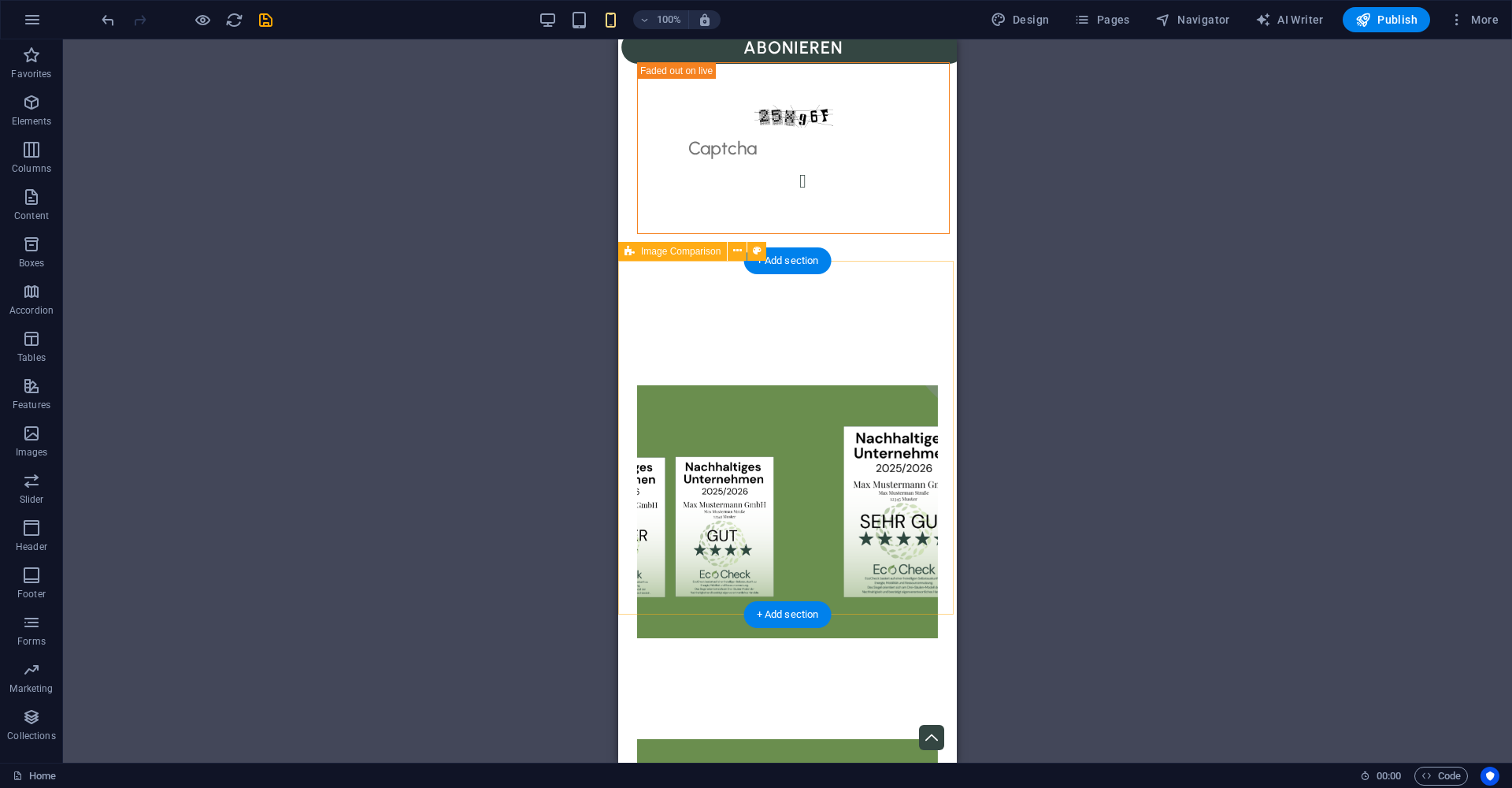 click at bounding box center (788, 866) 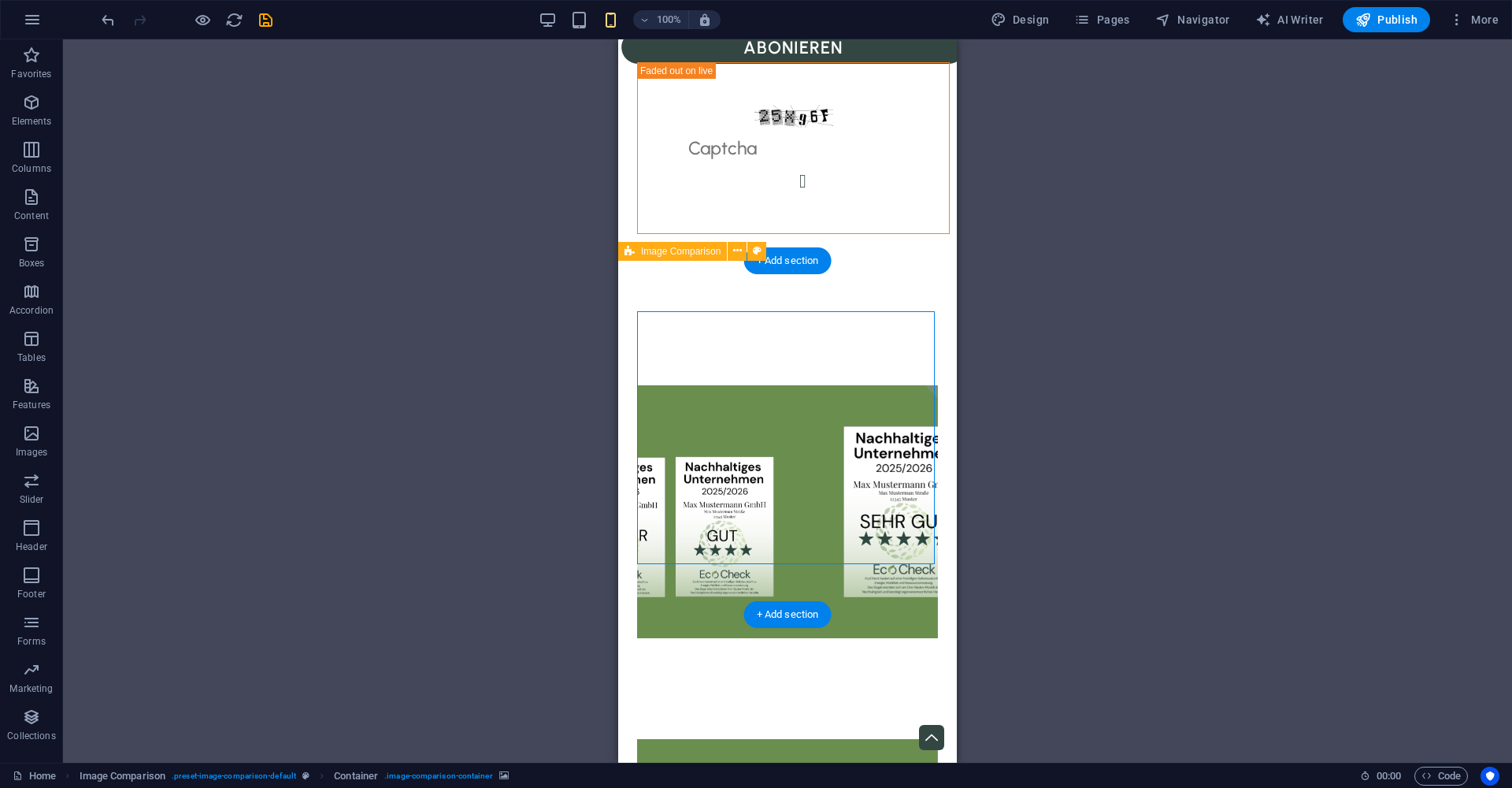 click at bounding box center [788, 866] 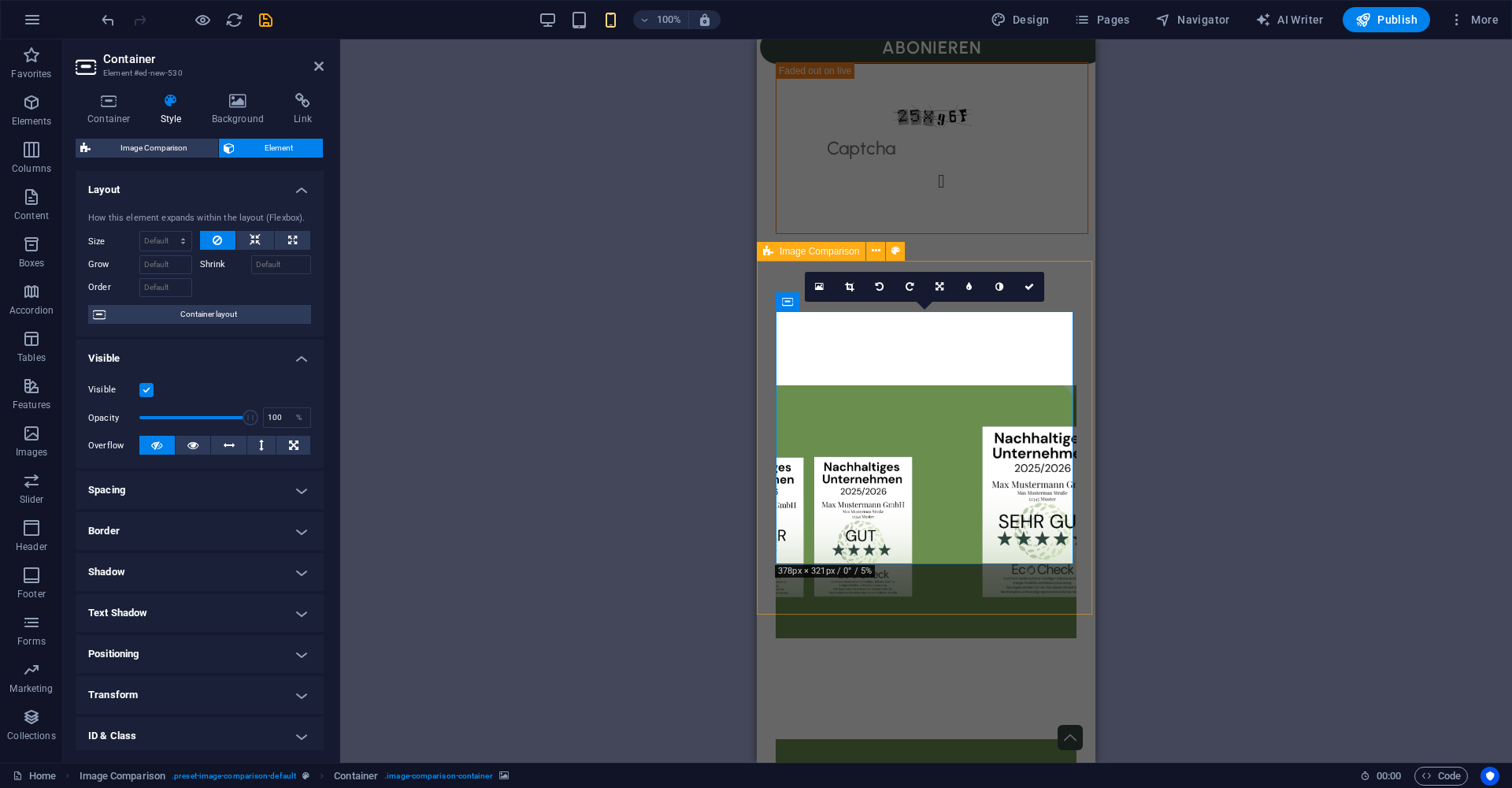 click at bounding box center [926, 865] 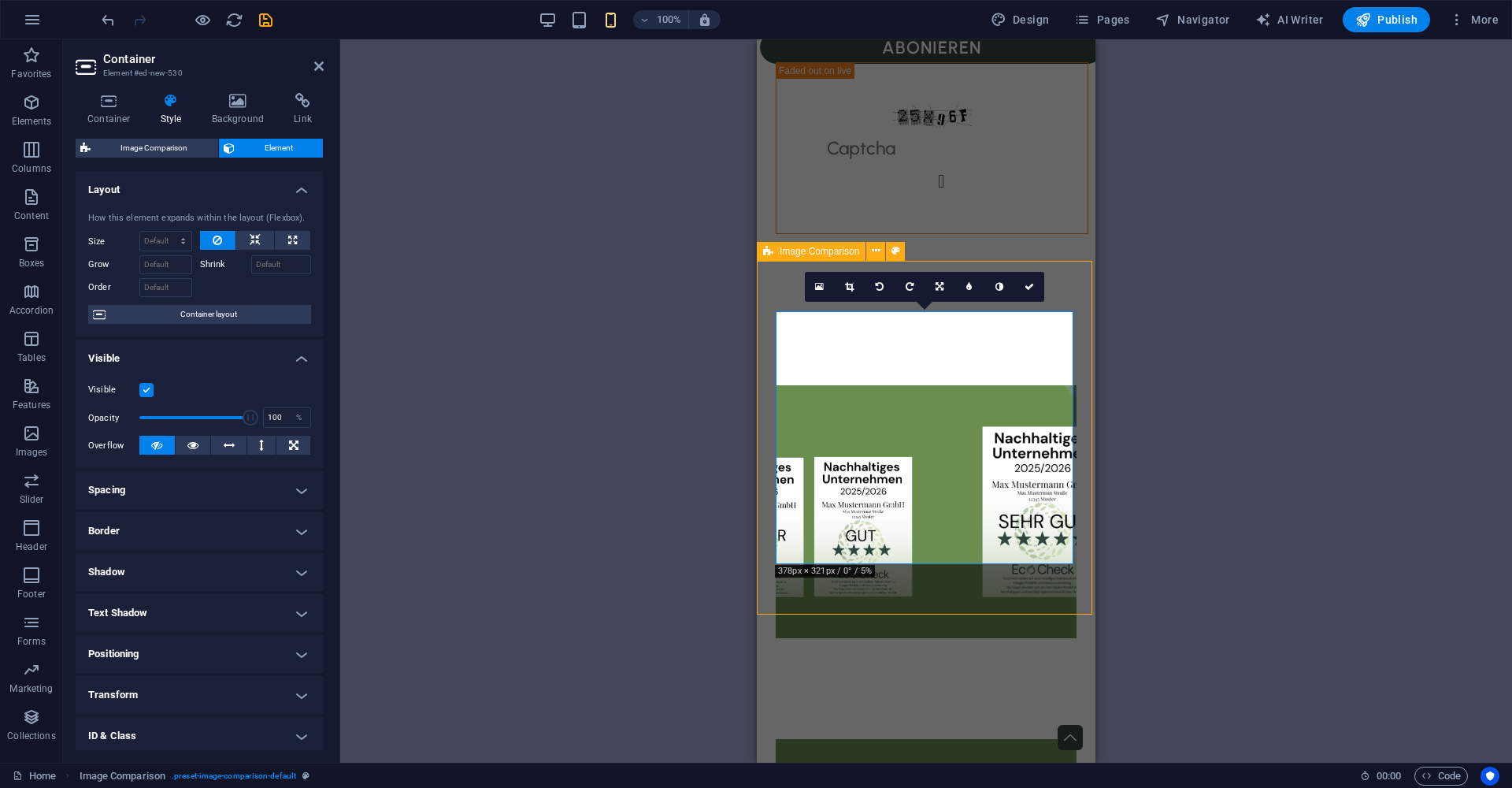 click at bounding box center (926, 865) 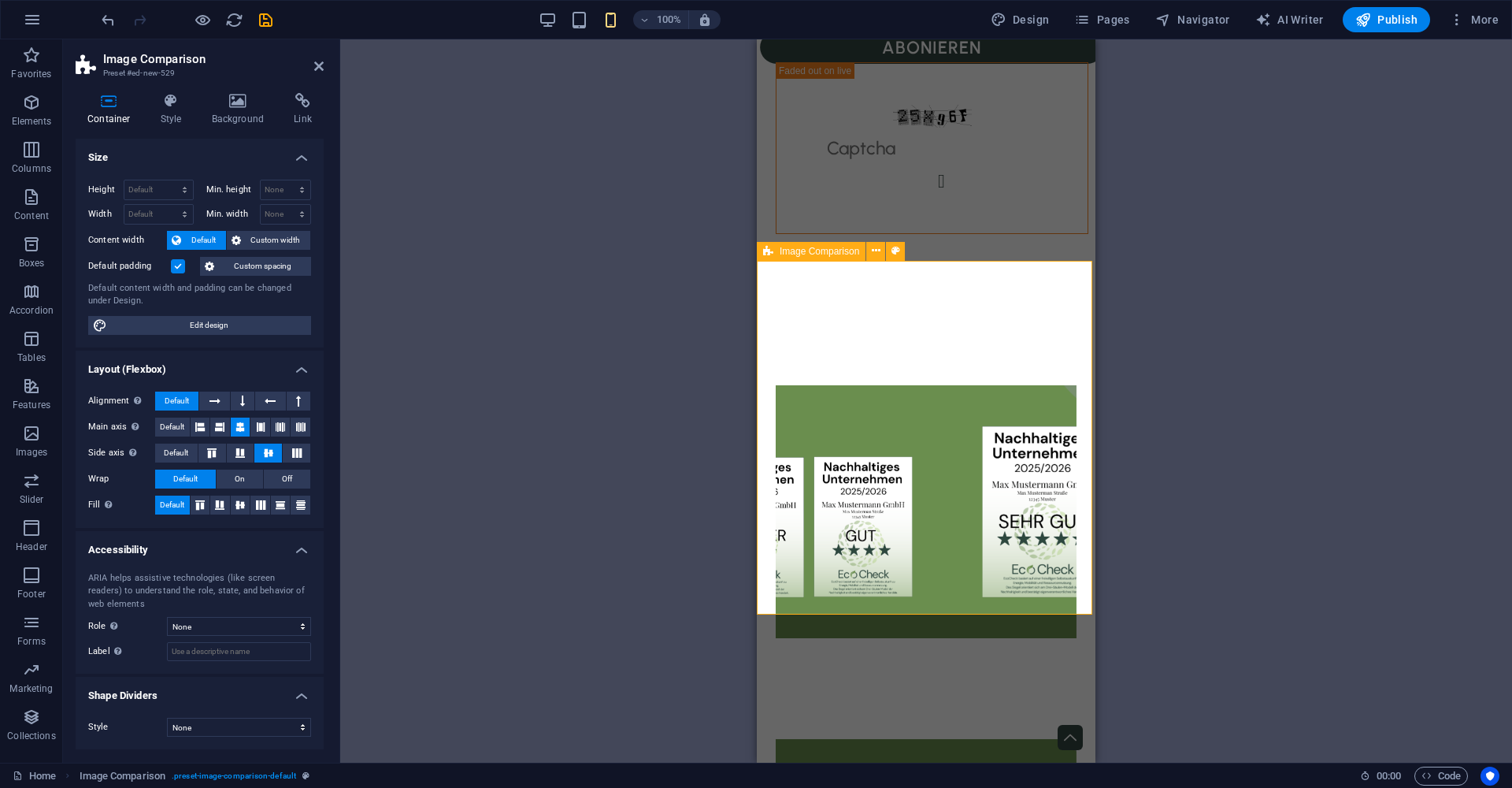 click at bounding box center [926, 865] 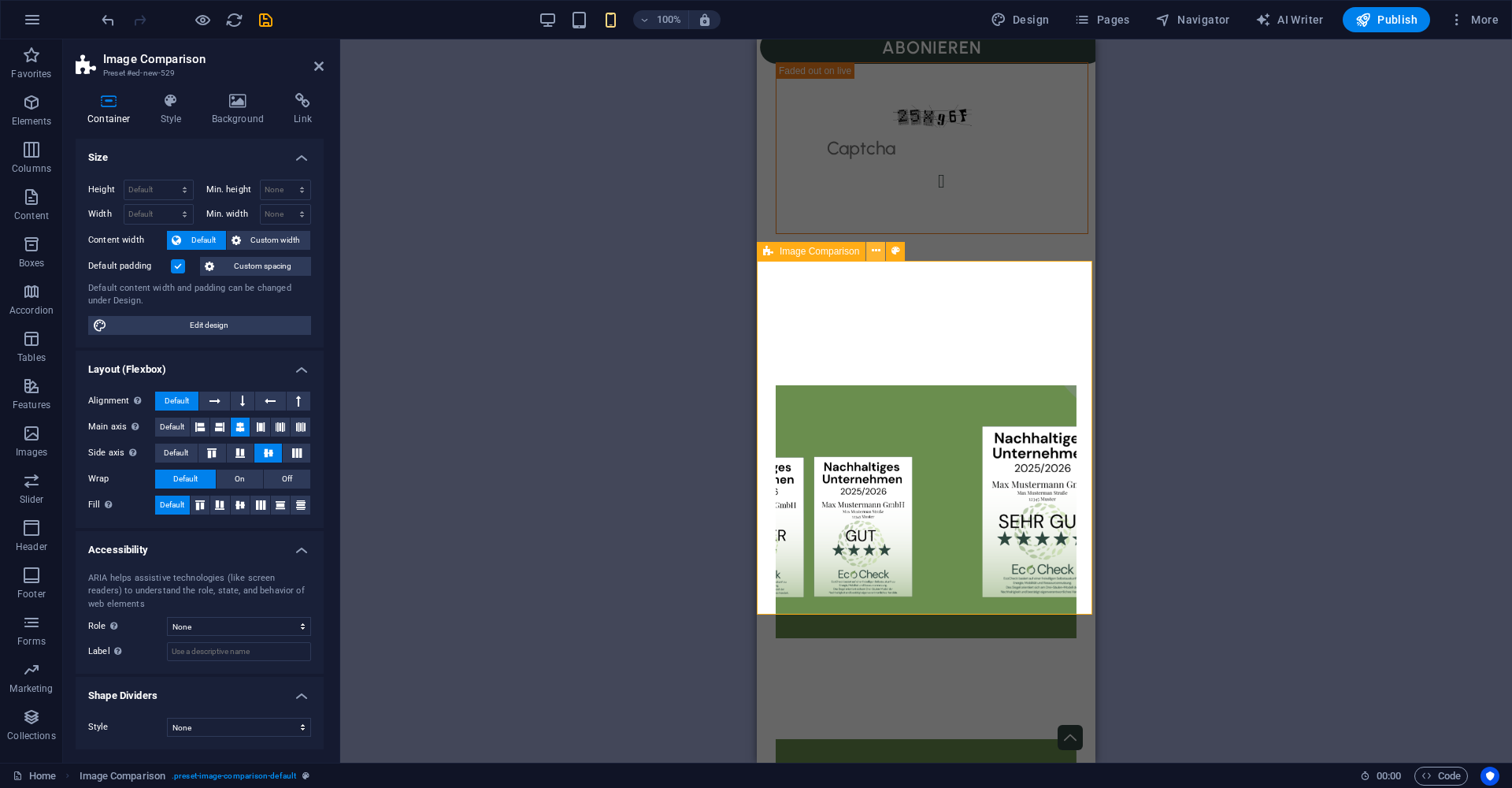 click at bounding box center [876, 251] 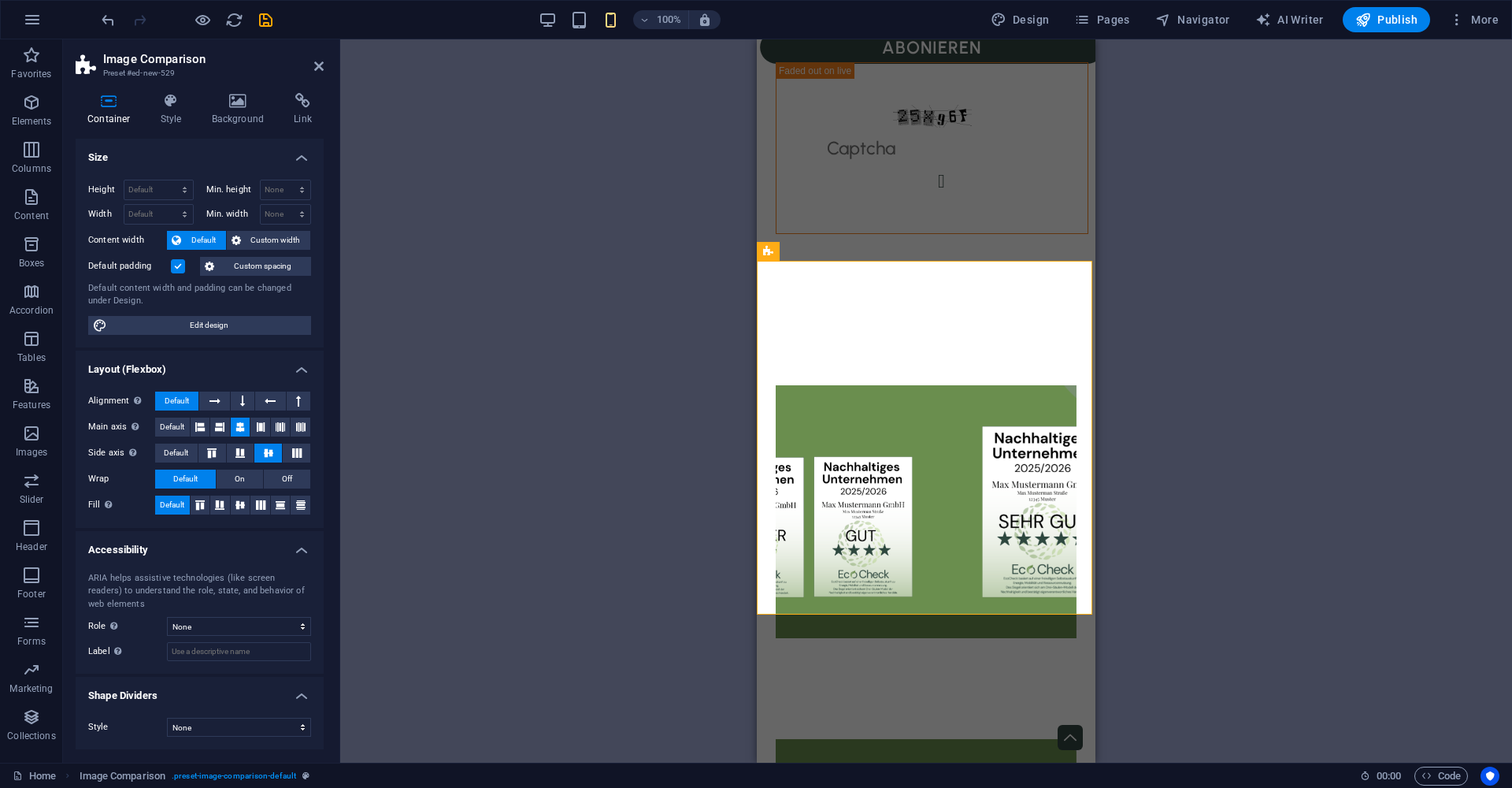 click at bounding box center (265, 20) 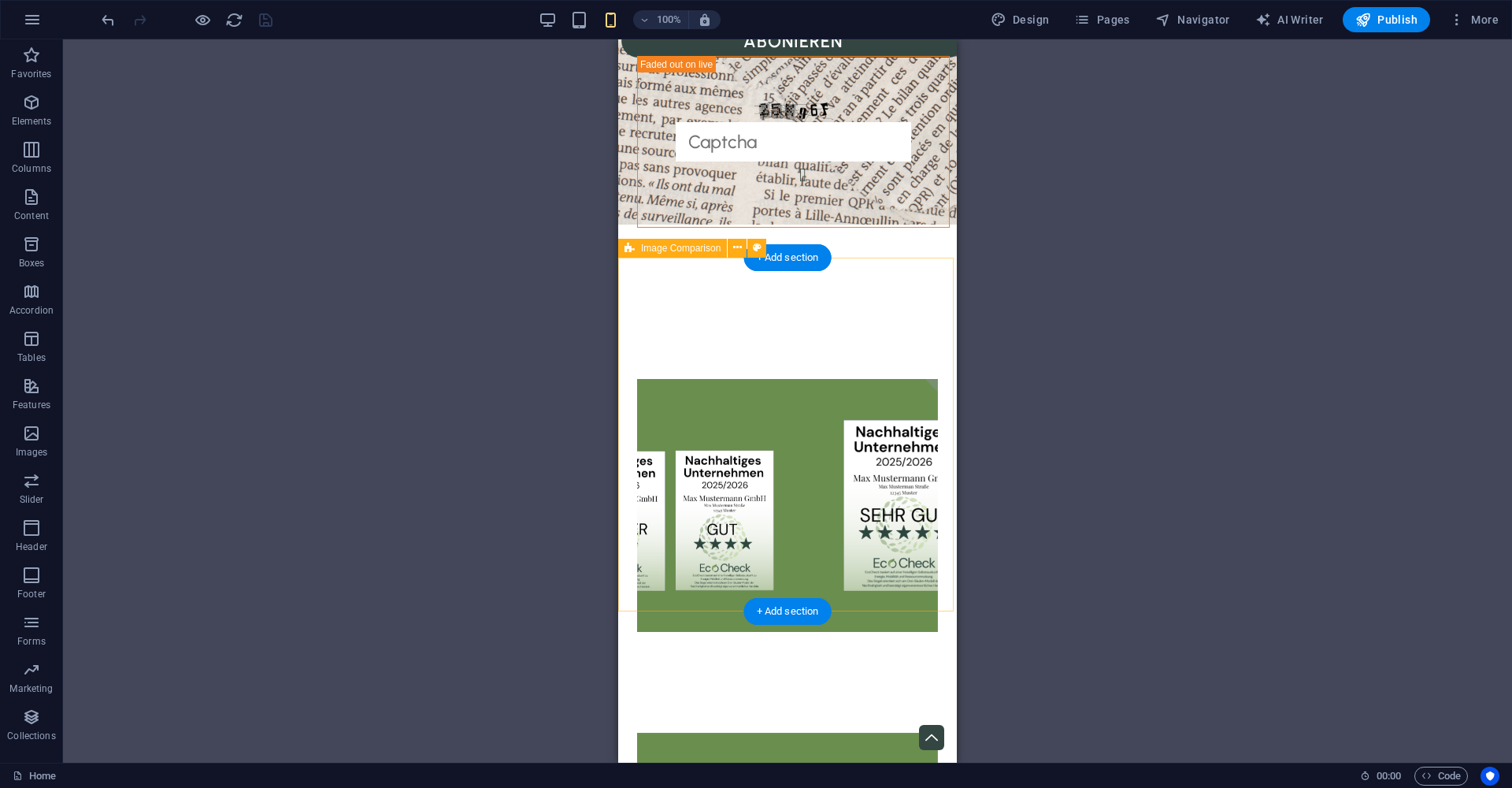 scroll, scrollTop: 3083, scrollLeft: 0, axis: vertical 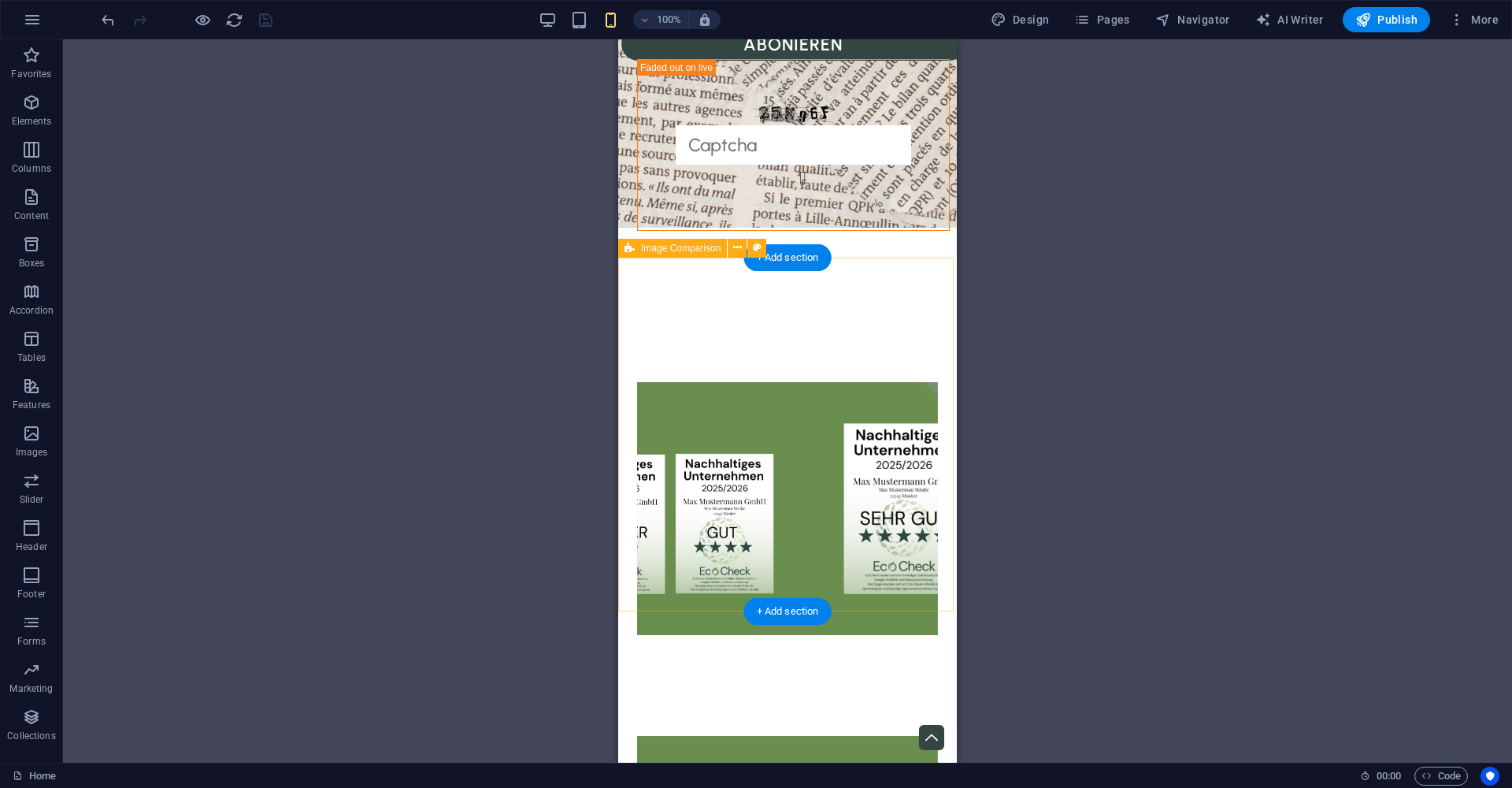 click at bounding box center (788, 862) 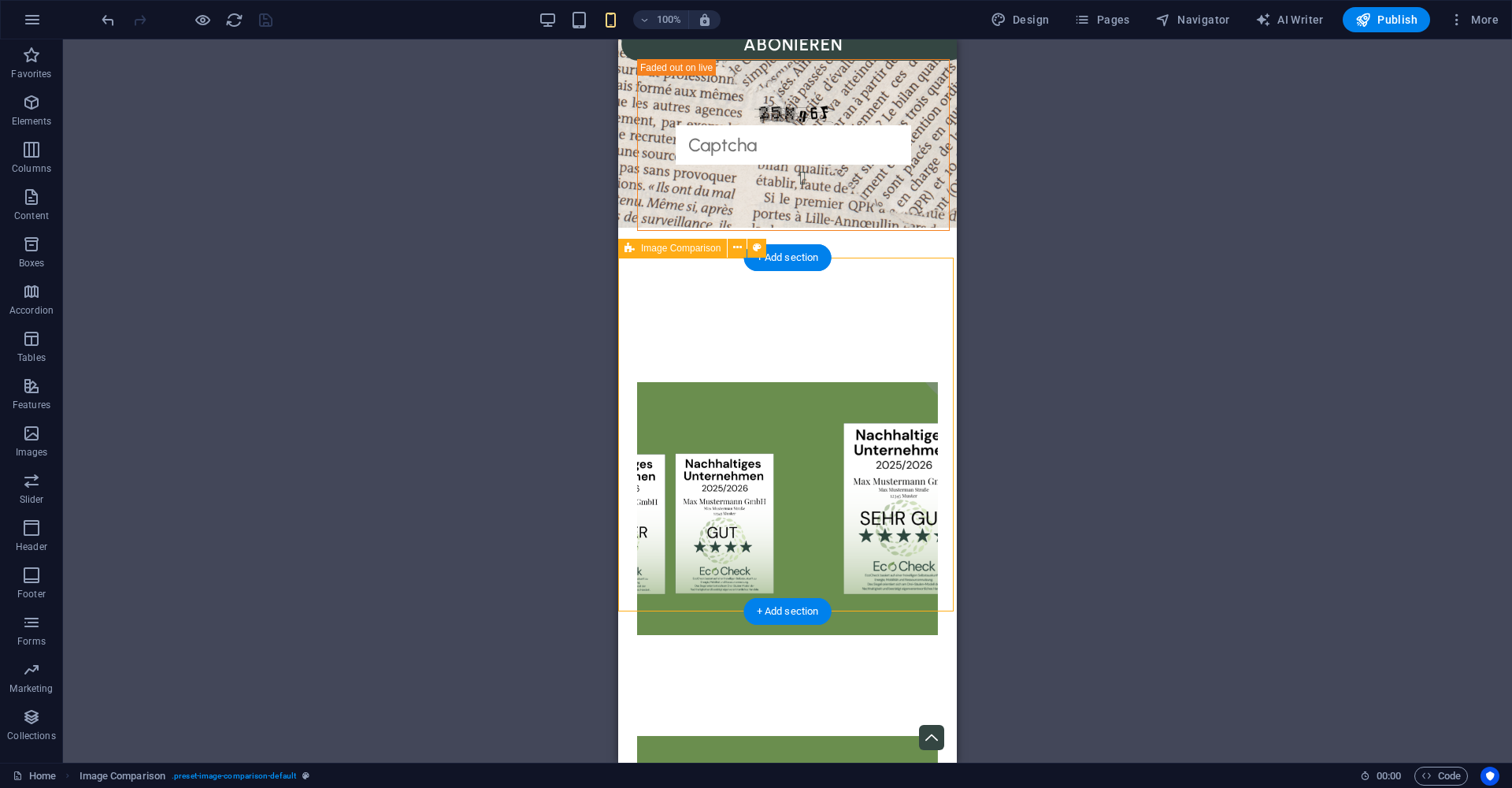 click at bounding box center [788, 862] 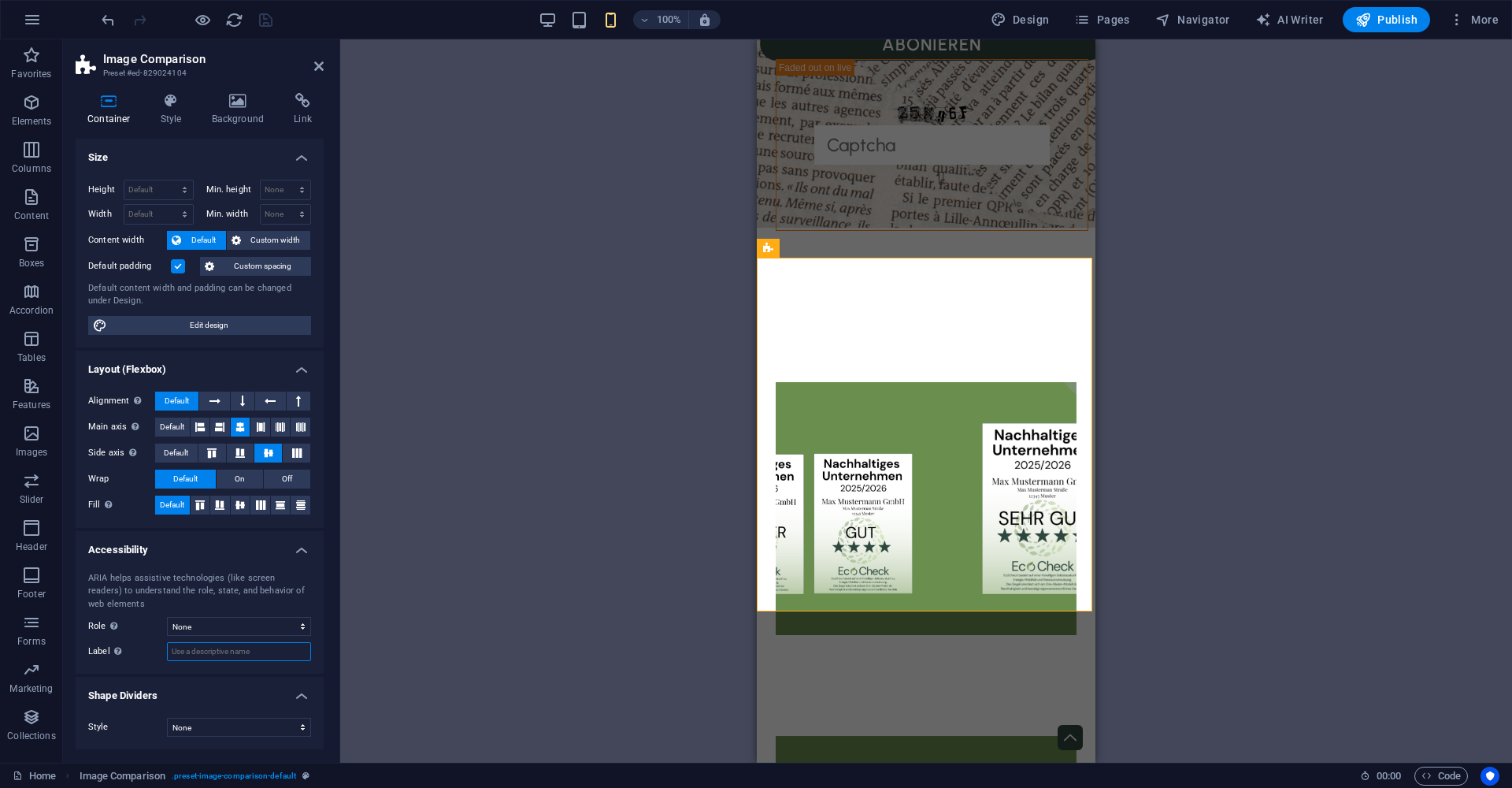 click on "Label Use the  ARIA label  to provide a clear and descriptive name for elements that aren not self-explanatory on their own." at bounding box center [239, 652] 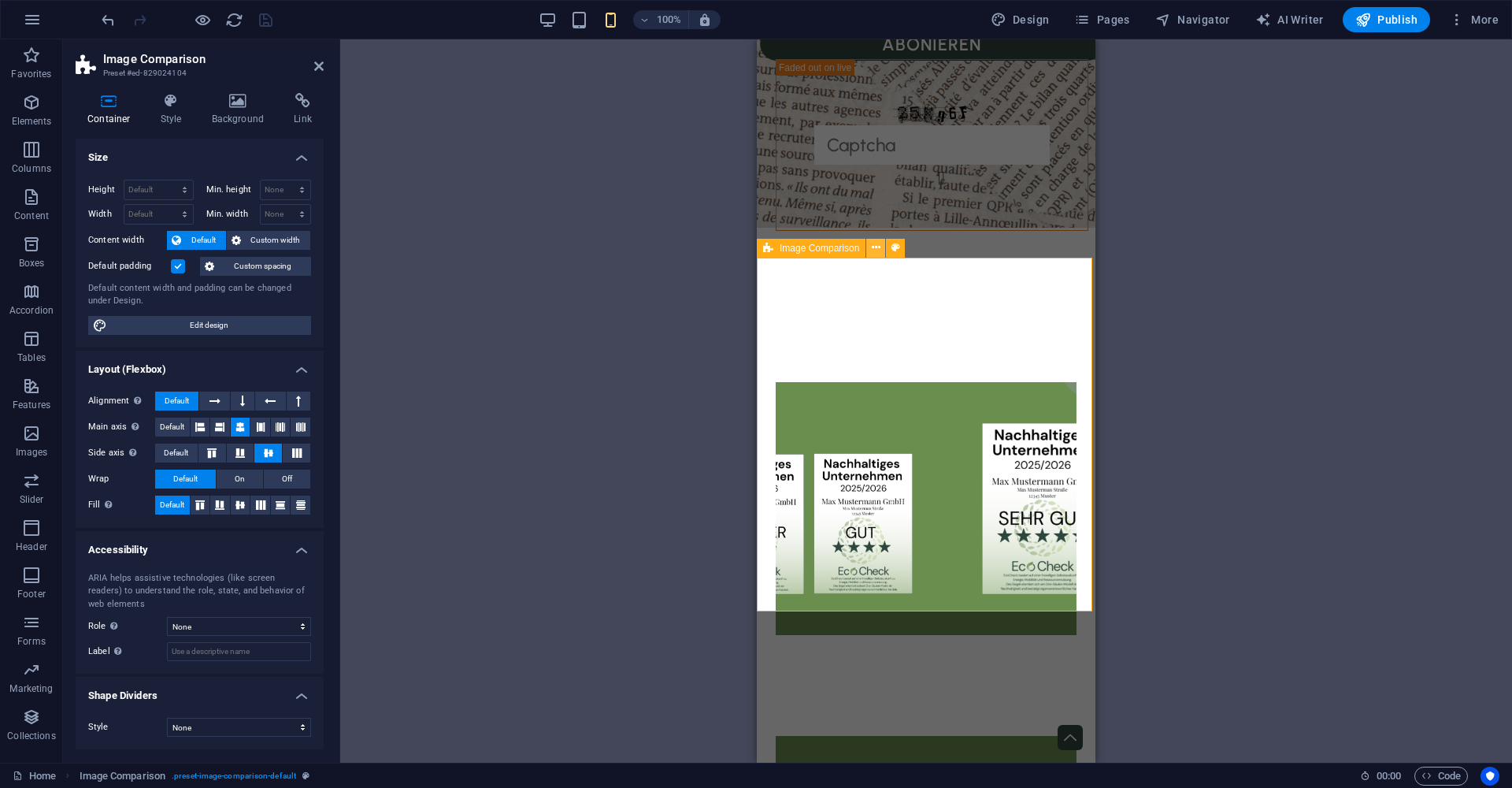 click at bounding box center (876, 247) 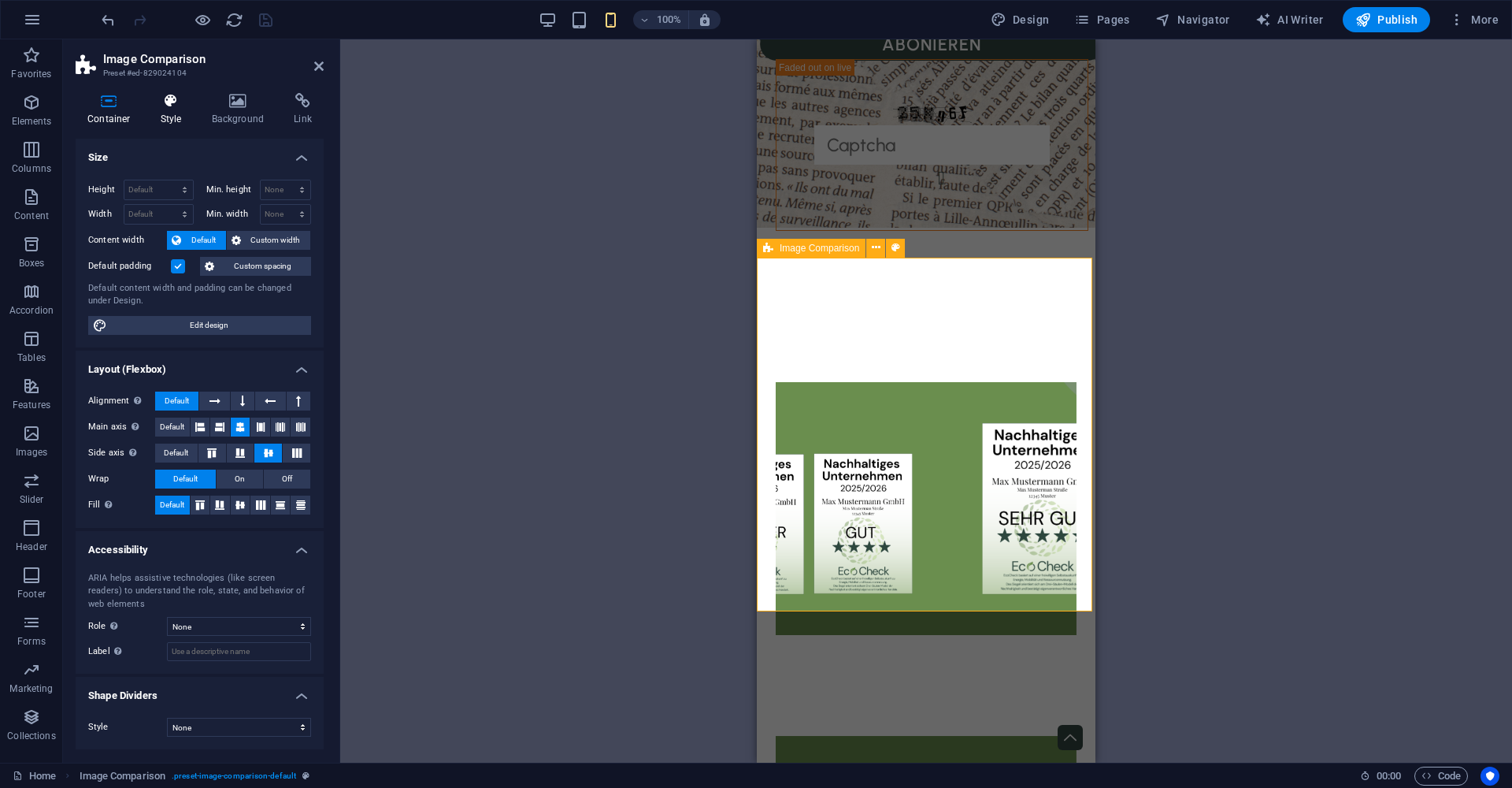 click on "Style" at bounding box center [174, 110] 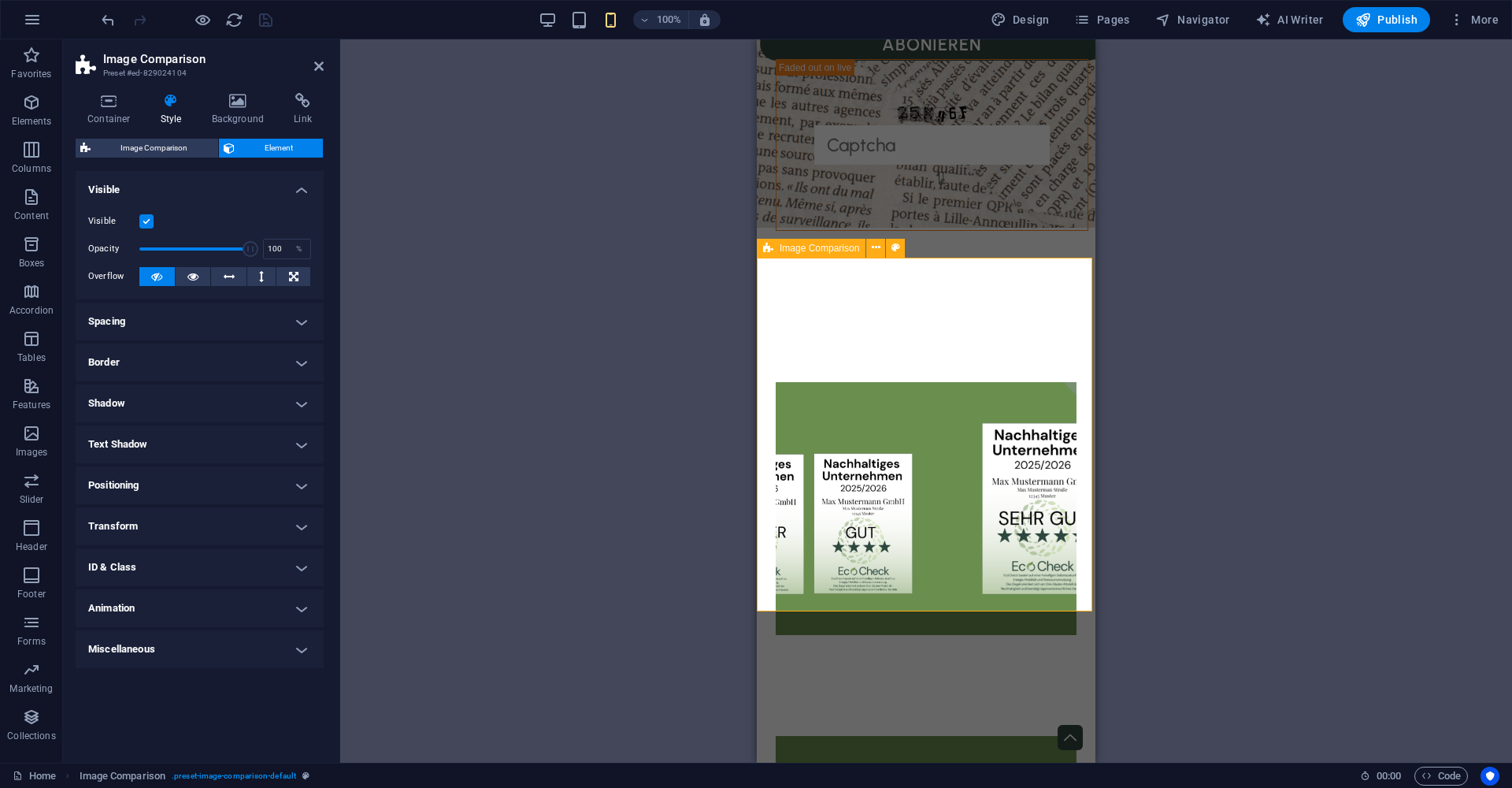 click on "Miscellaneous" at bounding box center (199, 649) 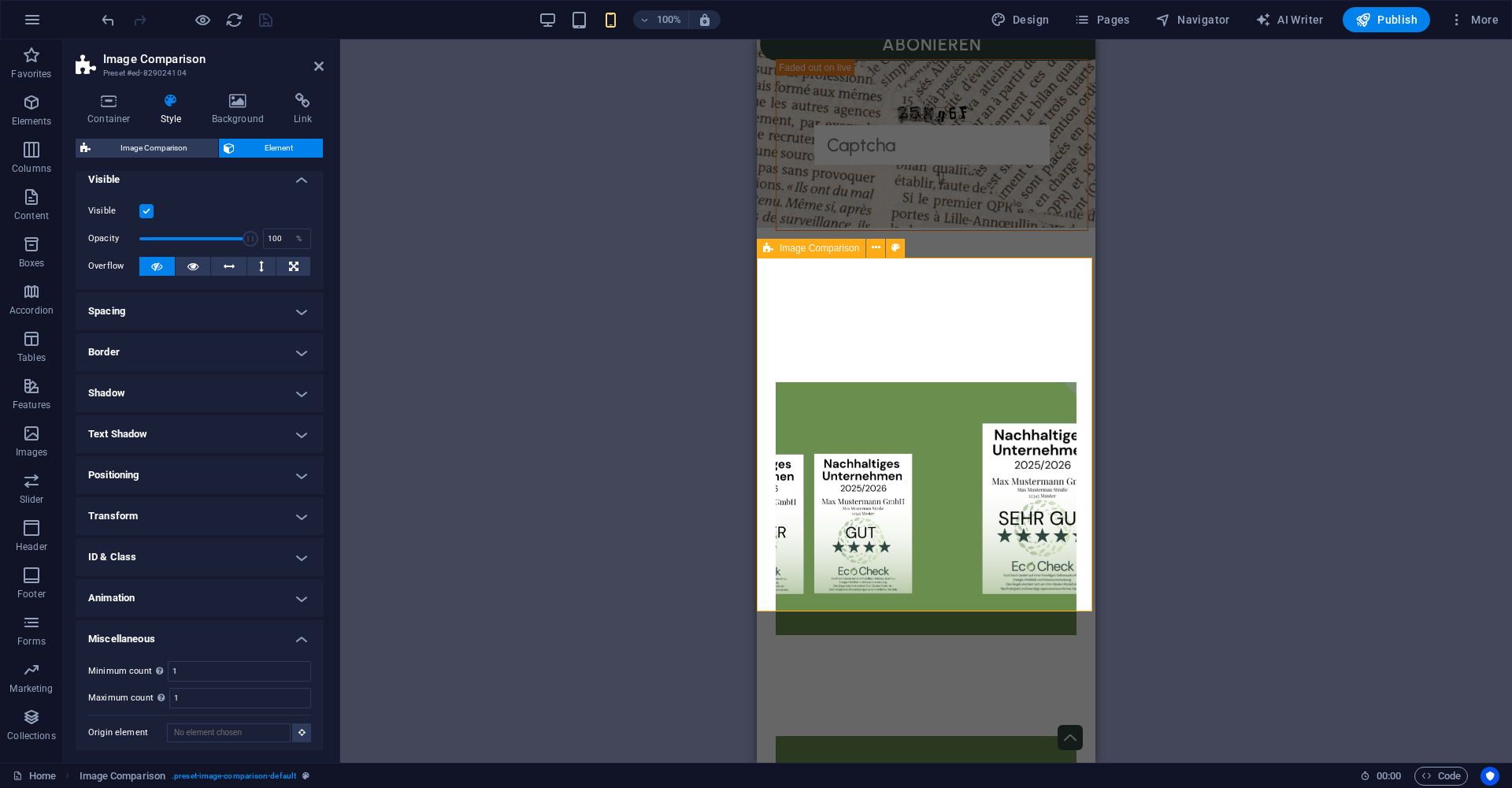 scroll, scrollTop: 15, scrollLeft: 0, axis: vertical 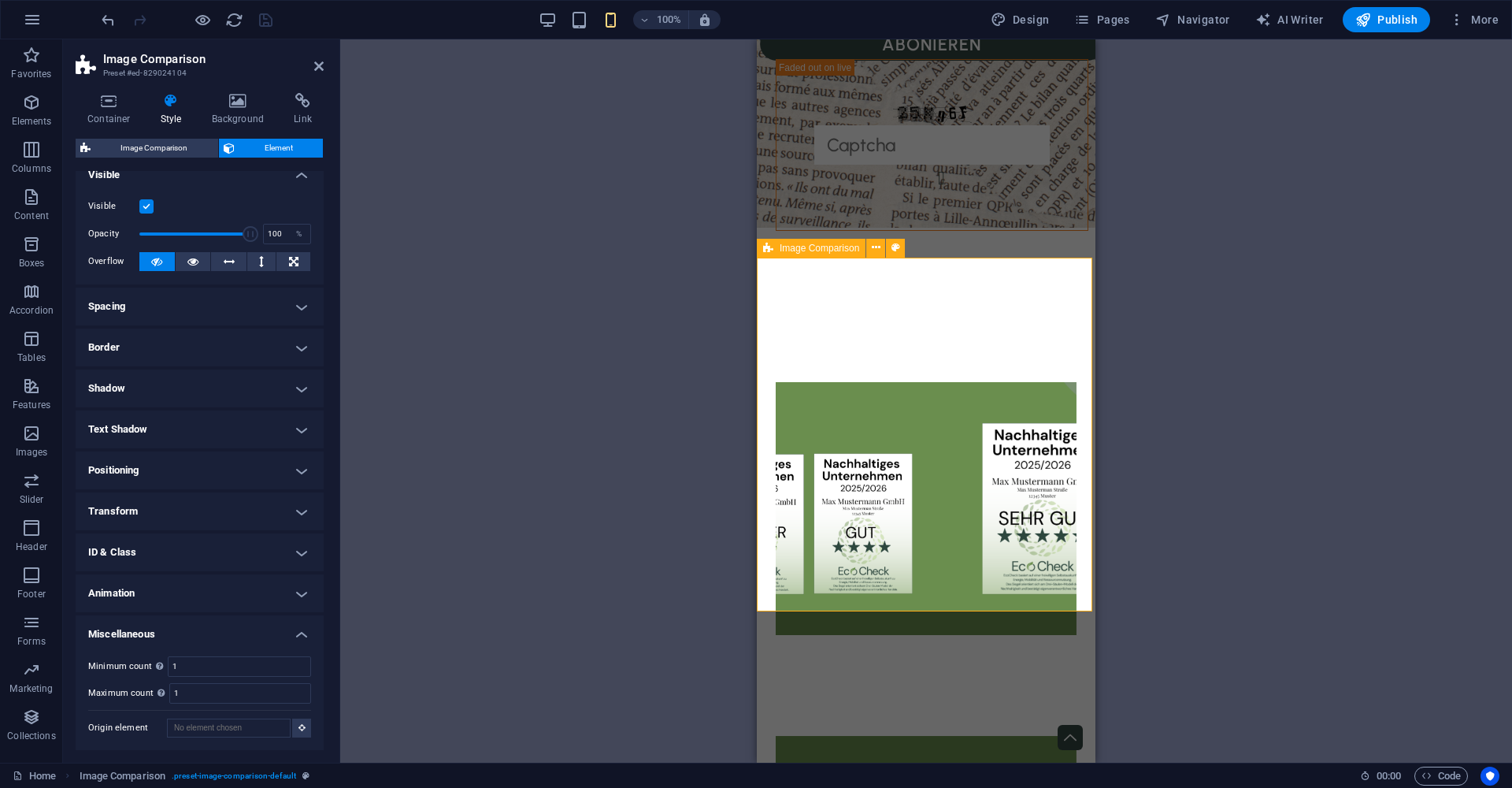 click on "Transform" at bounding box center [199, 511] 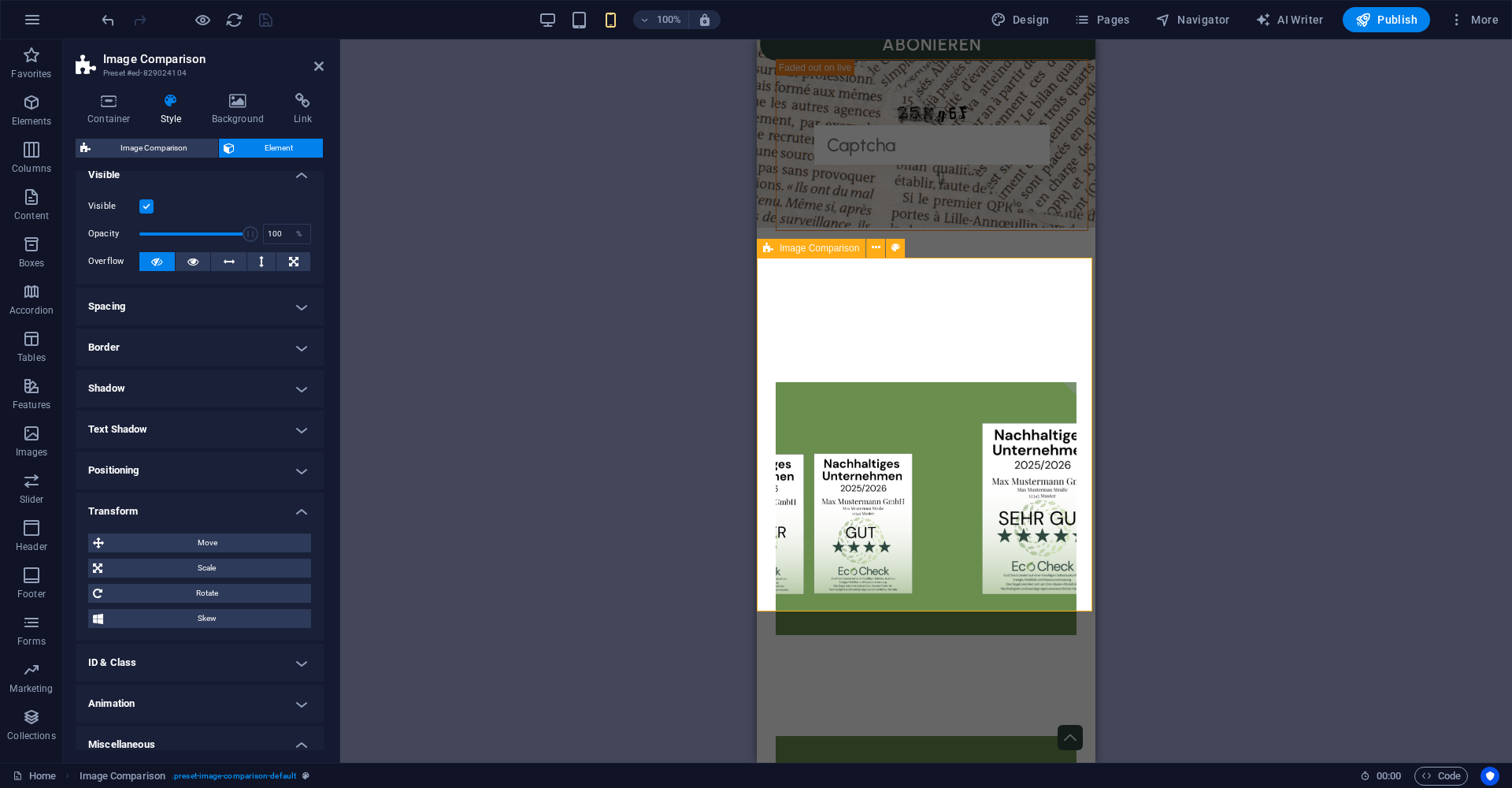 click on "Positioning" at bounding box center (199, 470) 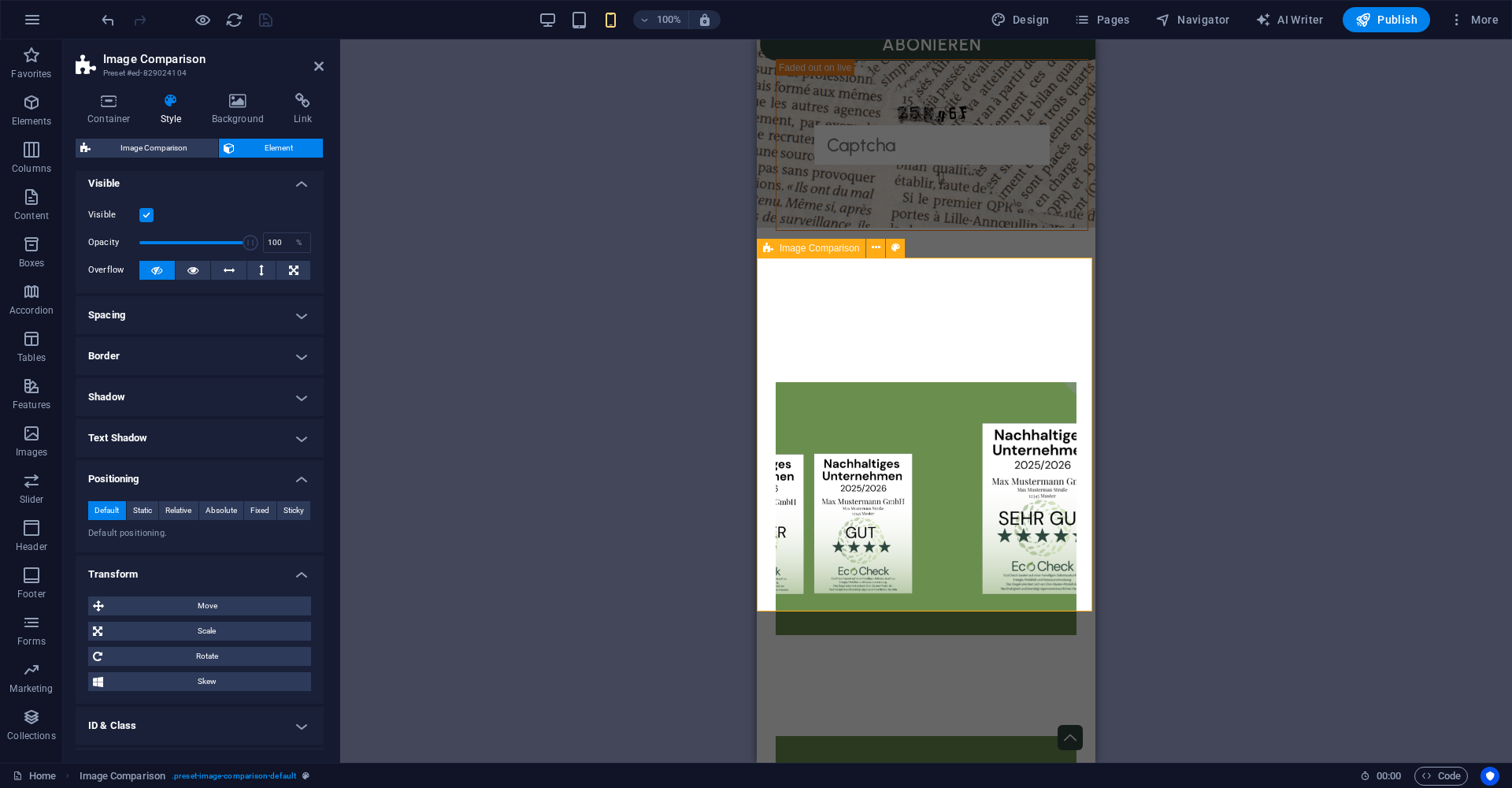 scroll, scrollTop: 0, scrollLeft: 0, axis: both 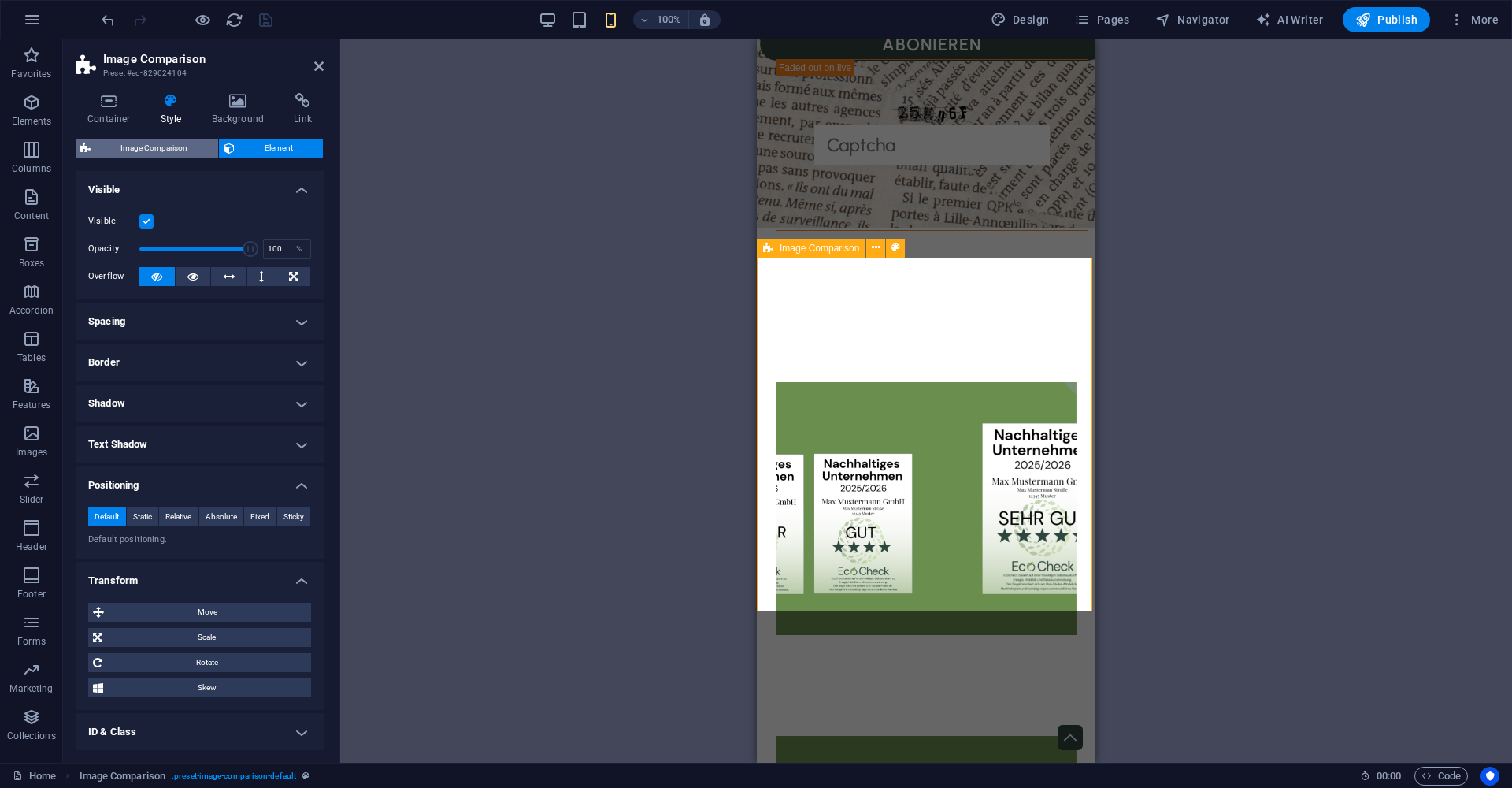 click on "Image Comparison" at bounding box center [154, 148] 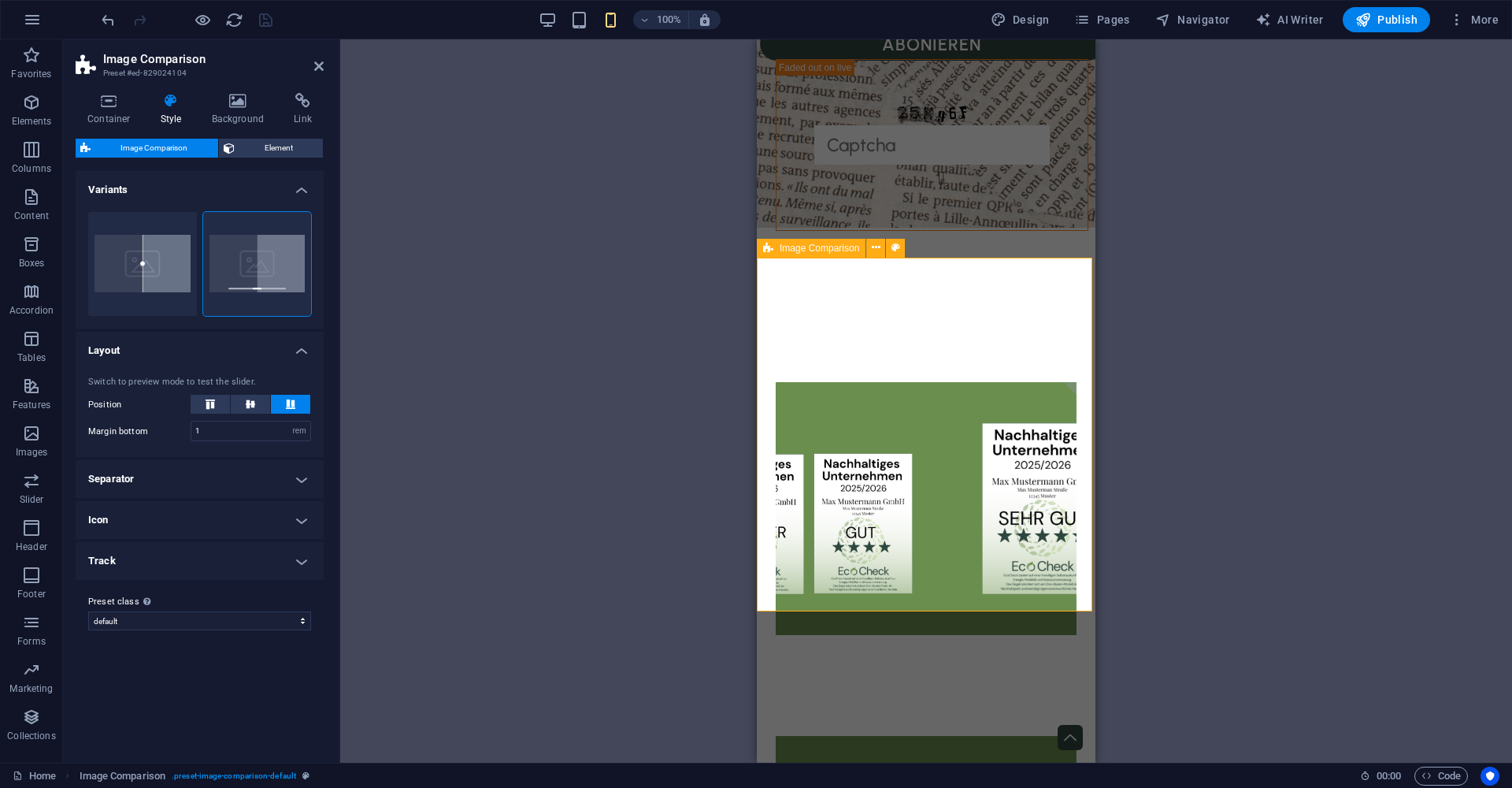 click on "Track" at bounding box center (199, 561) 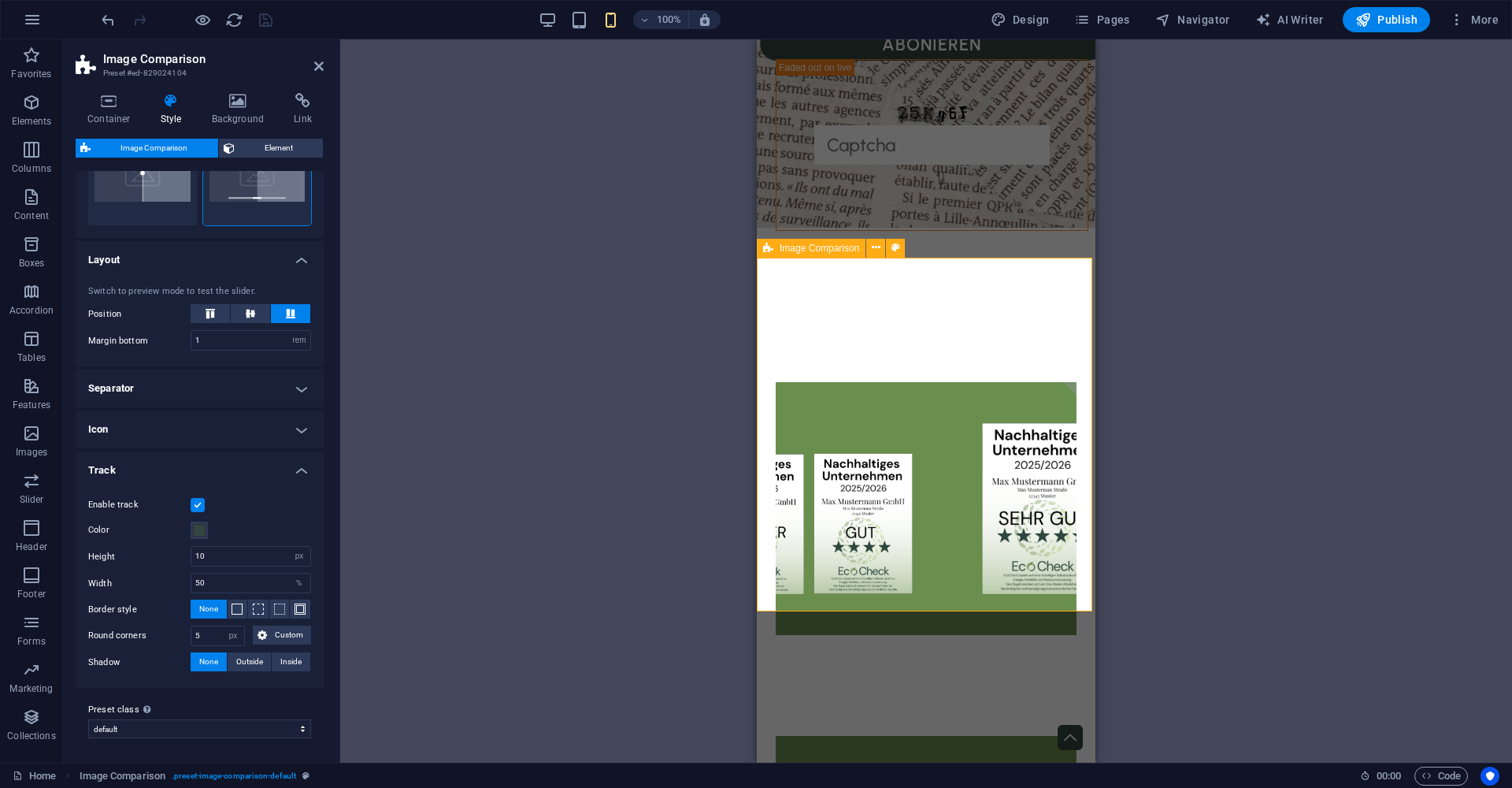 scroll, scrollTop: 0, scrollLeft: 0, axis: both 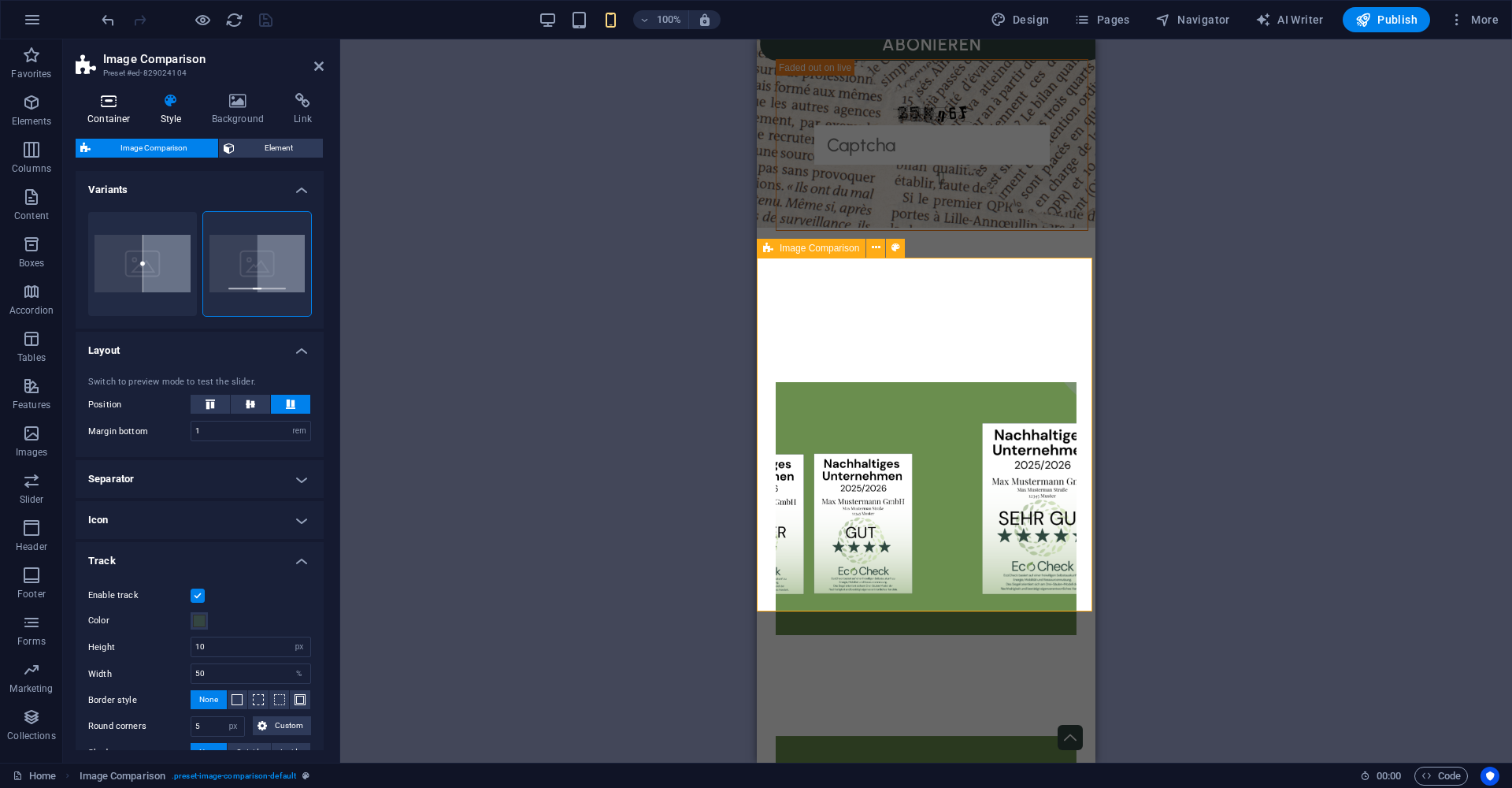 click on "Container" at bounding box center (112, 110) 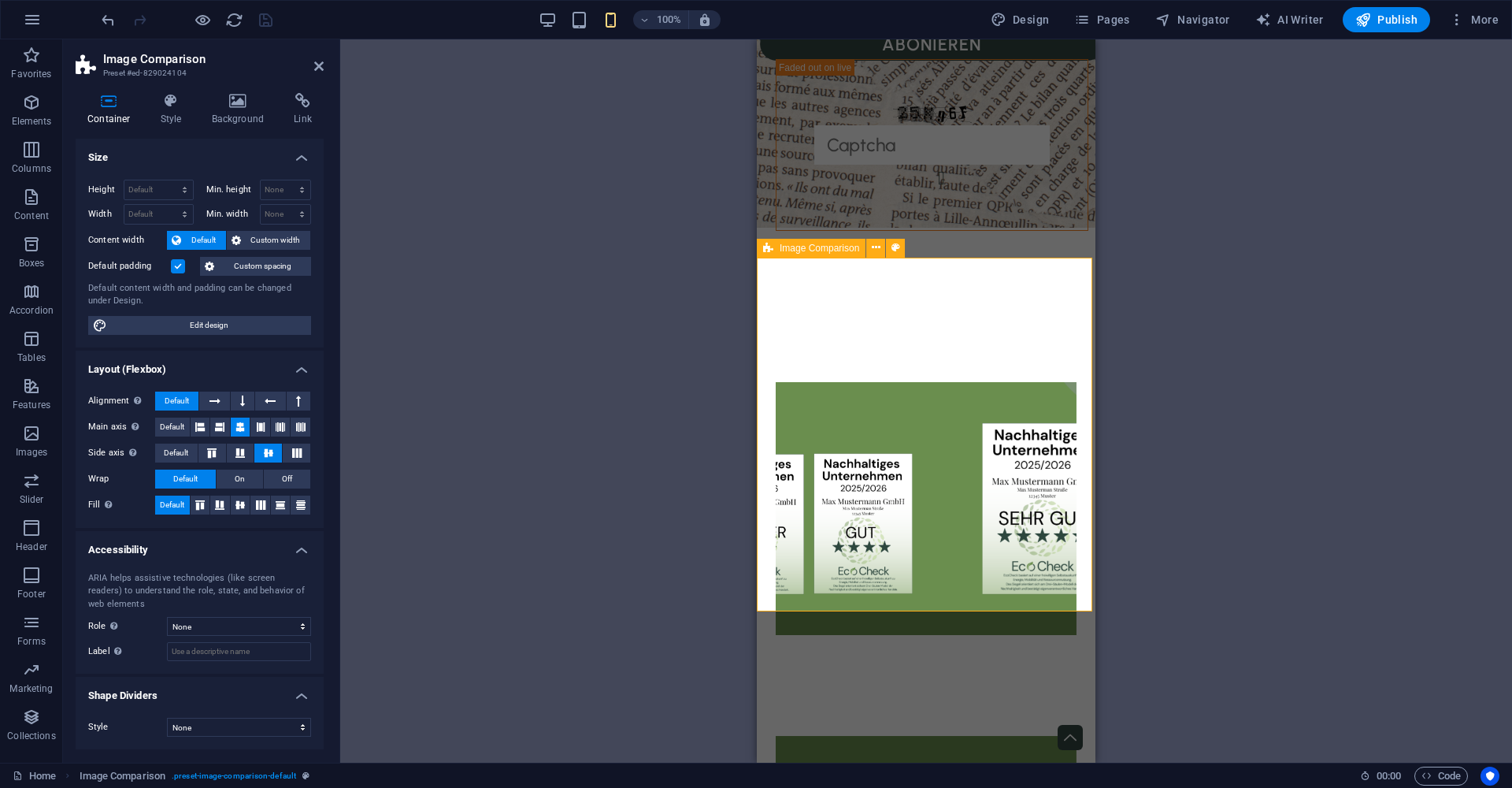 click on "Accessibility" at bounding box center [199, 545] 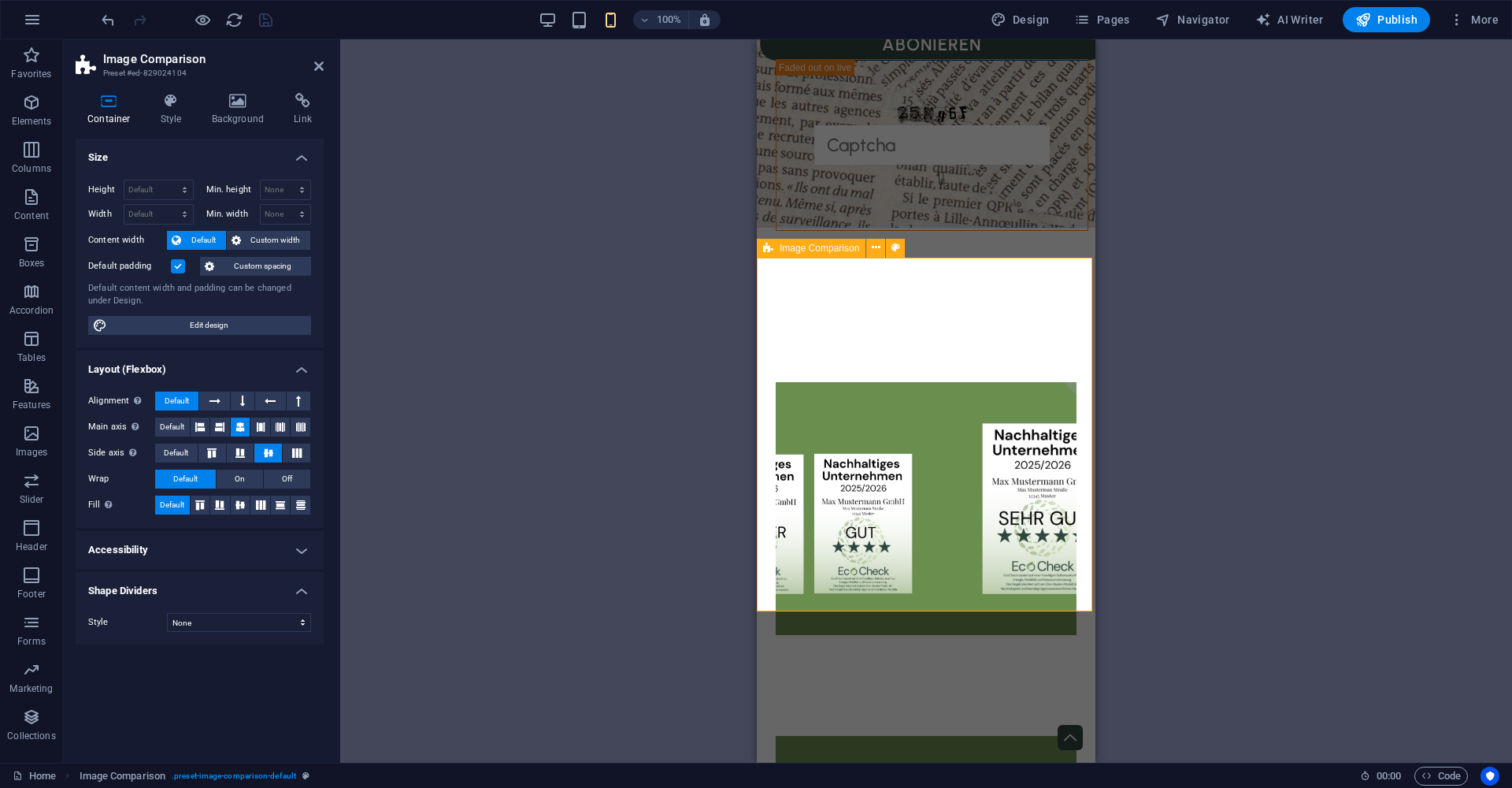 click on "Accessibility" at bounding box center (199, 550) 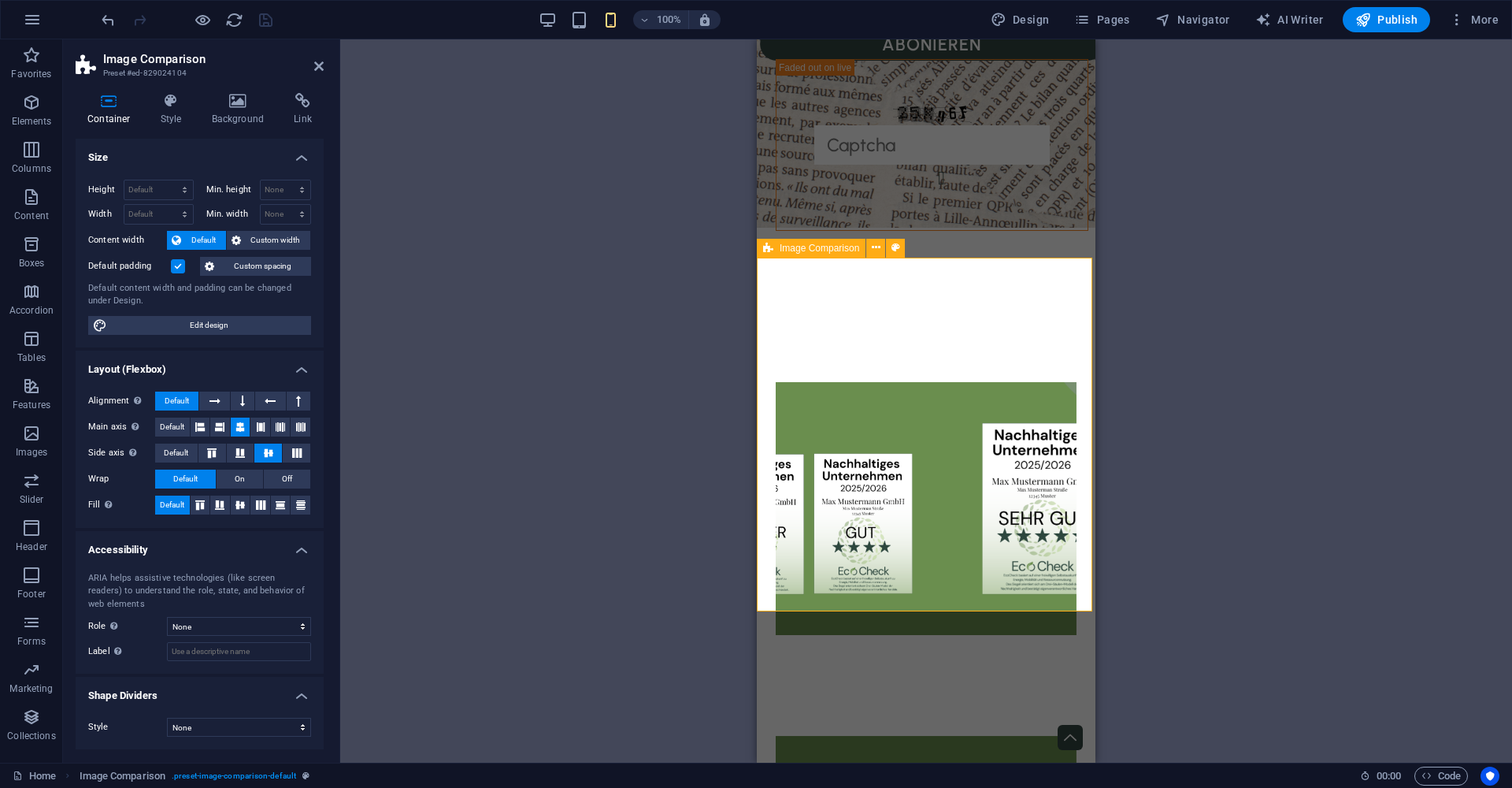 click on "Shape Dividers" at bounding box center [199, 691] 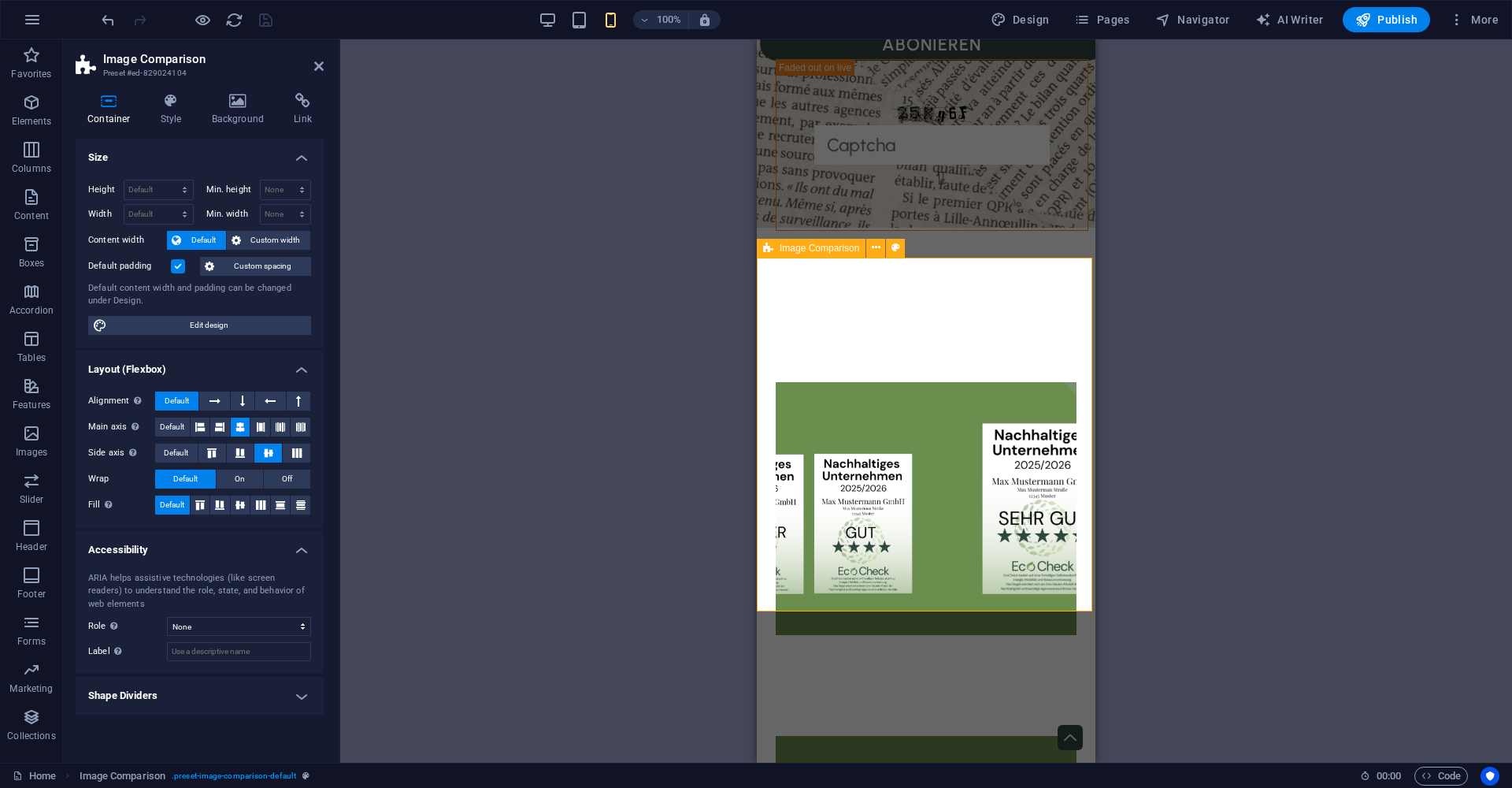 click on "Accessibility" at bounding box center [199, 545] 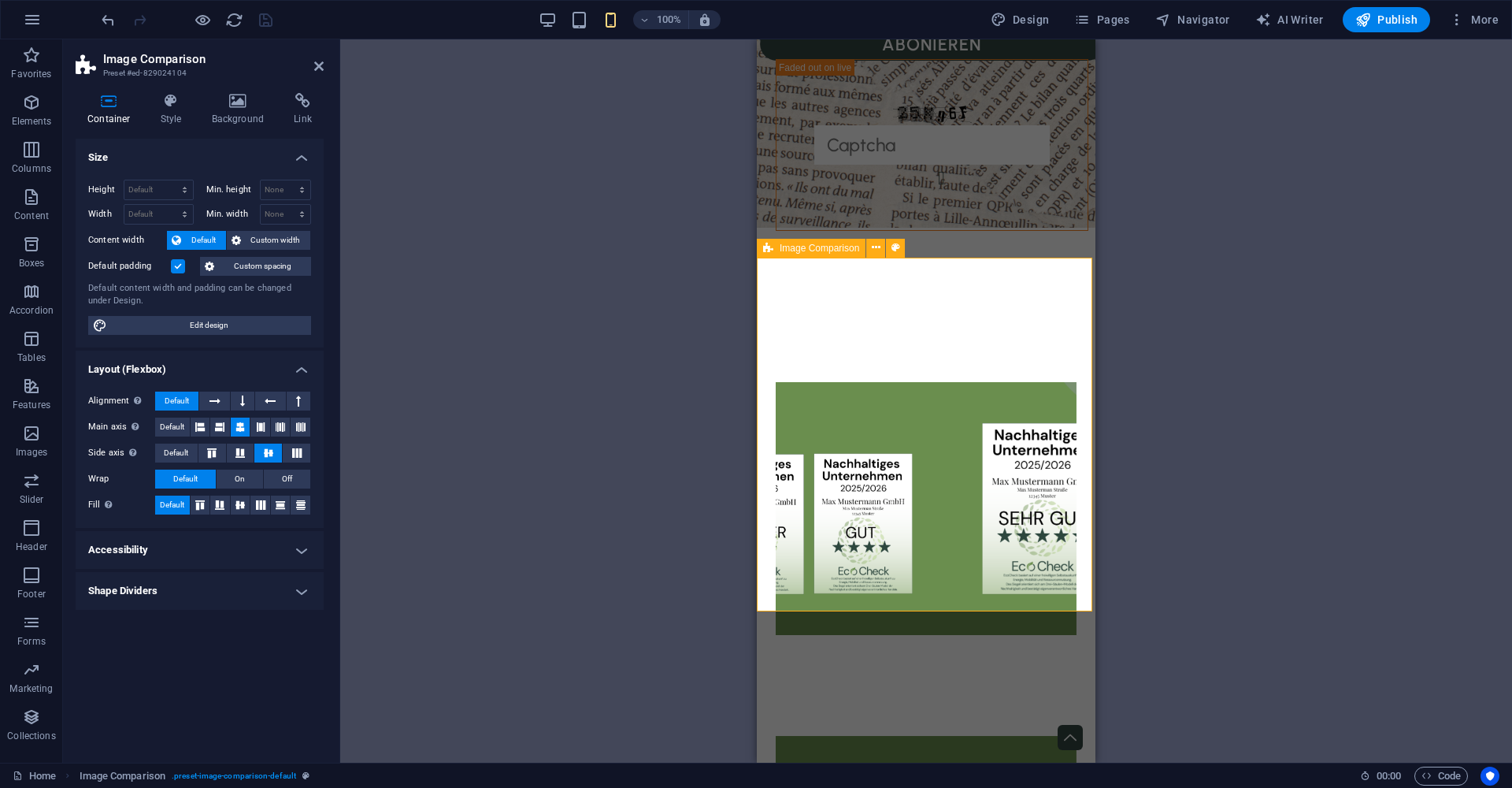 click on "Layout (Flexbox)" at bounding box center (199, 365) 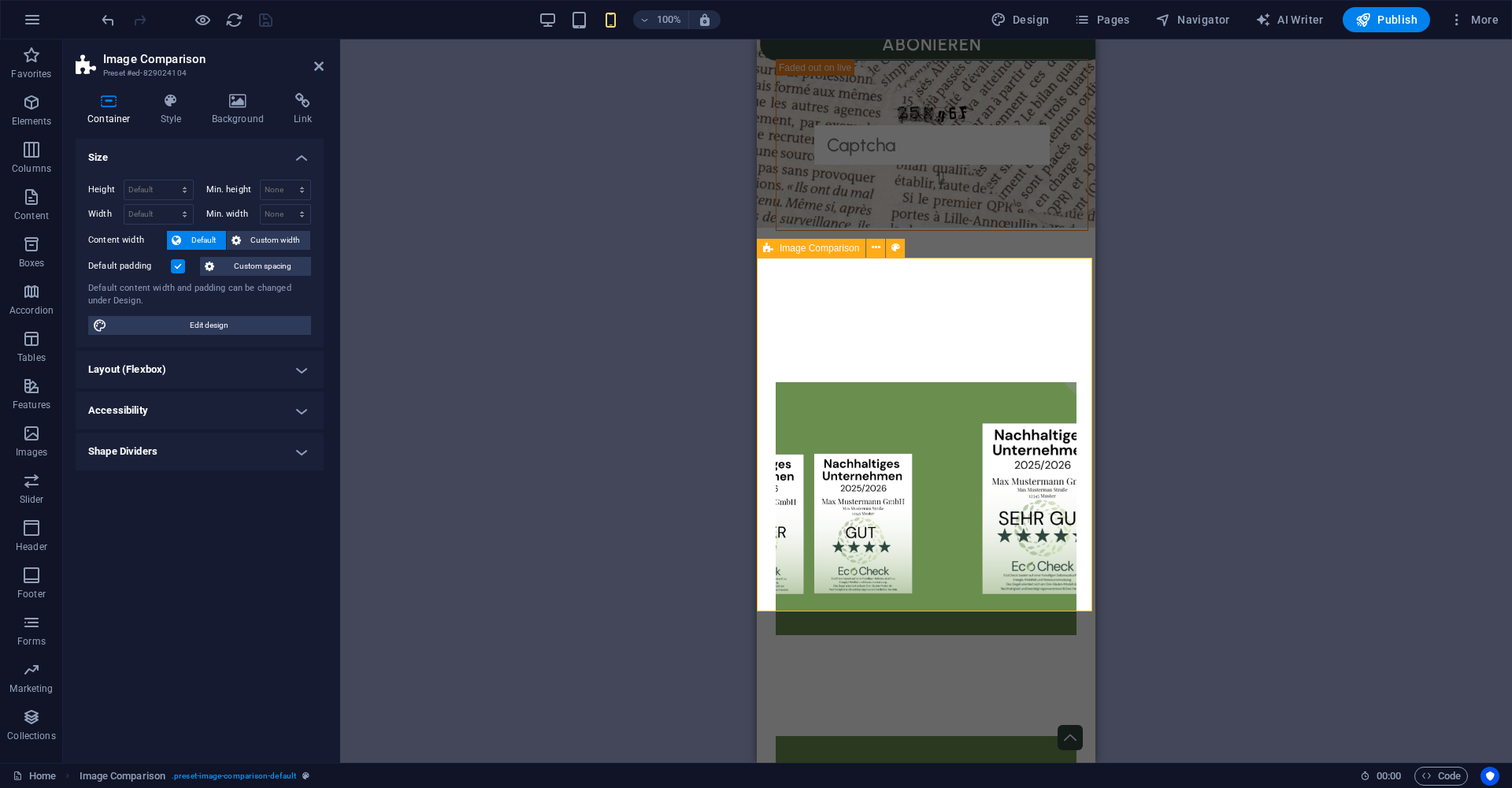 click on "Layout (Flexbox)" at bounding box center [199, 370] 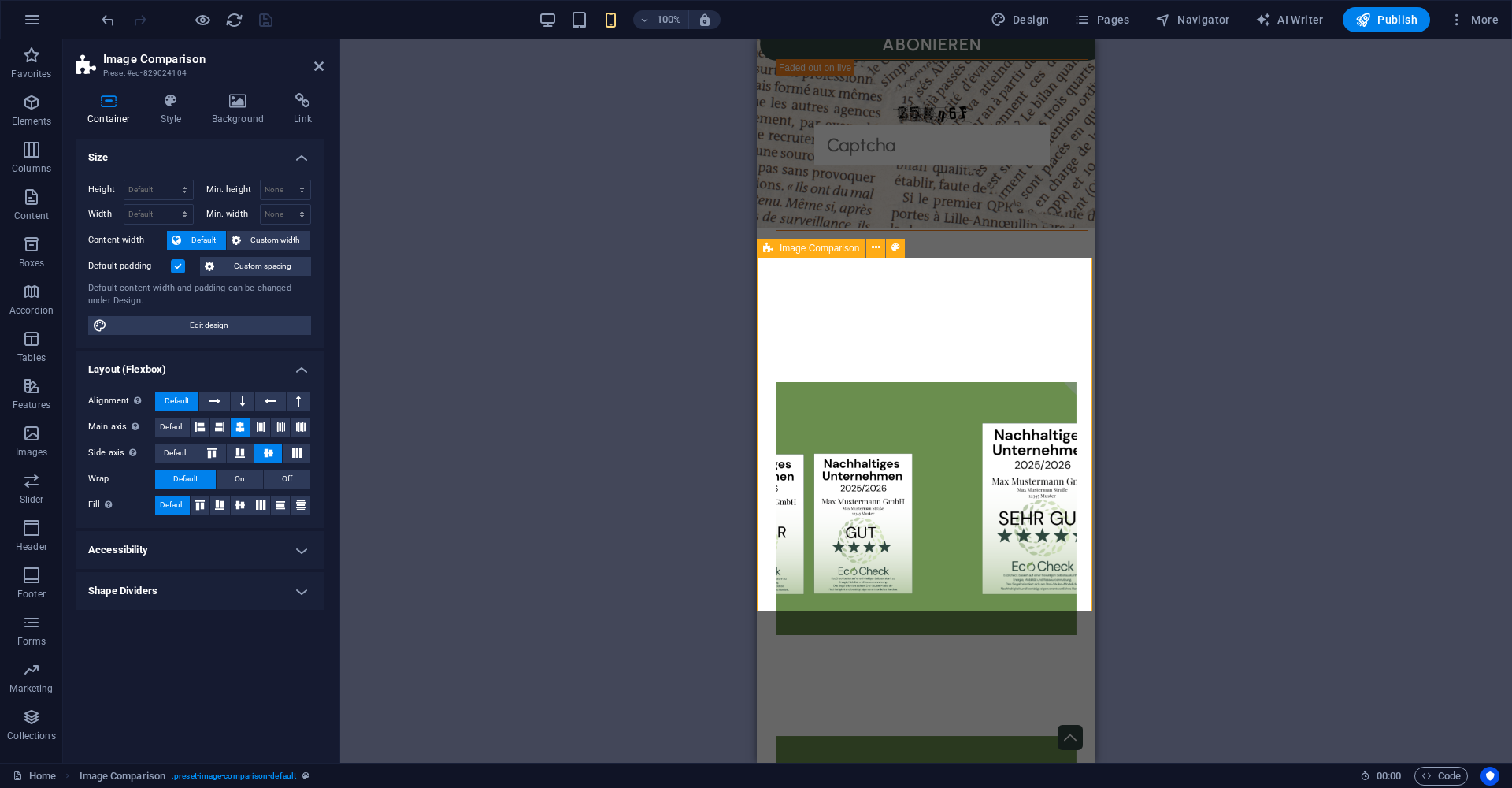 click on "Accessibility" at bounding box center [199, 550] 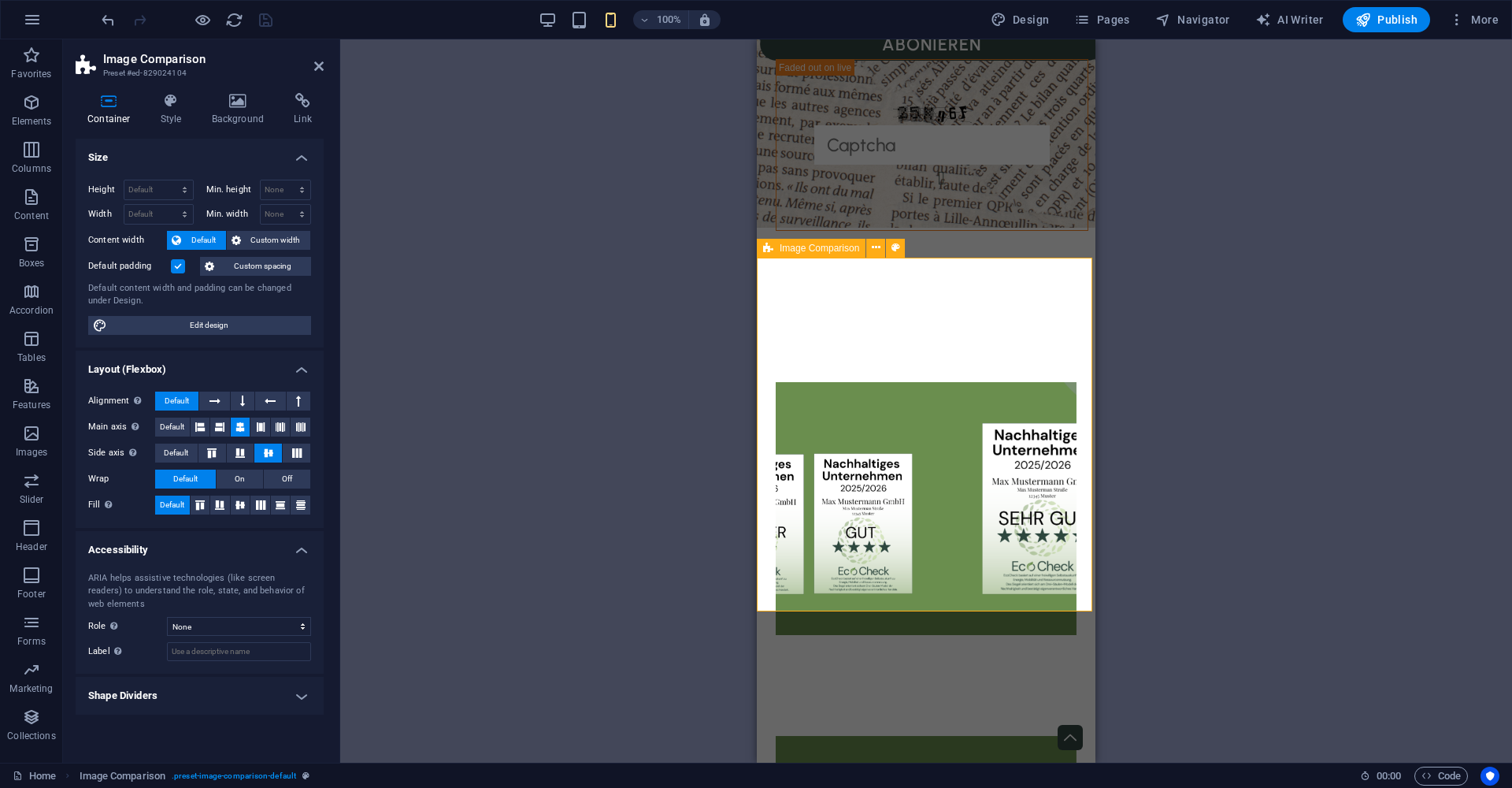 click on "Shape Dividers" at bounding box center [199, 696] 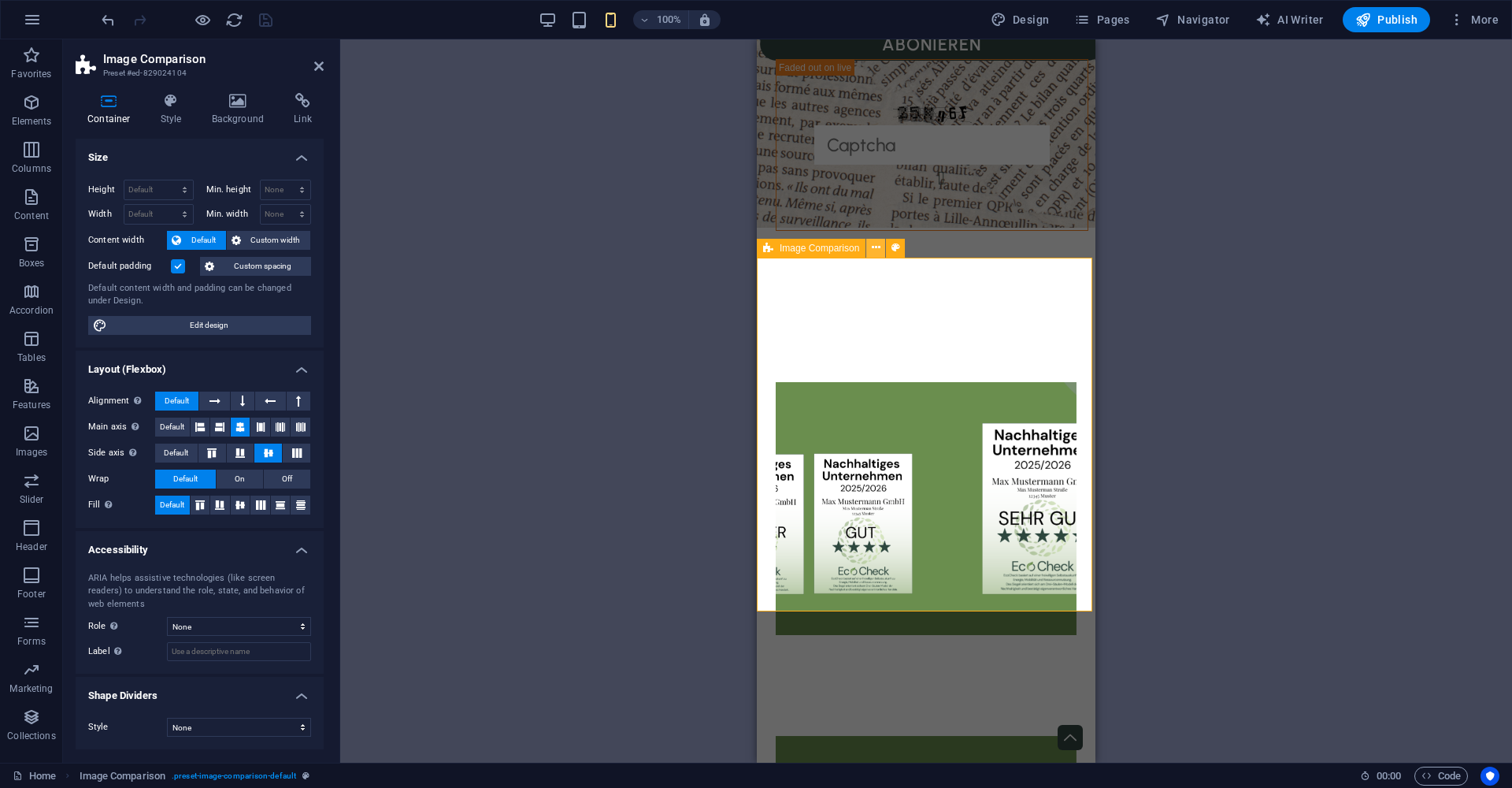 click at bounding box center [876, 247] 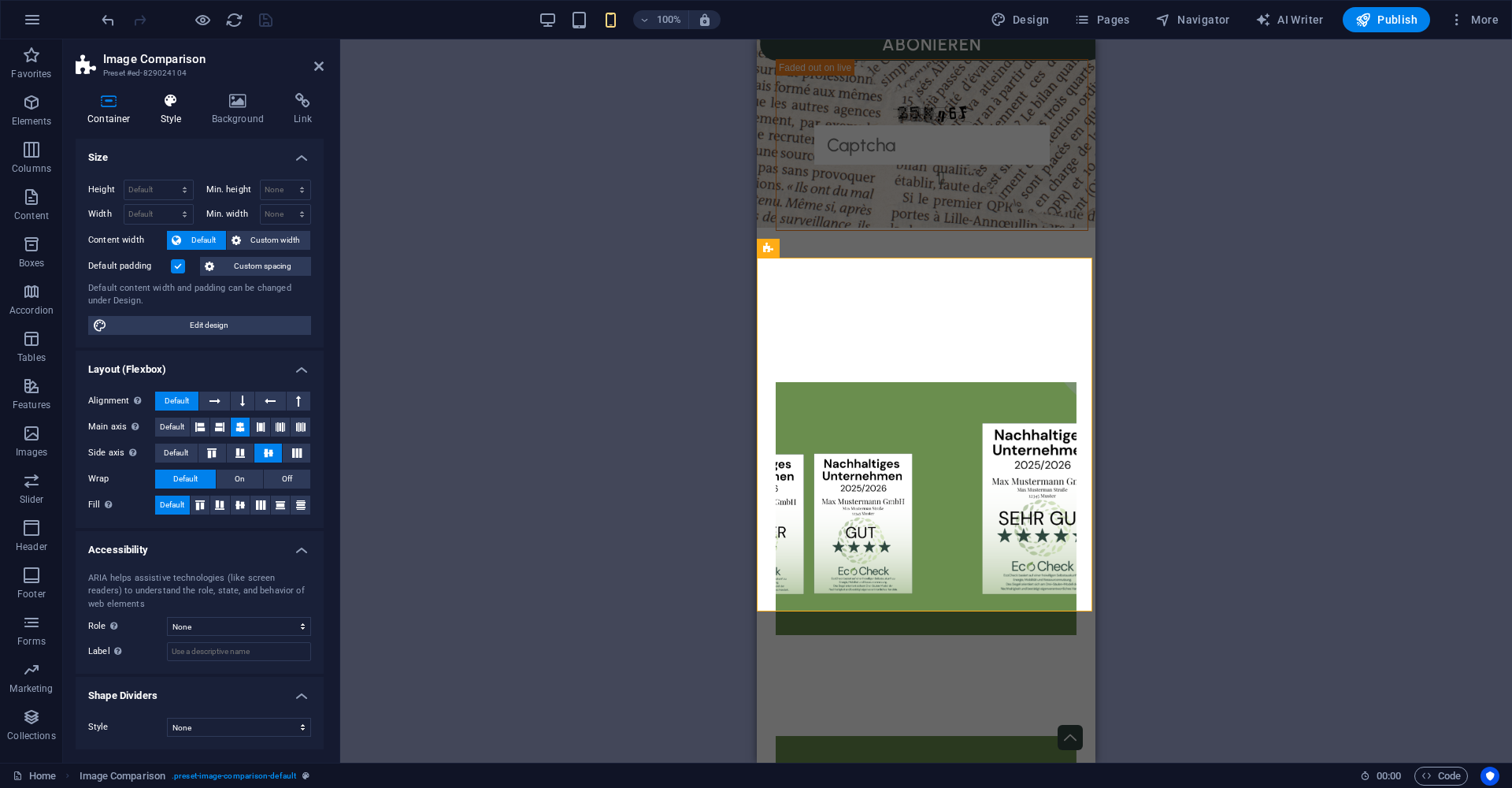 click at bounding box center (171, 101) 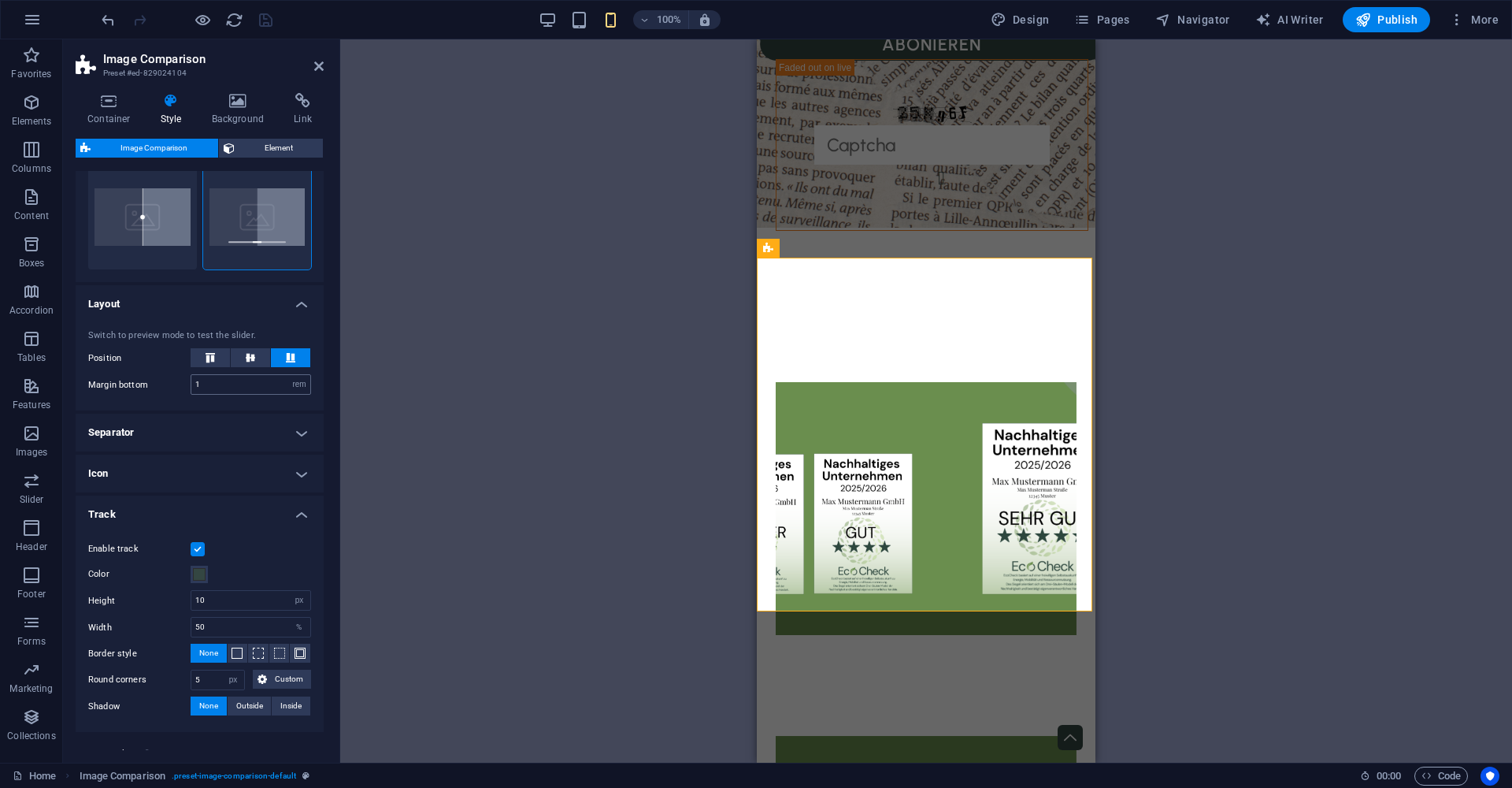 scroll, scrollTop: 50, scrollLeft: 0, axis: vertical 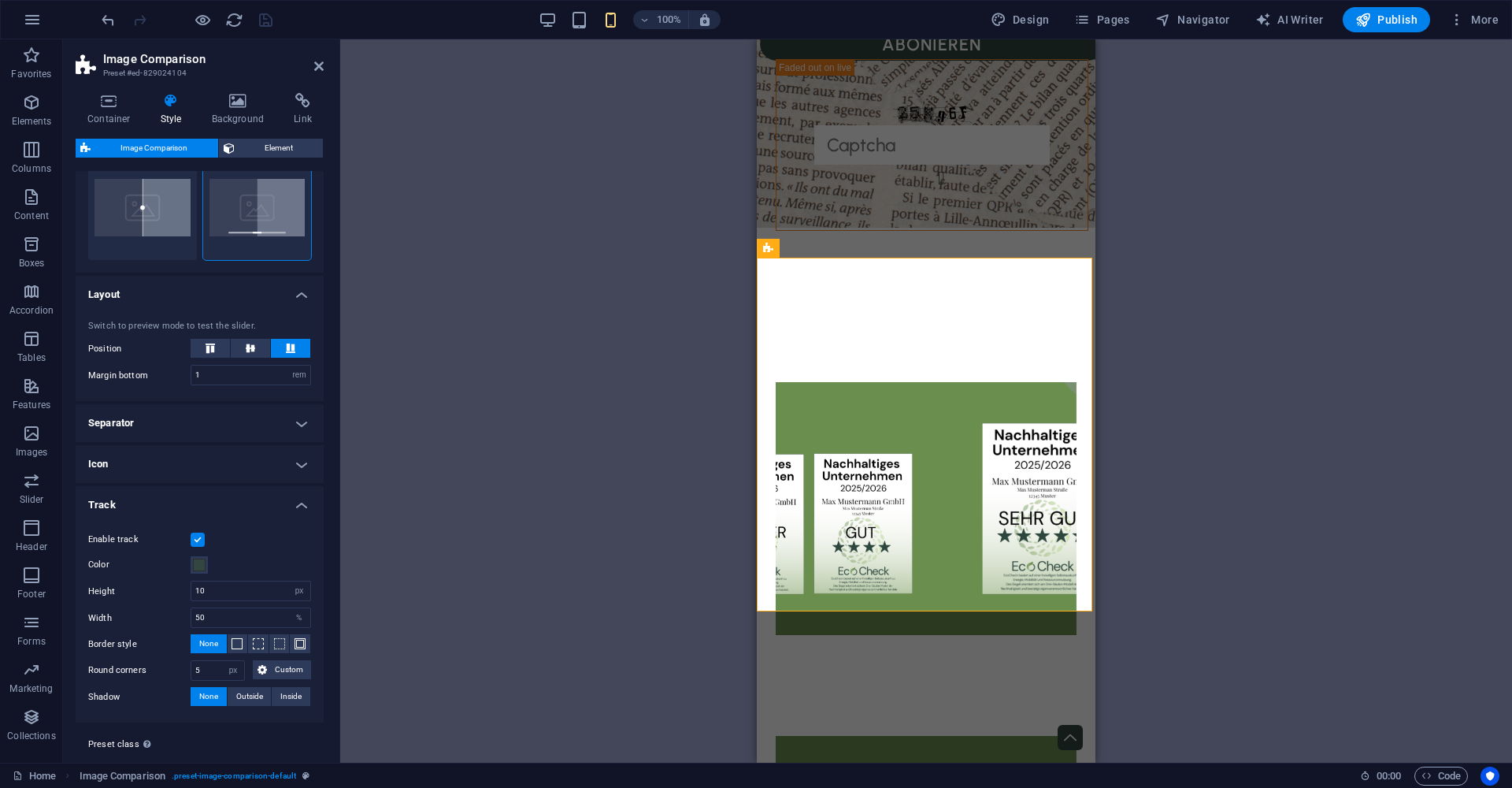 click on "Separator" at bounding box center (199, 423) 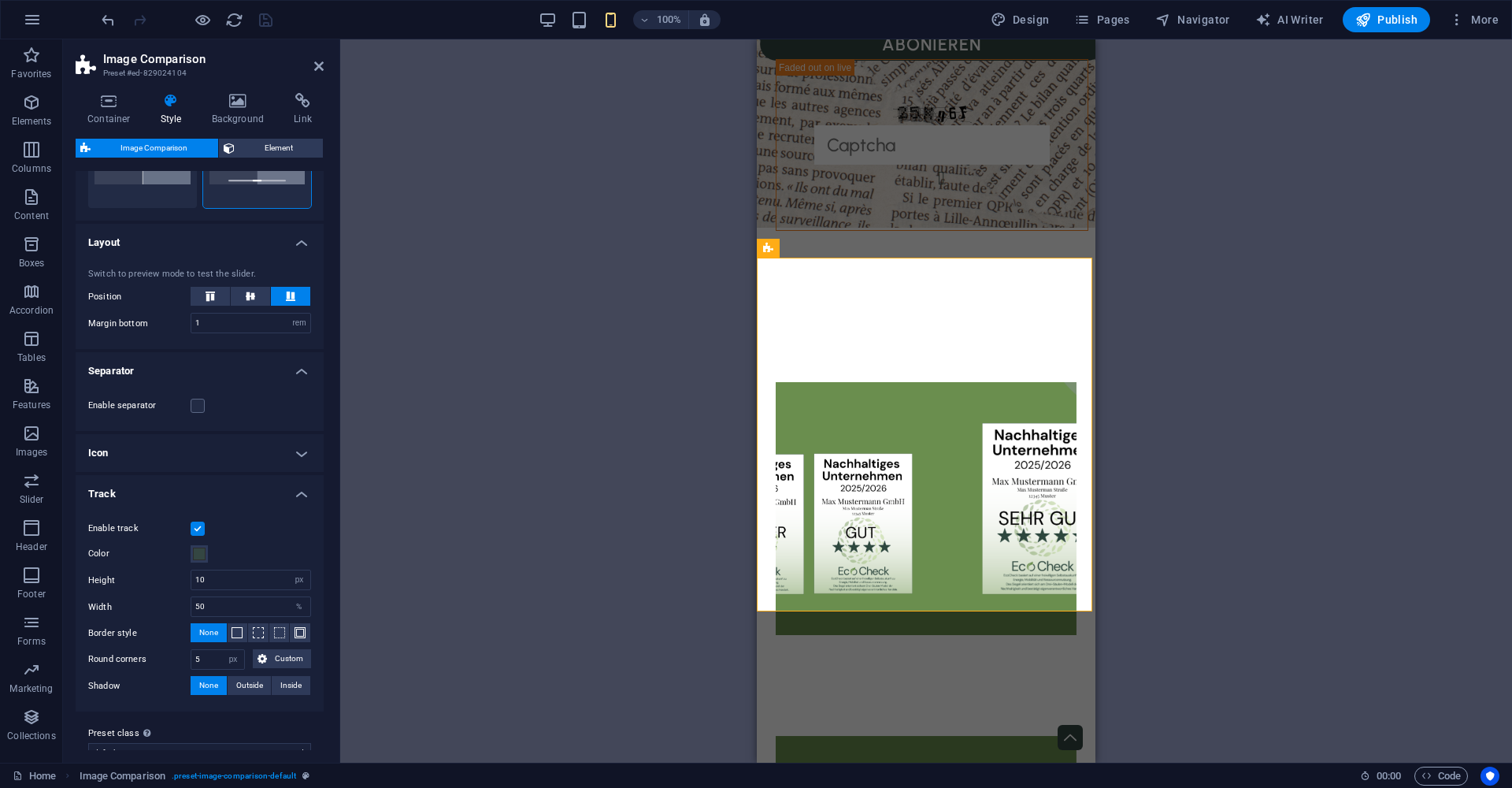 scroll, scrollTop: 132, scrollLeft: 0, axis: vertical 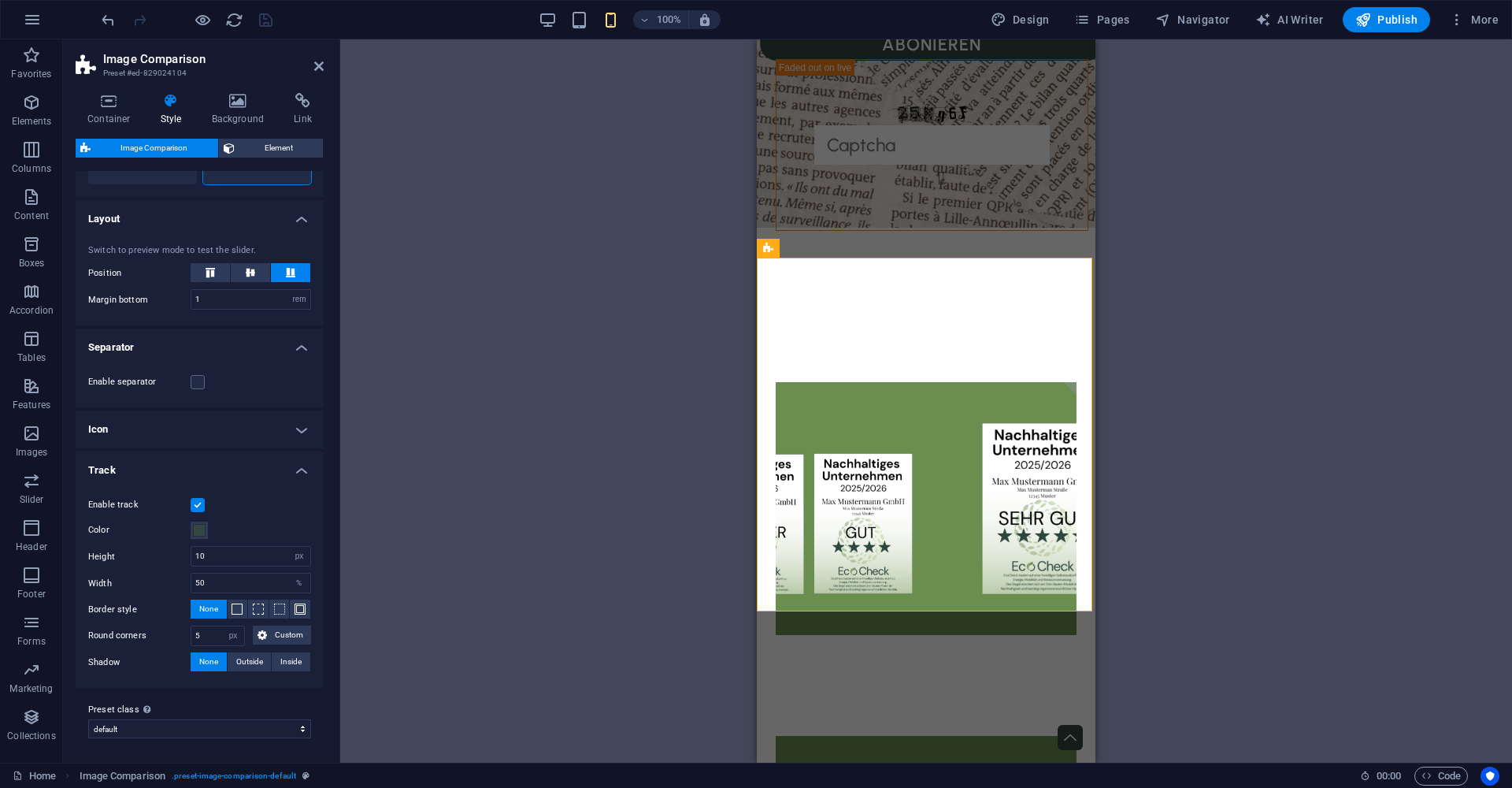 click on "Icon" at bounding box center [199, 429] 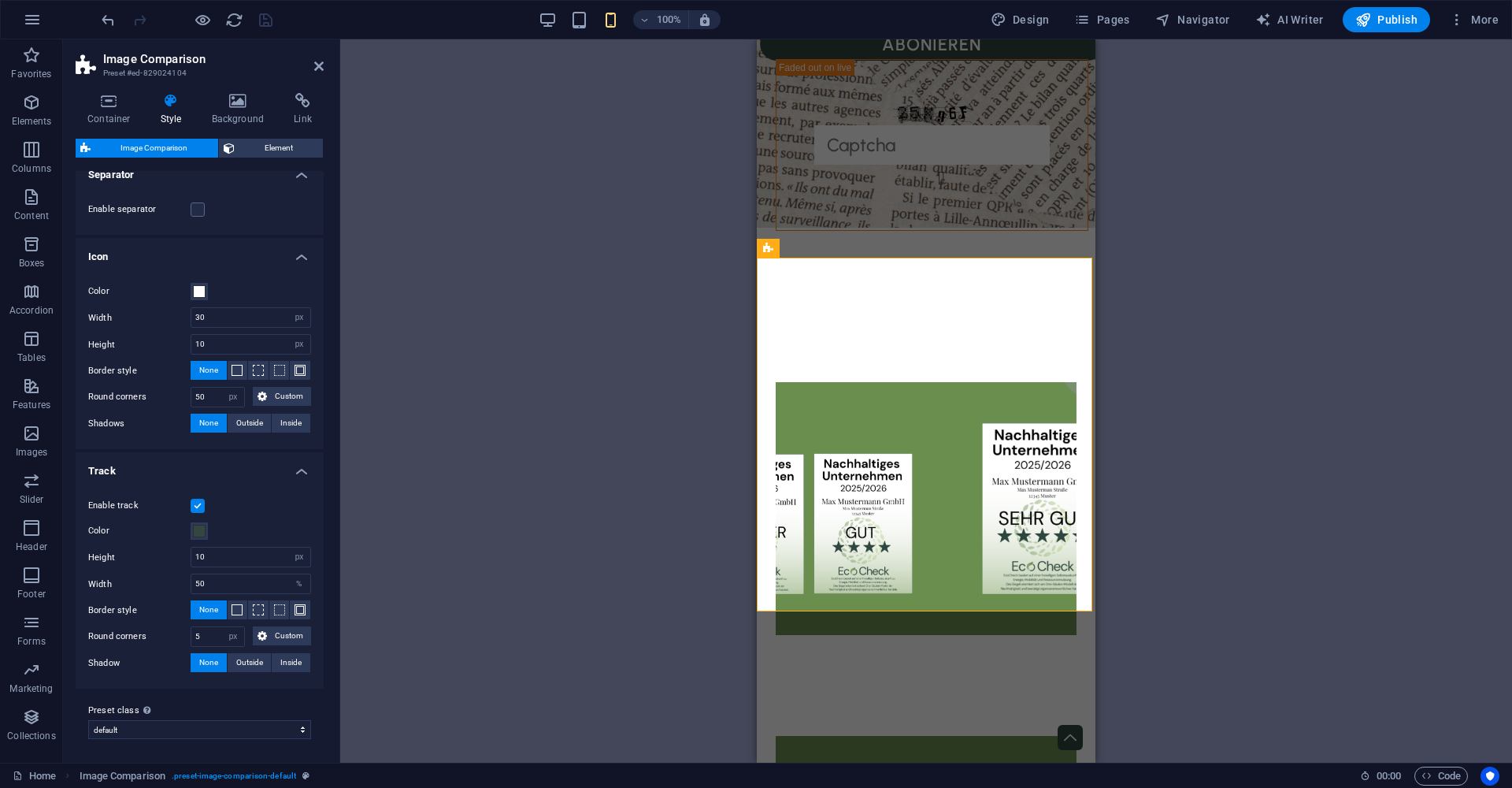 scroll, scrollTop: 305, scrollLeft: 0, axis: vertical 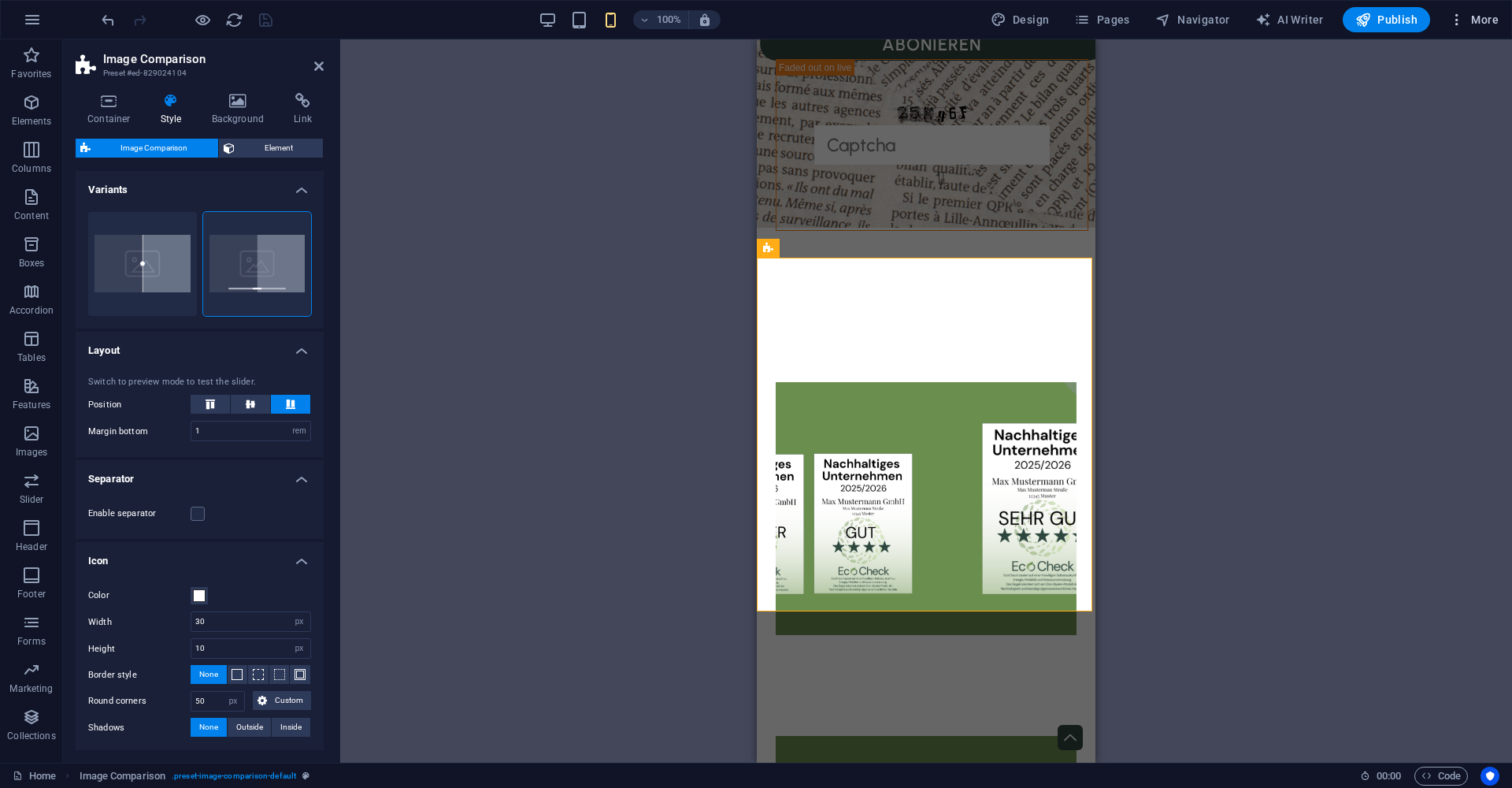 click at bounding box center [1457, 20] 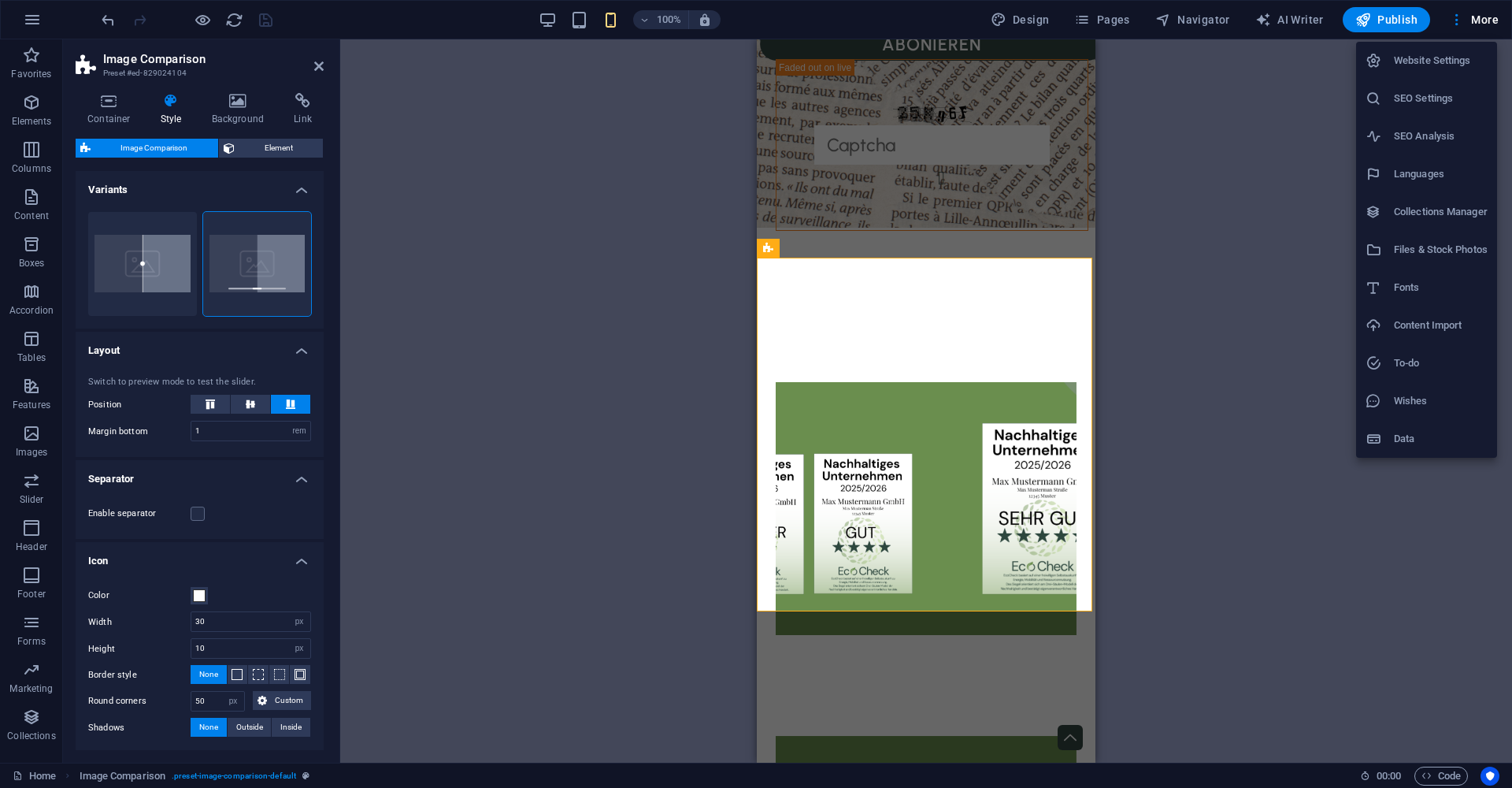 click at bounding box center [756, 394] 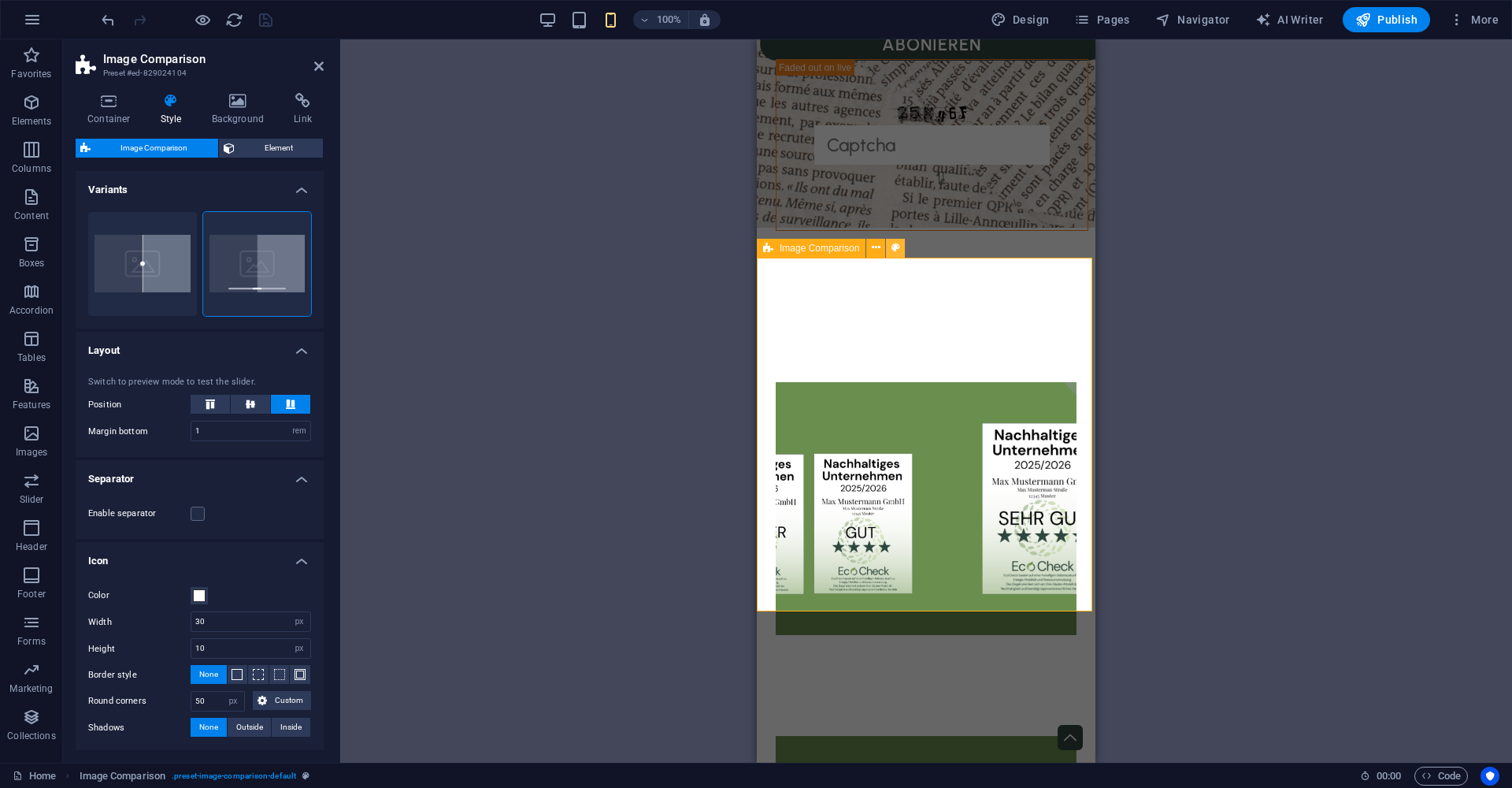click at bounding box center (895, 247) 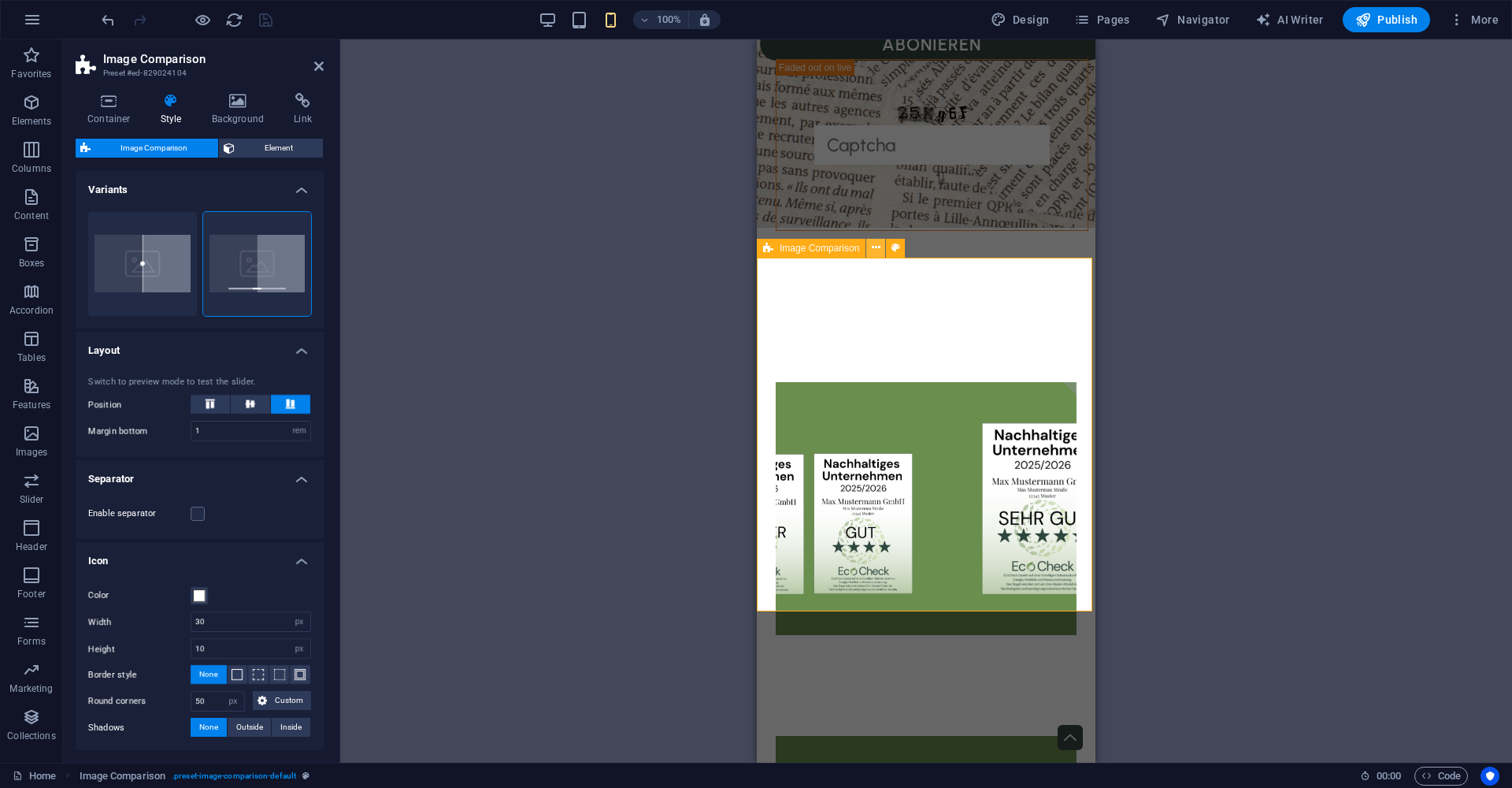click at bounding box center (876, 247) 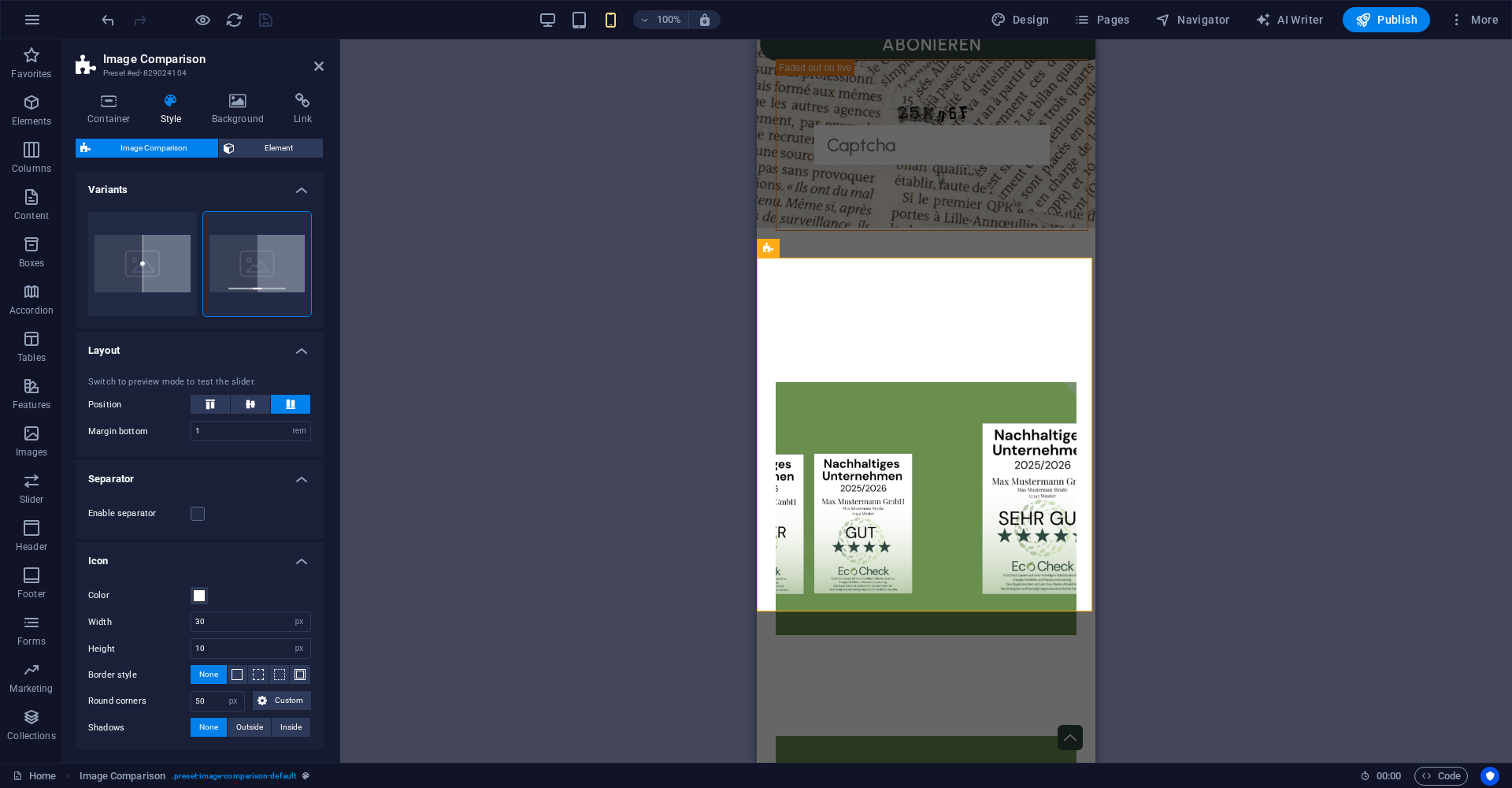scroll, scrollTop: 20, scrollLeft: 0, axis: vertical 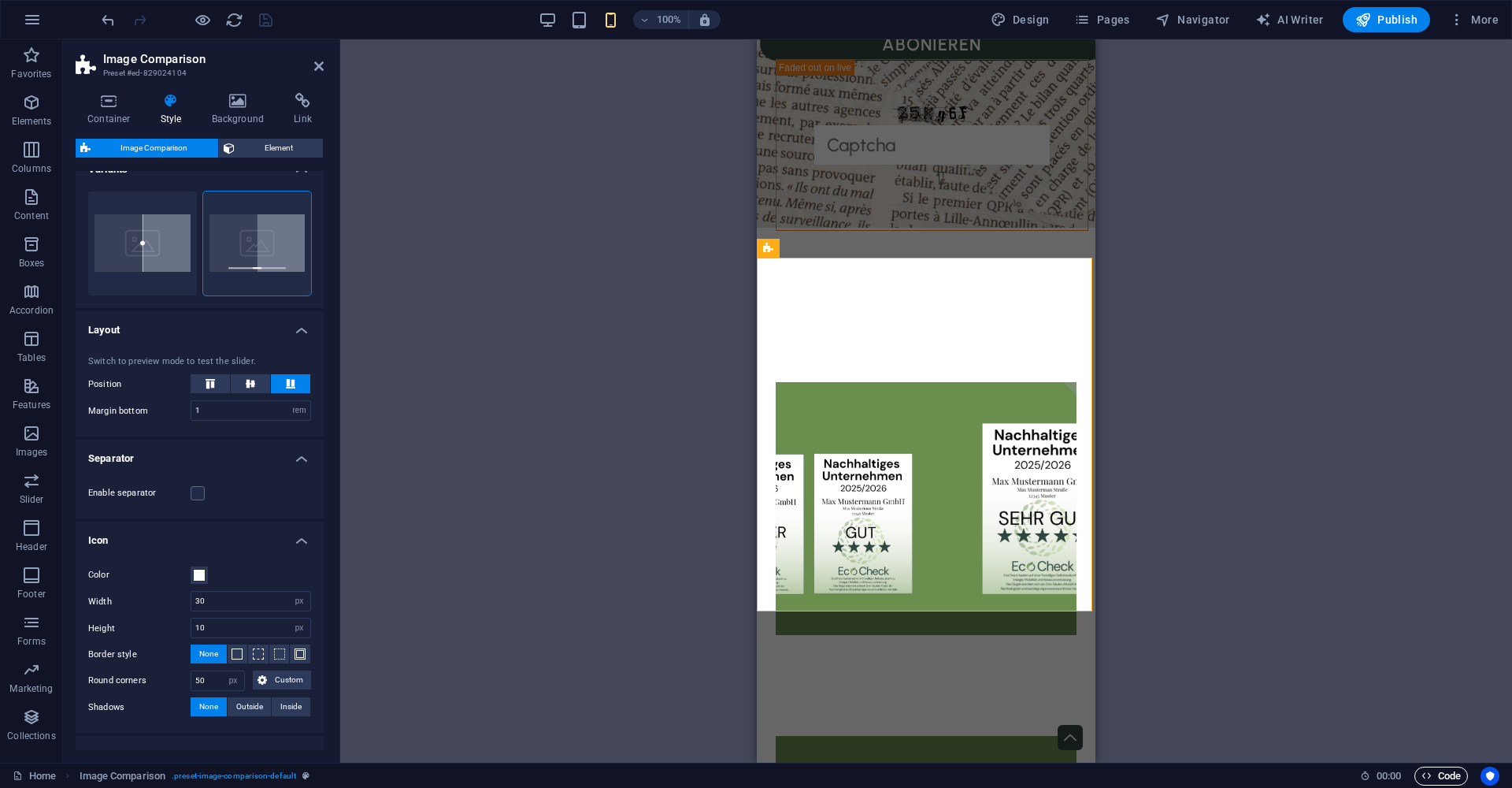 click on "Code" at bounding box center (1441, 776) 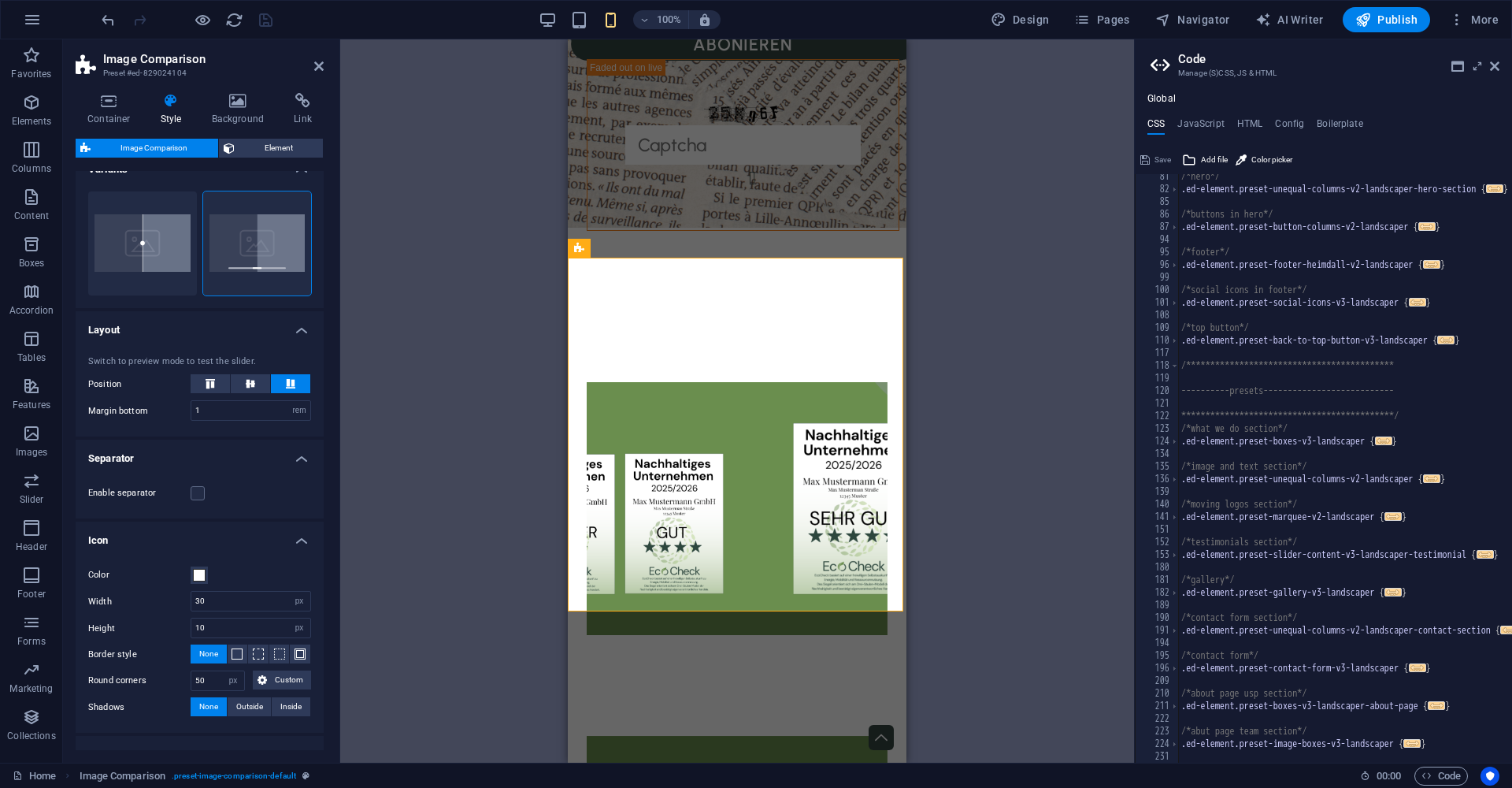 scroll, scrollTop: 0, scrollLeft: 0, axis: both 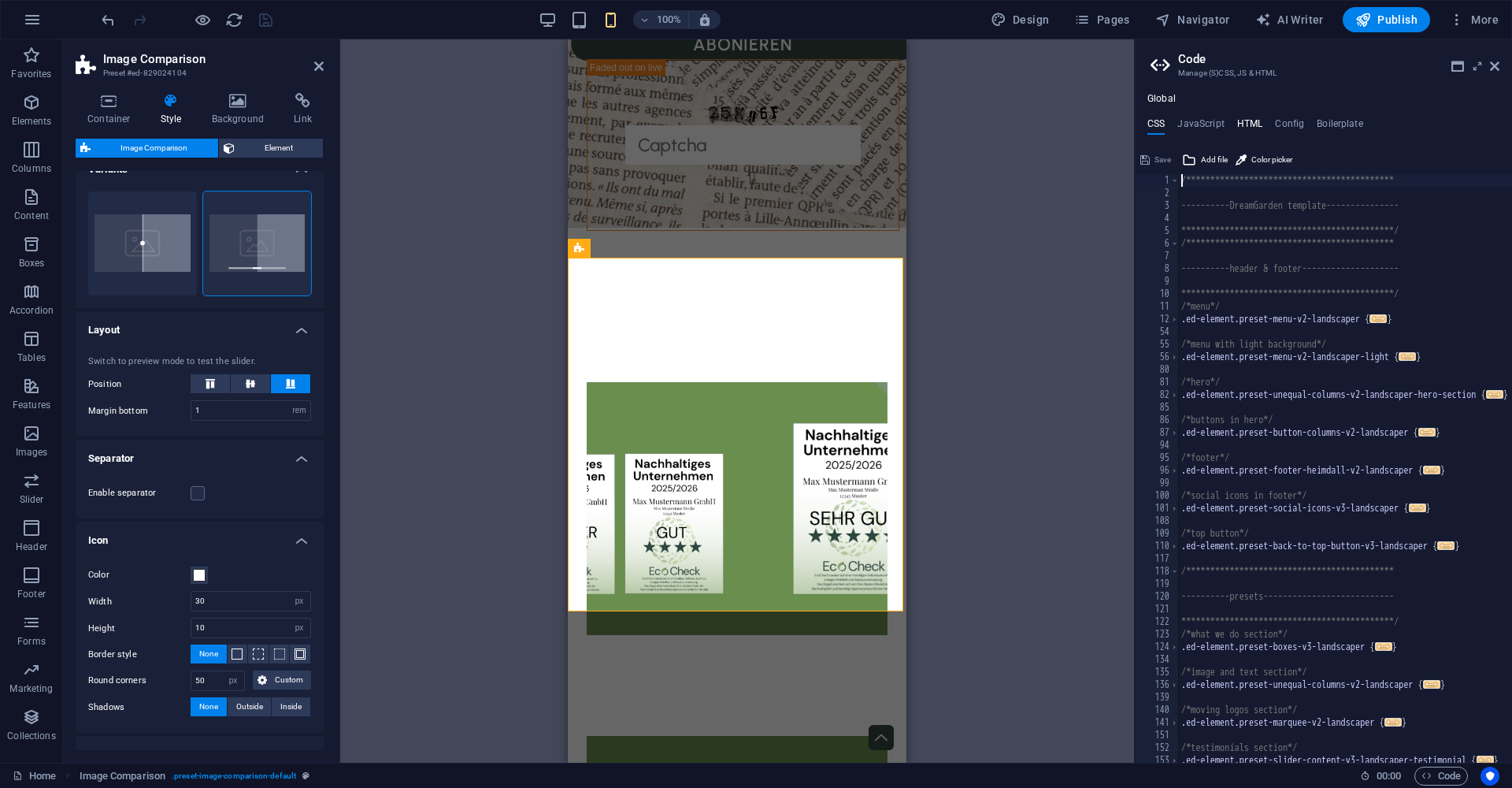 click on "HTML" at bounding box center [1250, 127] 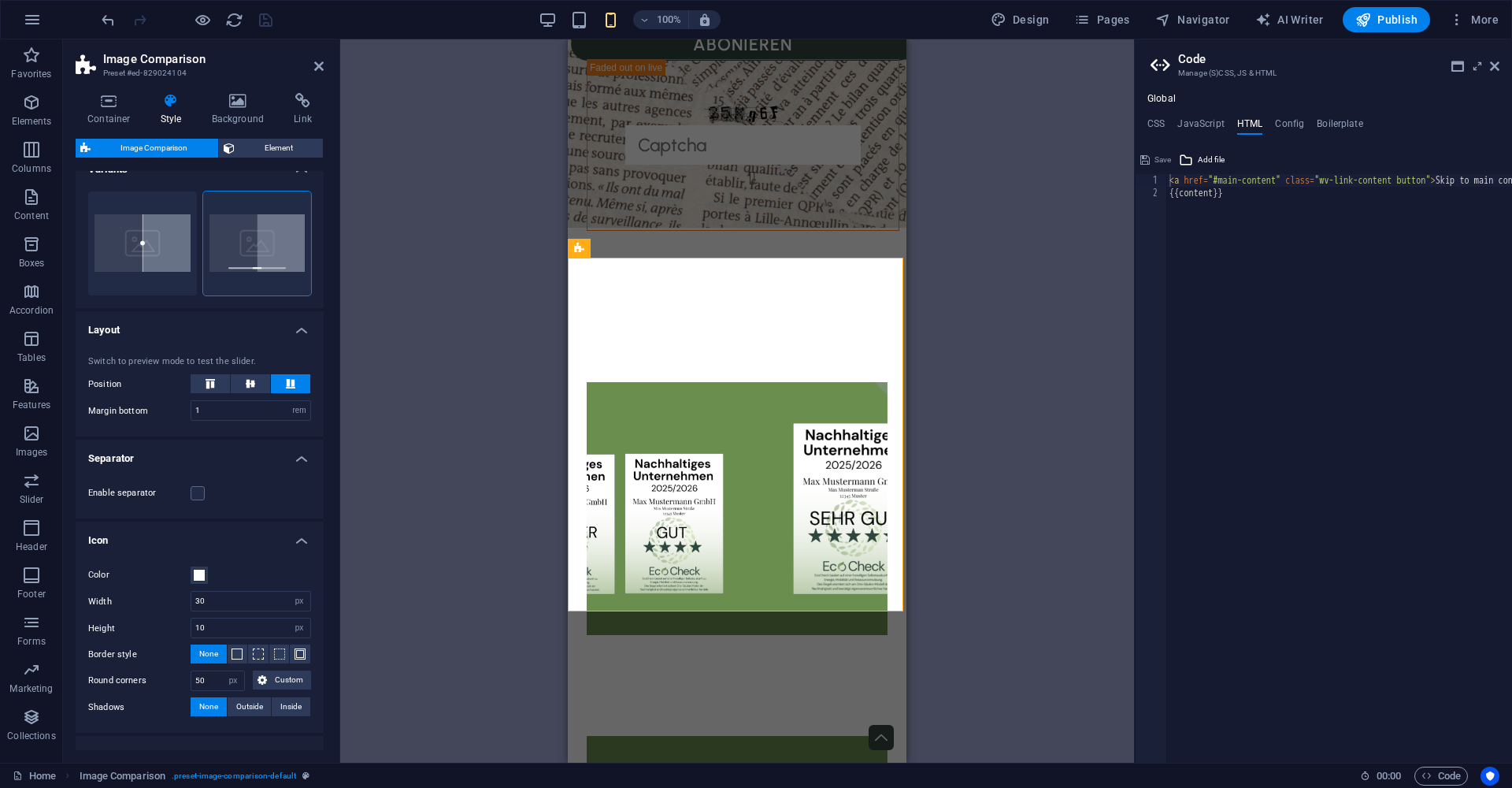 click on "Drag here to replace the existing content. Press “Ctrl” if you want to create a new element.
H2   Container   Container   Boxes   Container   Form   Call to Action - Signup   Call to Action - Signup   Container   Image Comparison   Spacer   Placeholder   Container   Image Comparison   Container   Container   Form   Call to Action - Signup   Captcha   Text   Footer Frigg   Footer Frigg   Container   Container   Icon   Container   Container   Spacer   Container   Container   Container   H3   Container   Container   Icon   Container   Text image overlap   Text   Text image overlap   Text image overlap   Container   Image   Spacer   Spacer   Image Comparison   Container   Container   Spacer   Boxes   Image Comparison   Container" at bounding box center (737, 401) 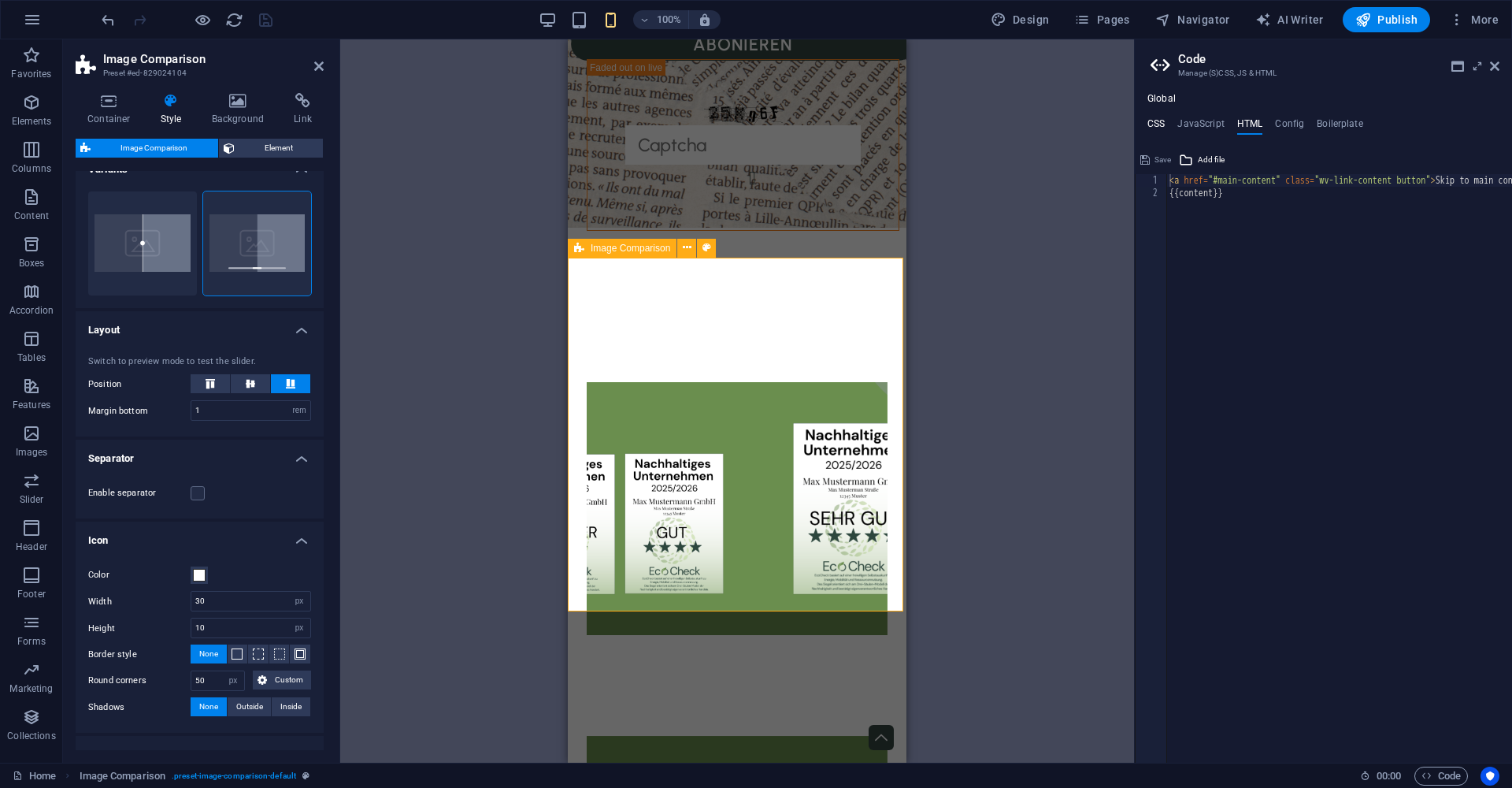 click on "CSS" at bounding box center [1156, 127] 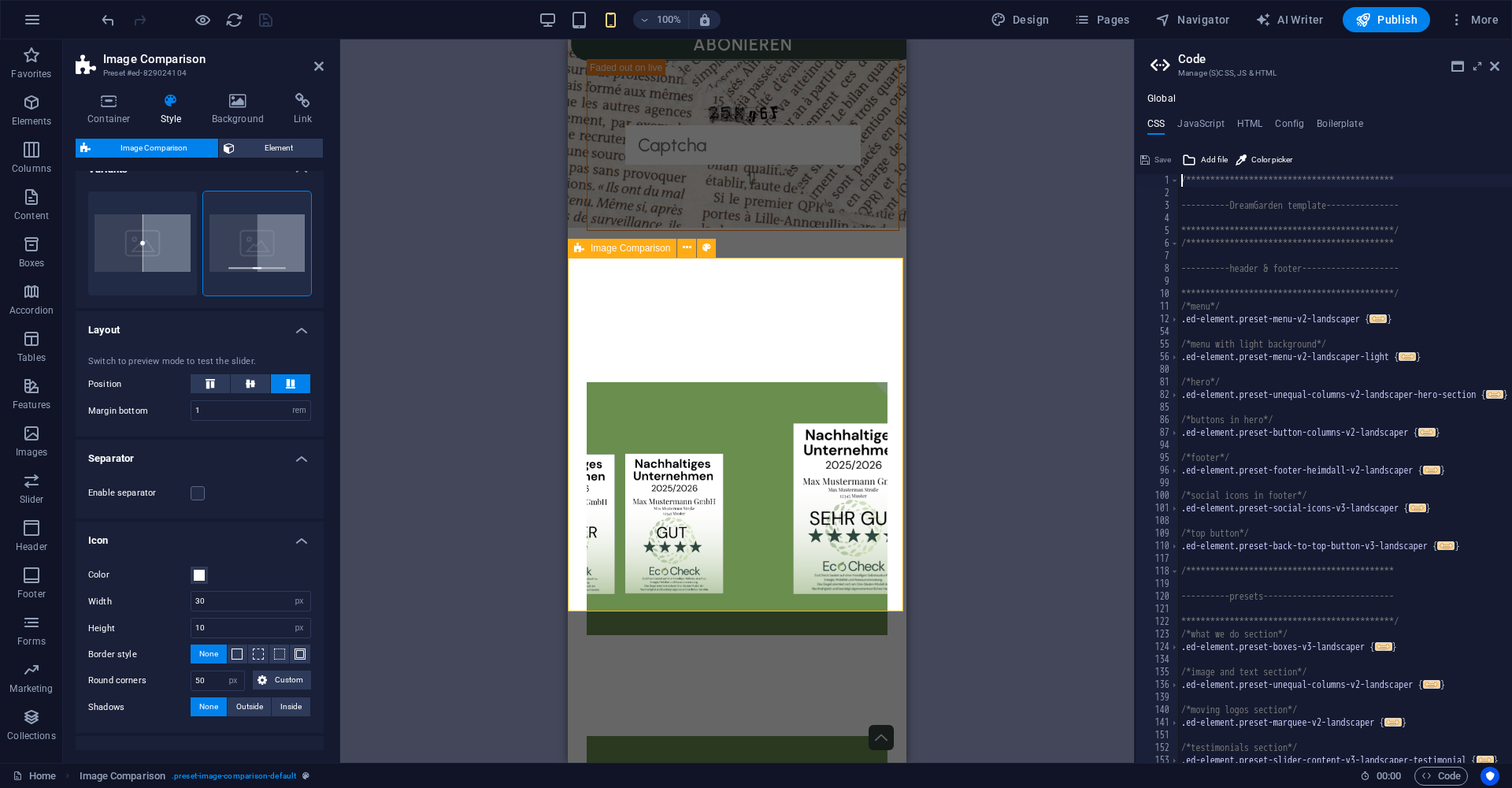 click on "**********" at bounding box center (1372, 481) 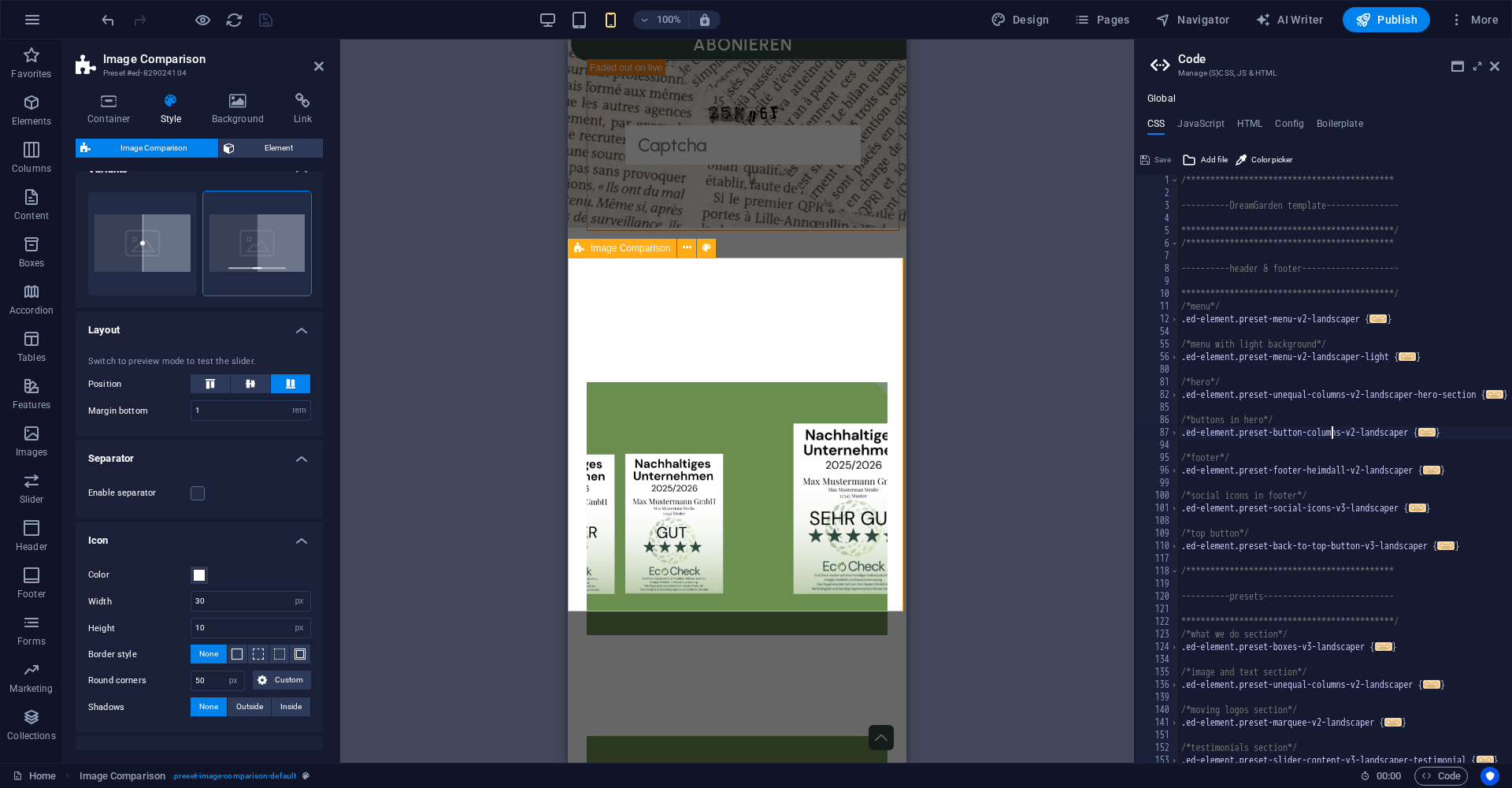 type on "@include footer-frigg-v2($background: $color-background);
}" 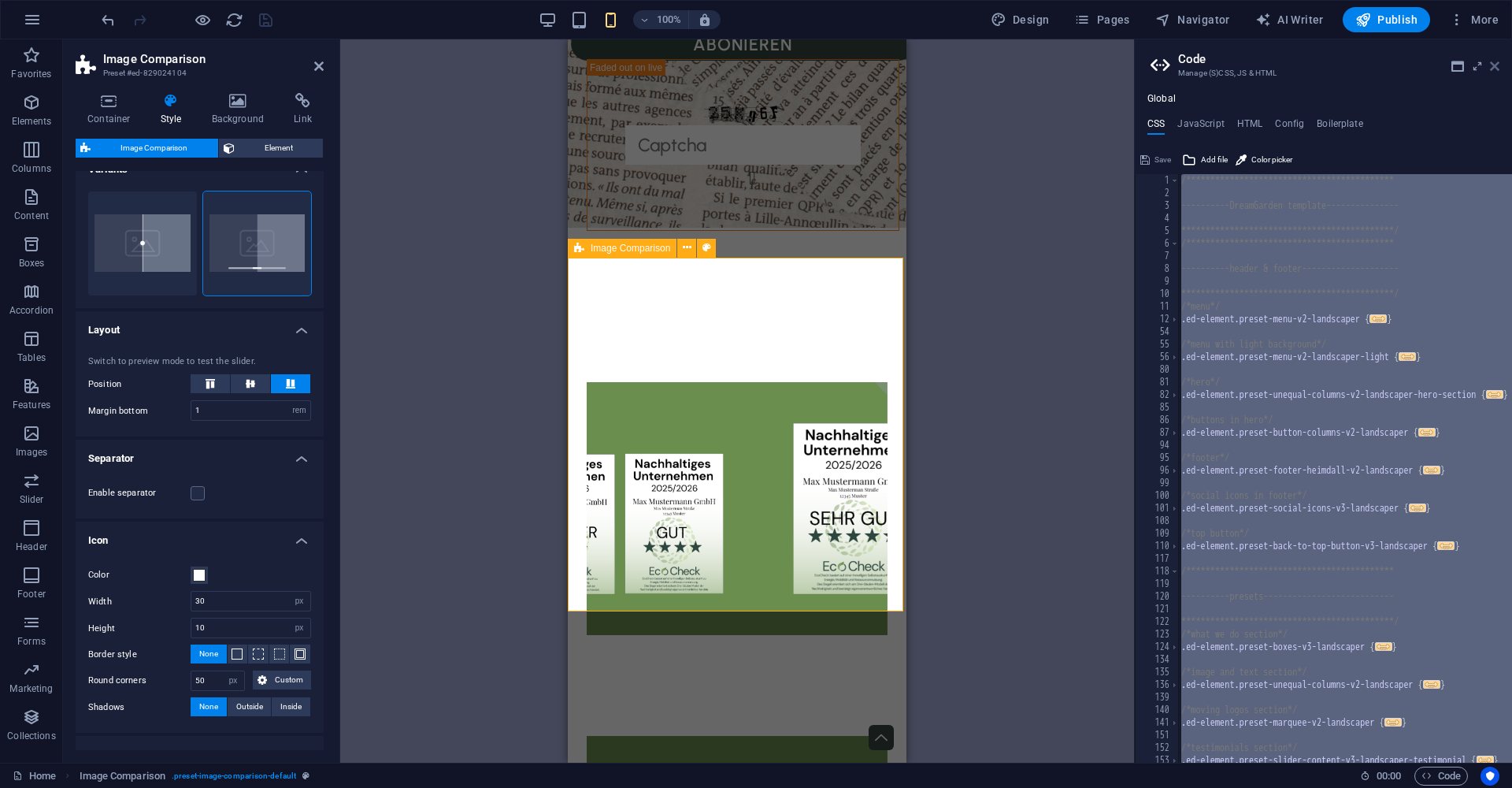 click at bounding box center (1495, 66) 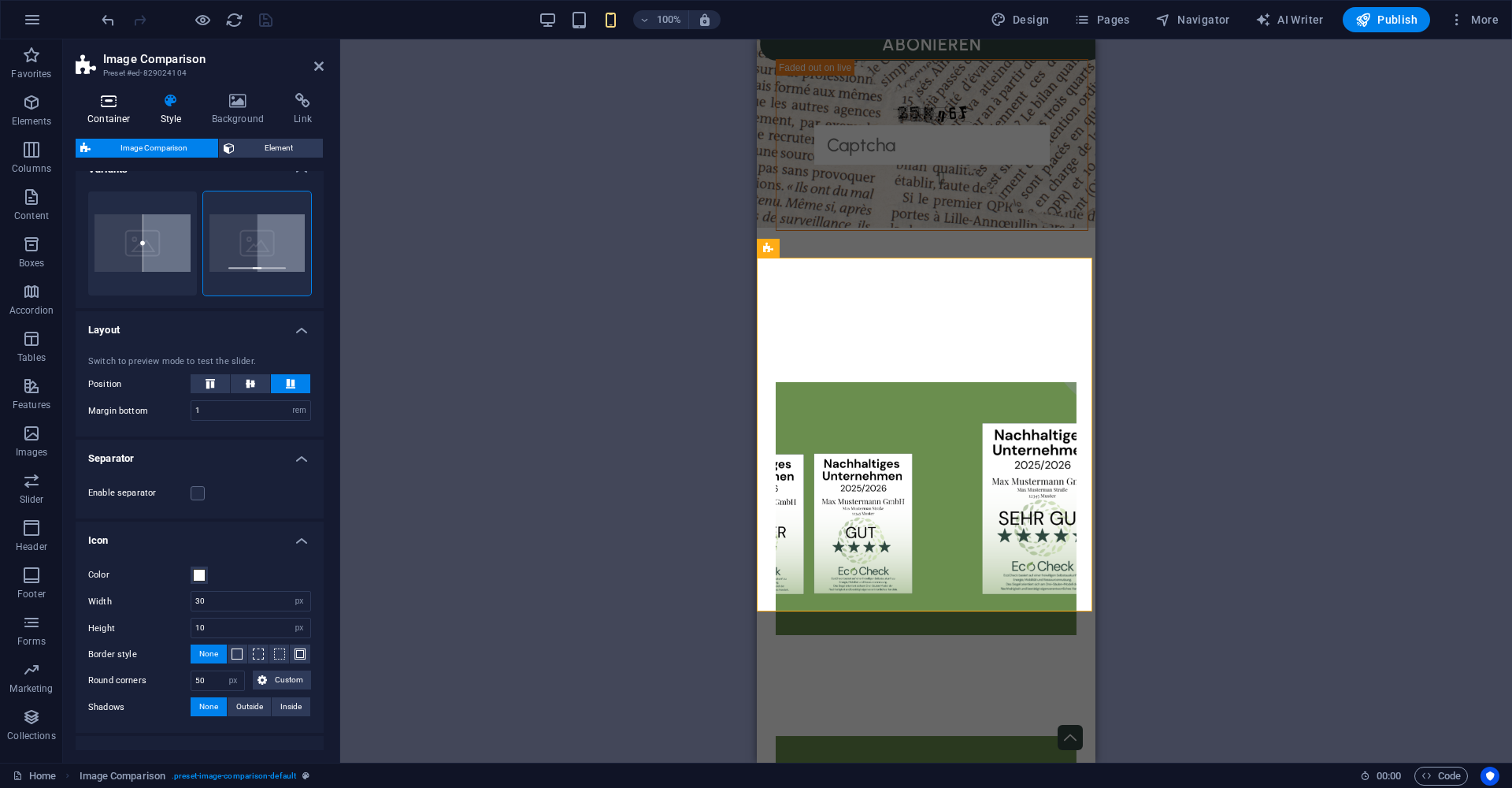 click at bounding box center [109, 101] 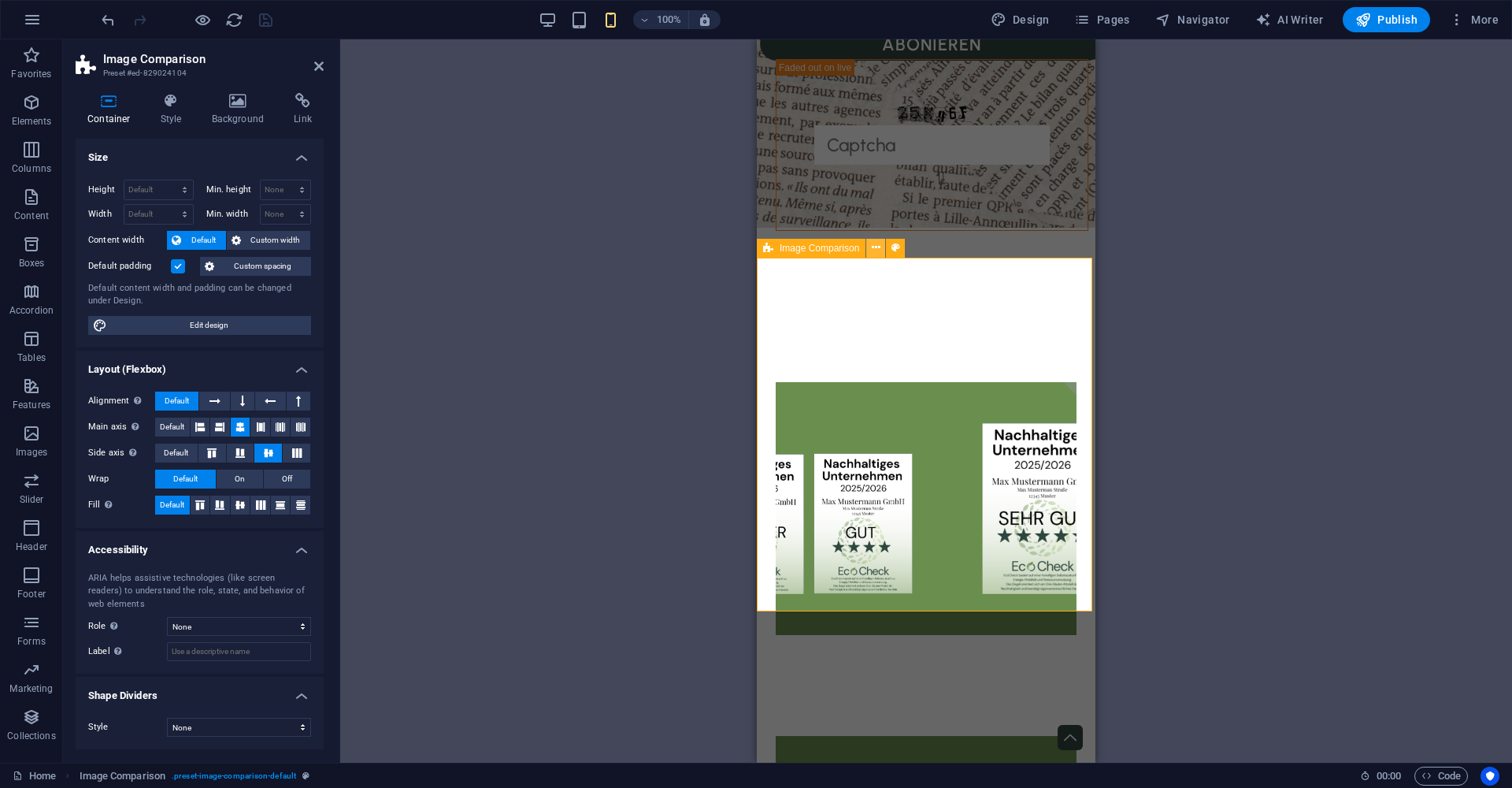 click at bounding box center [876, 247] 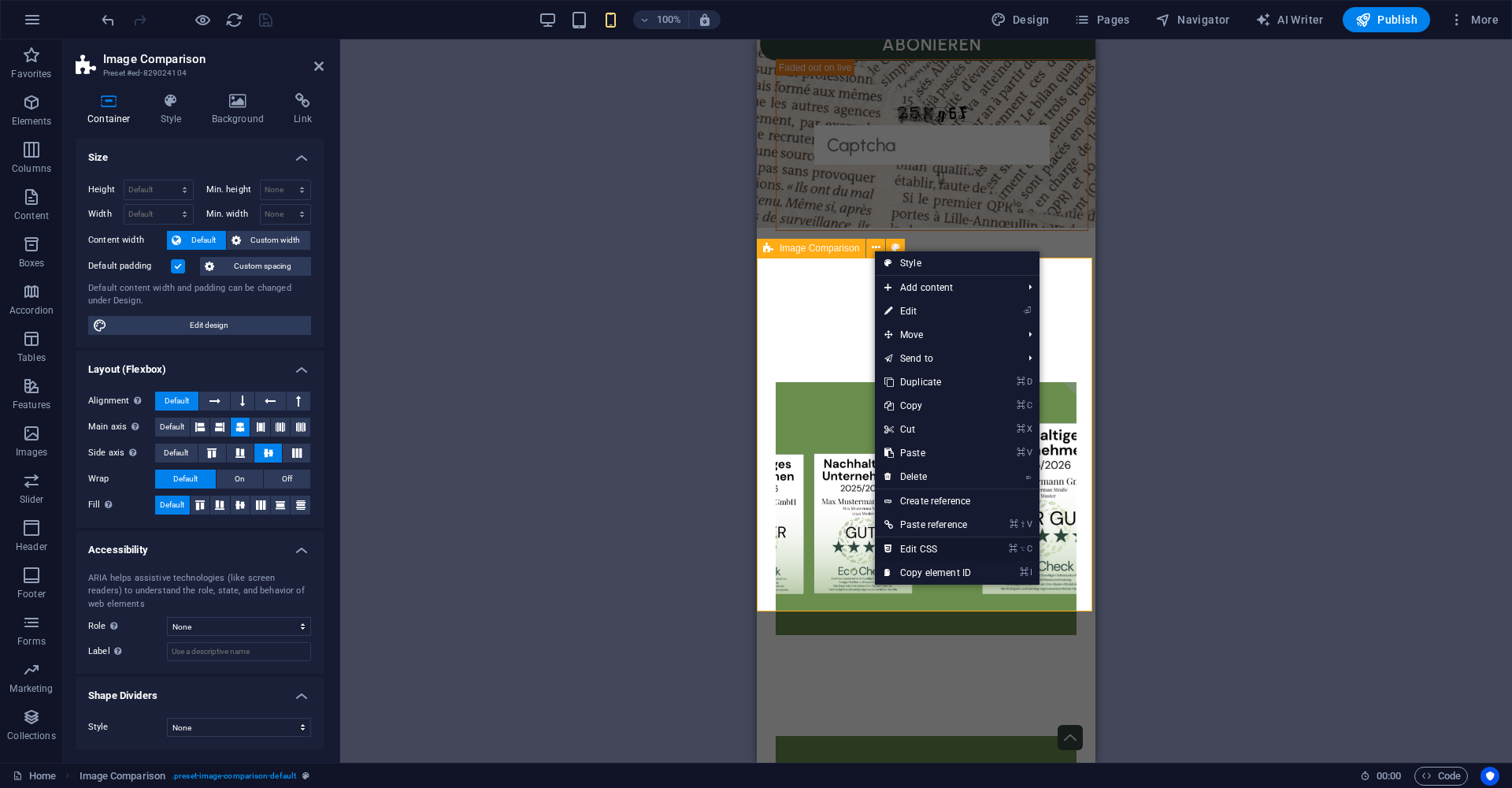 click on "⌘ ⌥ C  Edit CSS" at bounding box center [928, 549] 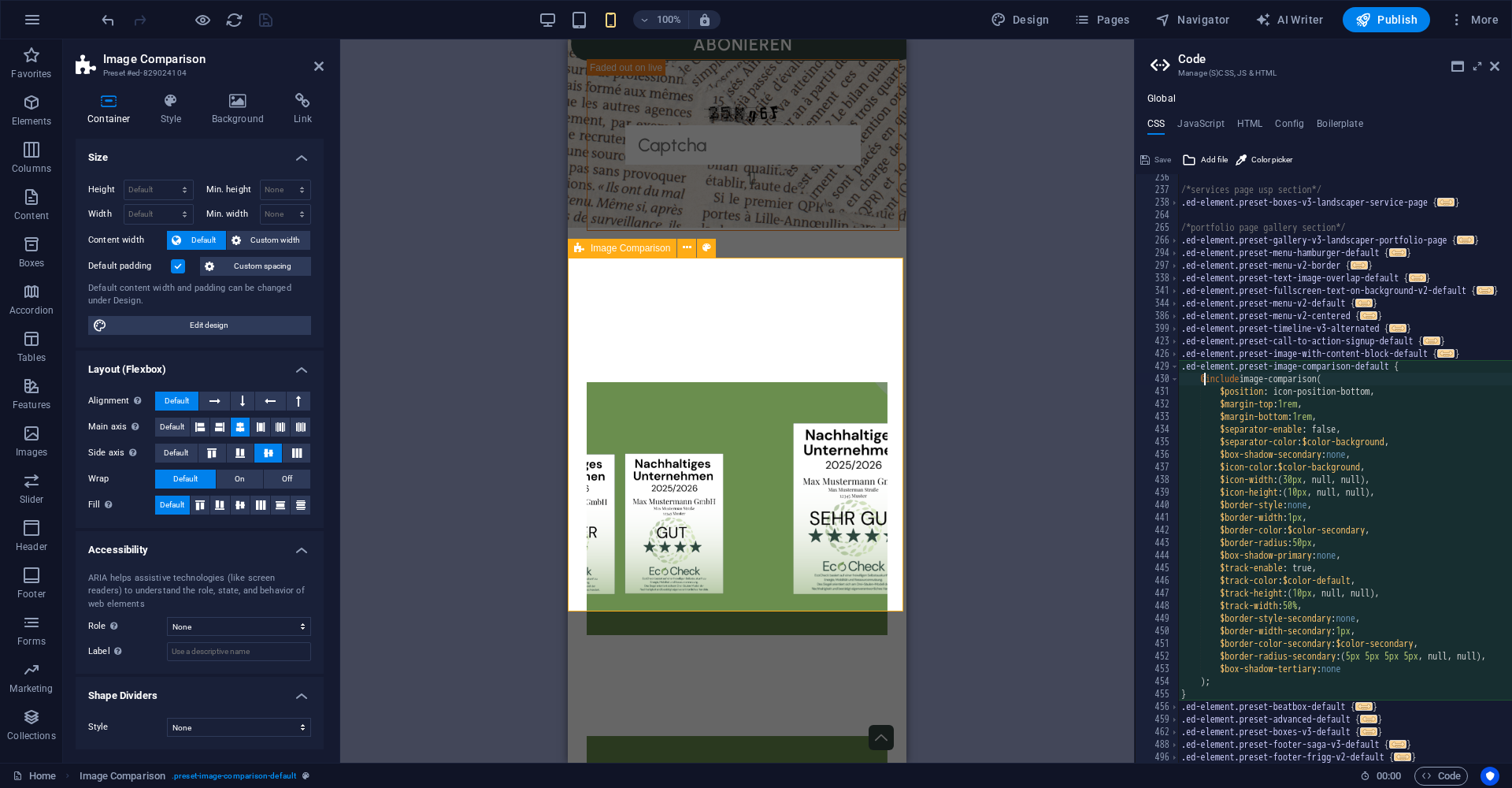scroll, scrollTop: 823, scrollLeft: 0, axis: vertical 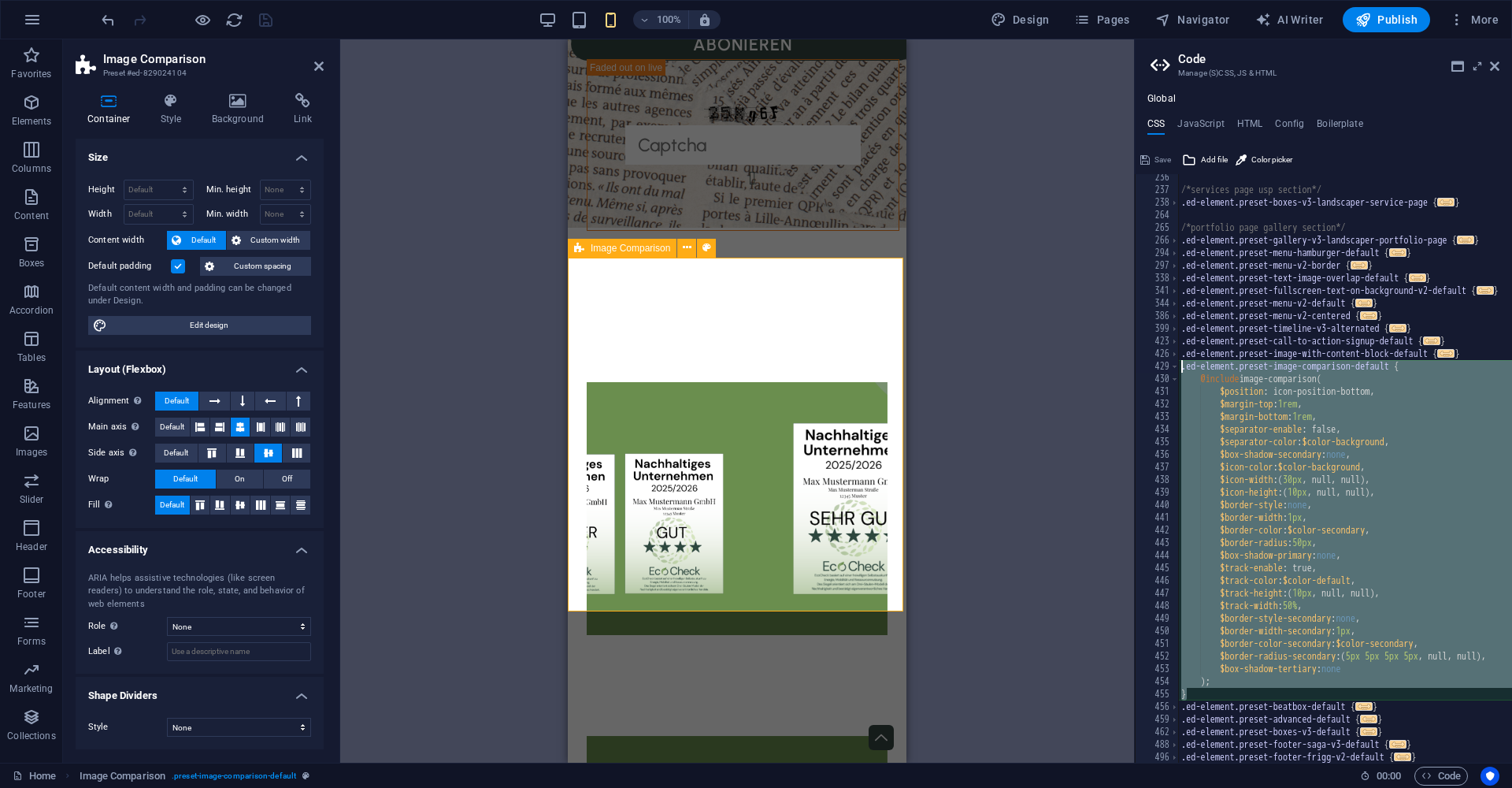 drag, startPoint x: 1193, startPoint y: 693, endPoint x: 1181, endPoint y: 368, distance: 325.2215 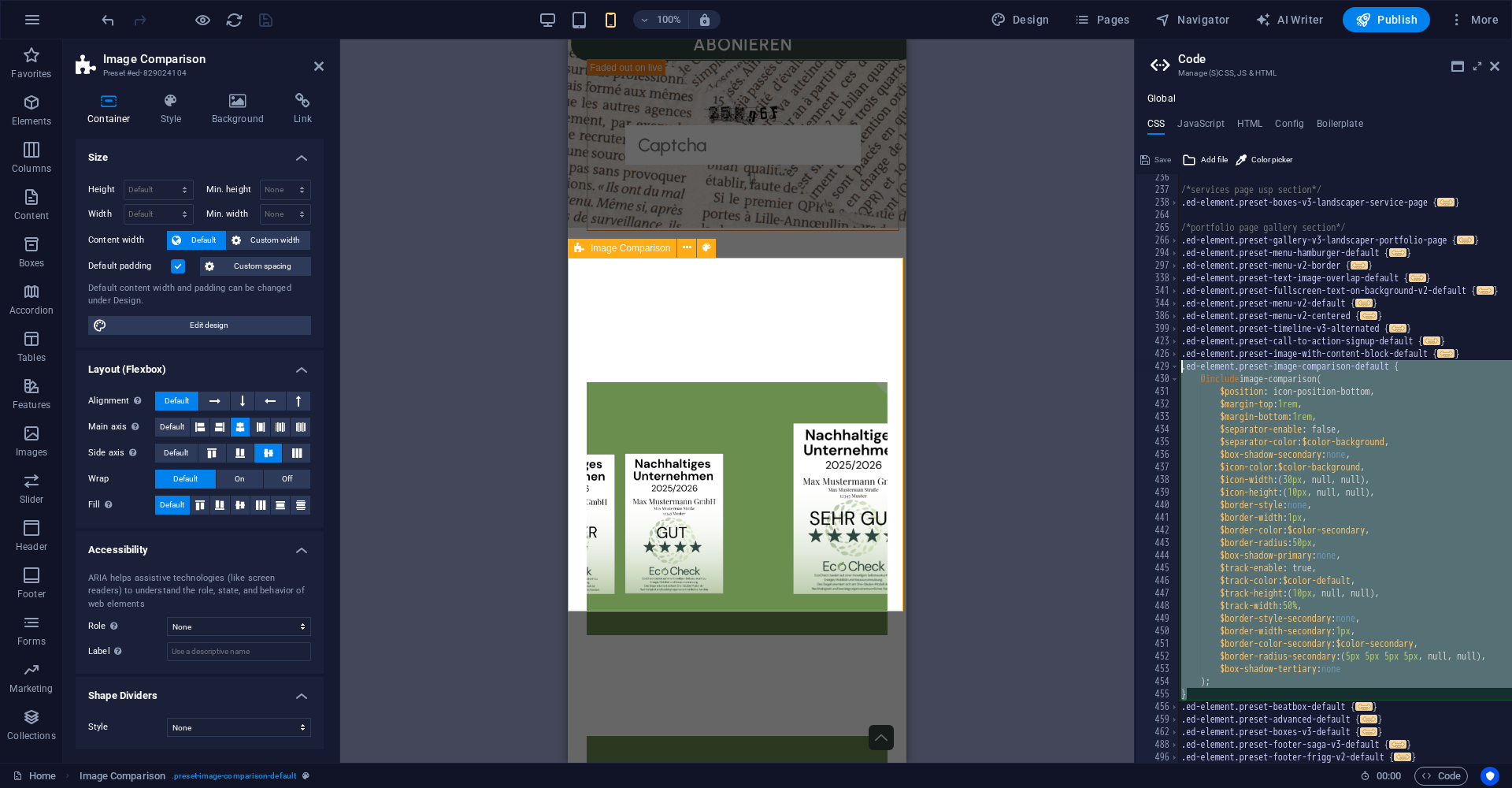 click on "/*services page usp section*/ .ed-element.preset-boxes-v3-landscaper-service-page   { ... } /*portfolio page gallery section*/ .ed-element.preset-gallery-v3-landscaper-portfolio-page   { ... } .ed-element.preset-menu-hamburger-default   { ... } .ed-element.preset-menu-v2-border   { ... } .ed-element.preset-text-image-overlap-default   { ... } .ed-element.preset-fullscreen-text-on-background-v2-default   { ... } .ed-element.preset-menu-v2-default   { ... } .ed-element.preset-menu-v2-centered   { ... } .ed-element.preset-timeline-v3-alternated   { ... } .ed-element.preset-call-to-action-signup-default   { ... } .ed-element.preset-image-with-content-block-default   { ... } .ed-element.preset-image-comparison-default   {      @include  image-comparison (           $position : icon-position-bottom,            $margin-top :  1rem ,            $margin-bottom :  1rem ,            $separator-enable : false,            $separator-color :  $color-background ,            $box-shadow-secondary :  none ,            :  ,  (" at bounding box center [1372, 478] 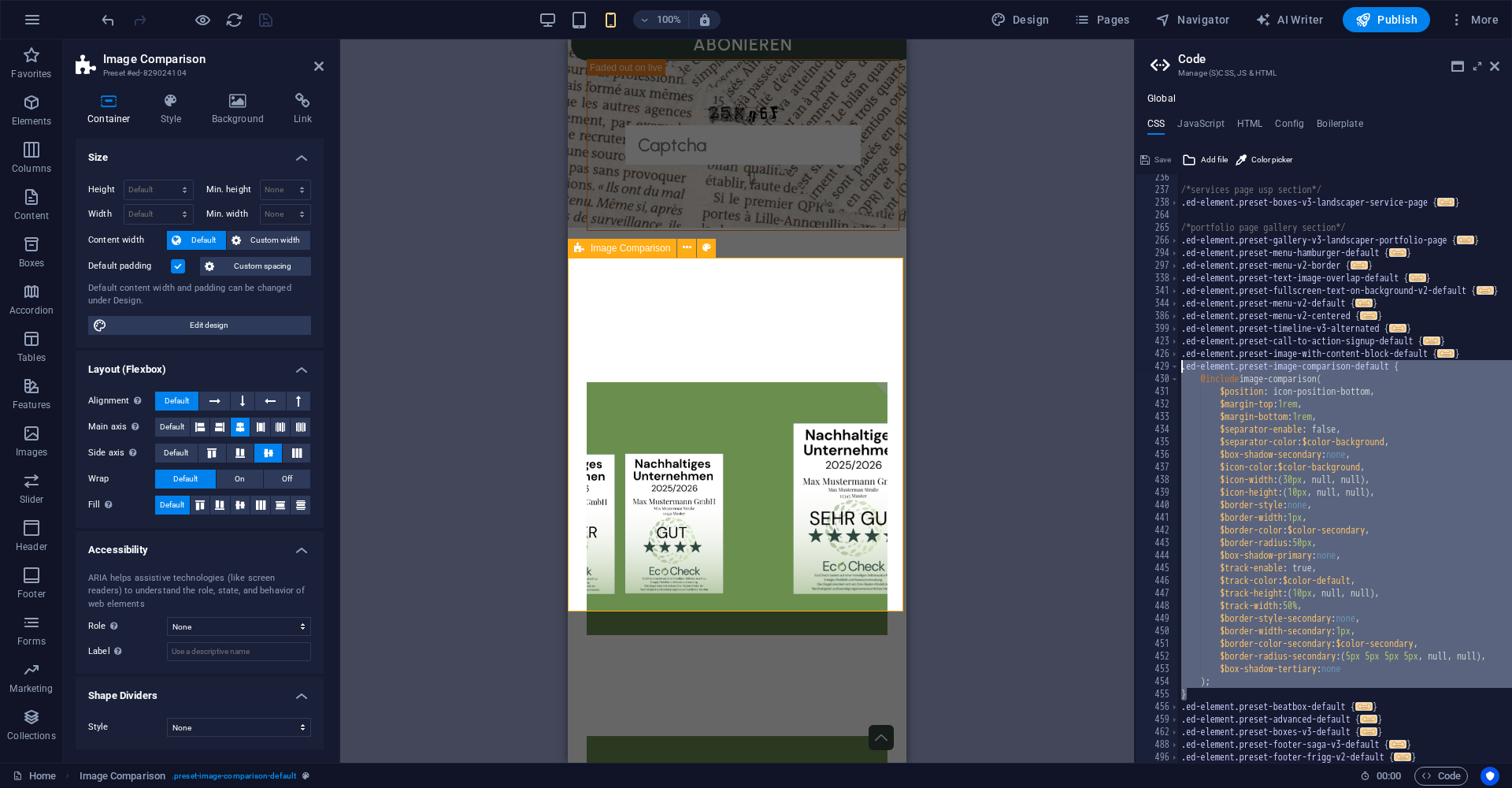 click on "/*services page usp section*/ .ed-element.preset-boxes-v3-landscaper-service-page   { ... } /*portfolio page gallery section*/ .ed-element.preset-gallery-v3-landscaper-portfolio-page   { ... } .ed-element.preset-menu-hamburger-default   { ... } .ed-element.preset-menu-v2-border   { ... } .ed-element.preset-text-image-overlap-default   { ... } .ed-element.preset-fullscreen-text-on-background-v2-default   { ... } .ed-element.preset-menu-v2-default   { ... } .ed-element.preset-menu-v2-centered   { ... } .ed-element.preset-timeline-v3-alternated   { ... } .ed-element.preset-call-to-action-signup-default   { ... } .ed-element.preset-image-with-content-block-default   { ... } .ed-element.preset-image-comparison-default   {      @include  image-comparison (           $position : icon-position-bottom,            $margin-top :  1rem ,            $margin-bottom :  1rem ,            $separator-enable : false,            $separator-color :  $color-background ,            $box-shadow-secondary :  none ,            :  ,  (" at bounding box center (1372, 478) 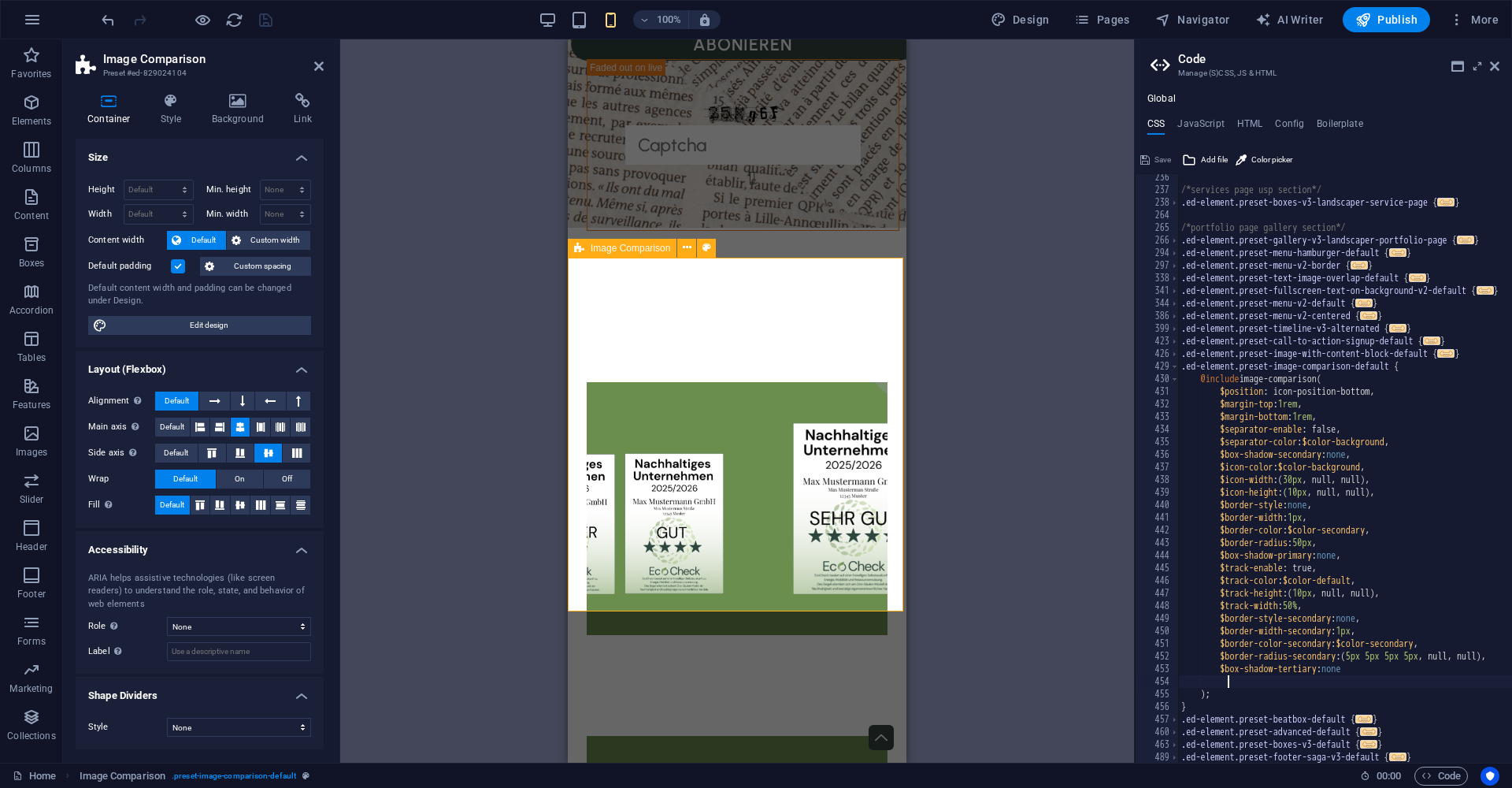 scroll, scrollTop: 0, scrollLeft: 7, axis: horizontal 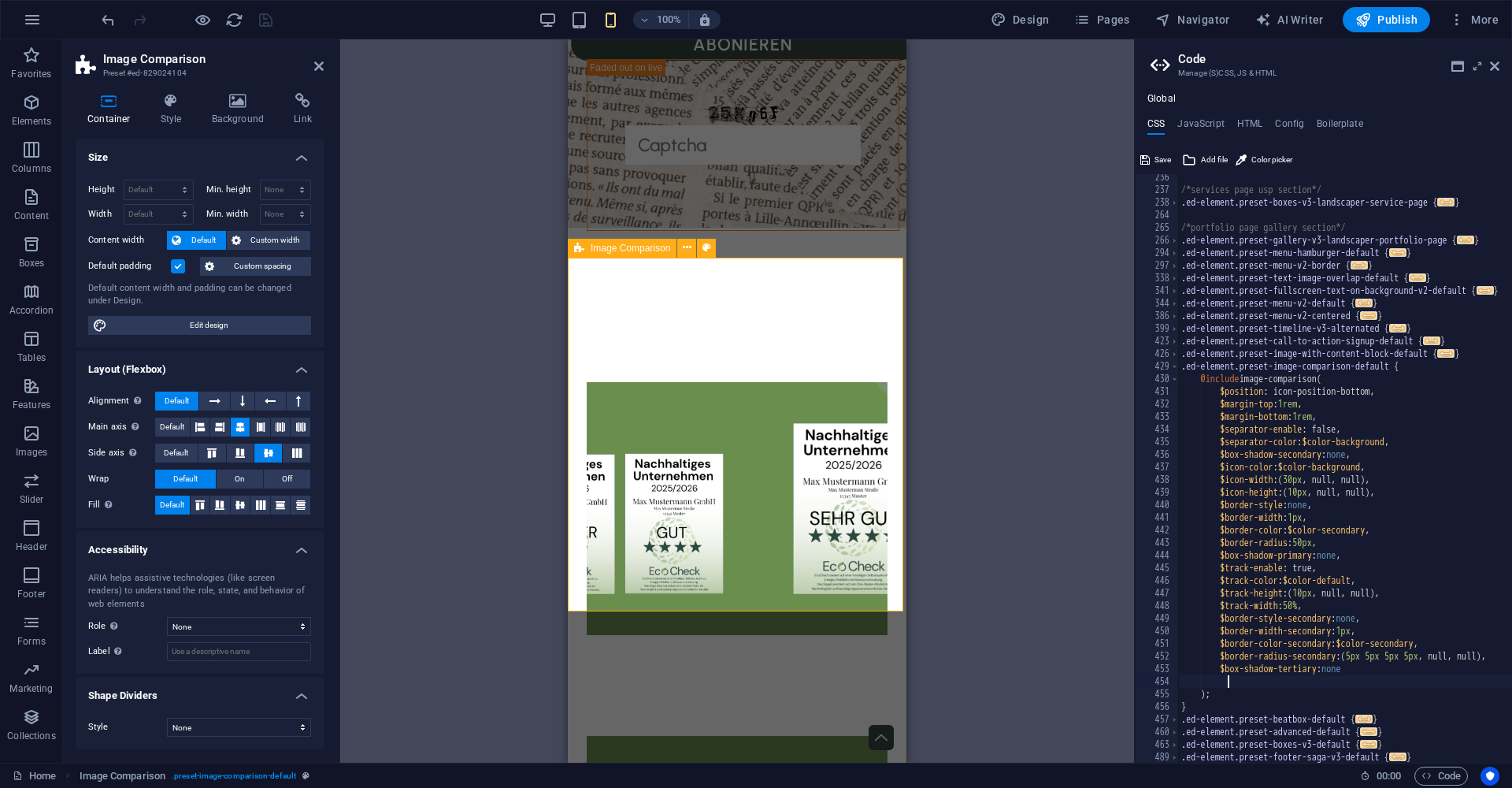 paste 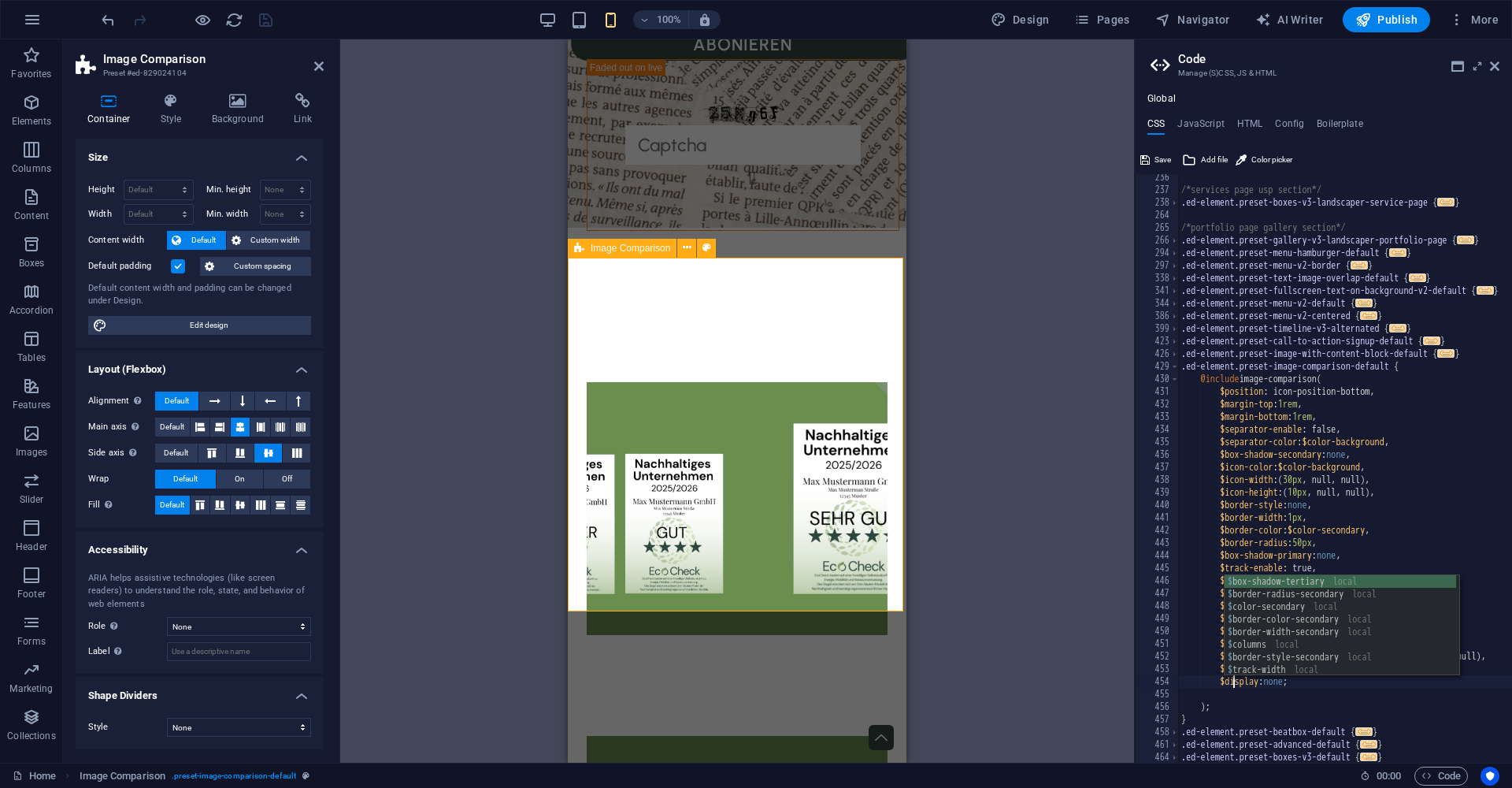 scroll, scrollTop: 0, scrollLeft: 8, axis: horizontal 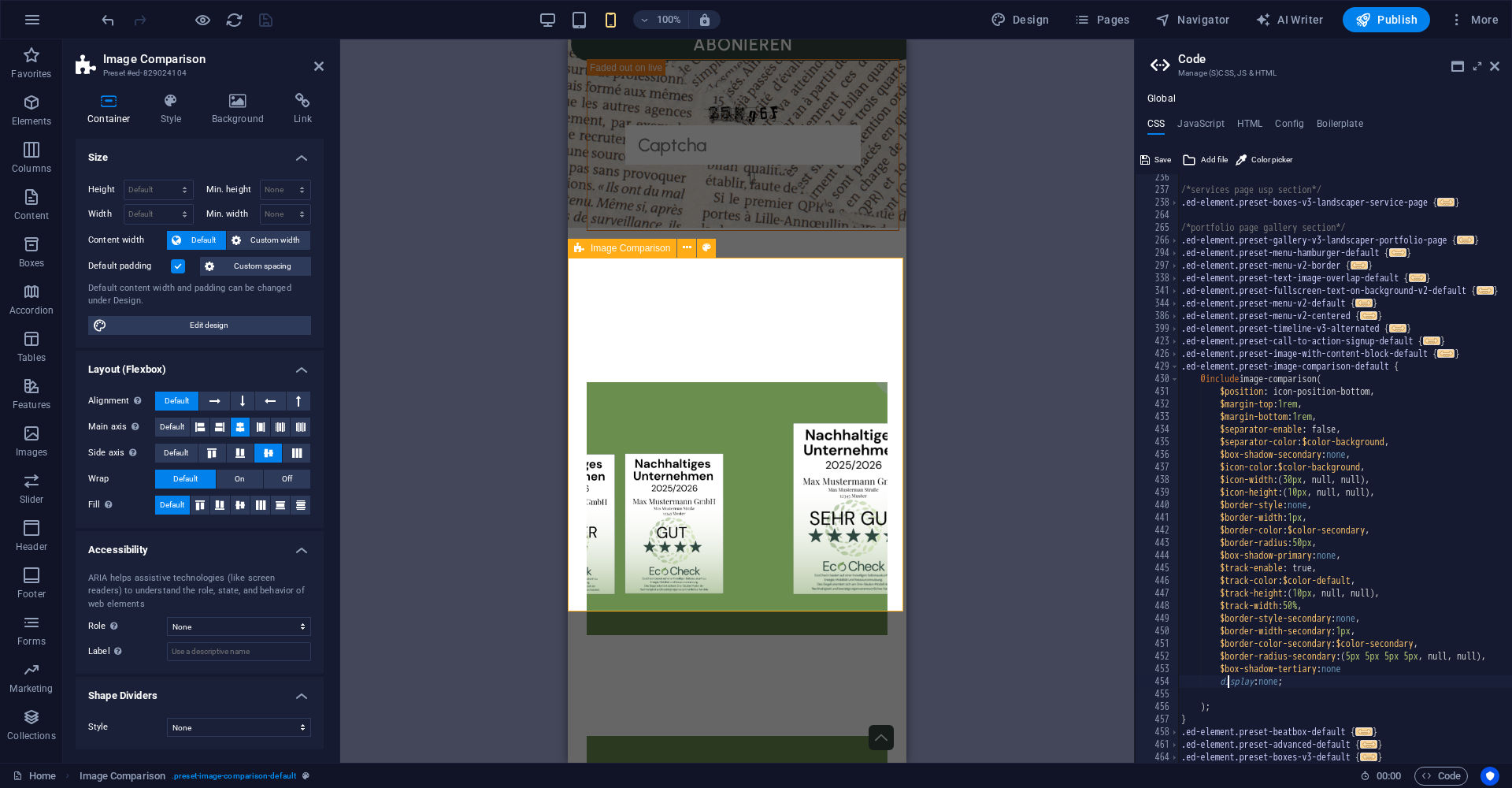 click at bounding box center (737, 863) 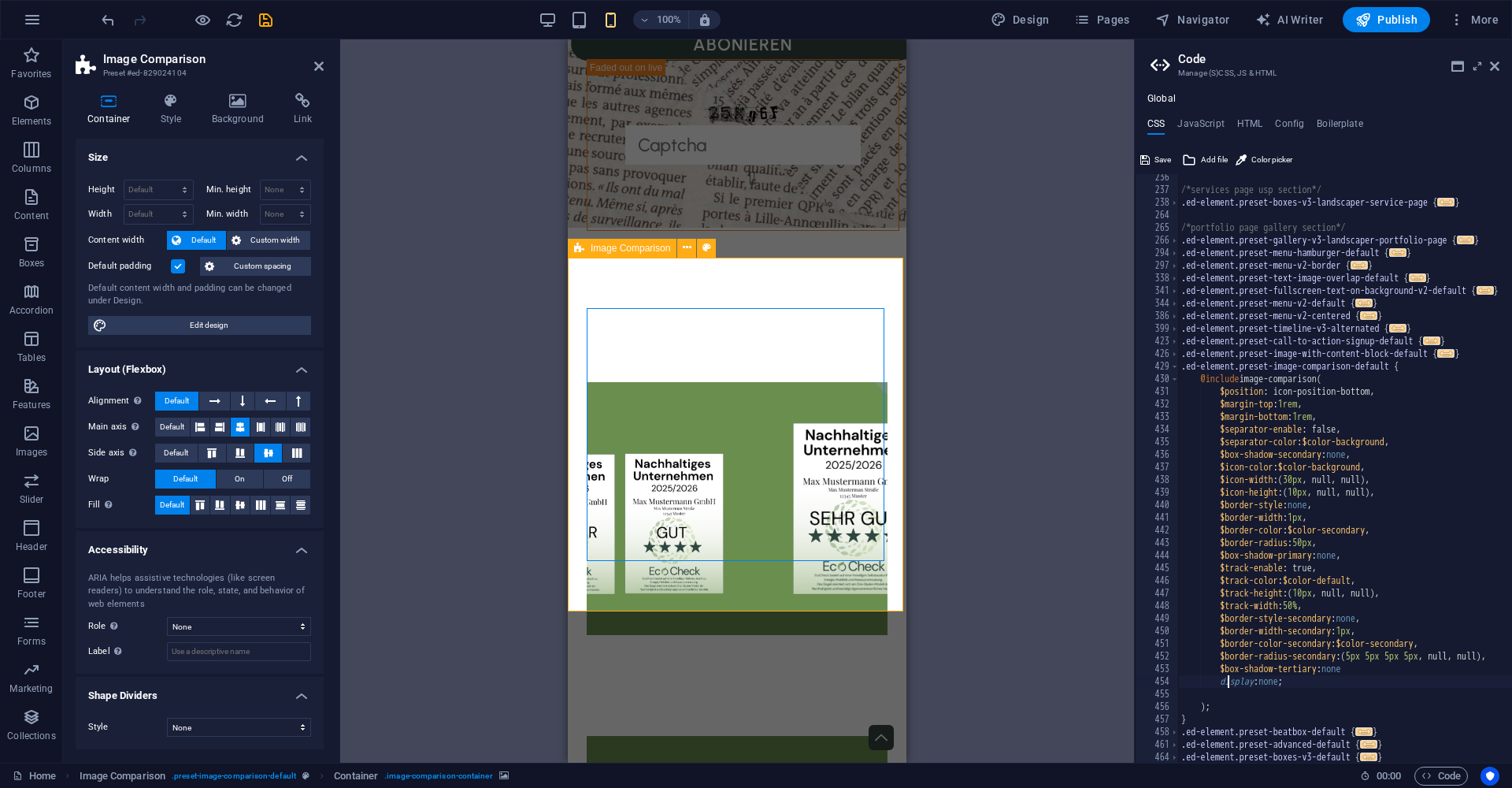 click on "/*services page usp section*/ .ed-element.preset-boxes-v3-landscaper-service-page   { ... } /*portfolio page gallery section*/ .ed-element.preset-gallery-v3-landscaper-portfolio-page   { ... } .ed-element.preset-menu-hamburger-default   { ... } .ed-element.preset-menu-v2-border   { ... } .ed-element.preset-text-image-overlap-default   { ... } .ed-element.preset-fullscreen-text-on-background-v2-default   { ... } .ed-element.preset-menu-v2-default   { ... } .ed-element.preset-menu-v2-centered   { ... } .ed-element.preset-timeline-v3-alternated   { ... } .ed-element.preset-call-to-action-signup-default   { ... } .ed-element.preset-image-with-content-block-default   { ... } .ed-element.preset-image-comparison-default   {      @include  image-comparison (           $position : icon-position-bottom,            $margin-top :  1rem ,            $margin-bottom :  1rem ,            $separator-enable : false,            $separator-color :  $color-background ,            $box-shadow-secondary :  none ,            :  ,  (" at bounding box center [1372, 478] 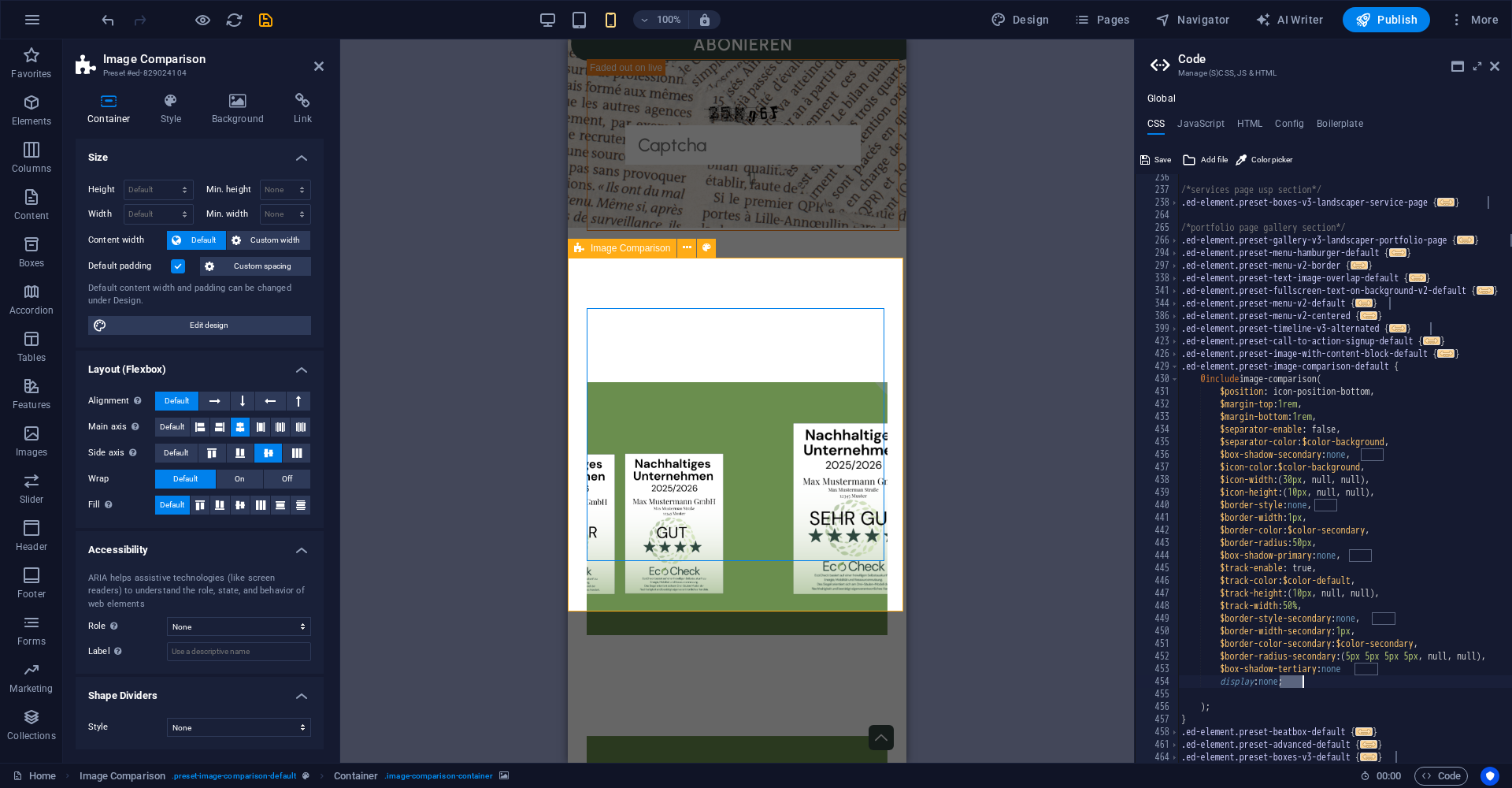 click on "/*services page usp section*/ .ed-element.preset-boxes-v3-landscaper-service-page   { ... } /*portfolio page gallery section*/ .ed-element.preset-gallery-v3-landscaper-portfolio-page   { ... } .ed-element.preset-menu-hamburger-default   { ... } .ed-element.preset-menu-v2-border   { ... } .ed-element.preset-text-image-overlap-default   { ... } .ed-element.preset-fullscreen-text-on-background-v2-default   { ... } .ed-element.preset-menu-v2-default   { ... } .ed-element.preset-menu-v2-centered   { ... } .ed-element.preset-timeline-v3-alternated   { ... } .ed-element.preset-call-to-action-signup-default   { ... } .ed-element.preset-image-with-content-block-default   { ... } .ed-element.preset-image-comparison-default   {      @include  image-comparison (           $position : icon-position-bottom,            $margin-top :  1rem ,            $margin-bottom :  1rem ,            $separator-enable : false,            $separator-color :  $color-background ,            $box-shadow-secondary :  none ,            :  ,  (" at bounding box center [1372, 478] 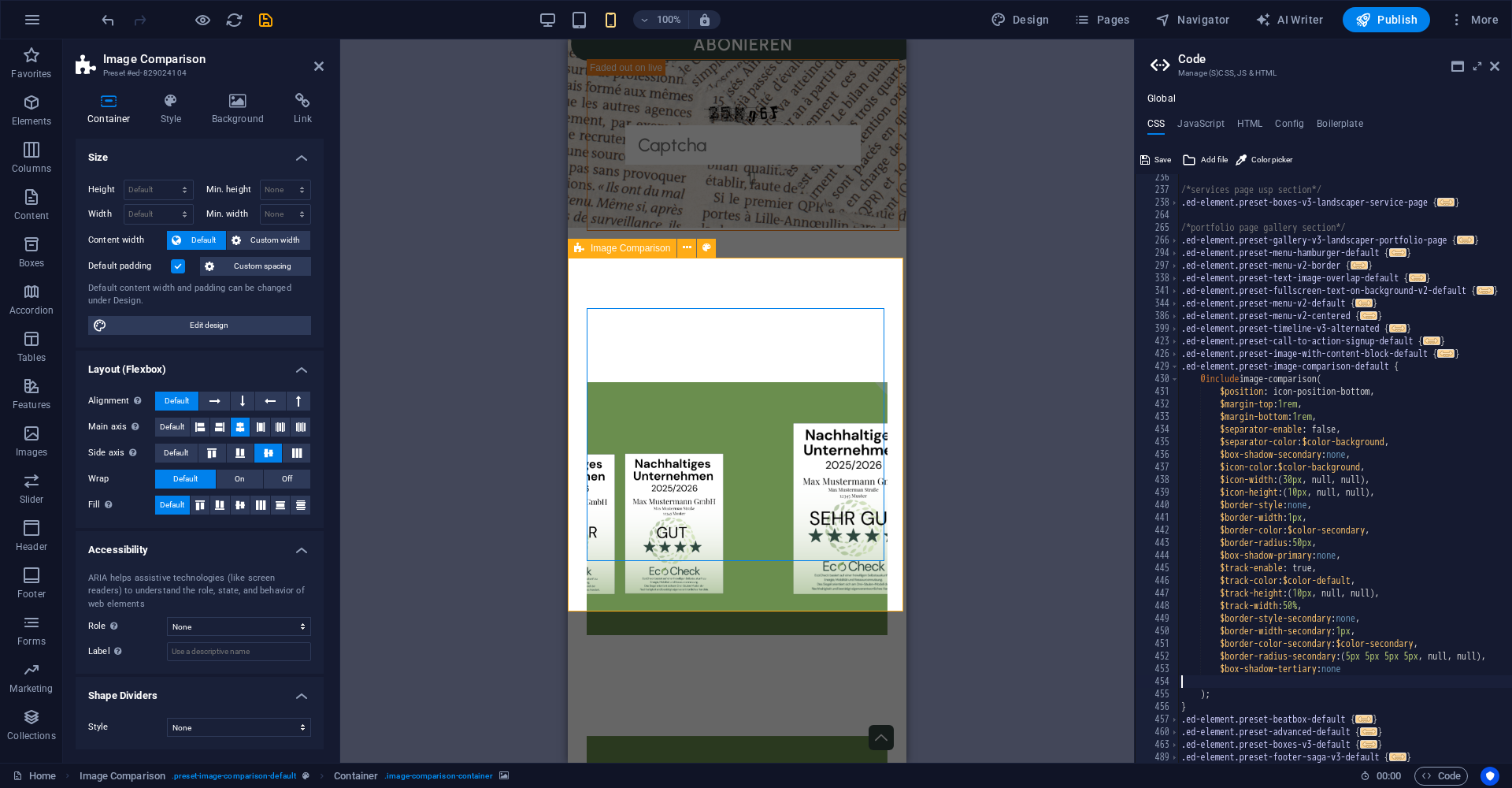 scroll, scrollTop: 0, scrollLeft: 0, axis: both 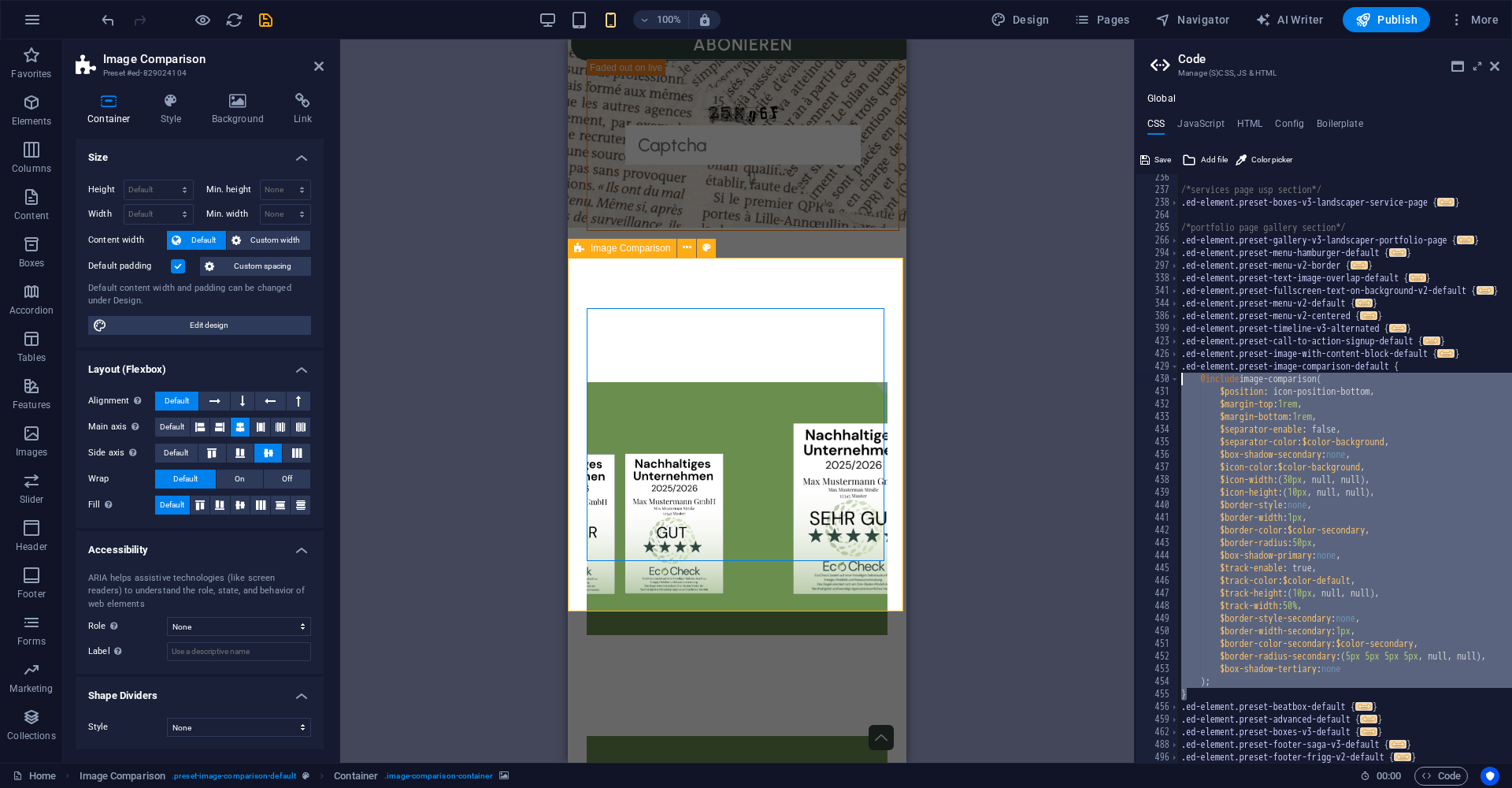 drag, startPoint x: 1188, startPoint y: 649, endPoint x: 1179, endPoint y: 380, distance: 269.15052 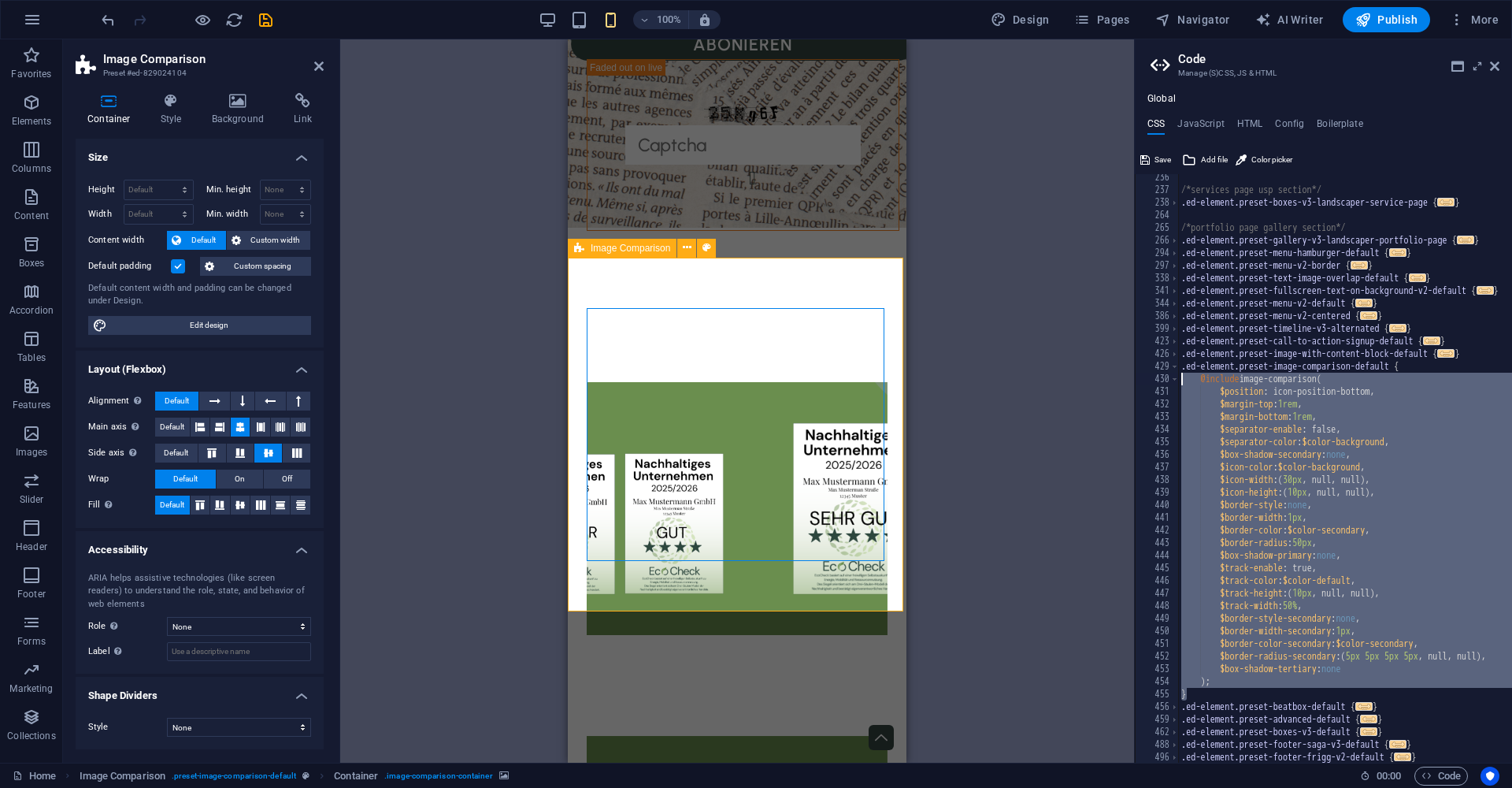 click on "/*services page usp section*/ .ed-element.preset-boxes-v3-landscaper-service-page   { ... } /*portfolio page gallery section*/ .ed-element.preset-gallery-v3-landscaper-portfolio-page   { ... } .ed-element.preset-menu-hamburger-default   { ... } .ed-element.preset-menu-v2-border   { ... } .ed-element.preset-text-image-overlap-default   { ... } .ed-element.preset-fullscreen-text-on-background-v2-default   { ... } .ed-element.preset-menu-v2-default   { ... } .ed-element.preset-menu-v2-centered   { ... } .ed-element.preset-timeline-v3-alternated   { ... } .ed-element.preset-call-to-action-signup-default   { ... } .ed-element.preset-image-with-content-block-default   { ... } .ed-element.preset-image-comparison-default   {      @include  image-comparison (           $position : icon-position-bottom,            $margin-top :  1rem ,            $margin-bottom :  1rem ,            $separator-enable : false,            $separator-color :  $color-background ,            $box-shadow-secondary :  none ,            :  ,  (" at bounding box center (1372, 478) 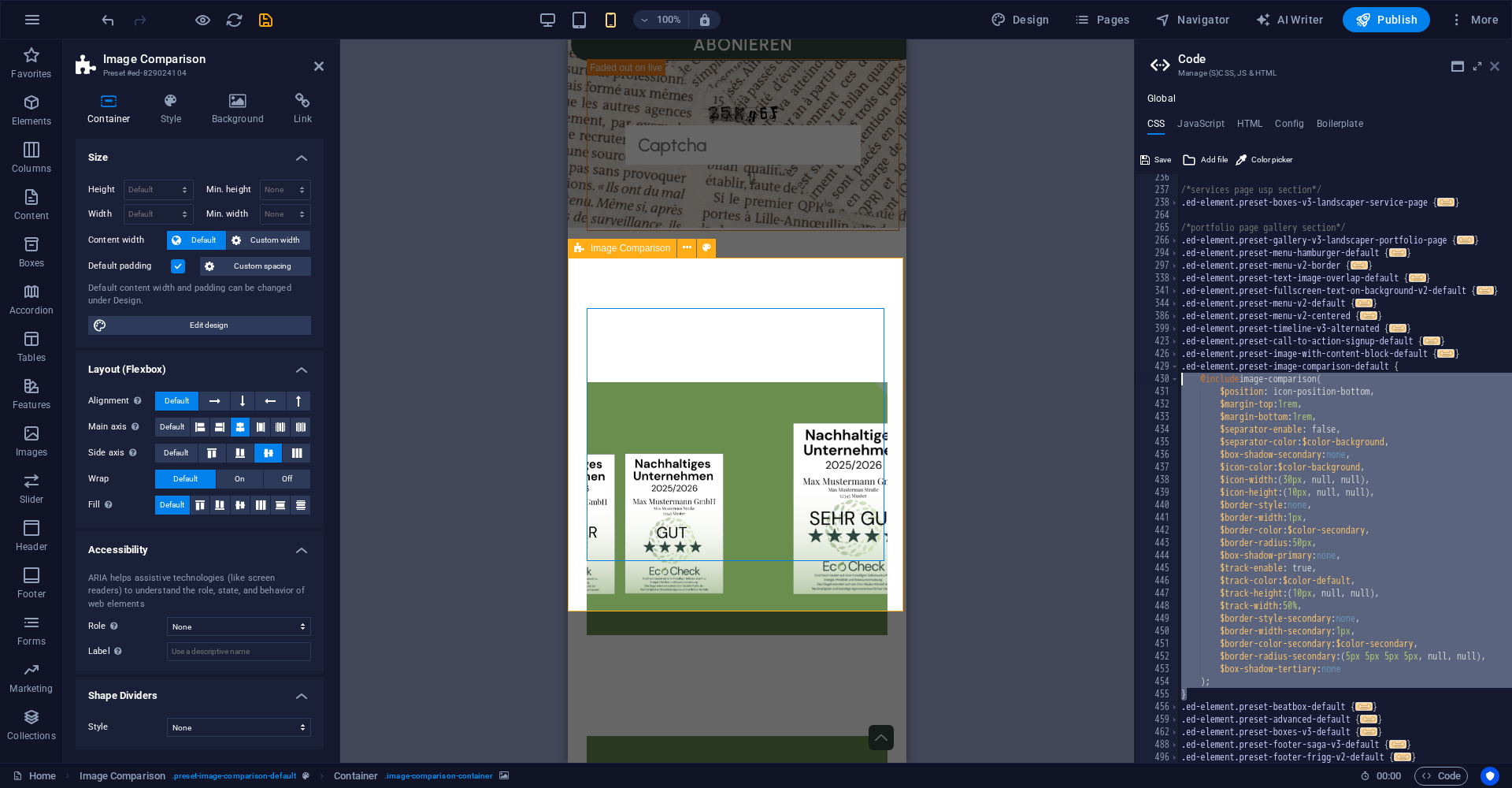 click at bounding box center [1495, 66] 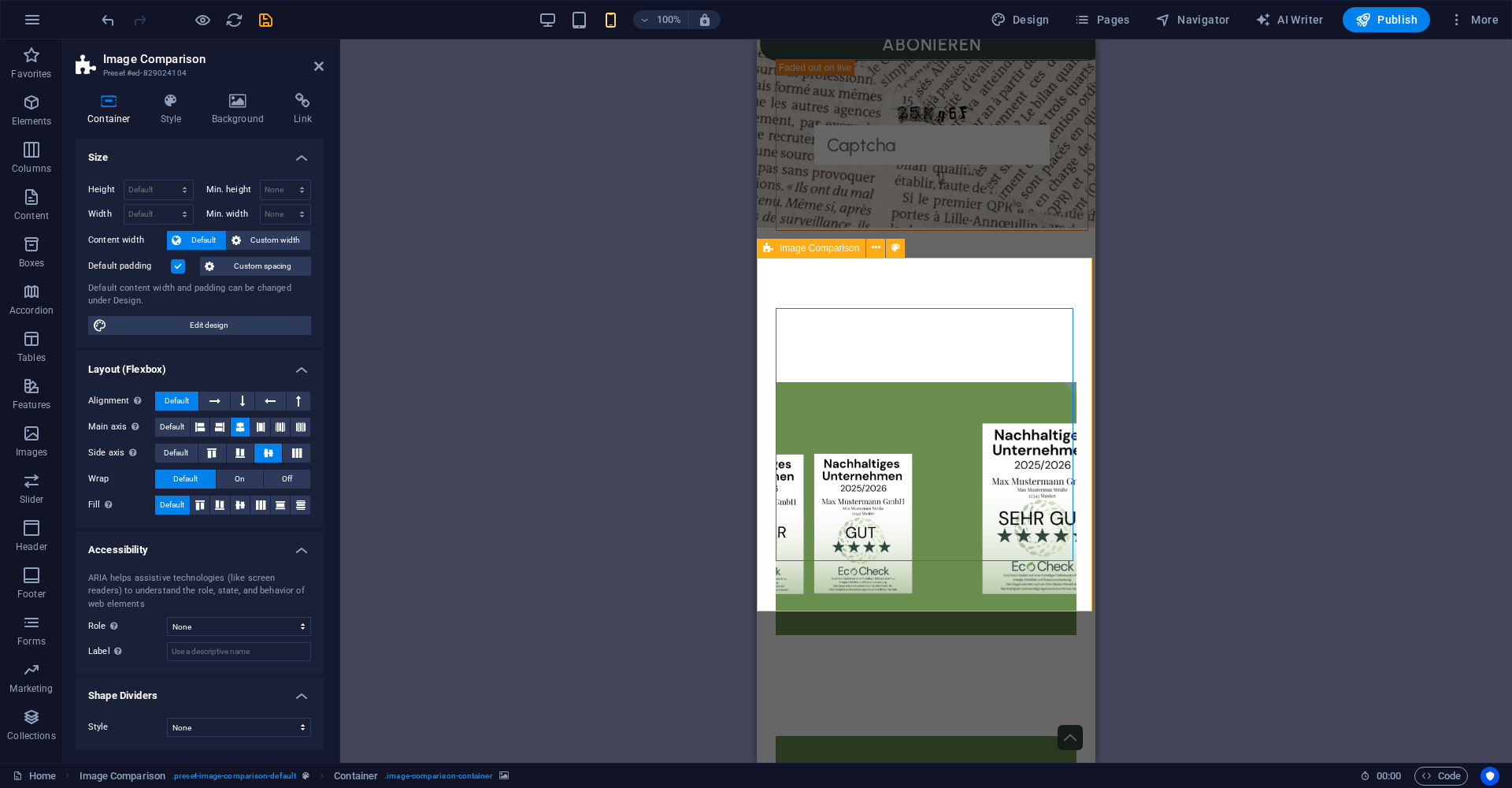 click on "Drag here to replace the existing content. Press “Ctrl” if you want to create a new element.
H2   Container   Container   Boxes   Container   Form   Call to Action - Signup   Call to Action - Signup   Container   Image Comparison   Spacer   Placeholder   Container   Container   Container   Form   Call to Action - Signup   Captcha   Text   Footer Frigg   Footer Frigg   Container   Container   Icon   Container   Container   Spacer   Container   Container   Container   H3   Container   Container   Icon   Container   Text image overlap   Text   Text image overlap   Text image overlap   Container   Image   Spacer   Spacer   Image Comparison   Container   Container   Container   Spacer   Boxes   Image Comparison   Container   Container   Container" at bounding box center [926, 401] 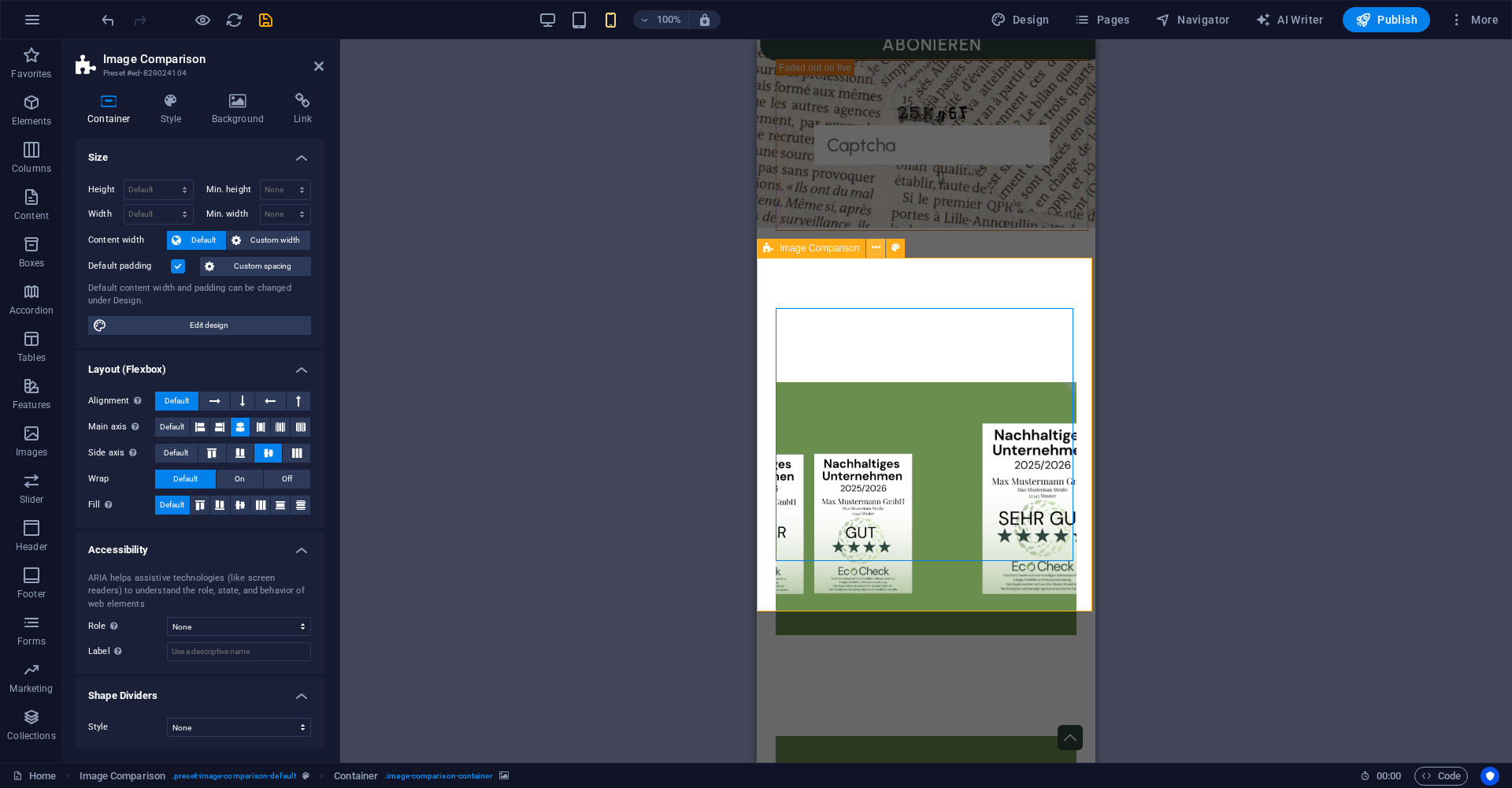 click at bounding box center (876, 247) 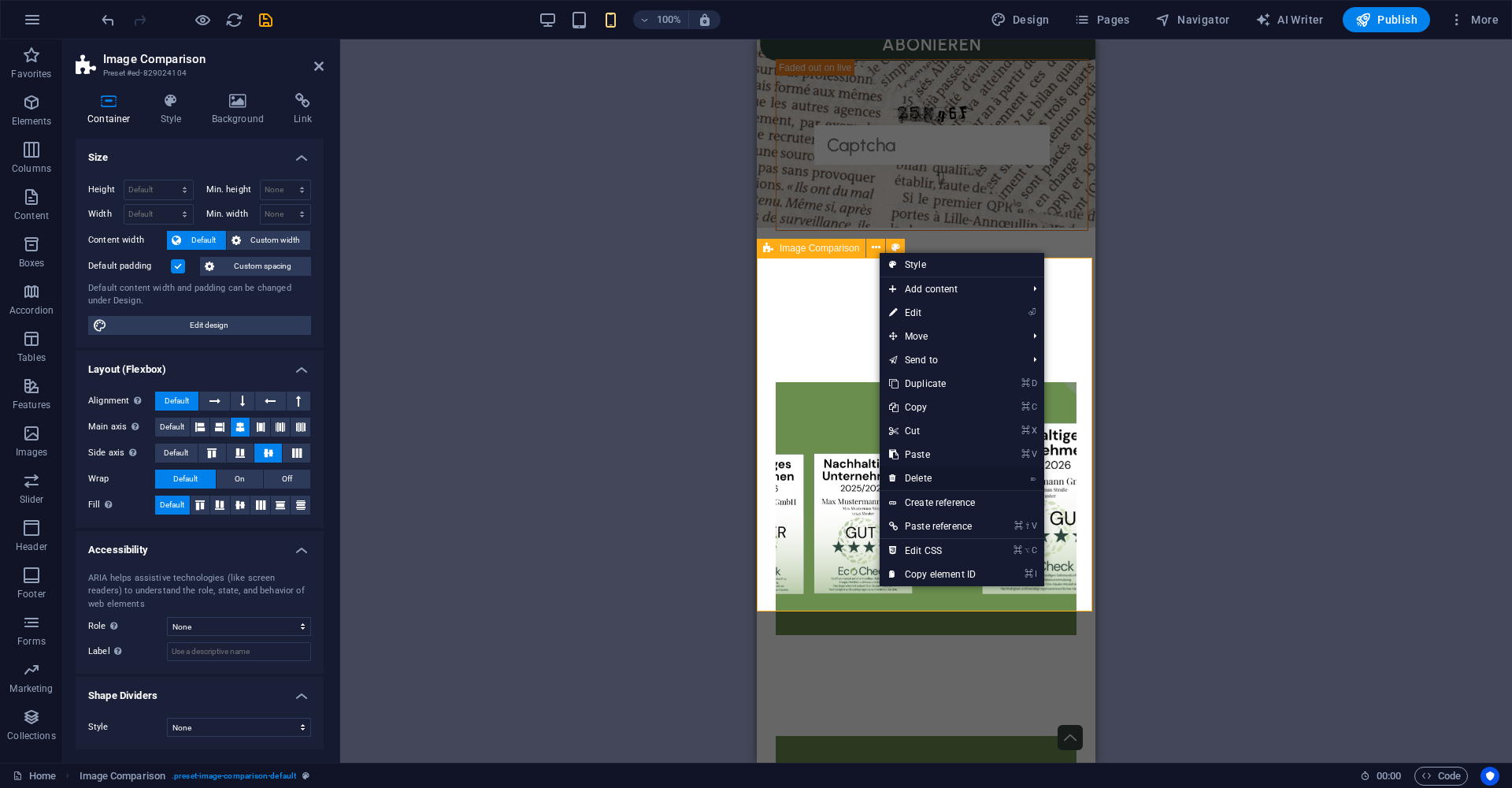 click on "⌦  Delete" at bounding box center [932, 478] 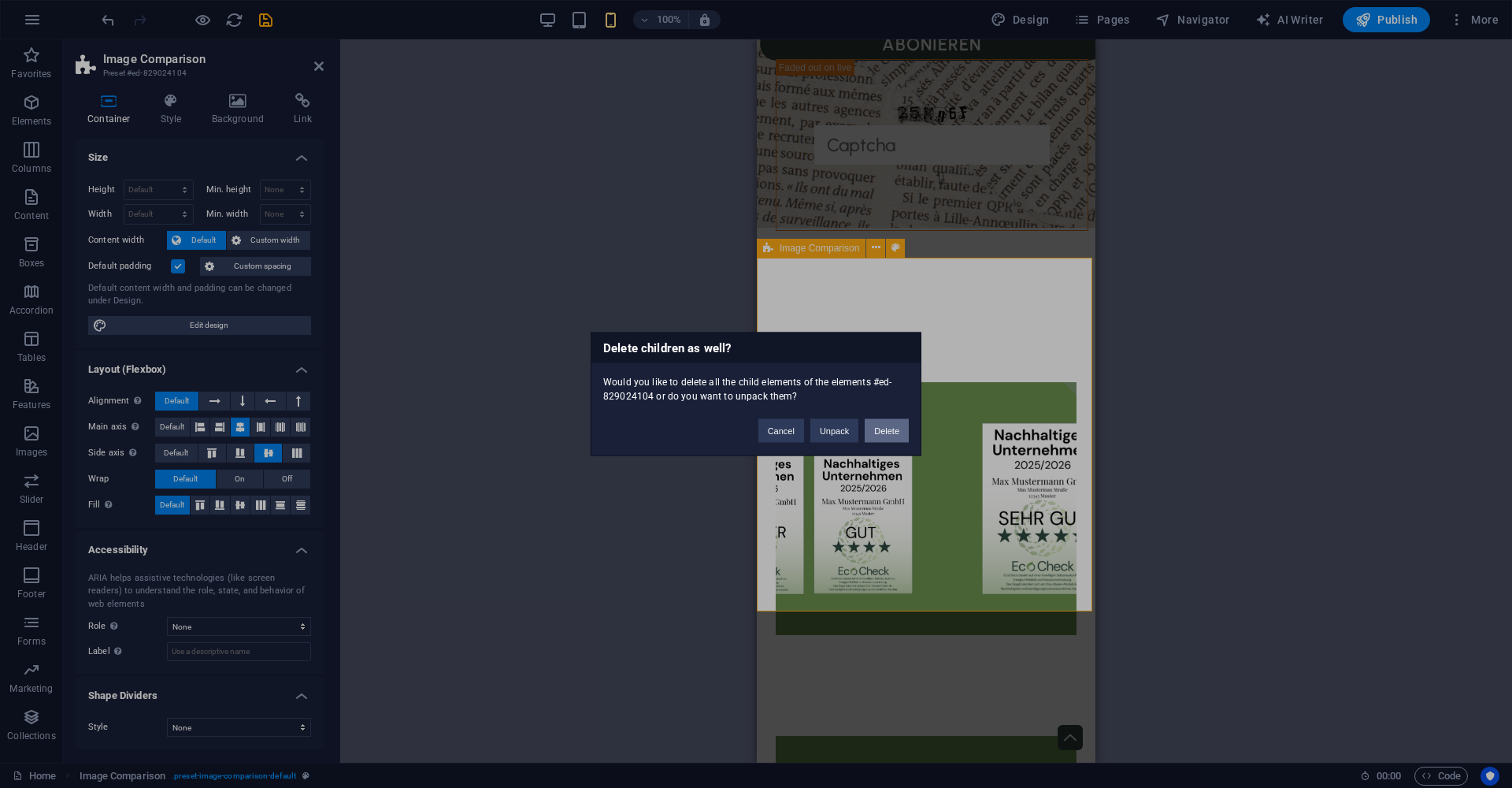 drag, startPoint x: 877, startPoint y: 429, endPoint x: 327, endPoint y: 392, distance: 551.2431 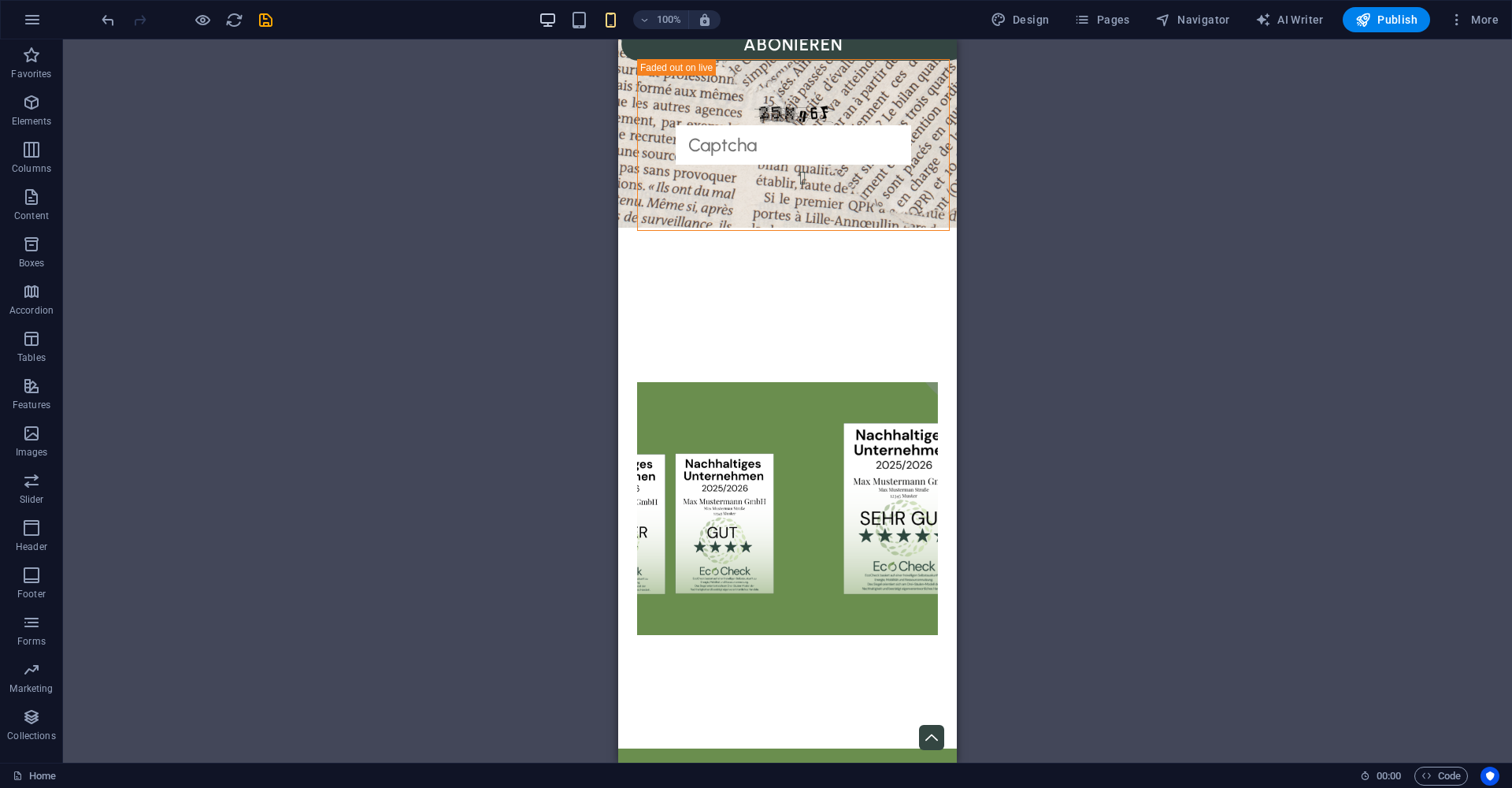 click at bounding box center (547, 20) 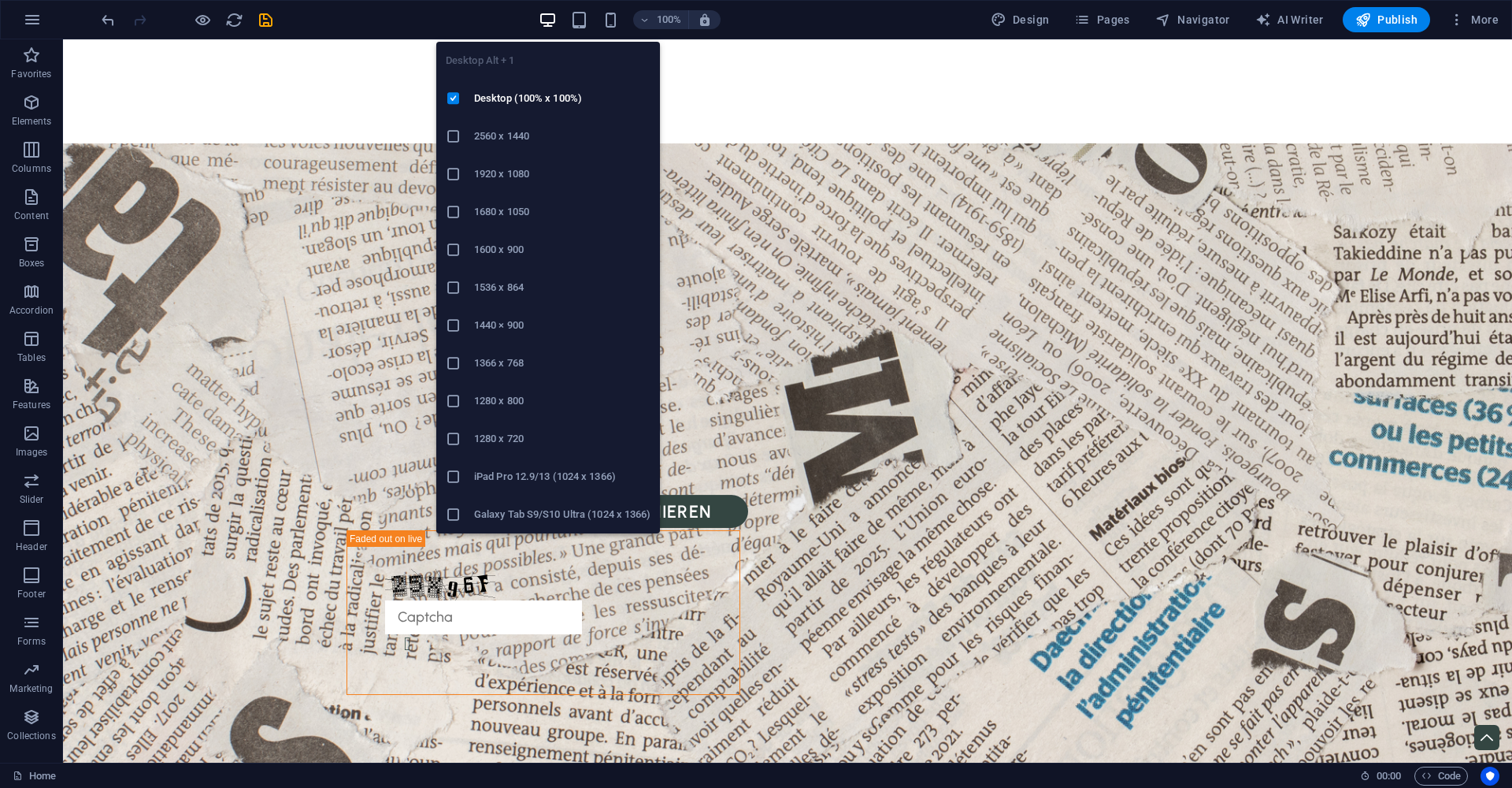scroll, scrollTop: 2773, scrollLeft: 0, axis: vertical 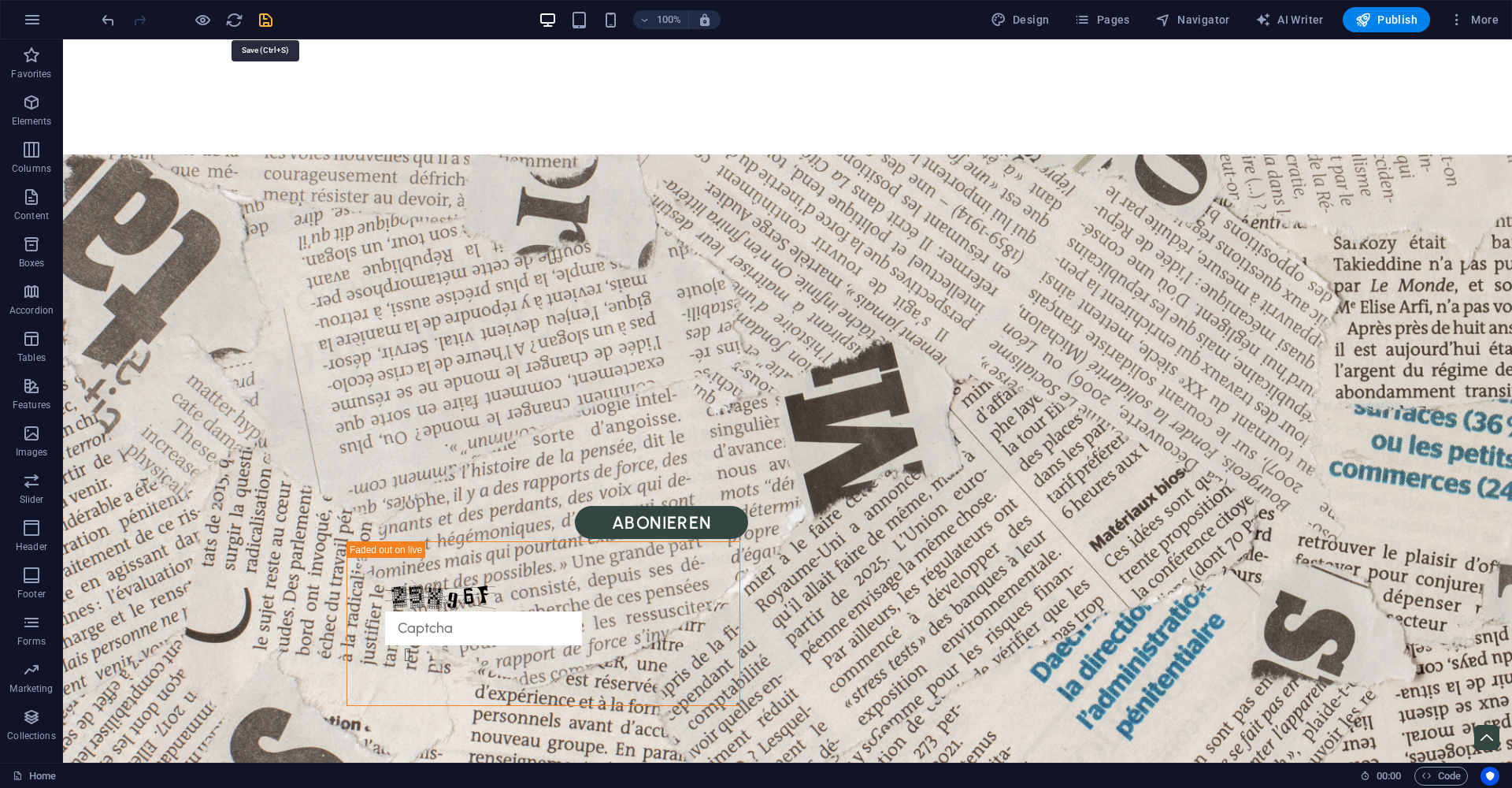 click at bounding box center [265, 20] 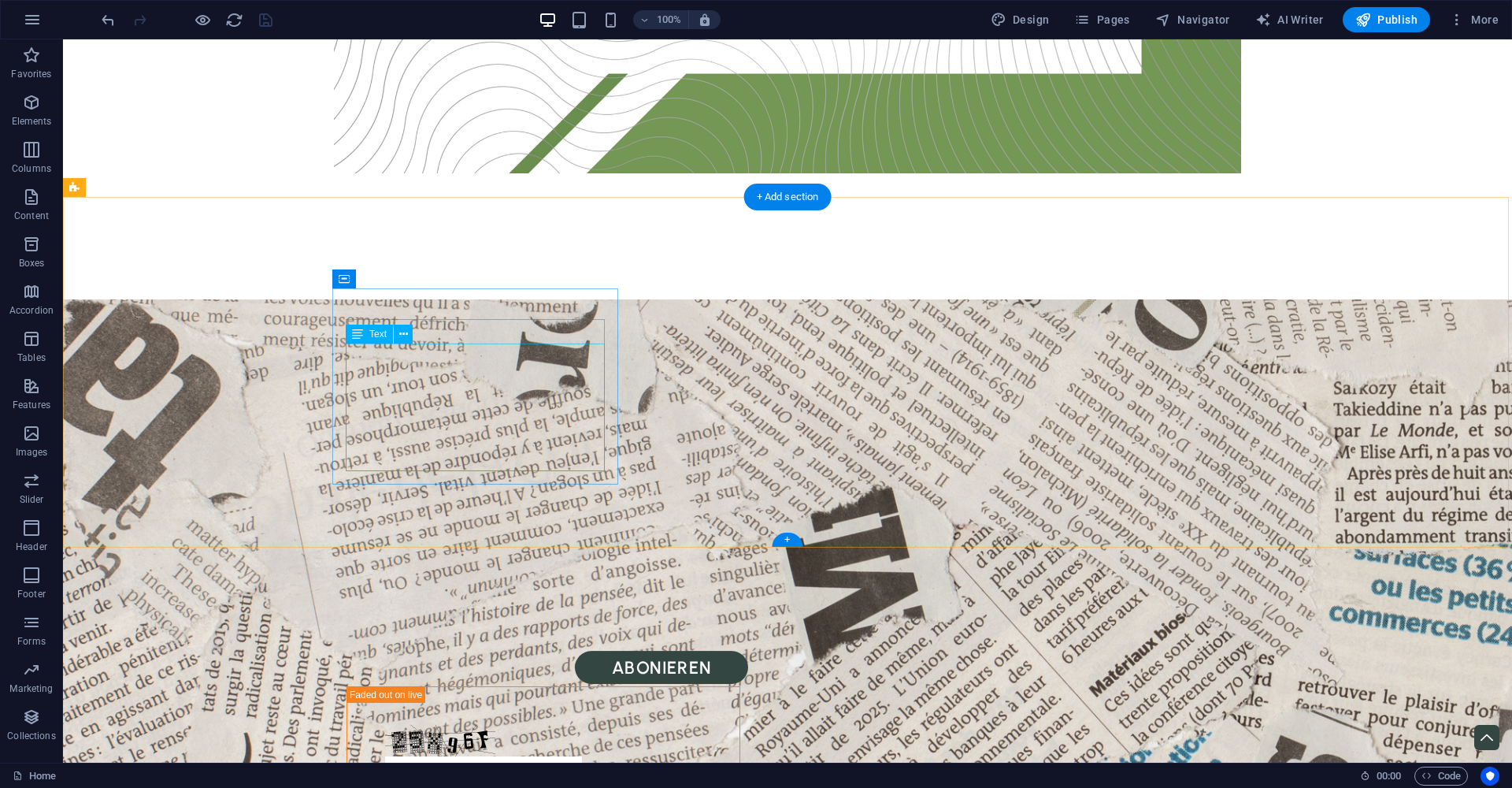 scroll, scrollTop: 2773, scrollLeft: 0, axis: vertical 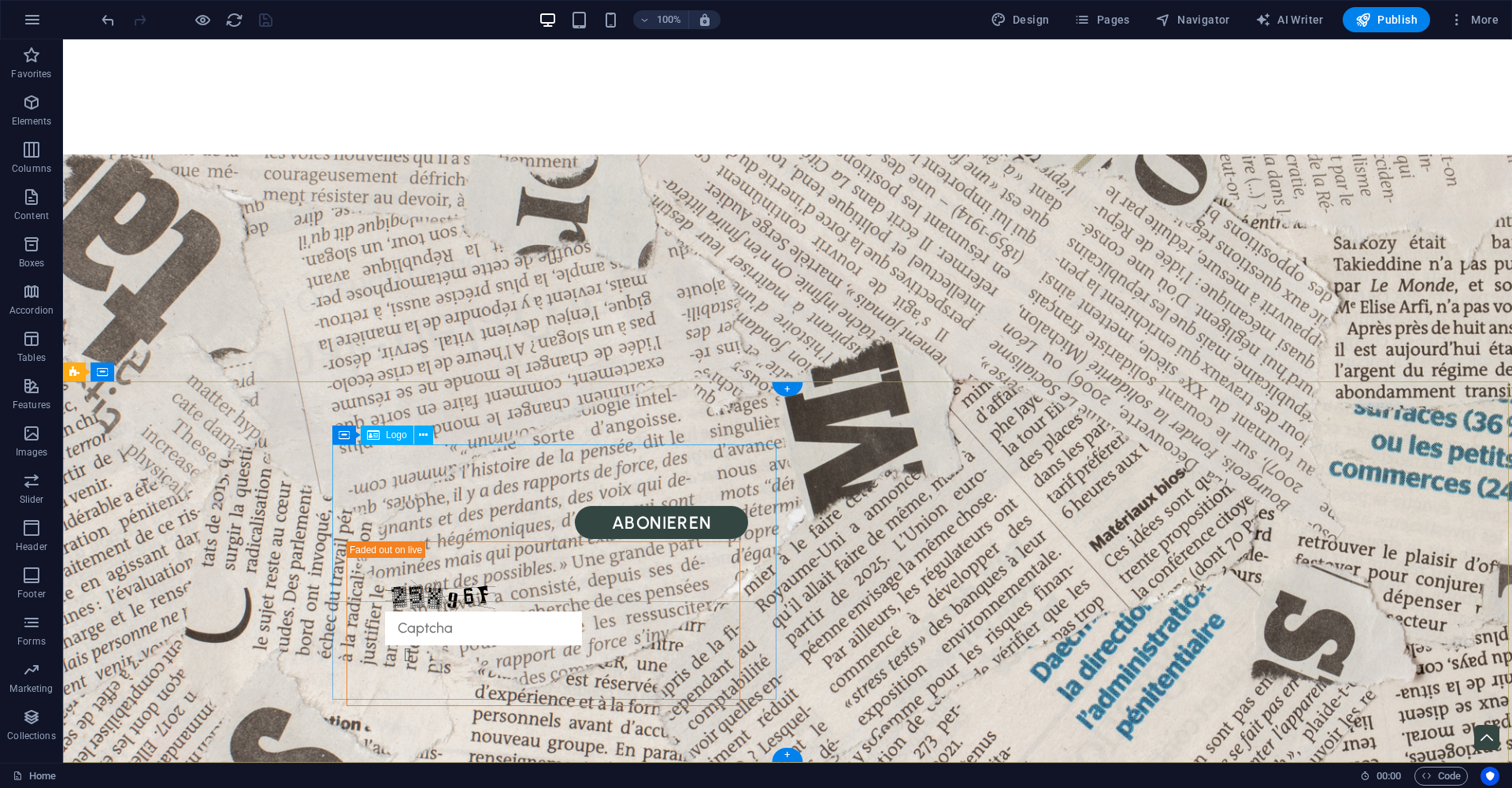 click at bounding box center (536, 2482) 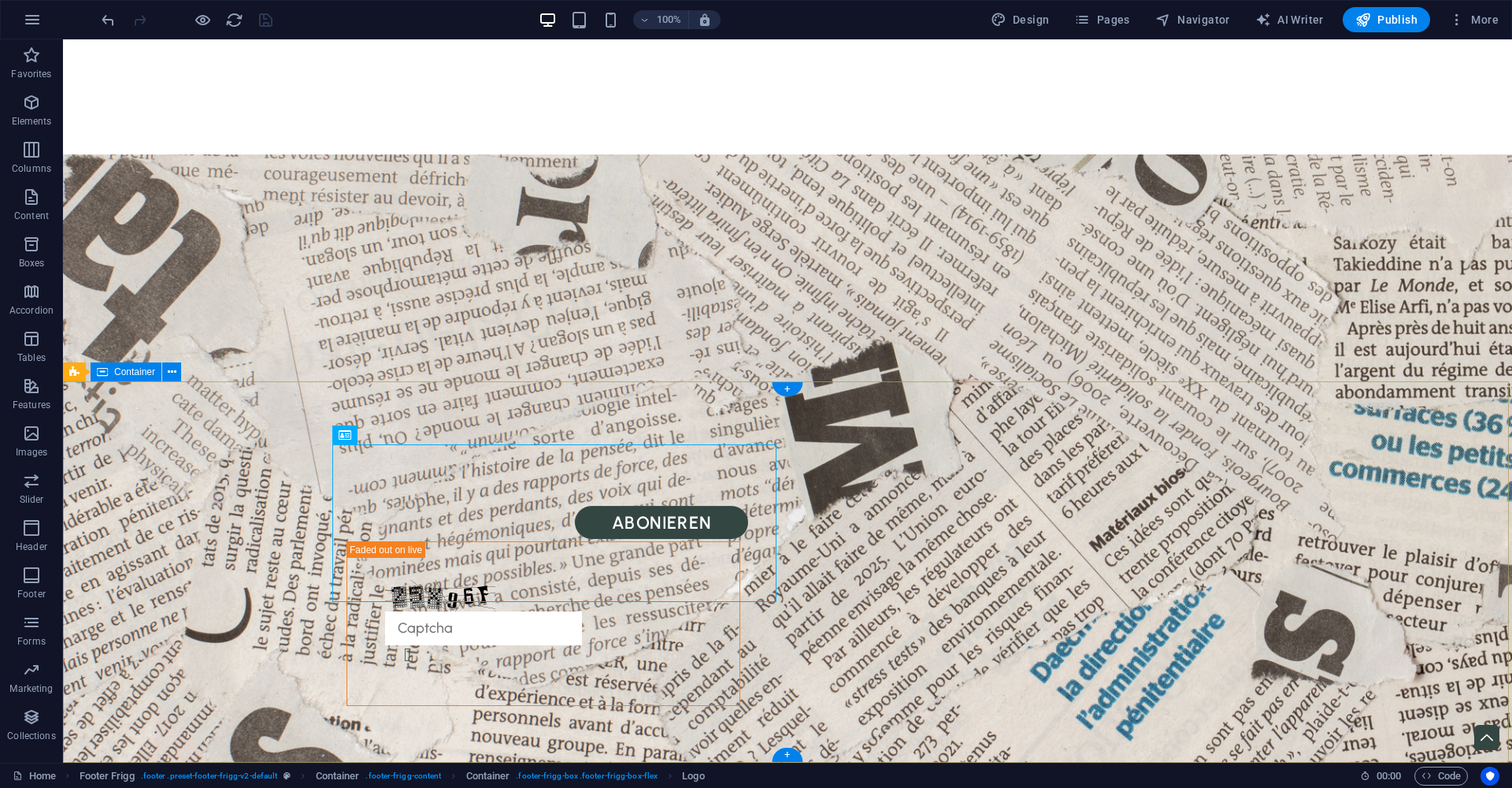 click on "Street , 12345   Berlin 0123 - 456789 efeaadec67a3a5d5171fba1eda0e2f@plesk.local Navigation Home About Service Contact Legal Notice Privacy Policy Social media Facebook Twitter Instagram" at bounding box center (788, 2730) 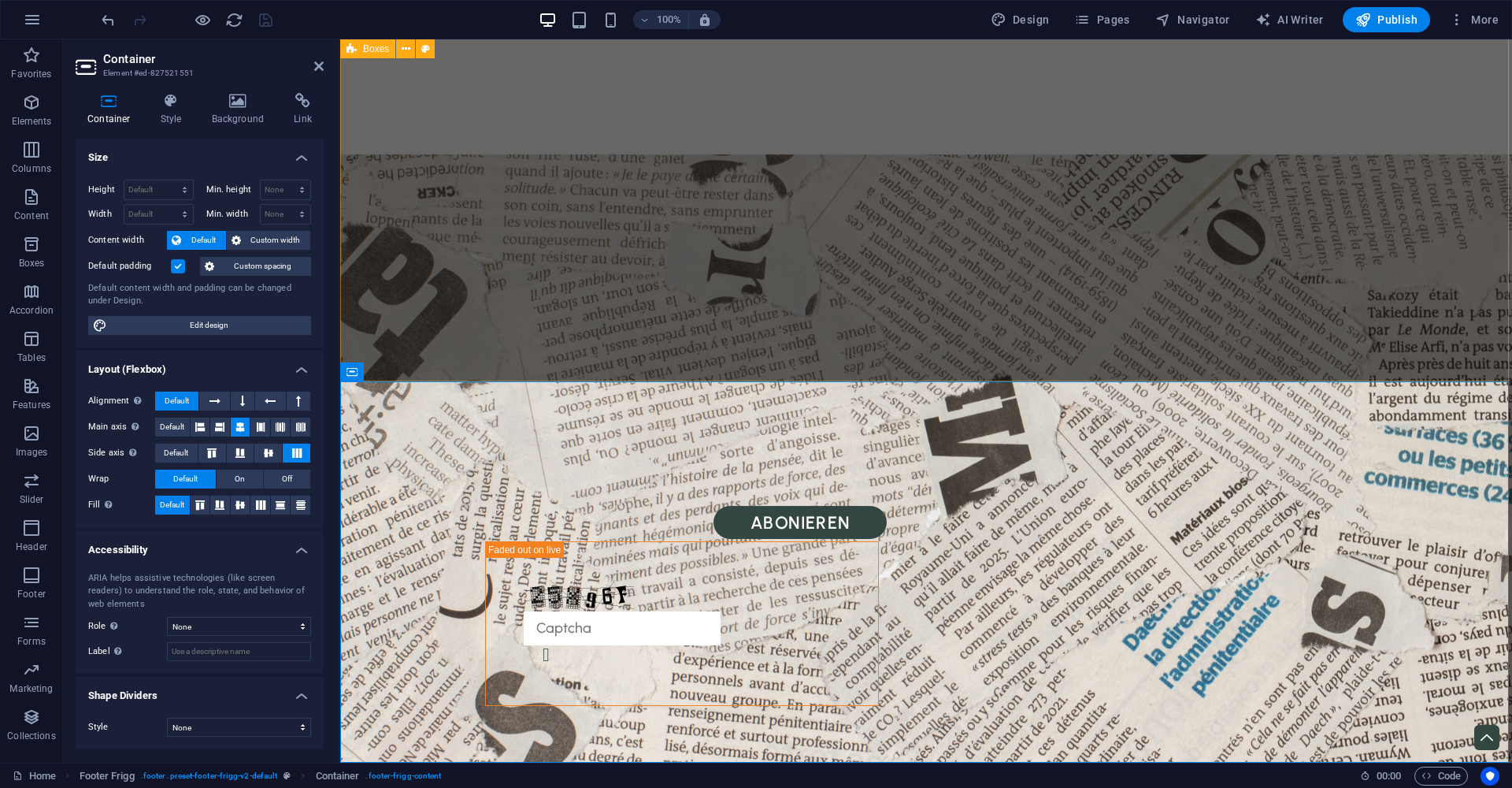 click on "Simpel ecoCheck funktioniert ohne komplizierte Prozesse oder Fachchinesisch. Du beantwortest ein paar gezielte Fragen – und erhältst eine klare Einschätzung. So einfach kann Nachhaltigkeit bewertet werden. Preiswert Statt Tausende Euro in langwierige Zertifizierungen zu investieren, bekommst du mit ecoCheck eine transparente und faire Lösung – speziell entwickelt für Startups, junge Unternehmen und alle mit begrenztem Budget. Direkt Du wartest nicht tagelang auf Rückmeldungen. Mit ecoCheck erhältst du dein Ergebnis sofort nach dem Ausfüllen – digital, verständlich aufbereitet und bereit, mit Kund:innen und Partnern geteilt zu werden." at bounding box center [926, 1928] 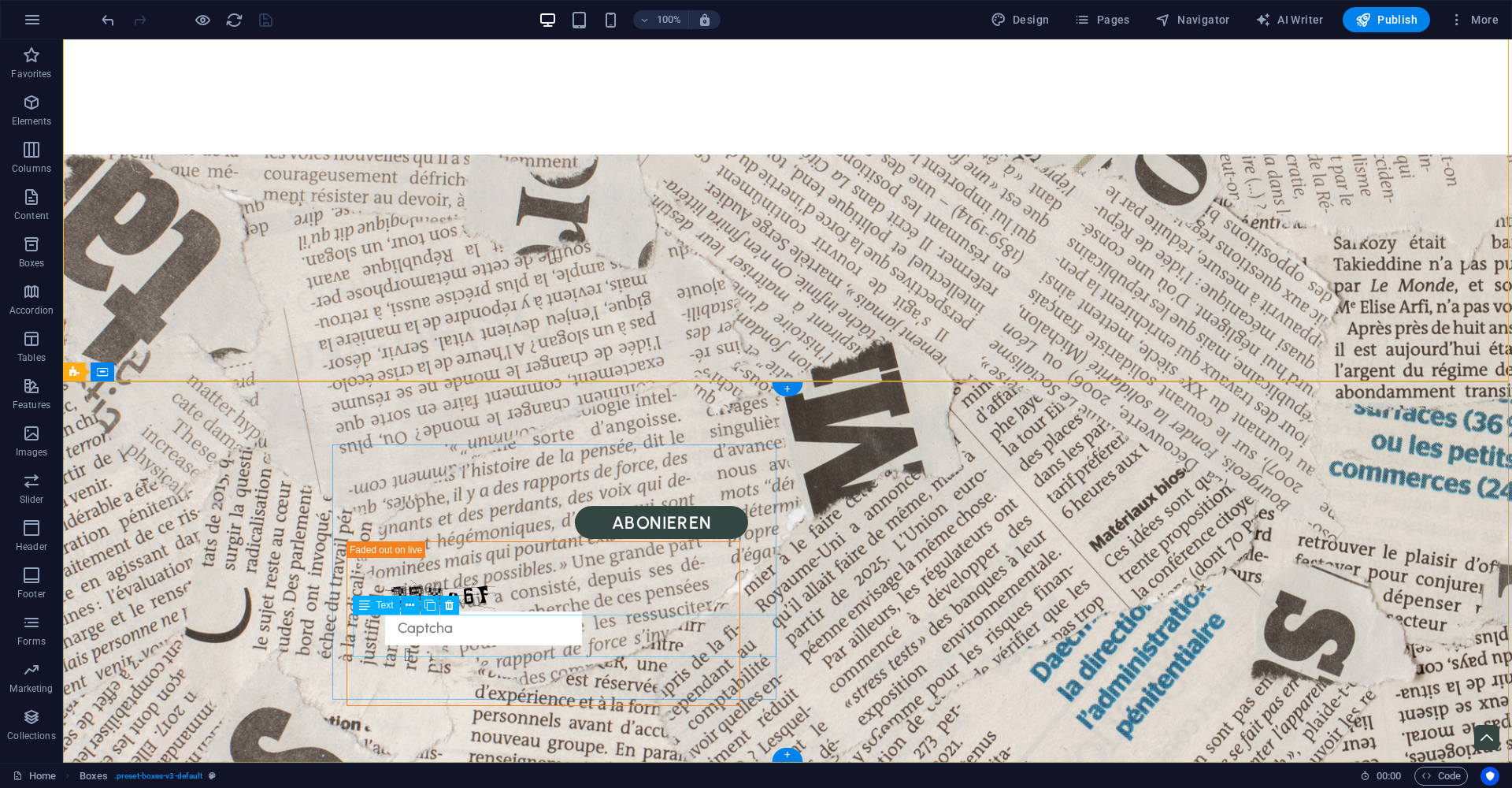 click on "12345" at bounding box center [99, 2626] 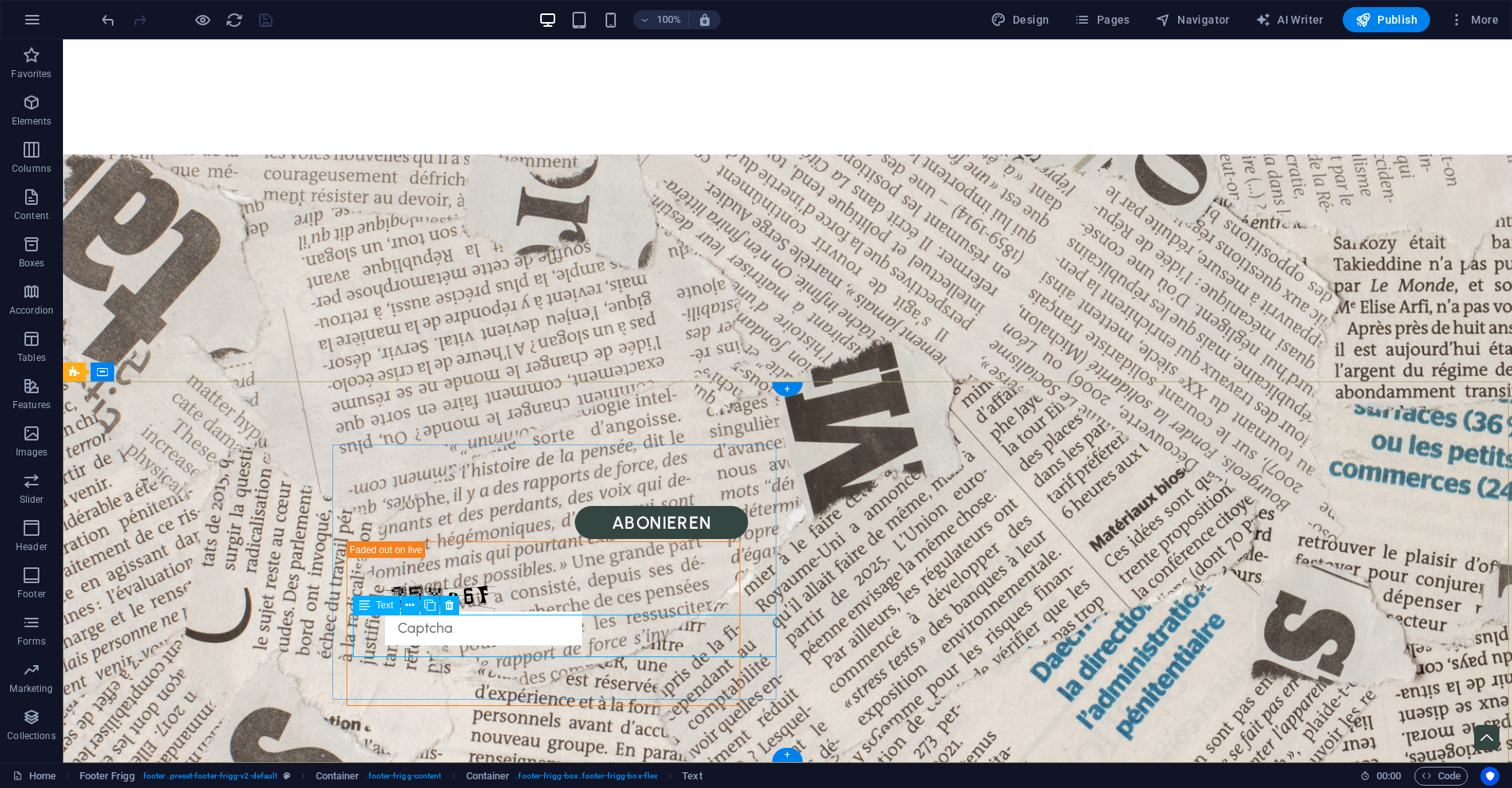 click on "Street , 12345   Berlin" at bounding box center (536, 2616) 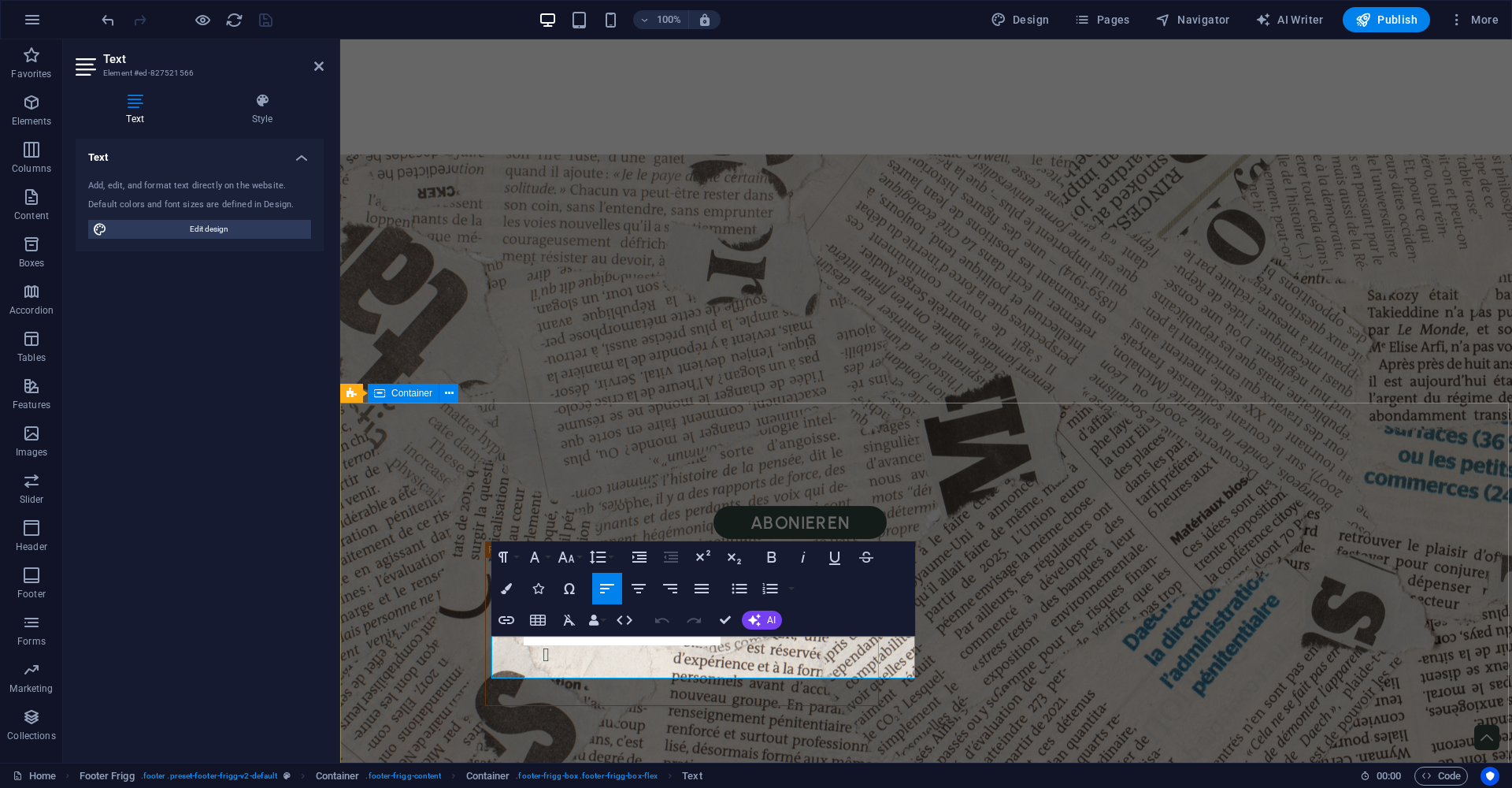 scroll, scrollTop: 2752, scrollLeft: 0, axis: vertical 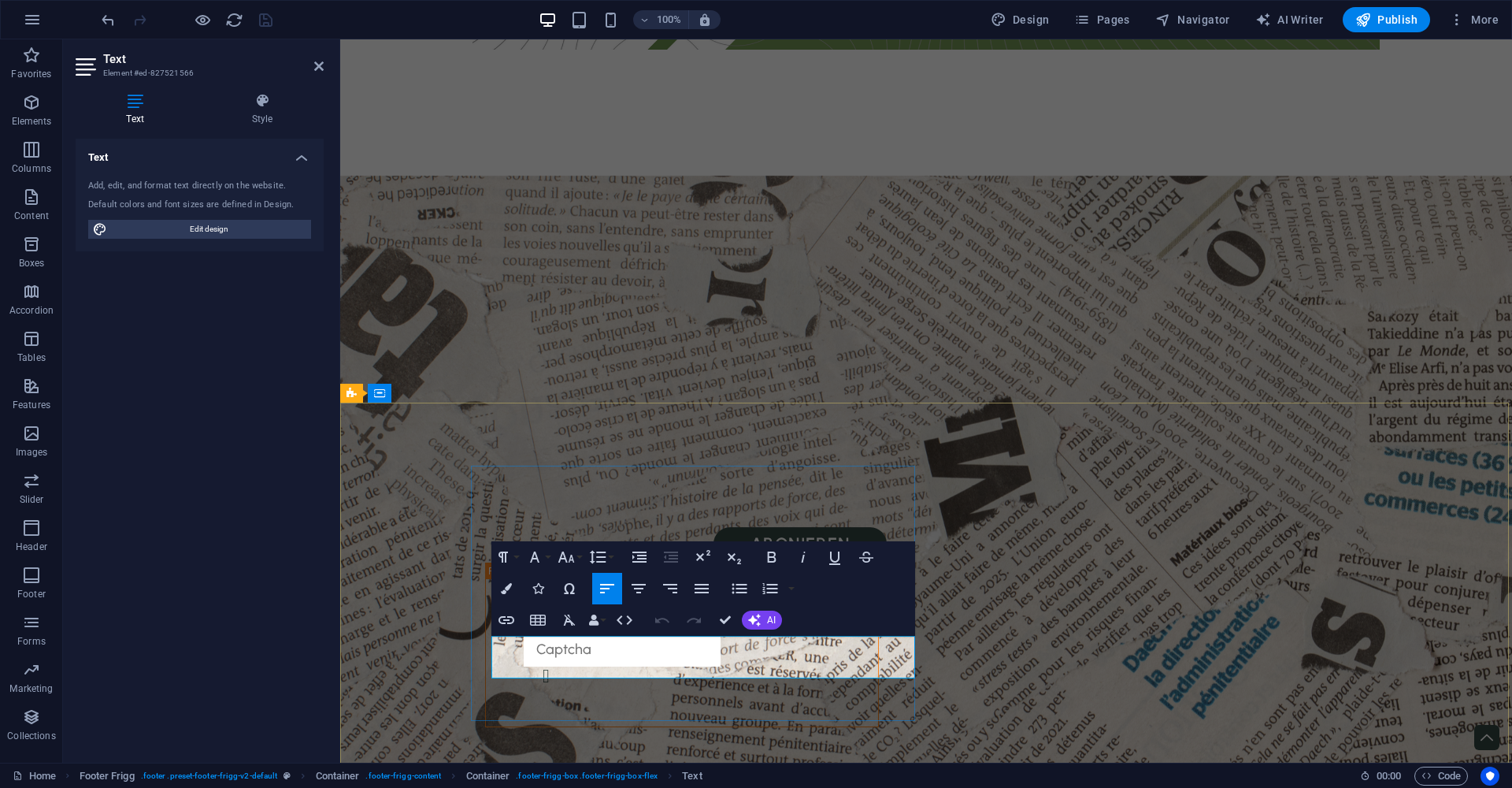 click on "12345" at bounding box center (376, 2648) 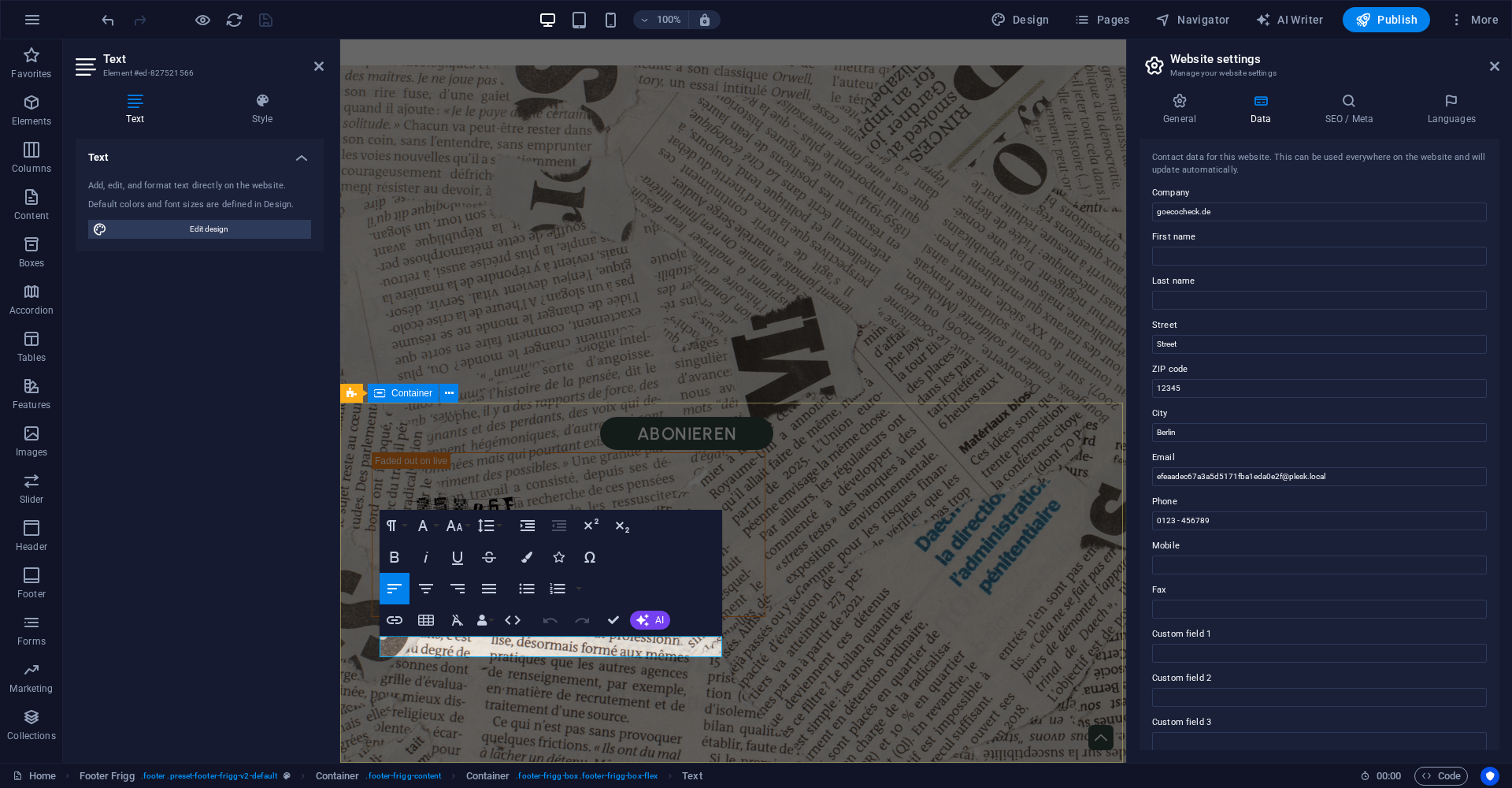 scroll, scrollTop: 2679, scrollLeft: 0, axis: vertical 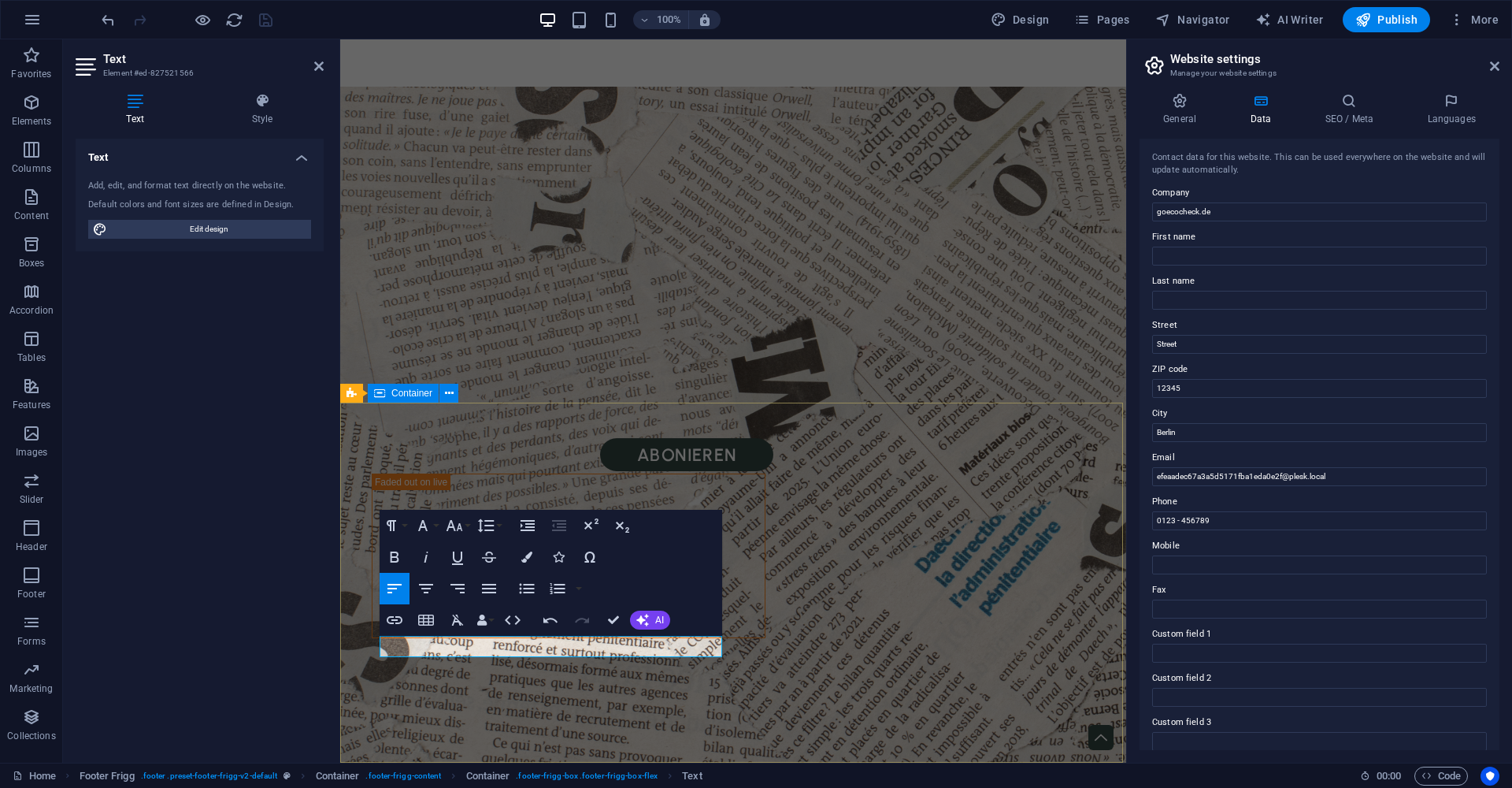 type 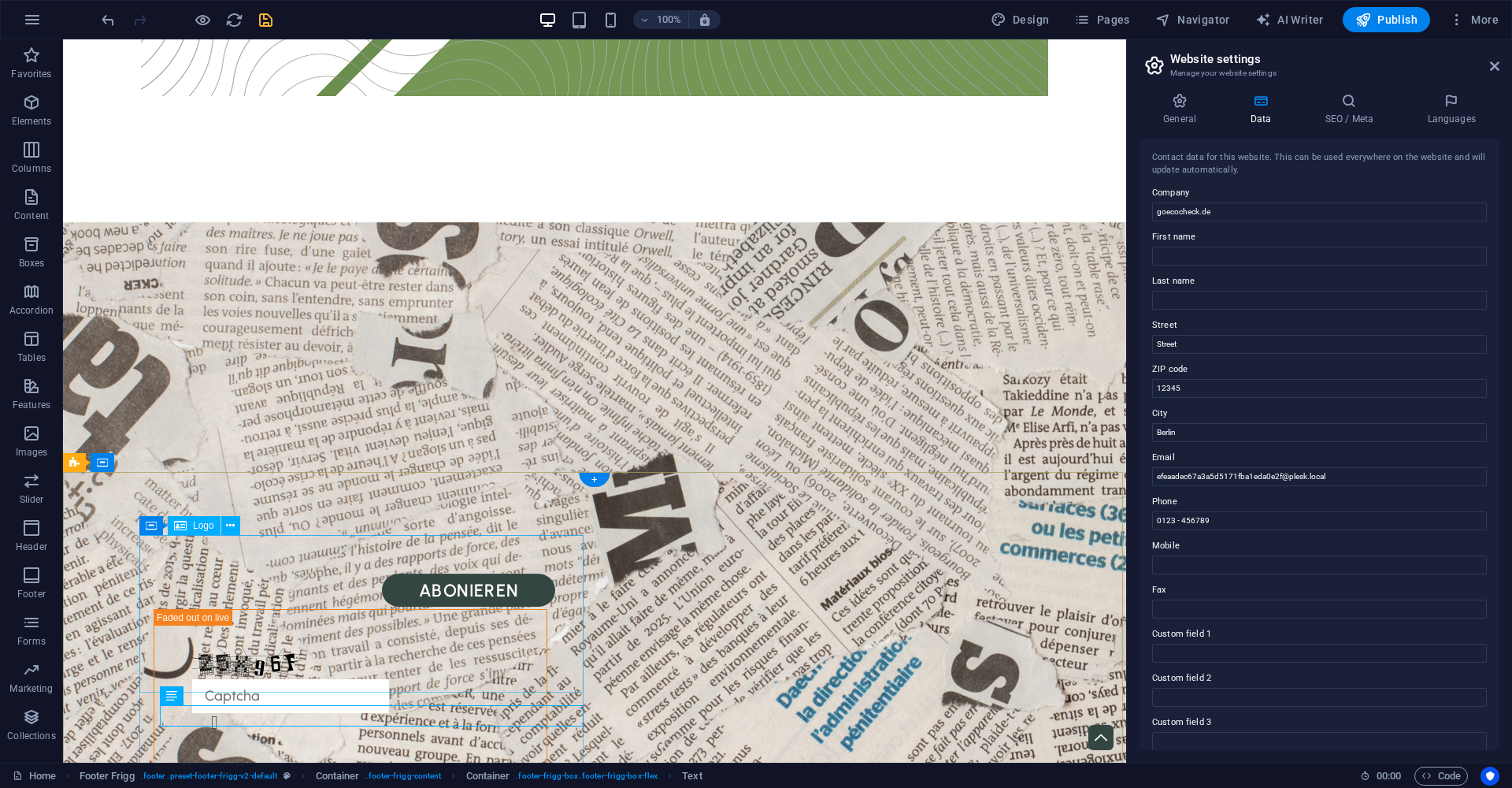 scroll, scrollTop: 2752, scrollLeft: 0, axis: vertical 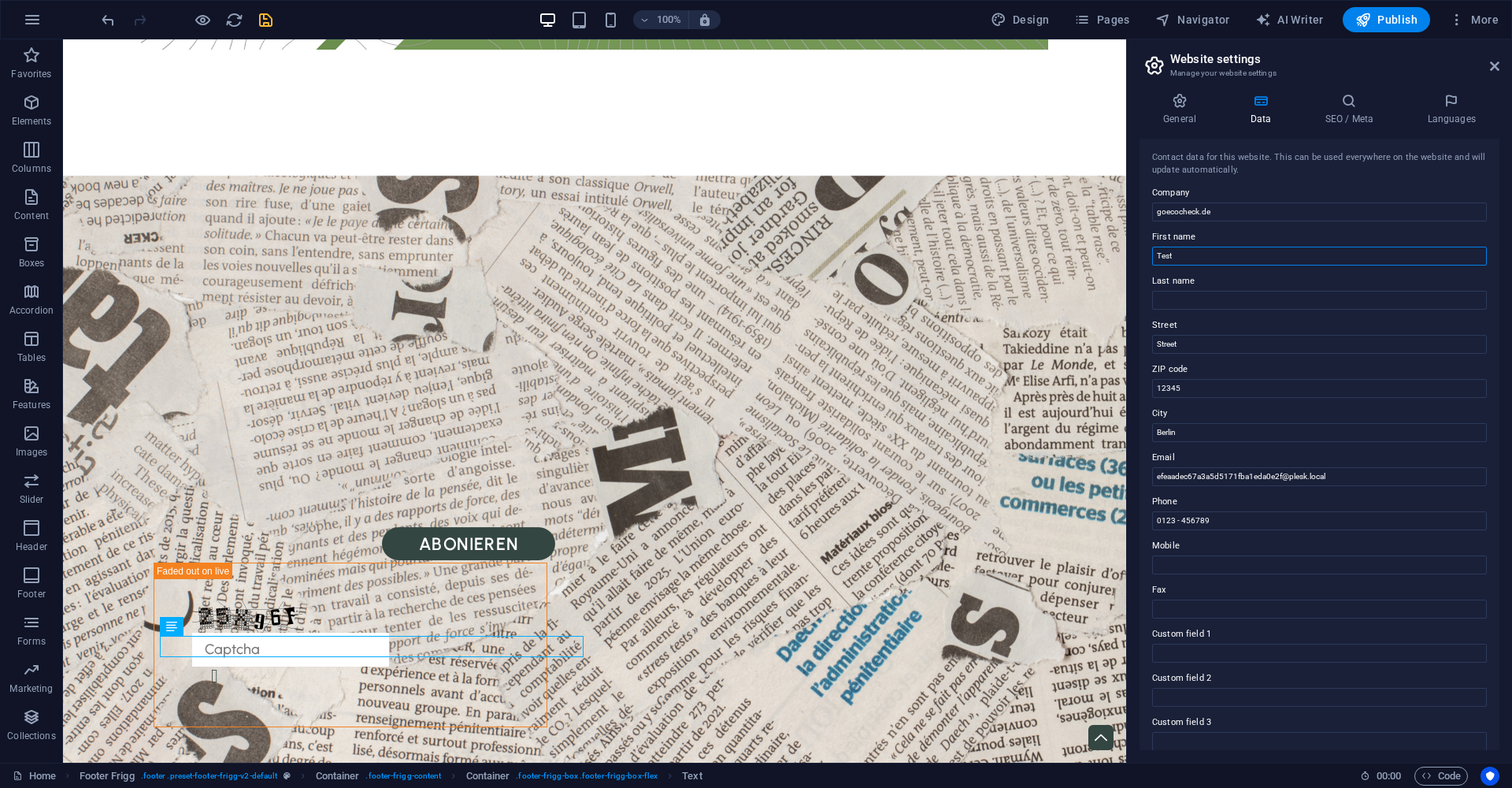 type on "Test" 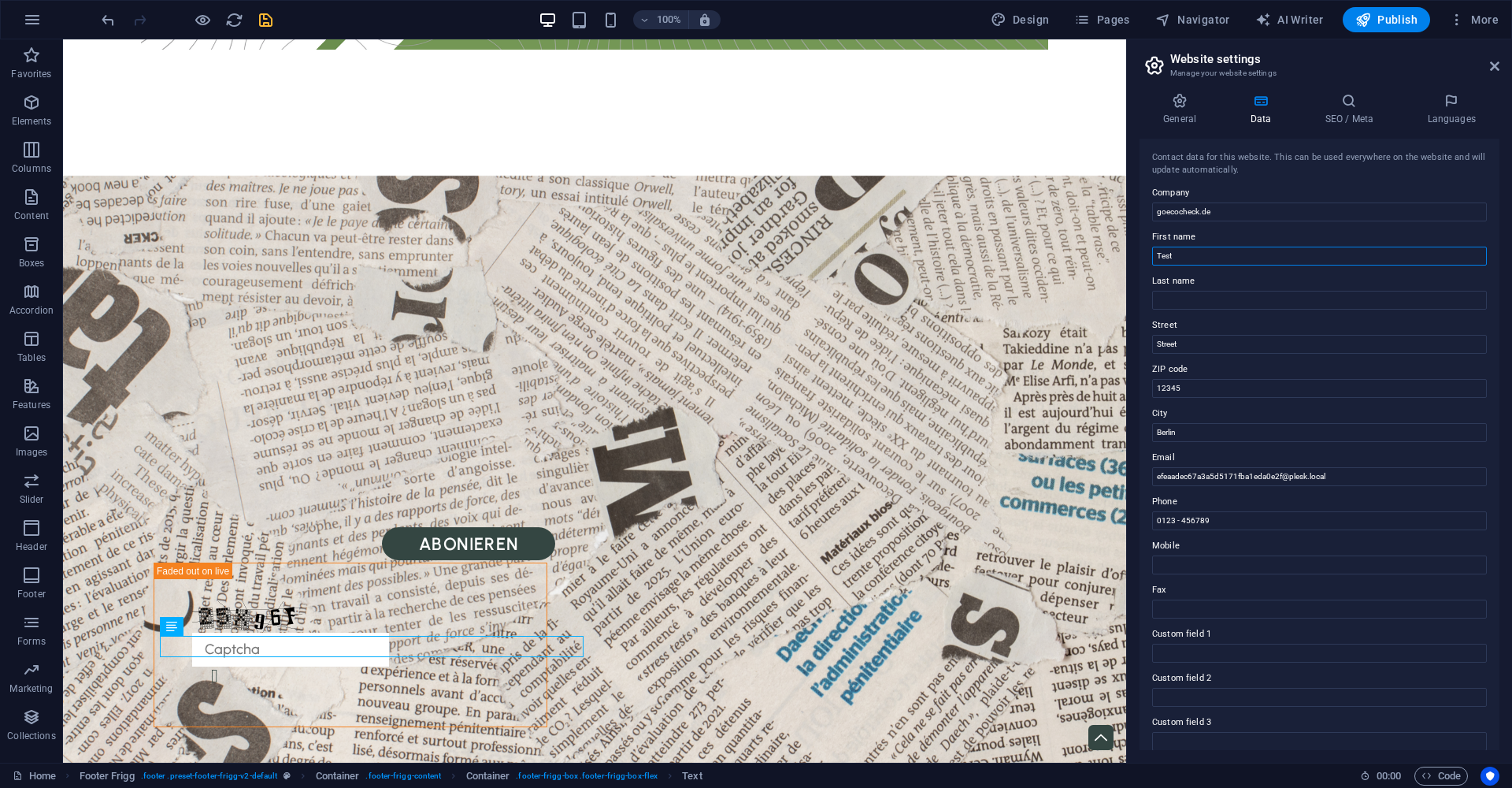 click on "Test" at bounding box center [1319, 256] 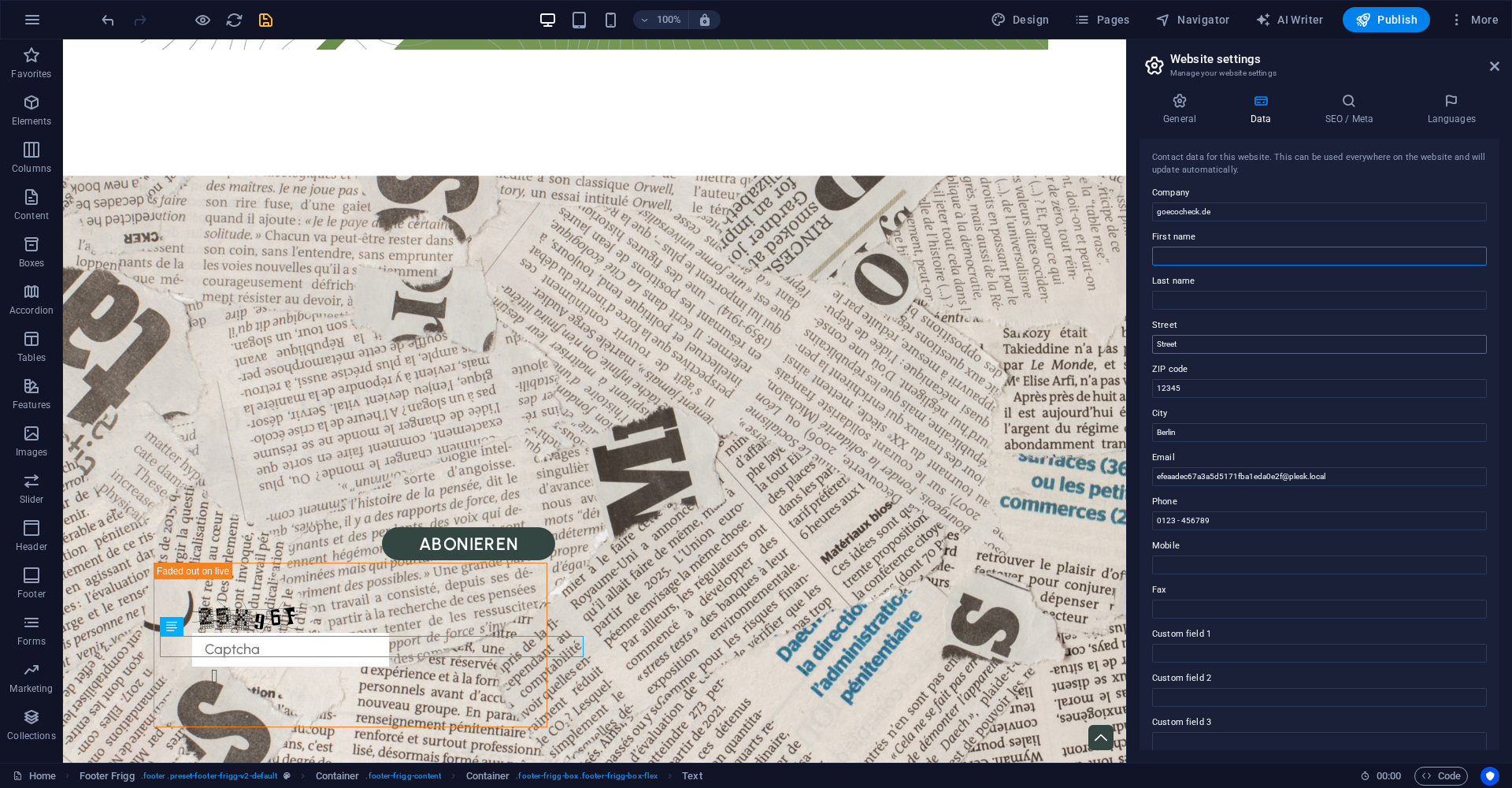 type 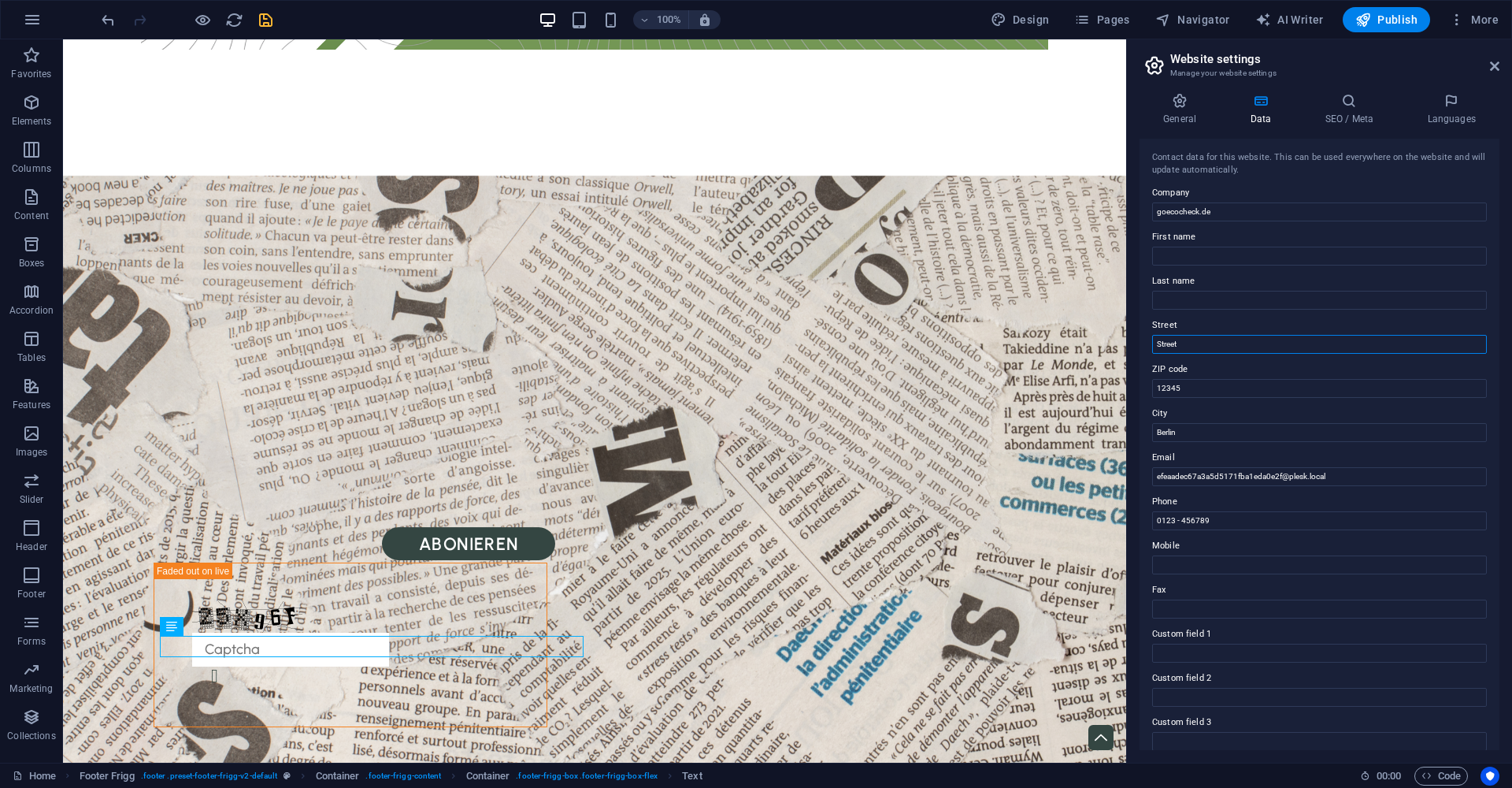 click on "Street" at bounding box center (1319, 344) 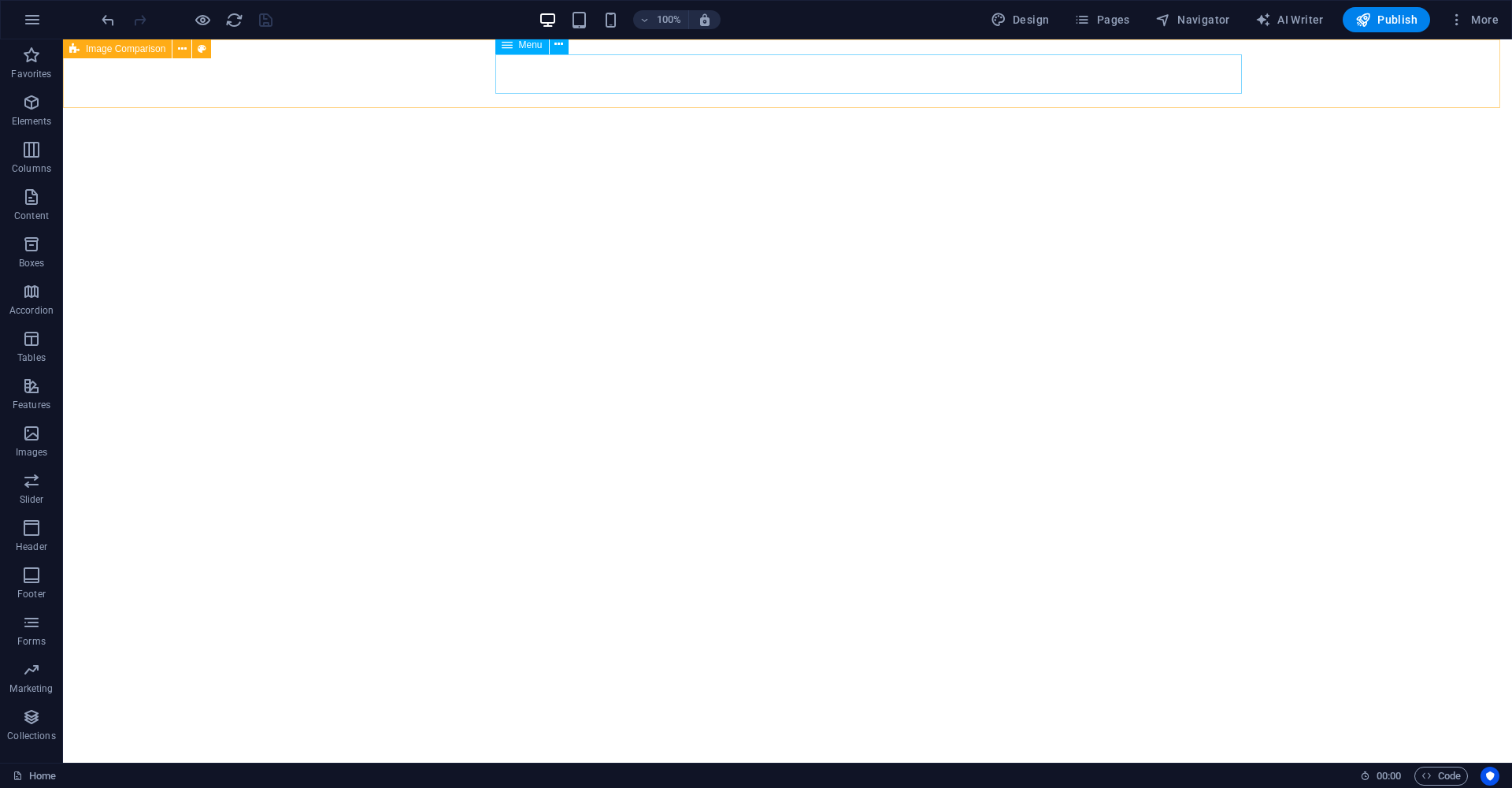scroll, scrollTop: 0, scrollLeft: 0, axis: both 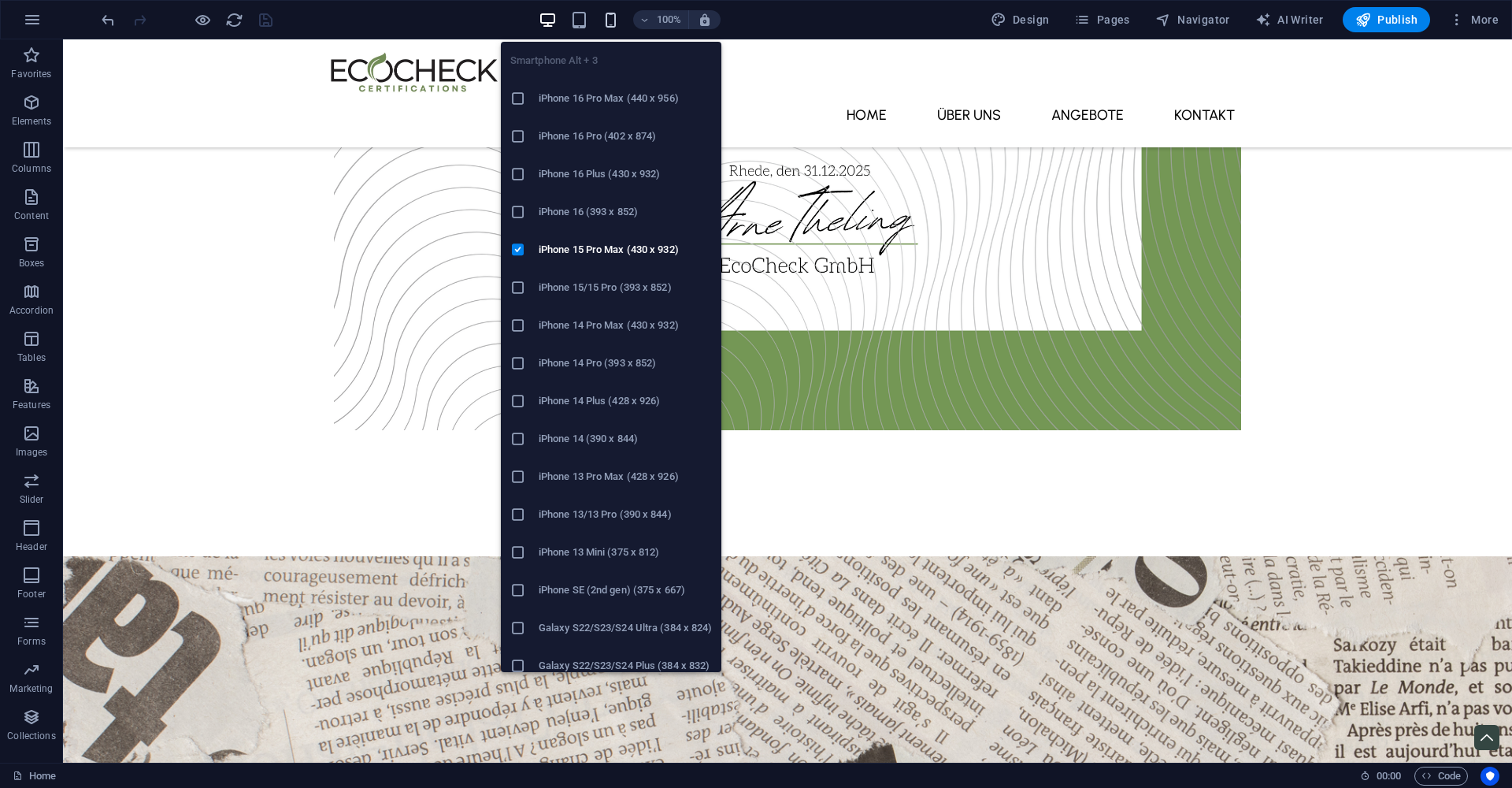 click at bounding box center [610, 20] 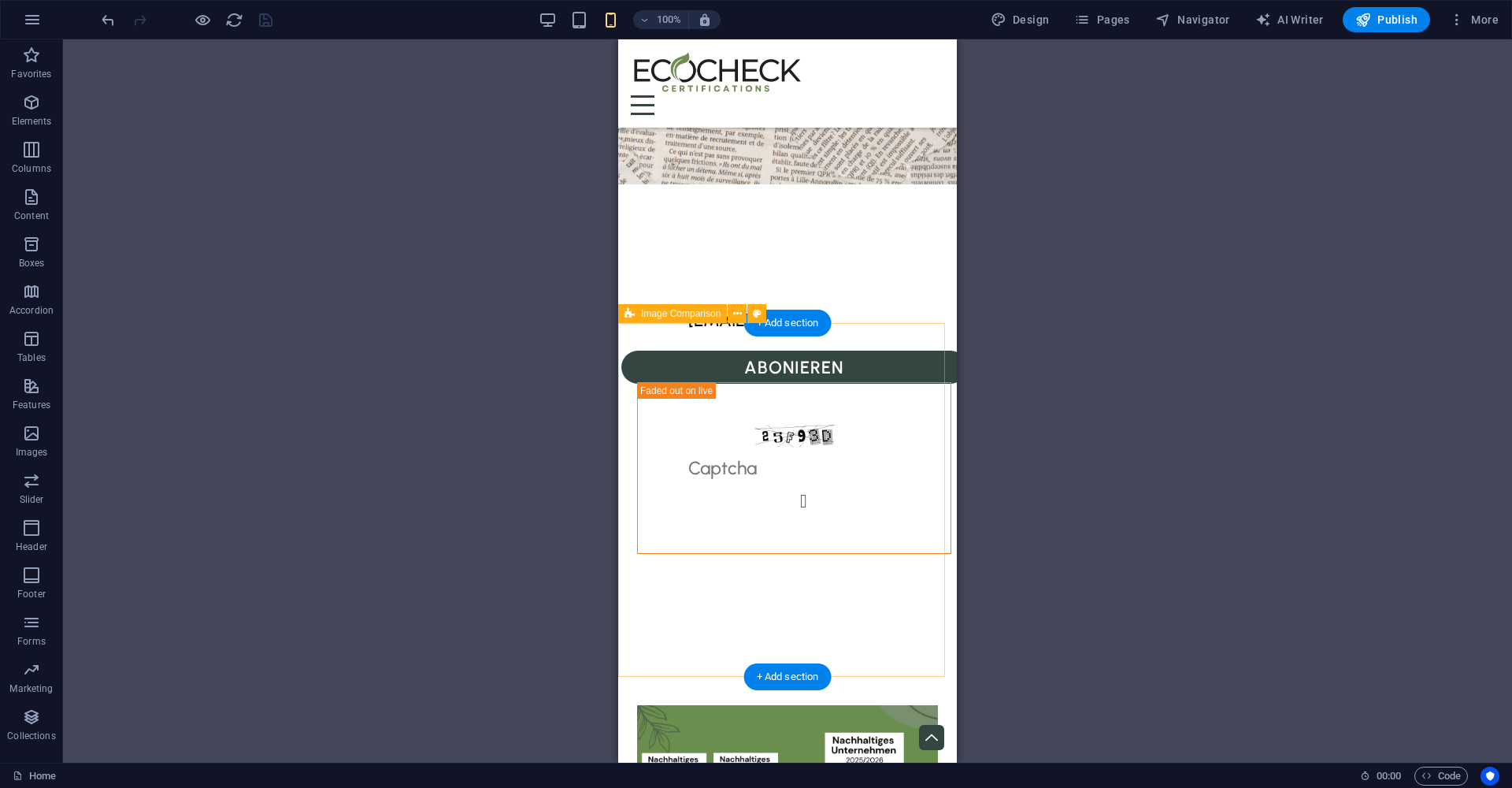 scroll, scrollTop: 2831, scrollLeft: 0, axis: vertical 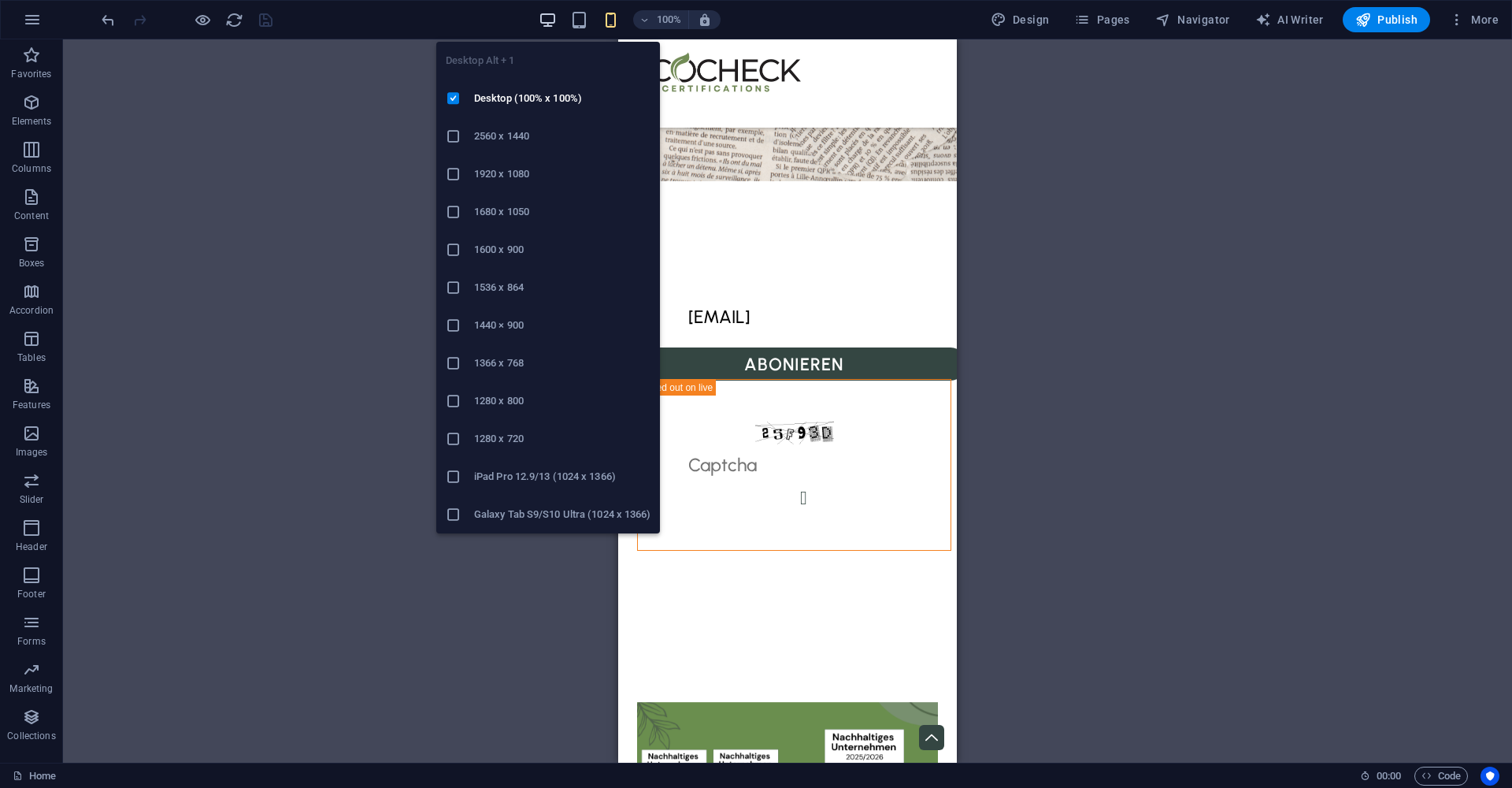 click at bounding box center [547, 20] 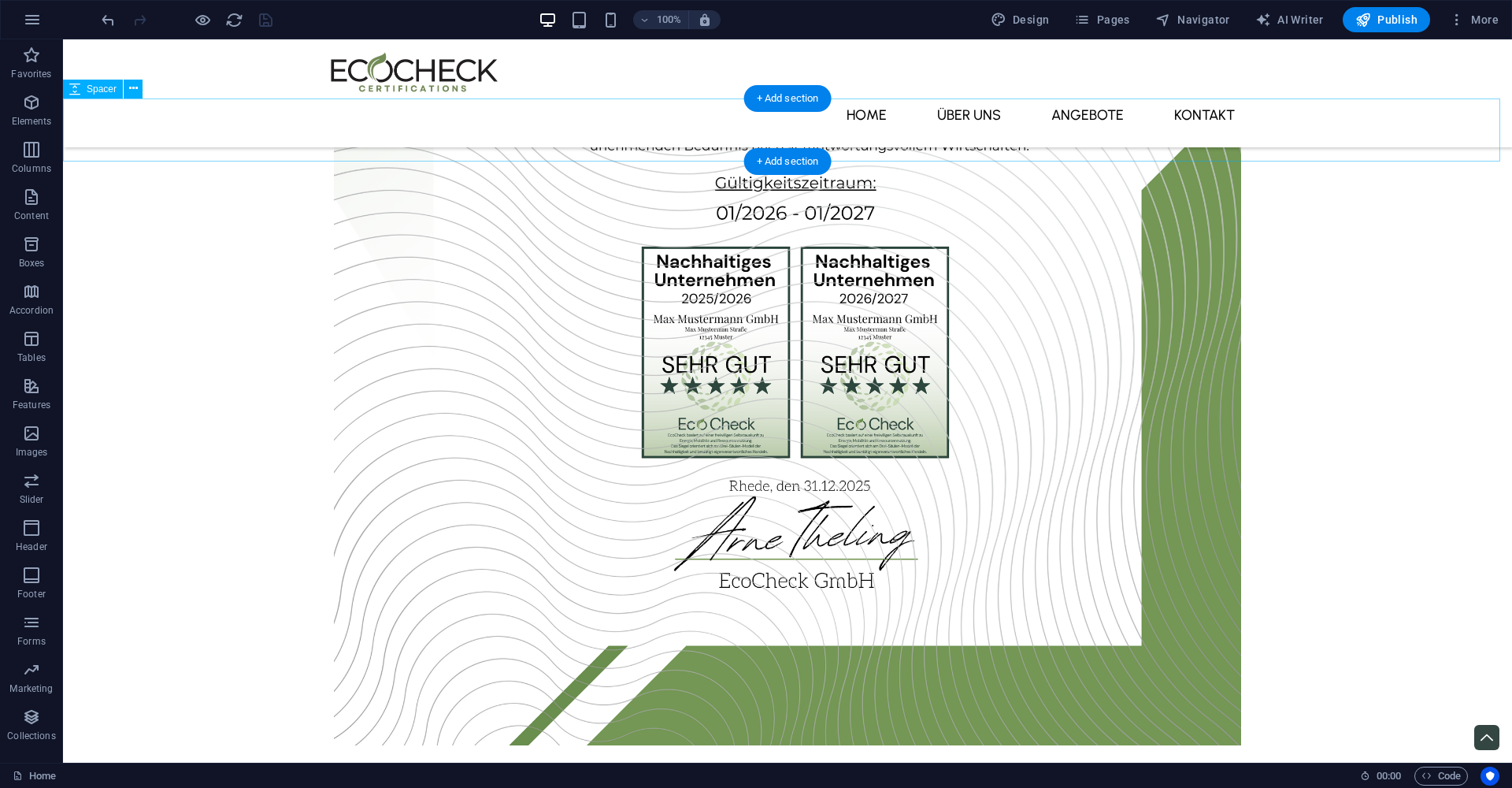 scroll, scrollTop: 2254, scrollLeft: 0, axis: vertical 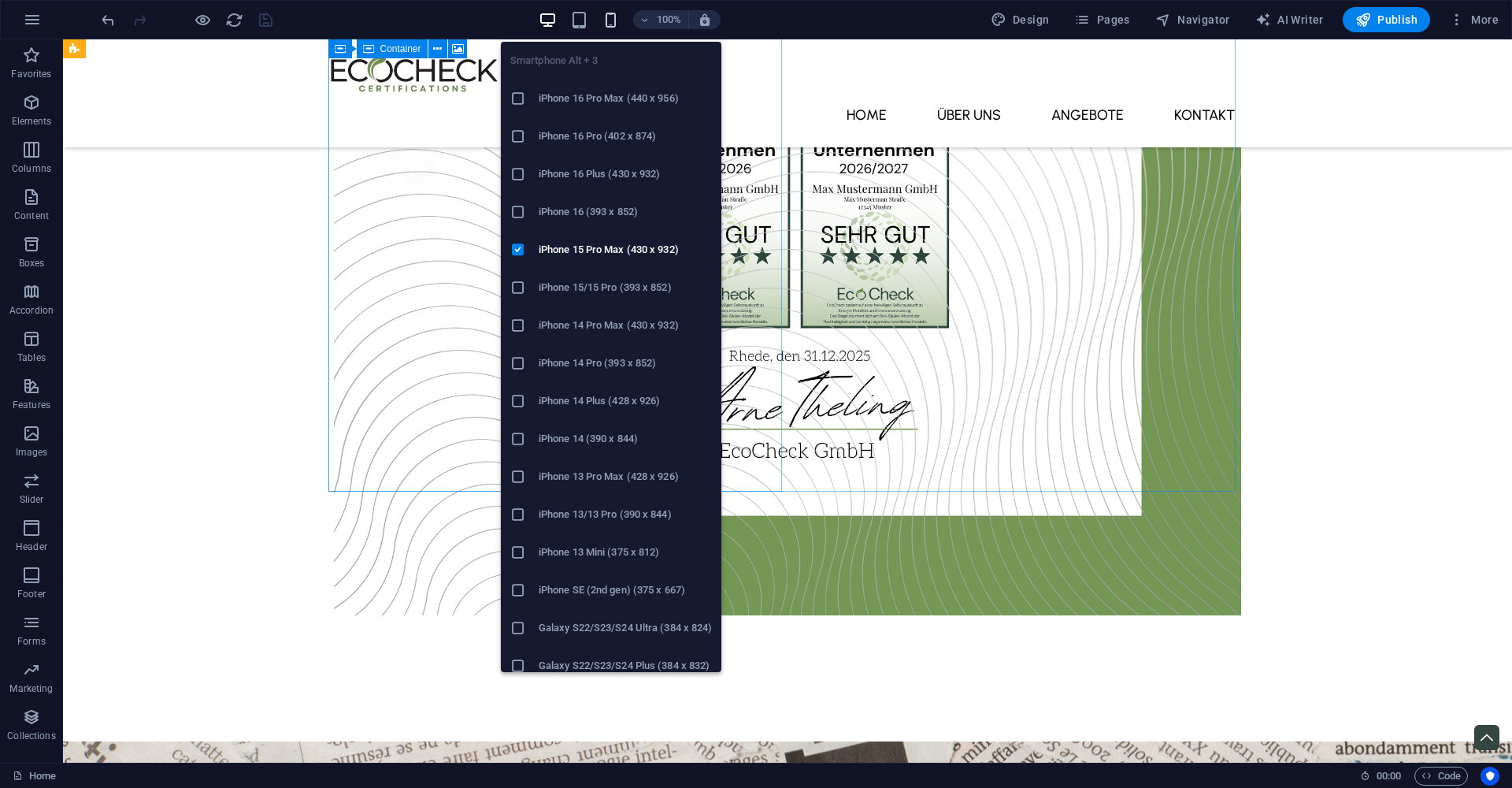 click at bounding box center [610, 20] 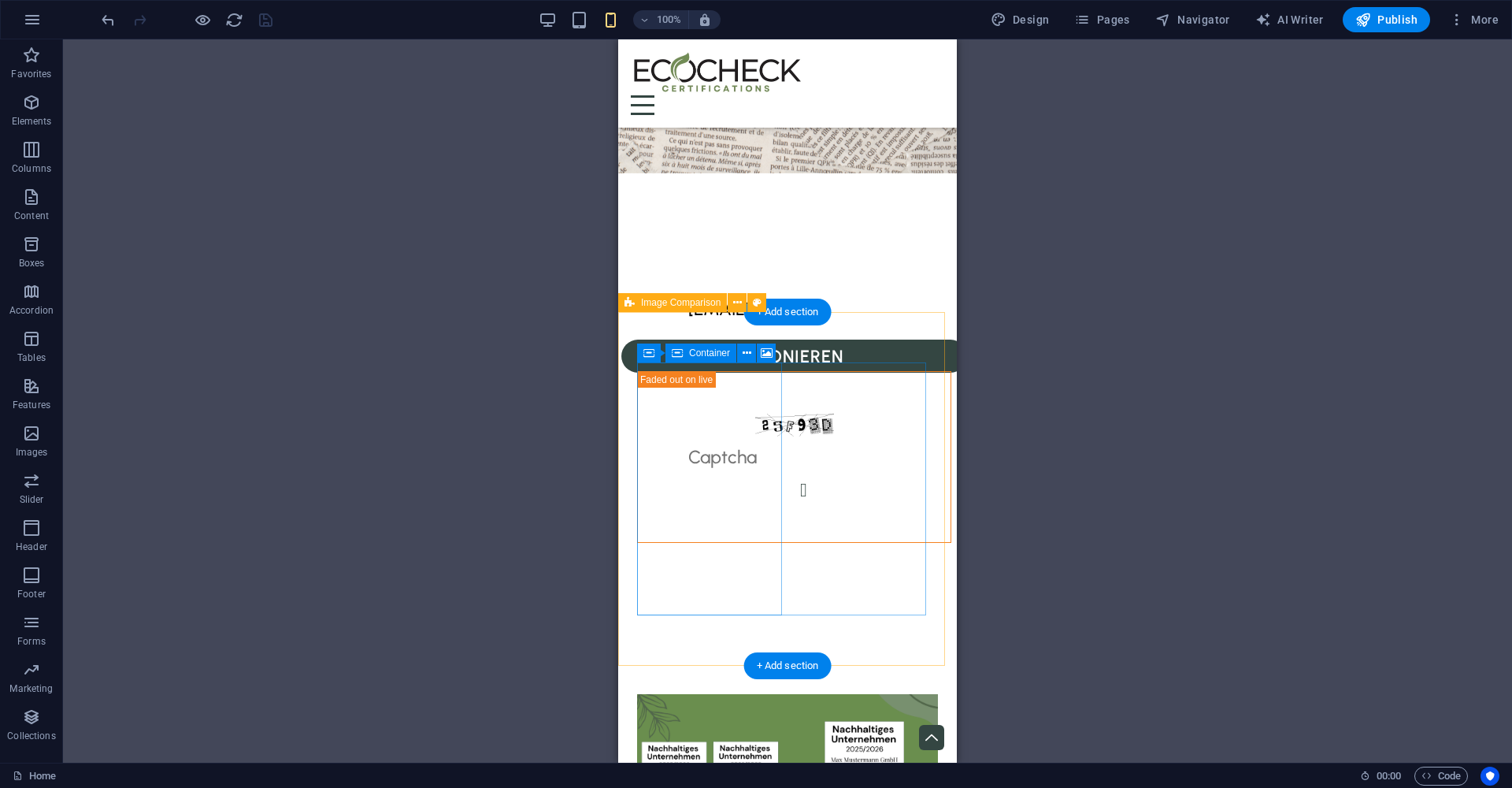 scroll, scrollTop: 2881, scrollLeft: 0, axis: vertical 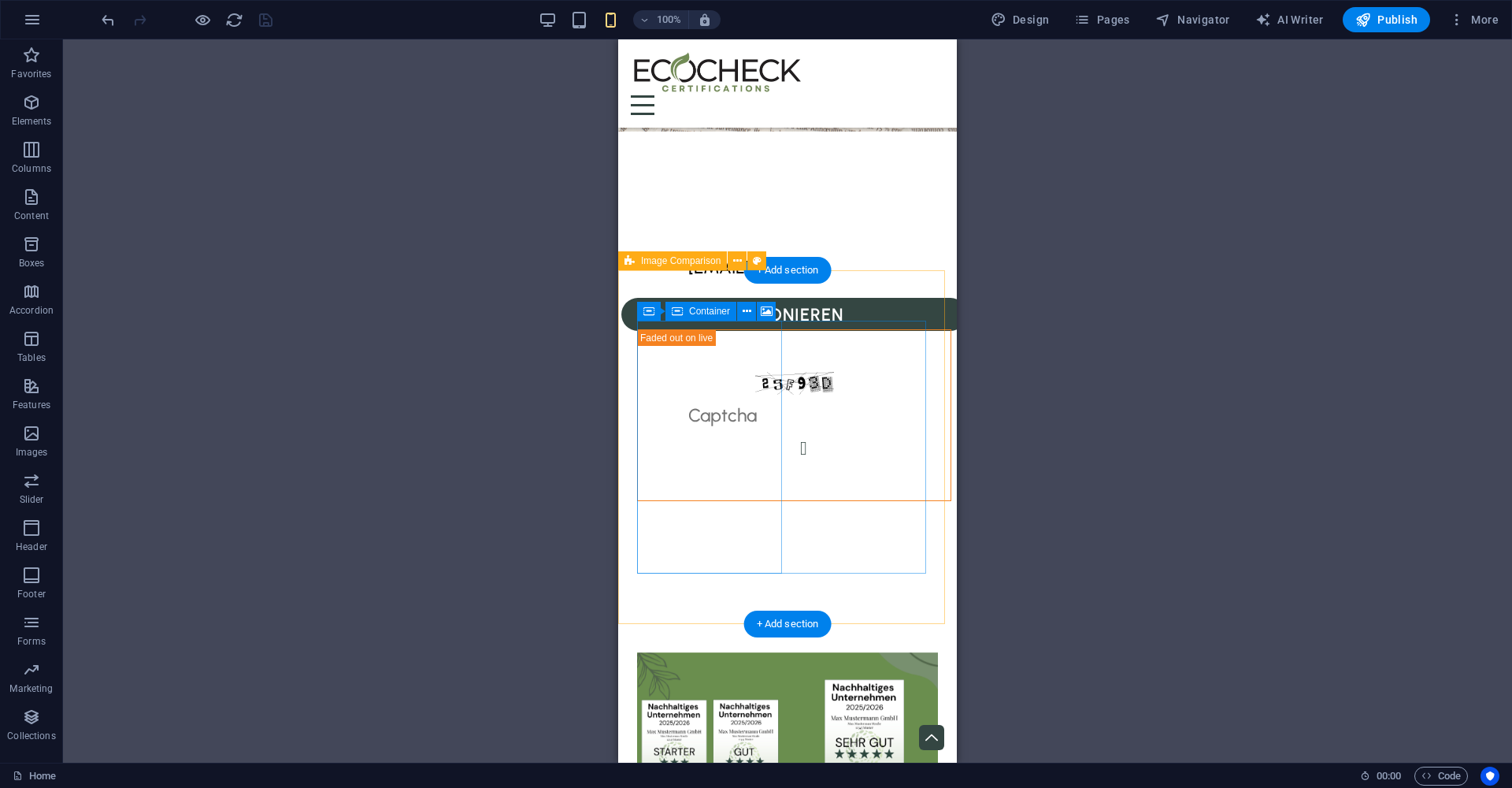 click on "Drop content here or  Add elements  Paste clipboard" at bounding box center [788, 779] 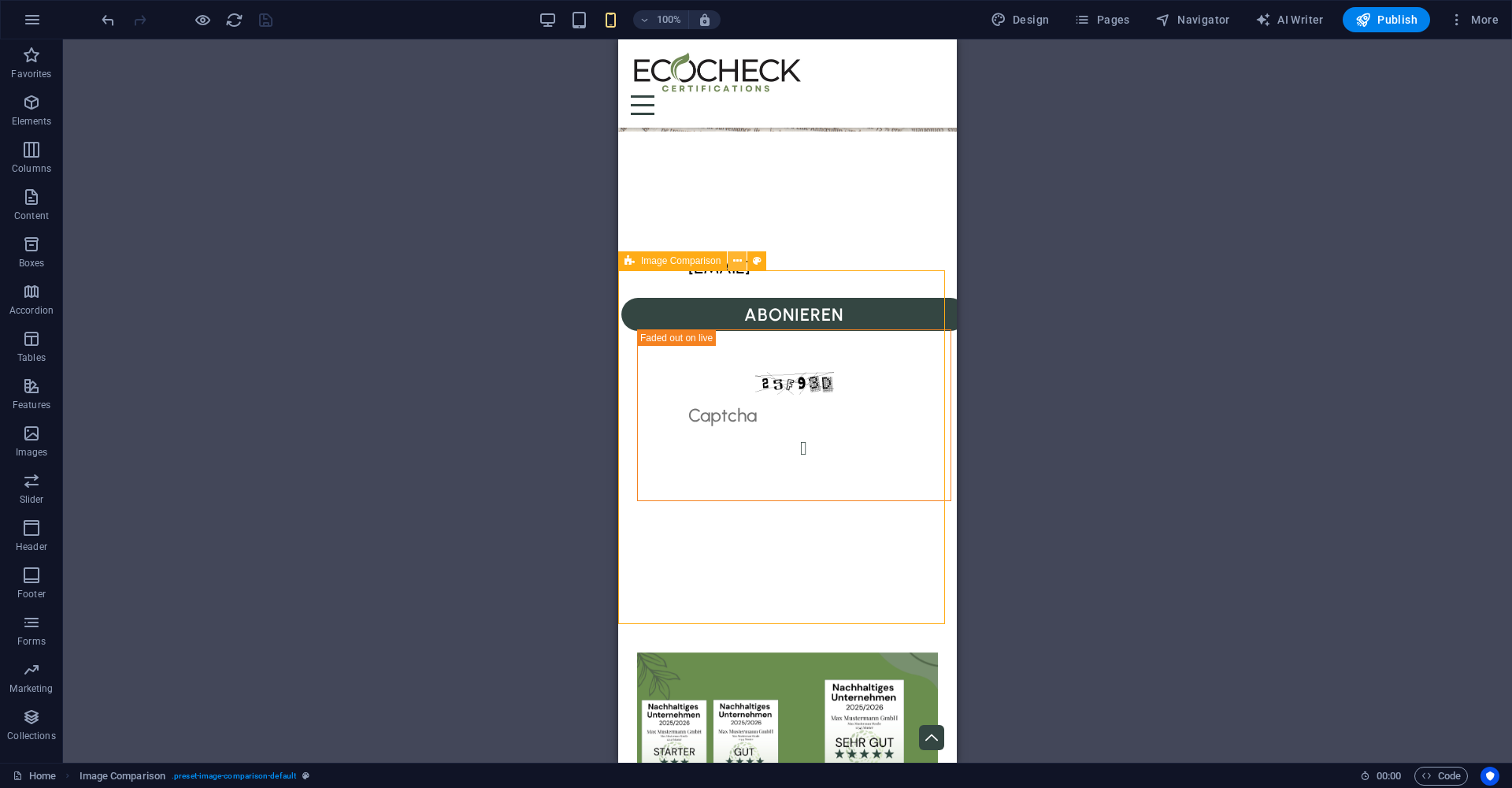 click at bounding box center [737, 261] 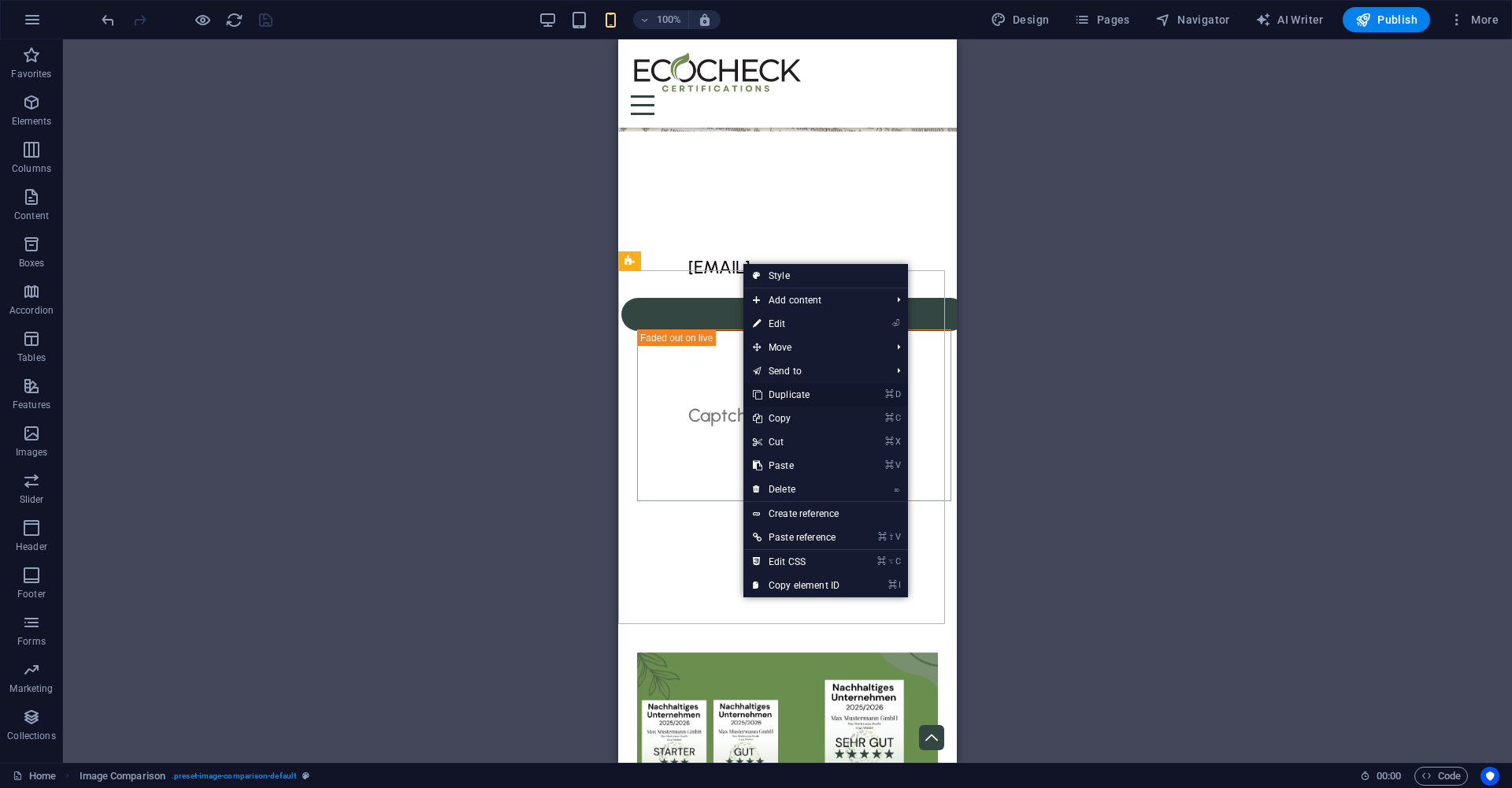click on "⌘ D  Duplicate" at bounding box center [796, 395] 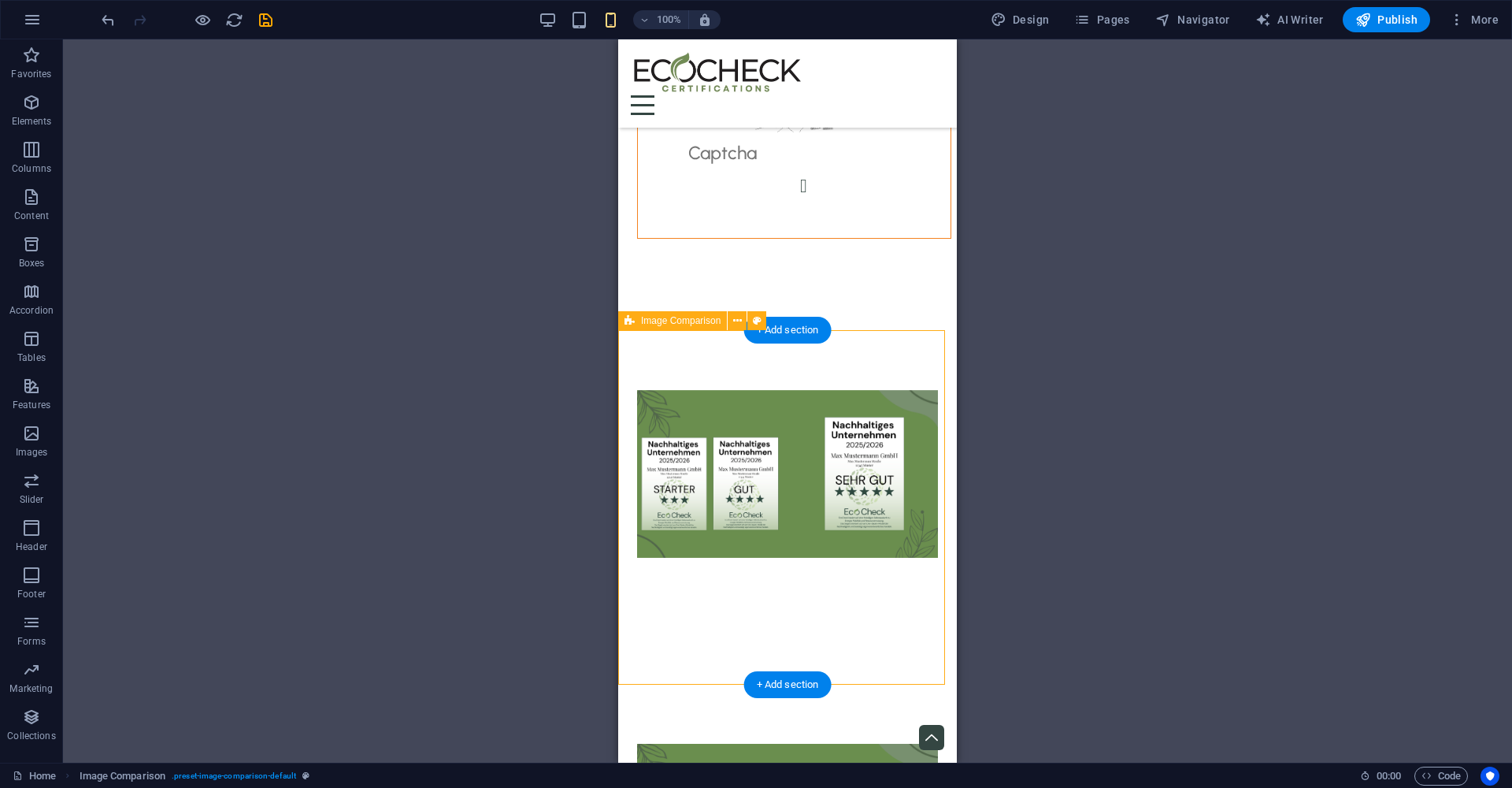 scroll, scrollTop: 3175, scrollLeft: 0, axis: vertical 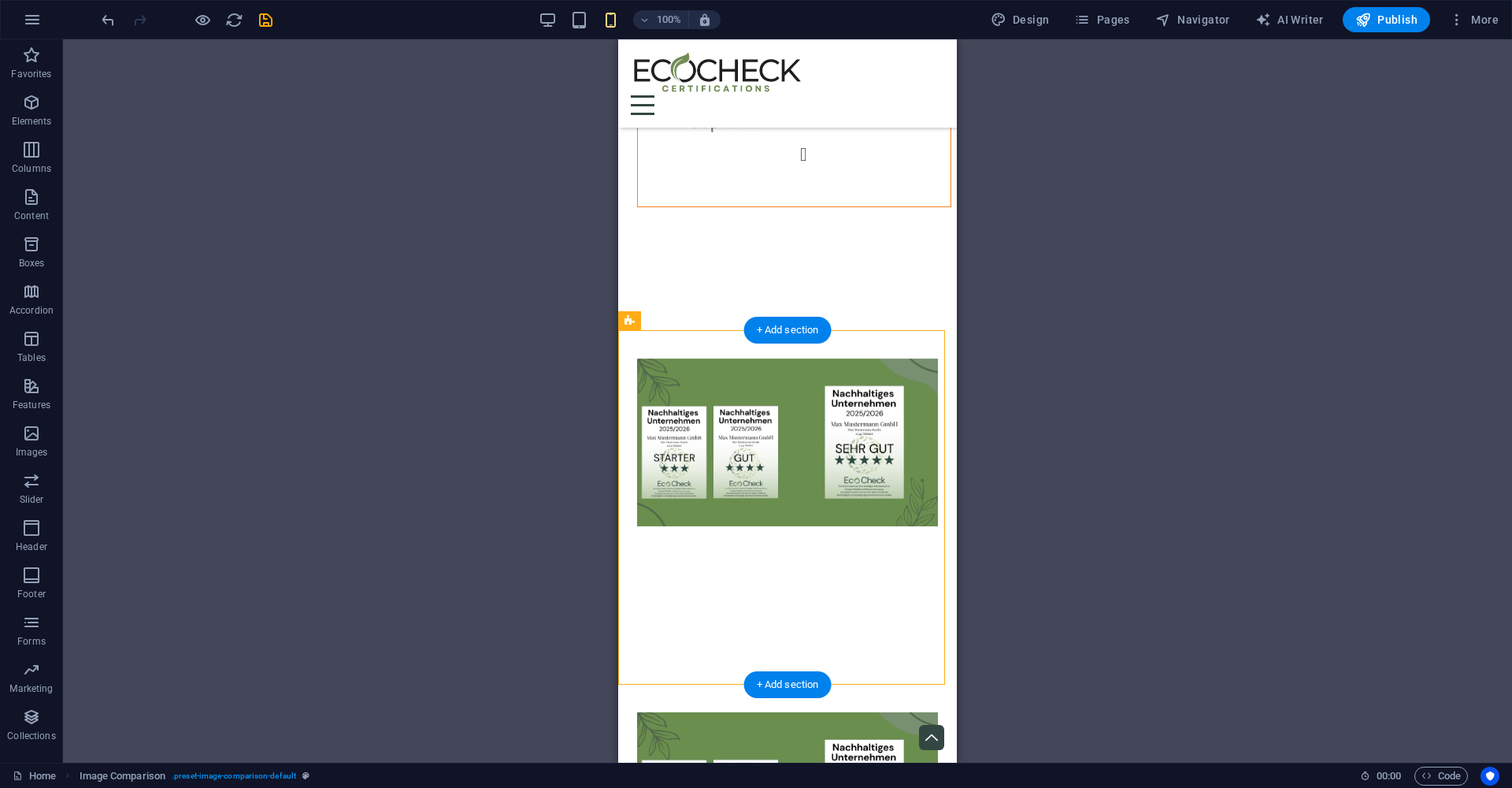 click at bounding box center (788, 839) 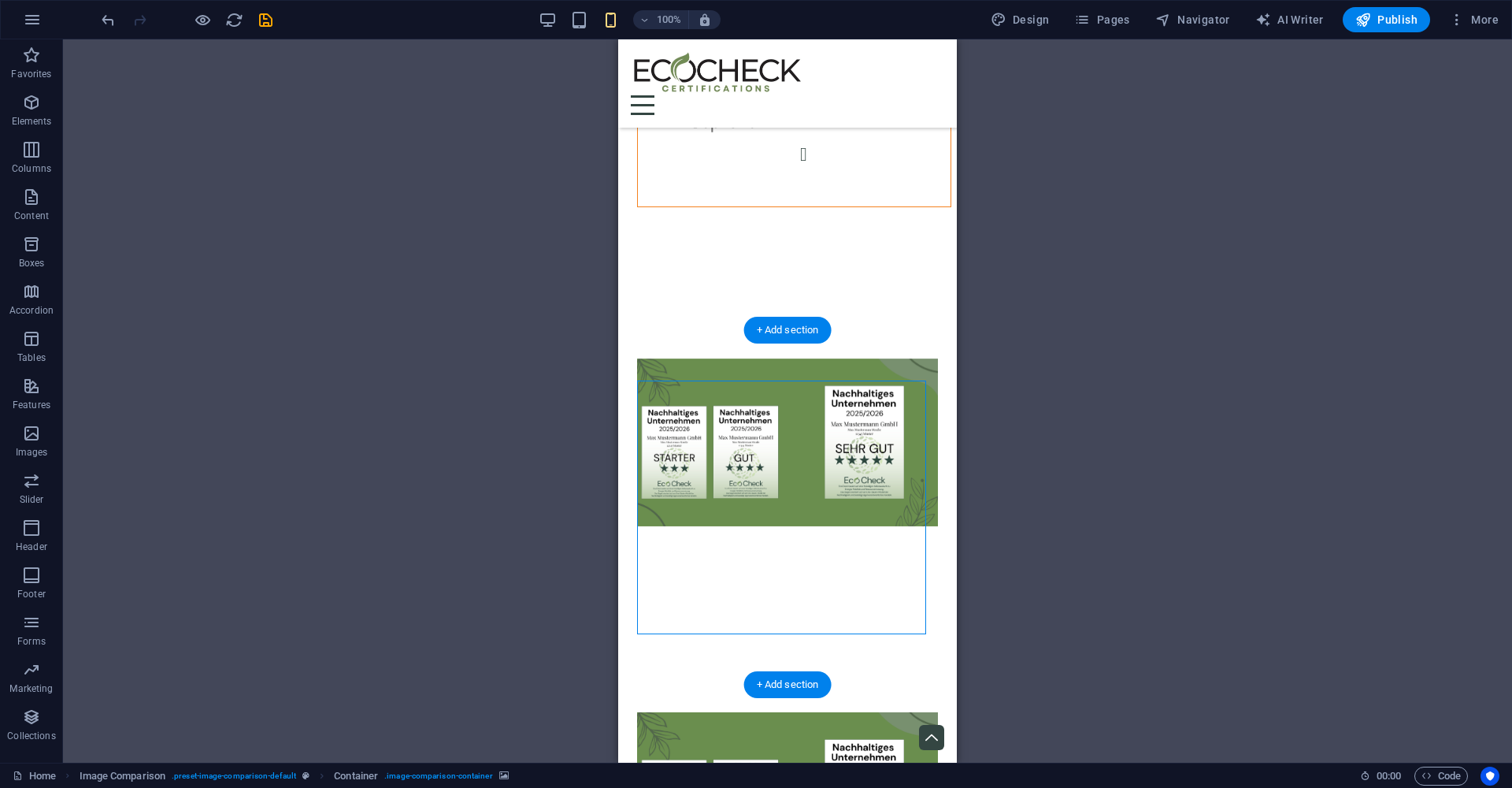 click at bounding box center [788, 839] 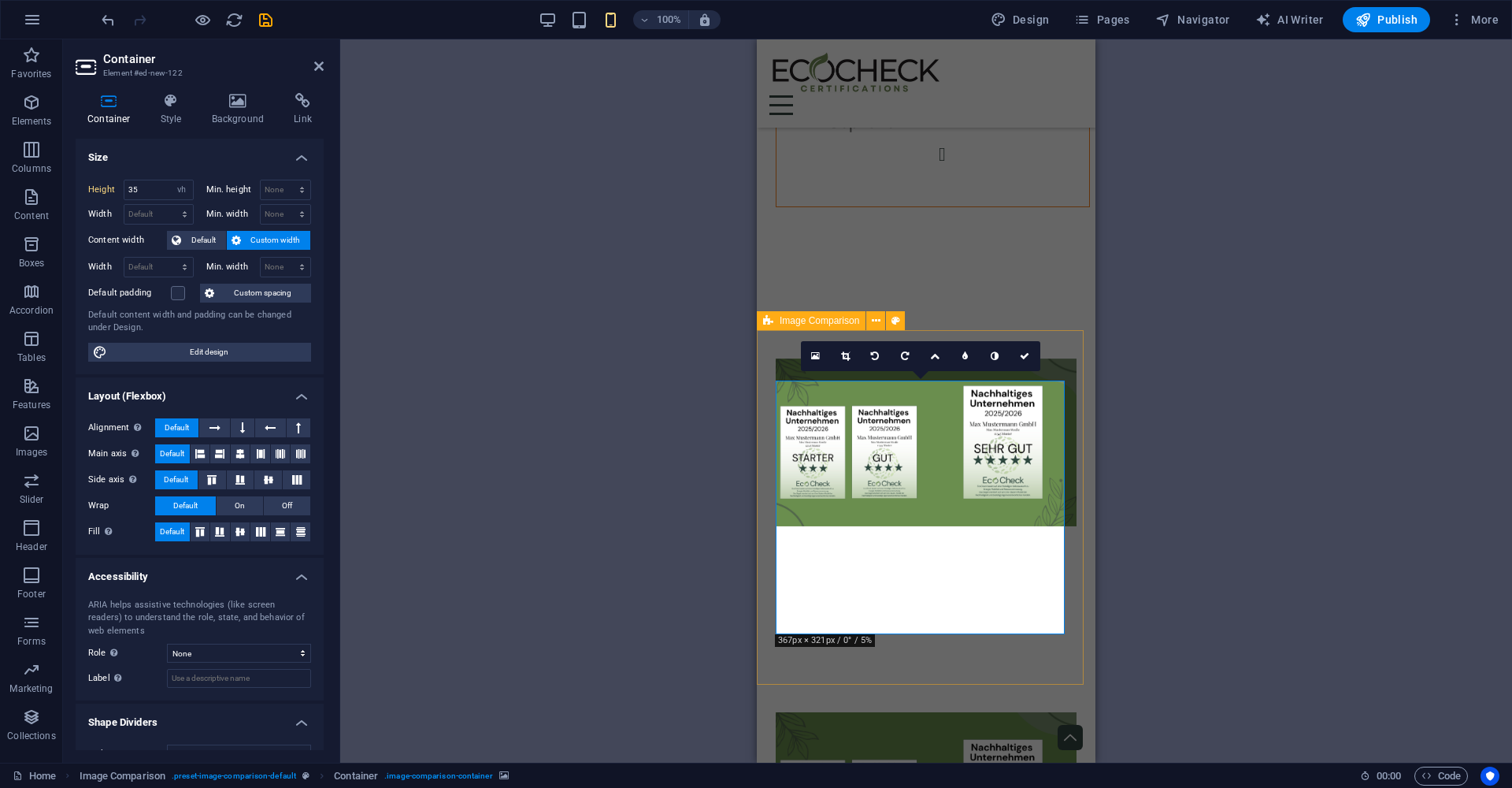 click on "Drop content here or  Add elements  Paste clipboard" at bounding box center [926, 838] 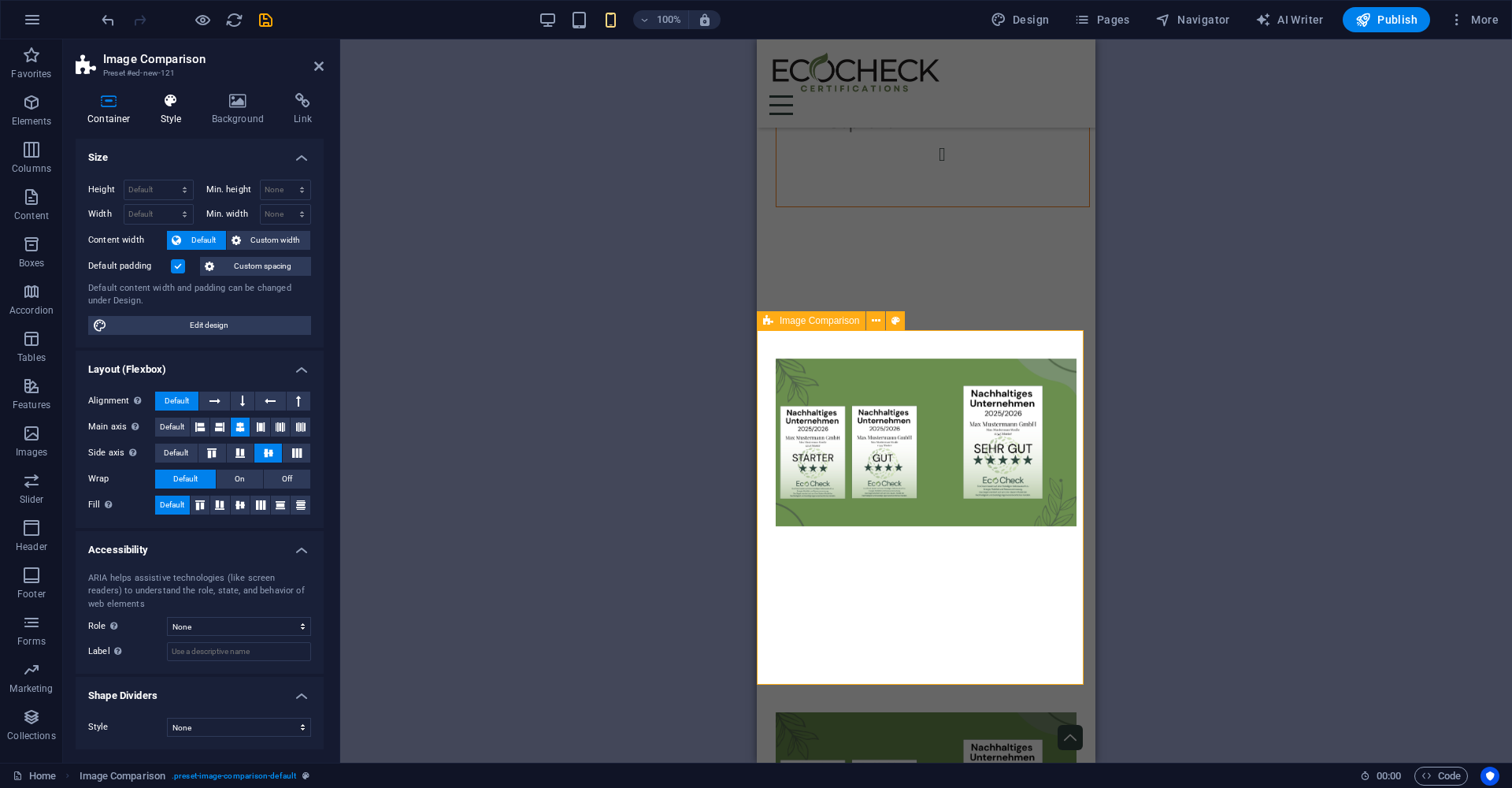 click on "Style" at bounding box center [174, 110] 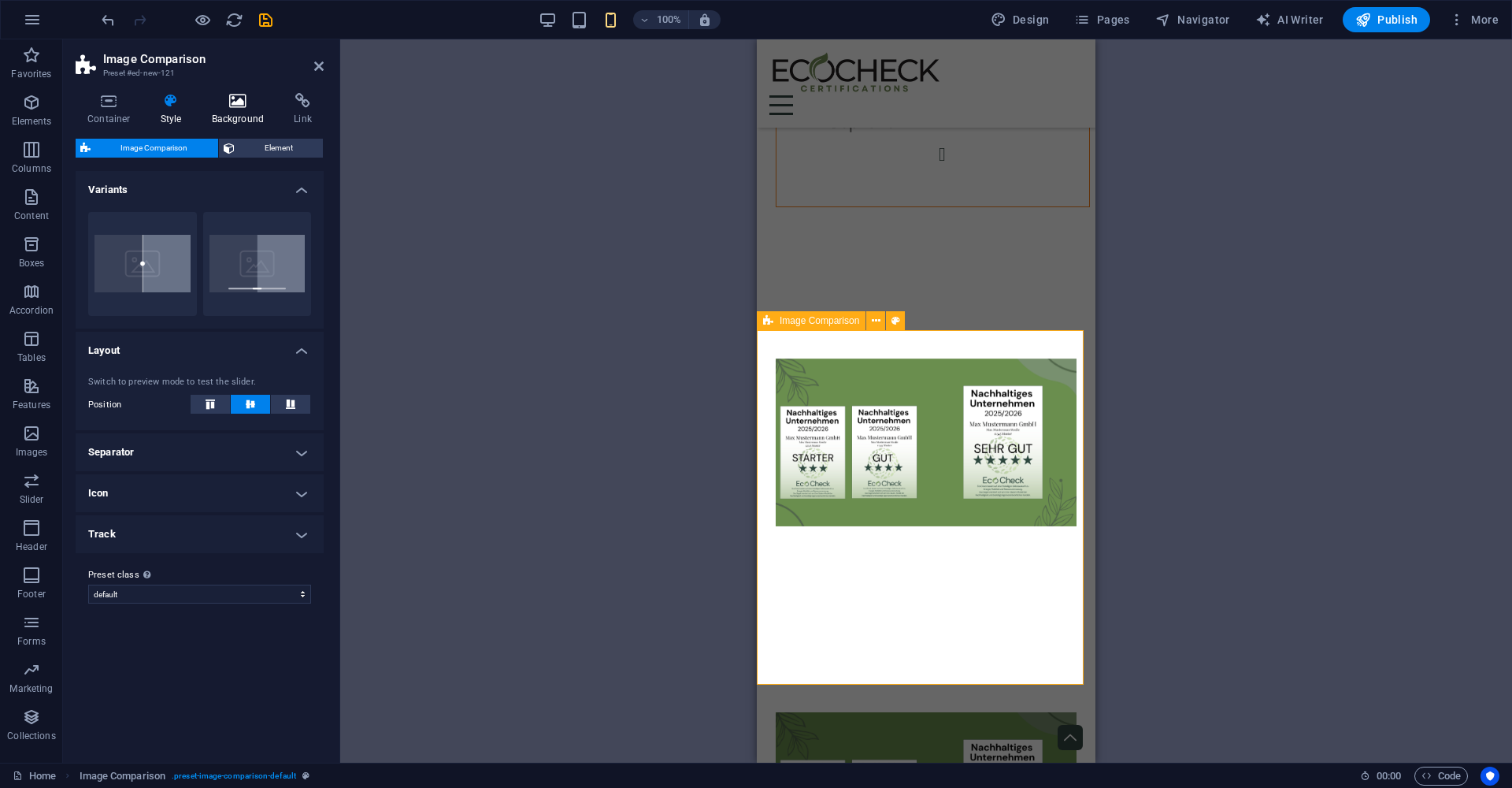 click at bounding box center [238, 101] 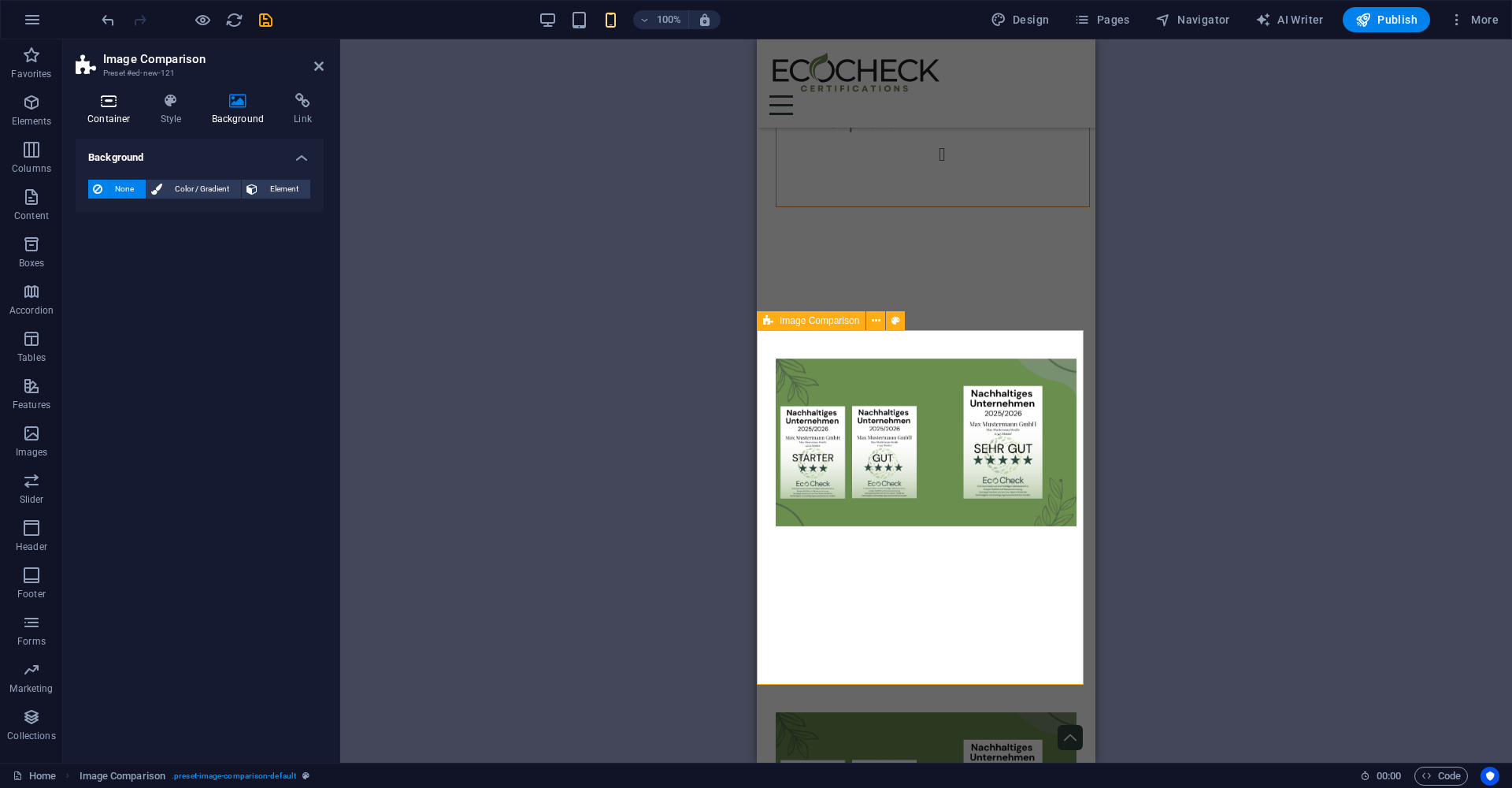 click at bounding box center [109, 101] 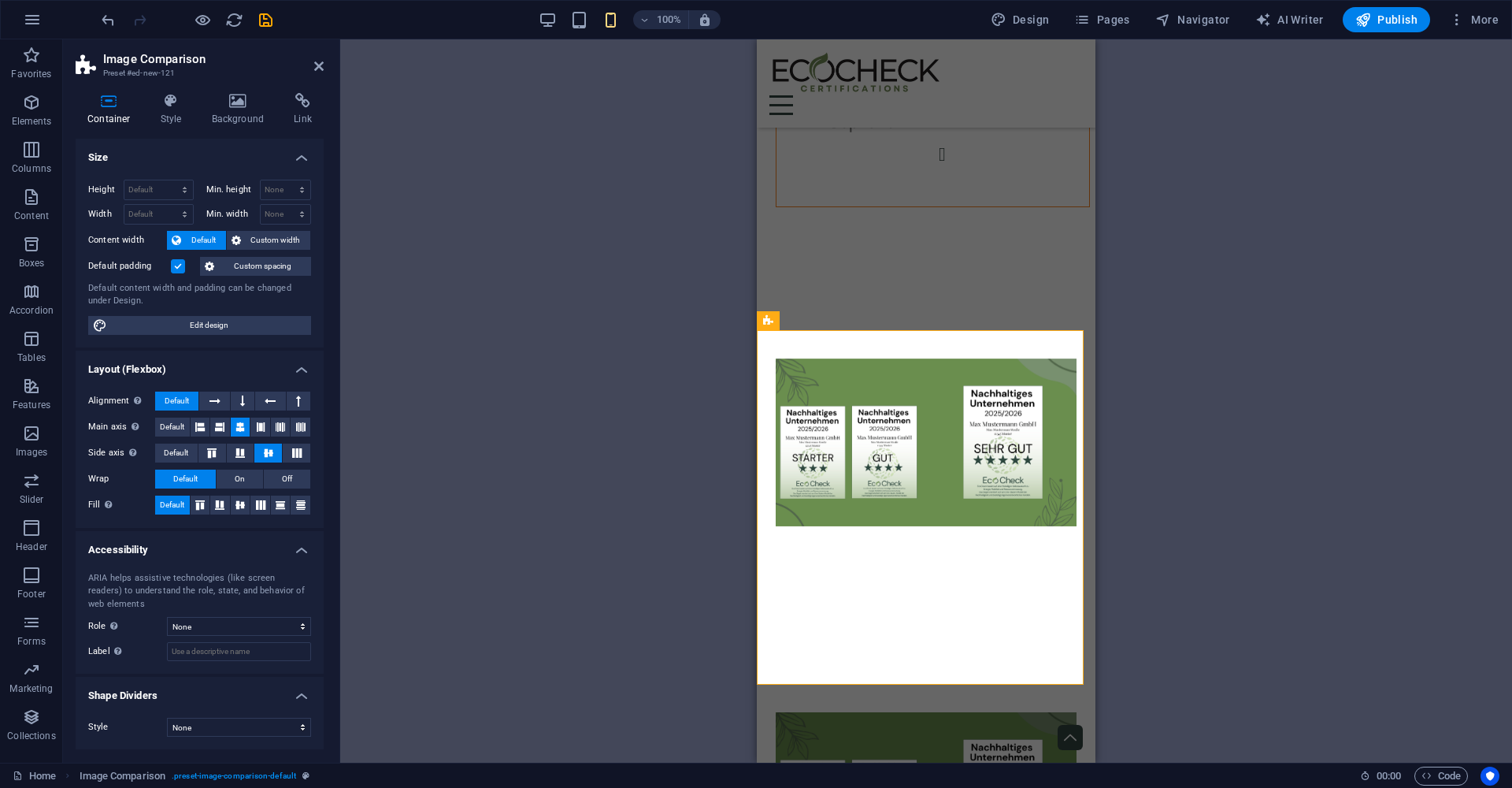 click on "Label Use the  ARIA label  to provide a clear and descriptive name for elements that aren not self-explanatory on their own." at bounding box center [128, 652] 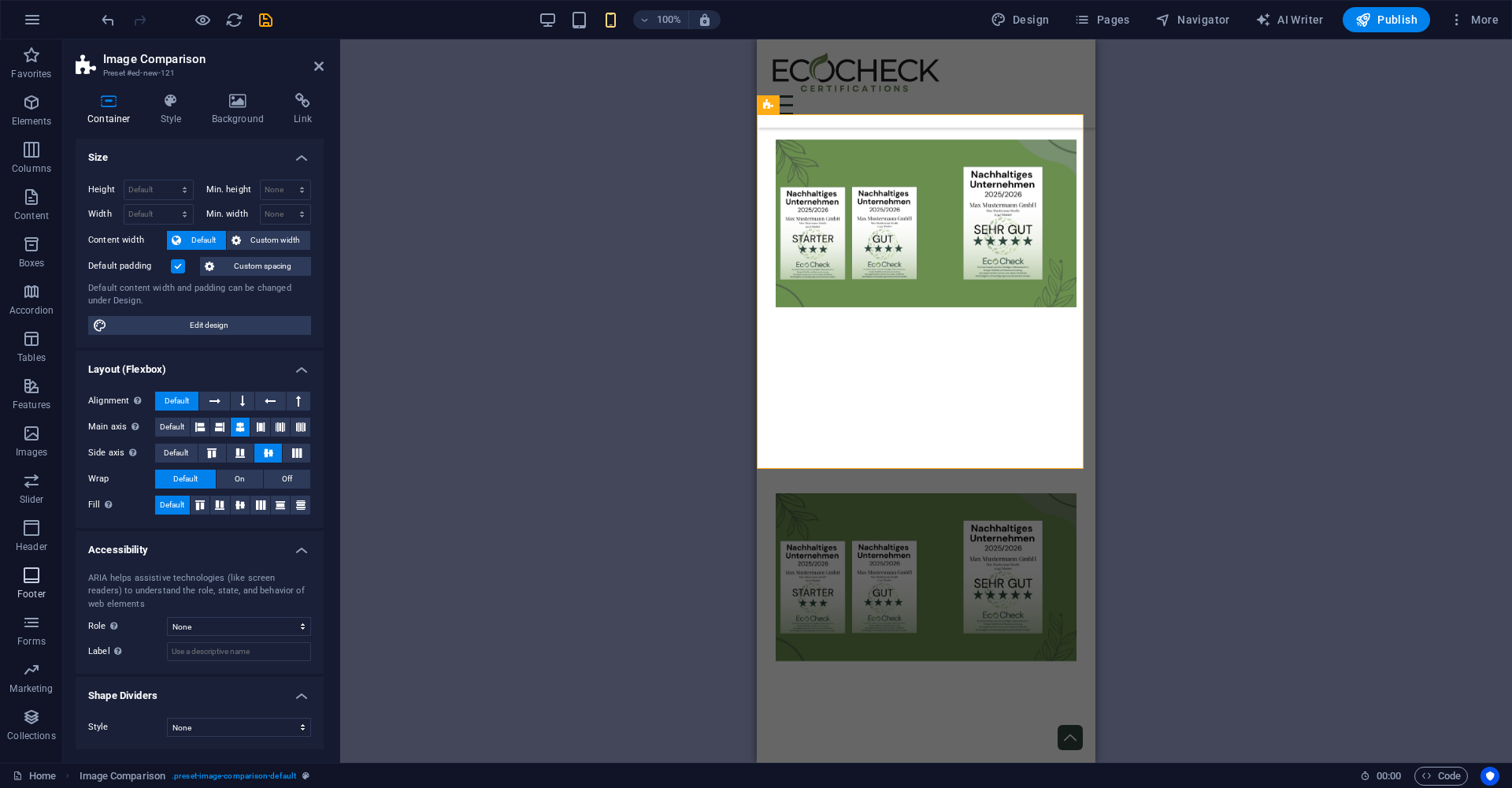 scroll, scrollTop: 3383, scrollLeft: 0, axis: vertical 